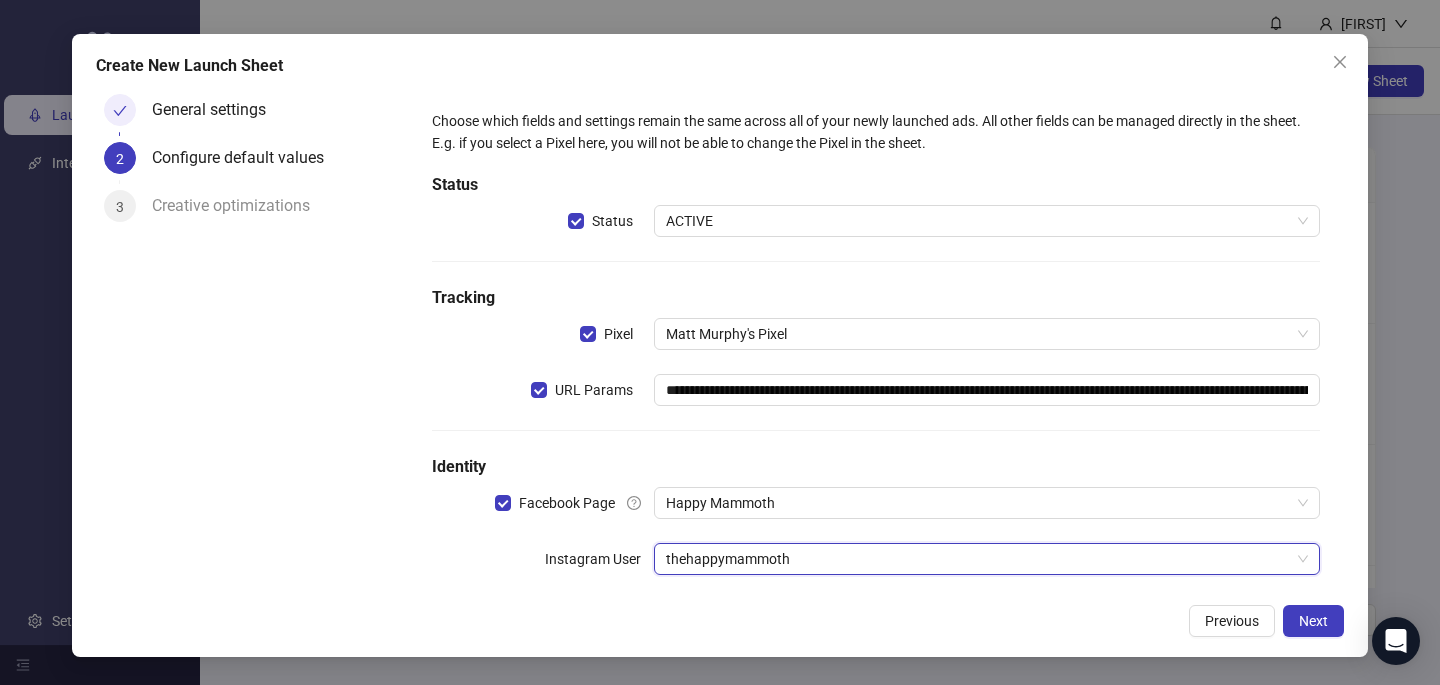 scroll, scrollTop: 0, scrollLeft: 0, axis: both 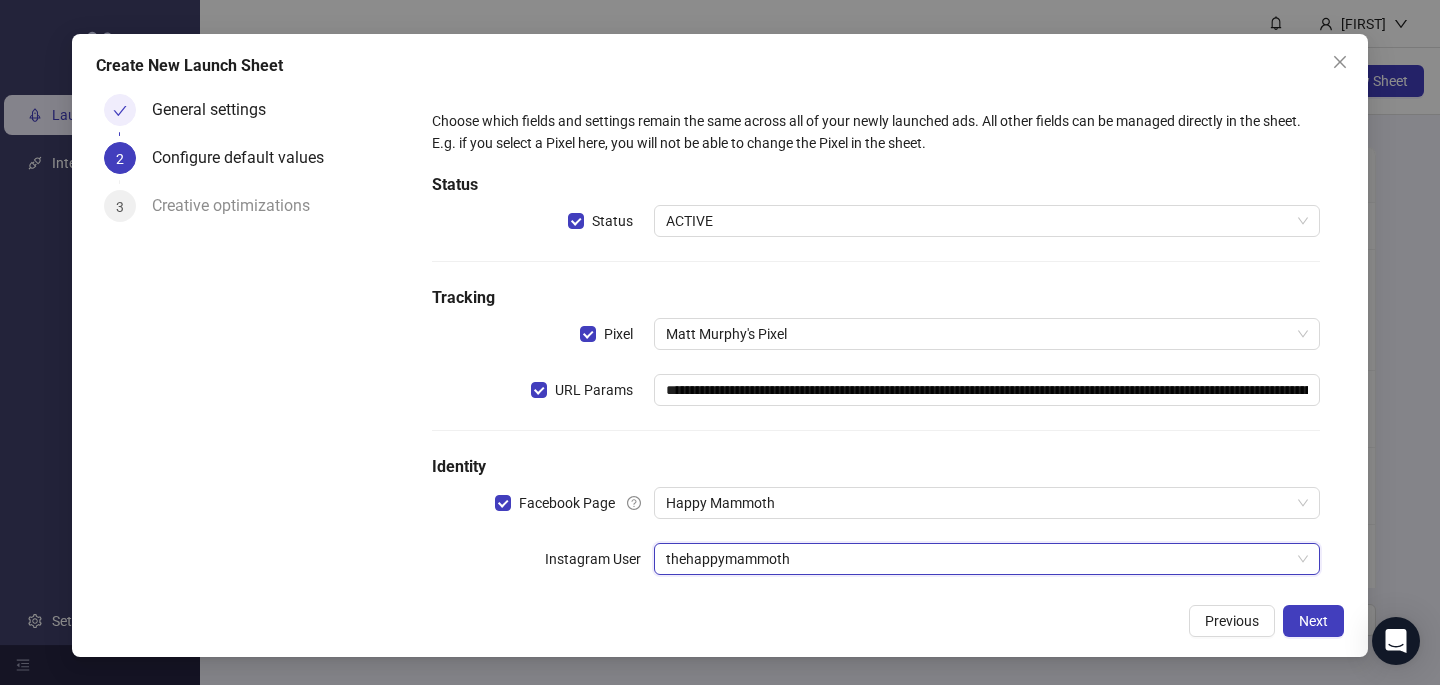 click on "**********" at bounding box center [720, 345] 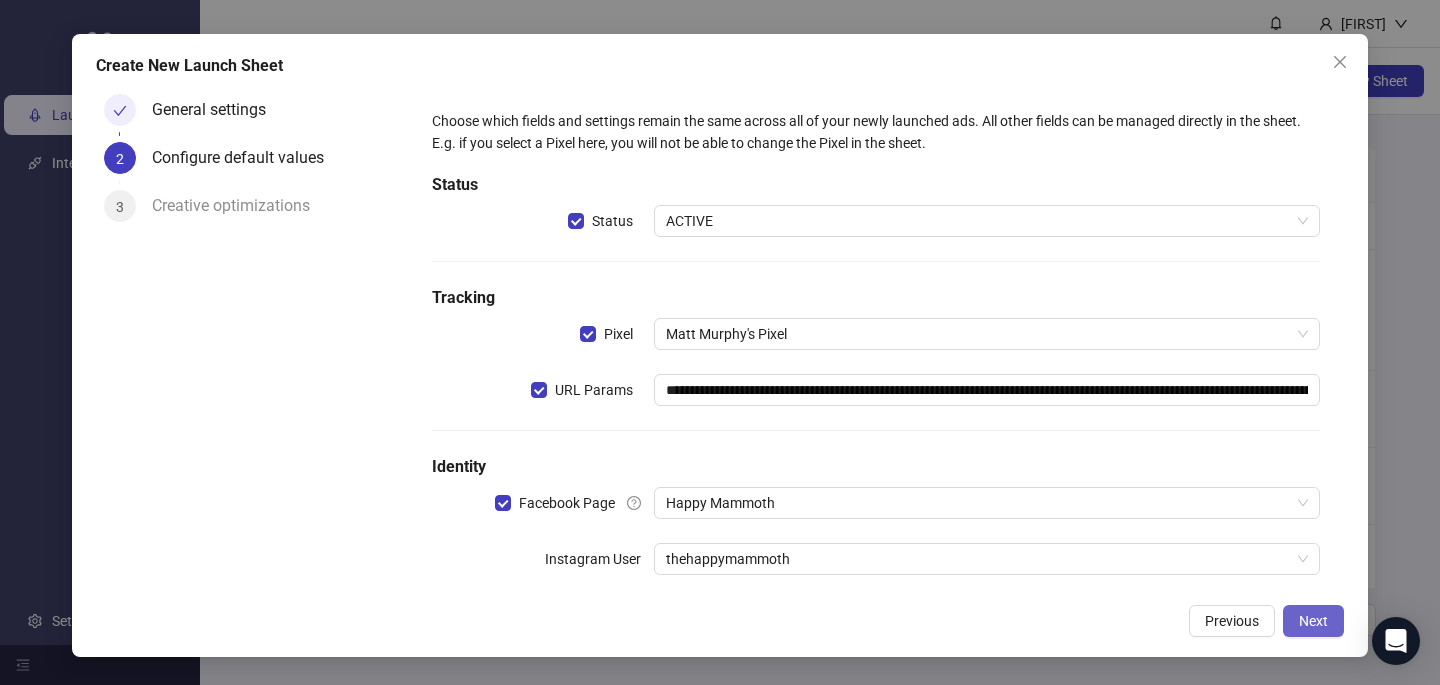 click on "Next" at bounding box center [1313, 621] 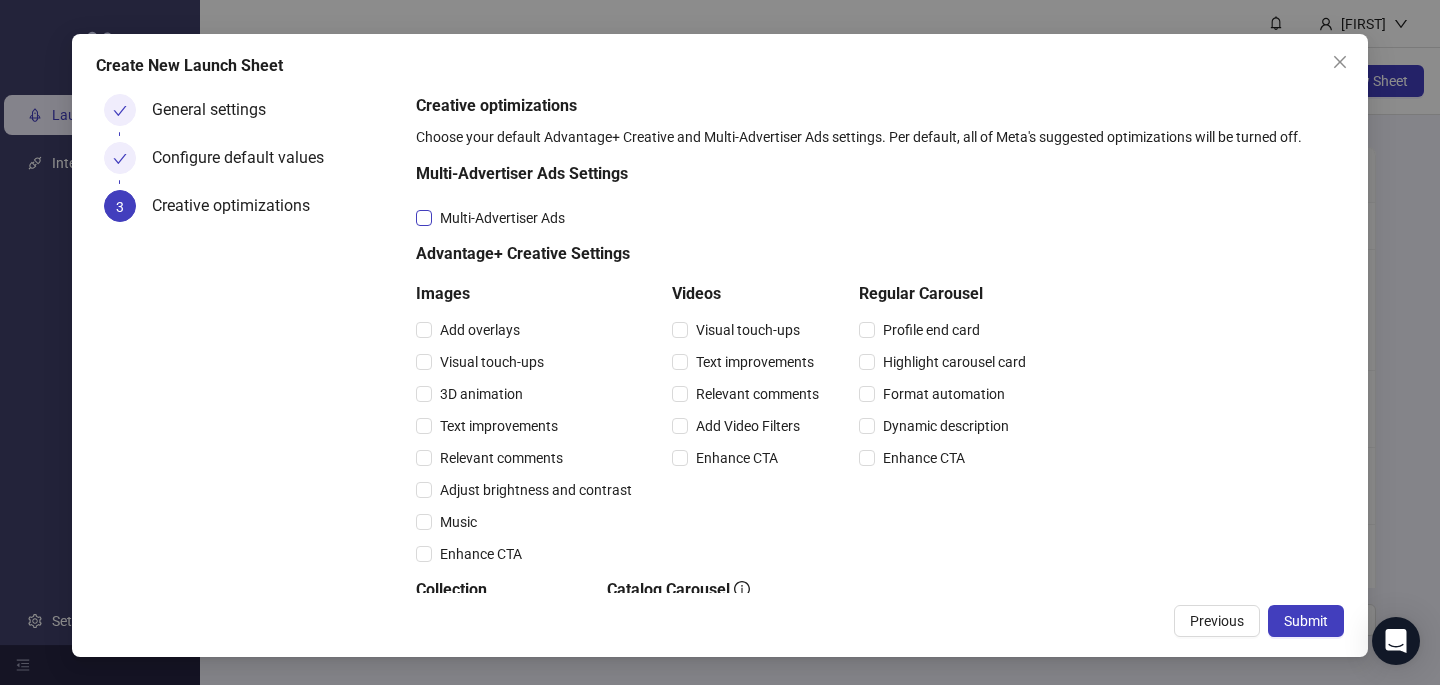 click on "Multi-Advertiser Ads" at bounding box center (502, 218) 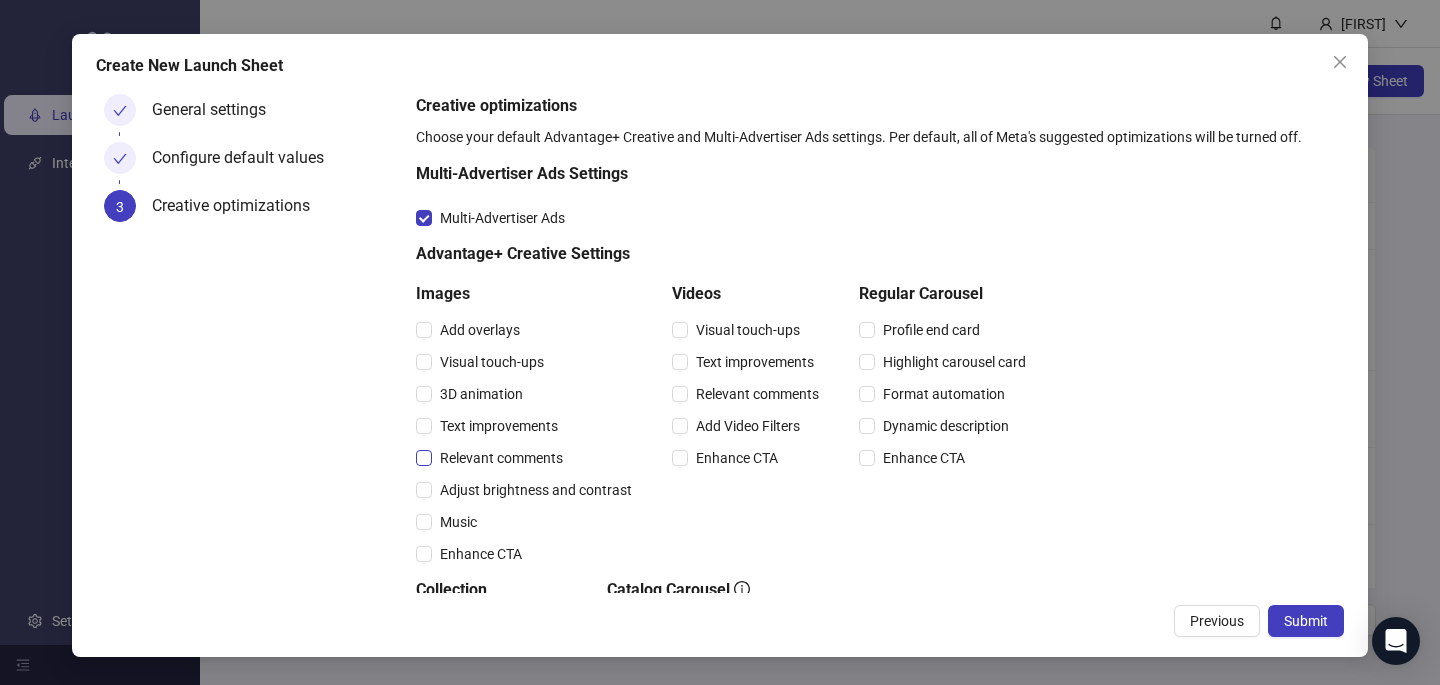 click on "Relevant comments" at bounding box center (480, 330) 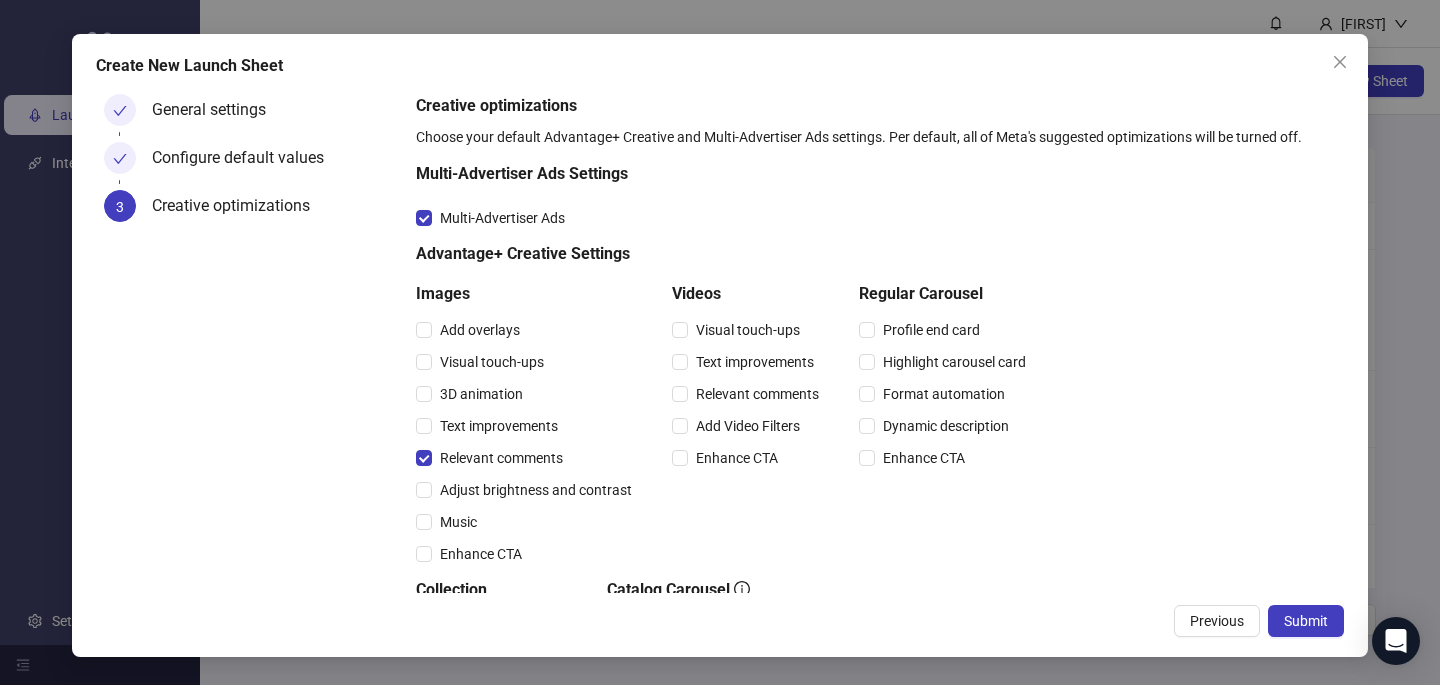 click on "Text improvements" at bounding box center [528, 330] 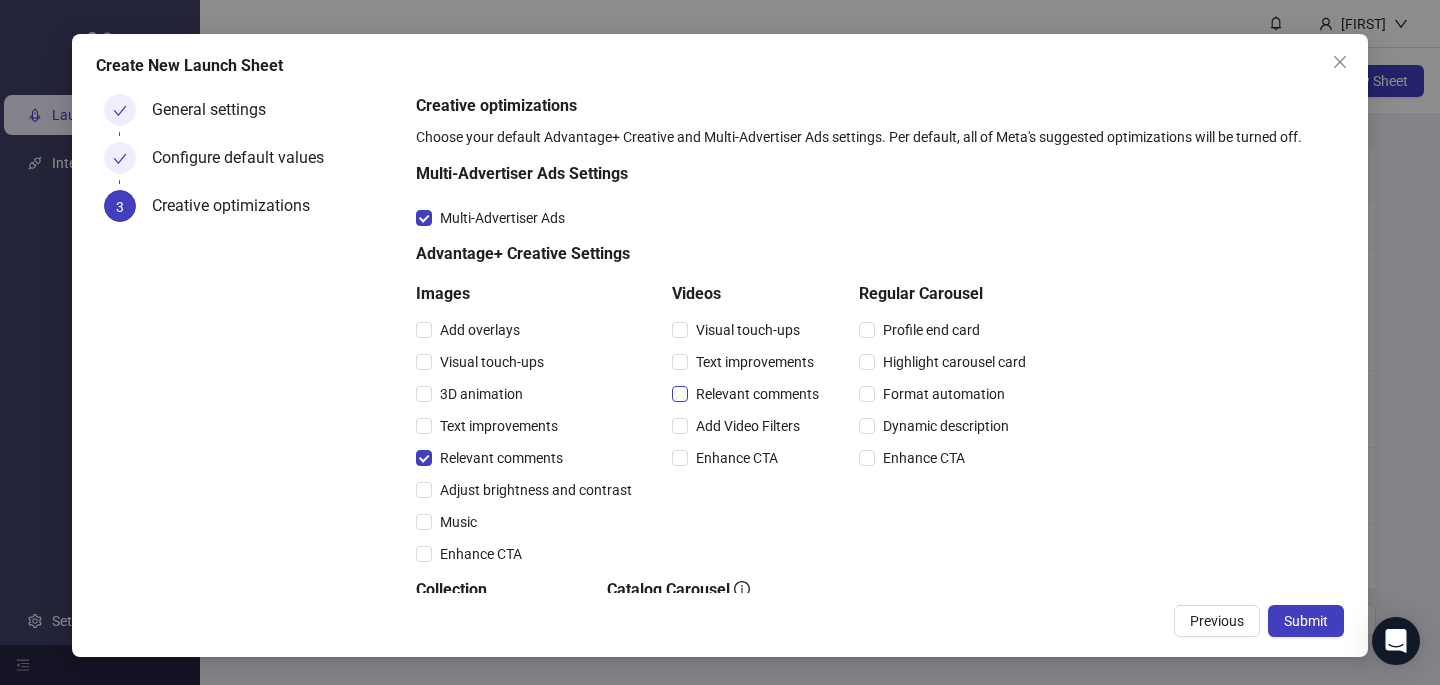 click on "Relevant comments" at bounding box center [480, 330] 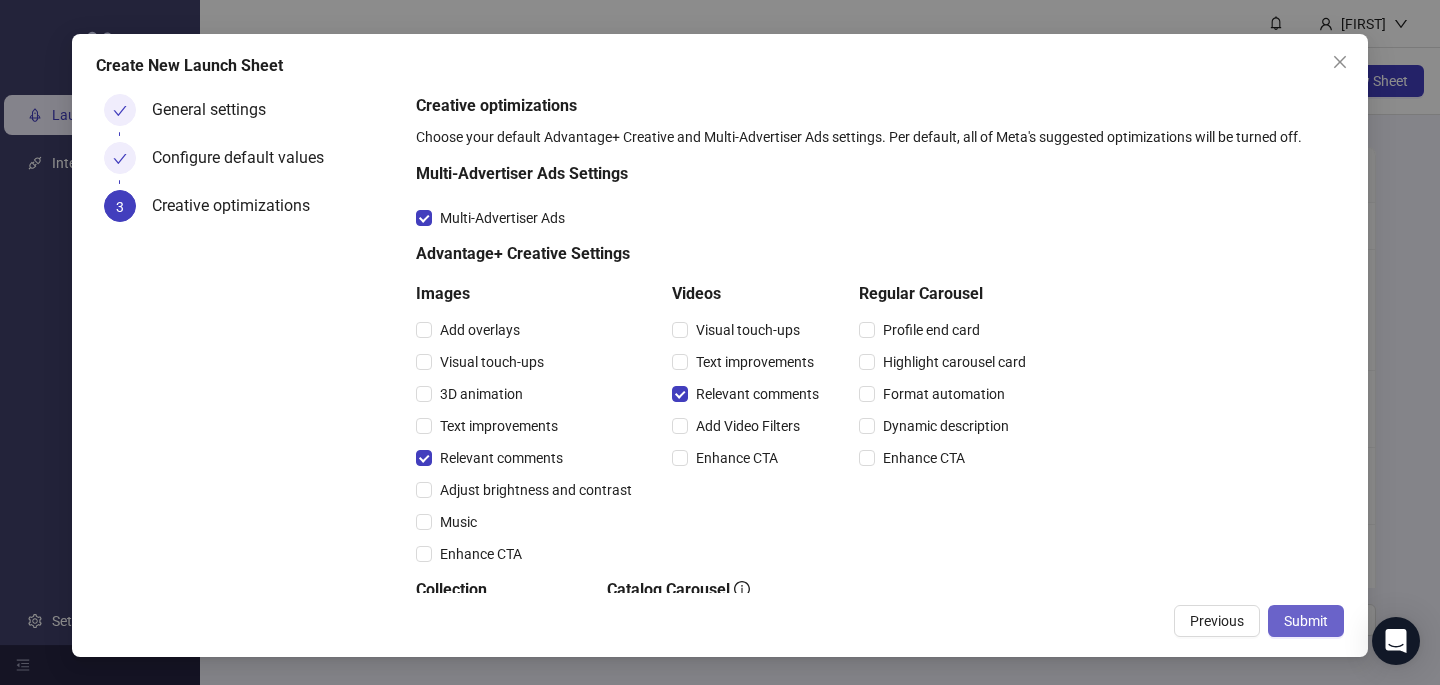 click on "Submit" at bounding box center (1306, 621) 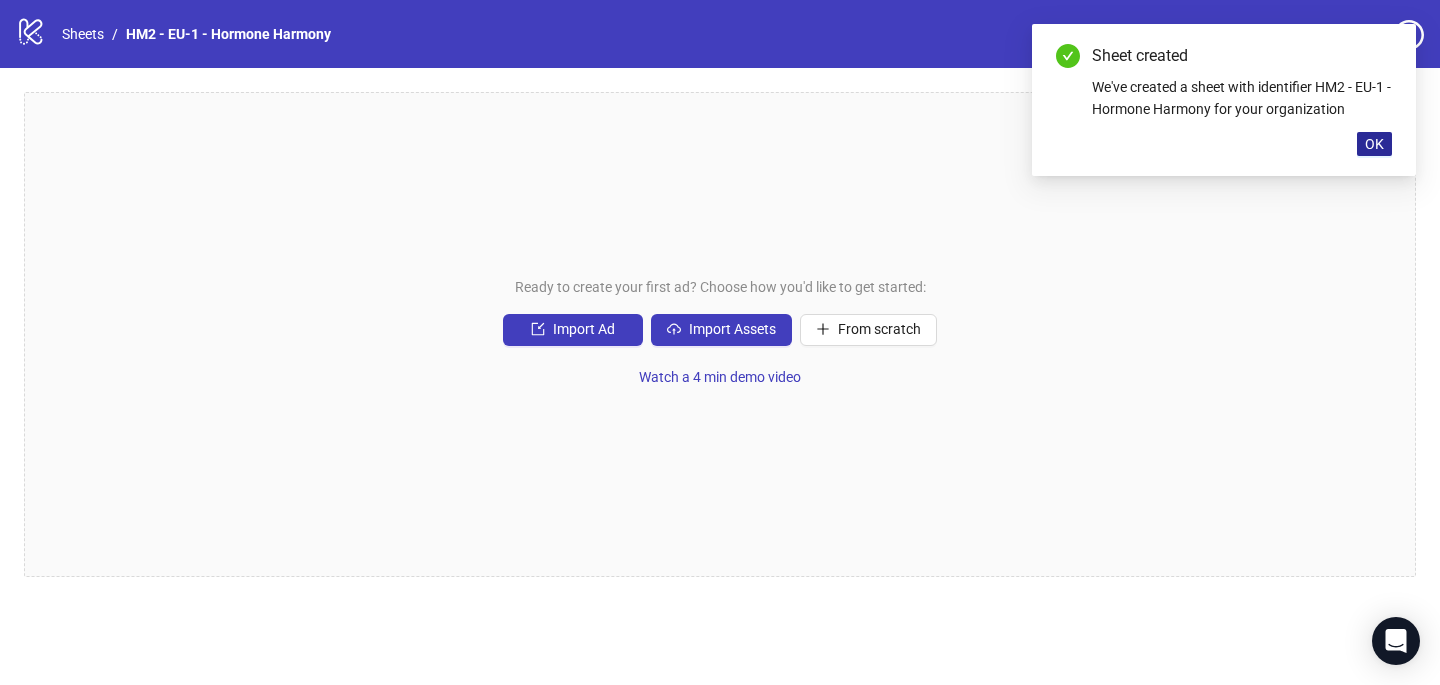 click on "OK" at bounding box center [1374, 144] 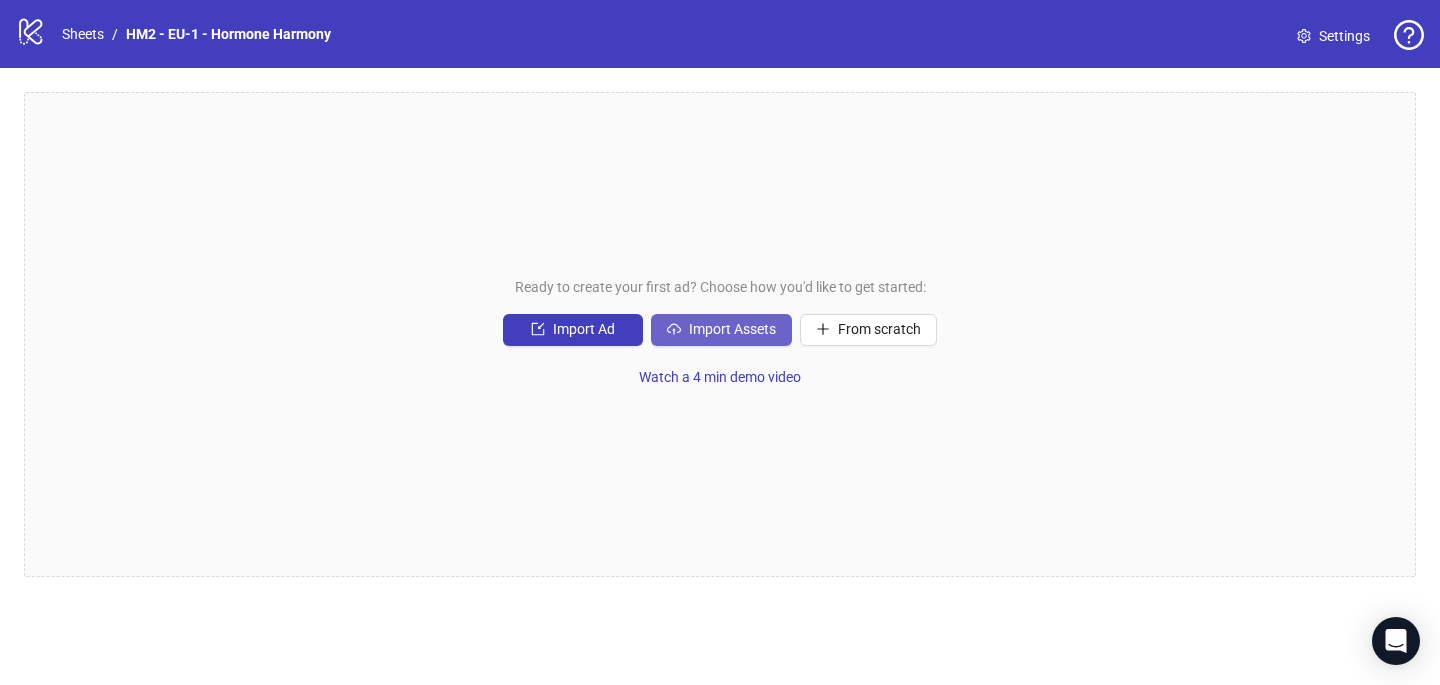click on "Import Assets" at bounding box center (584, 329) 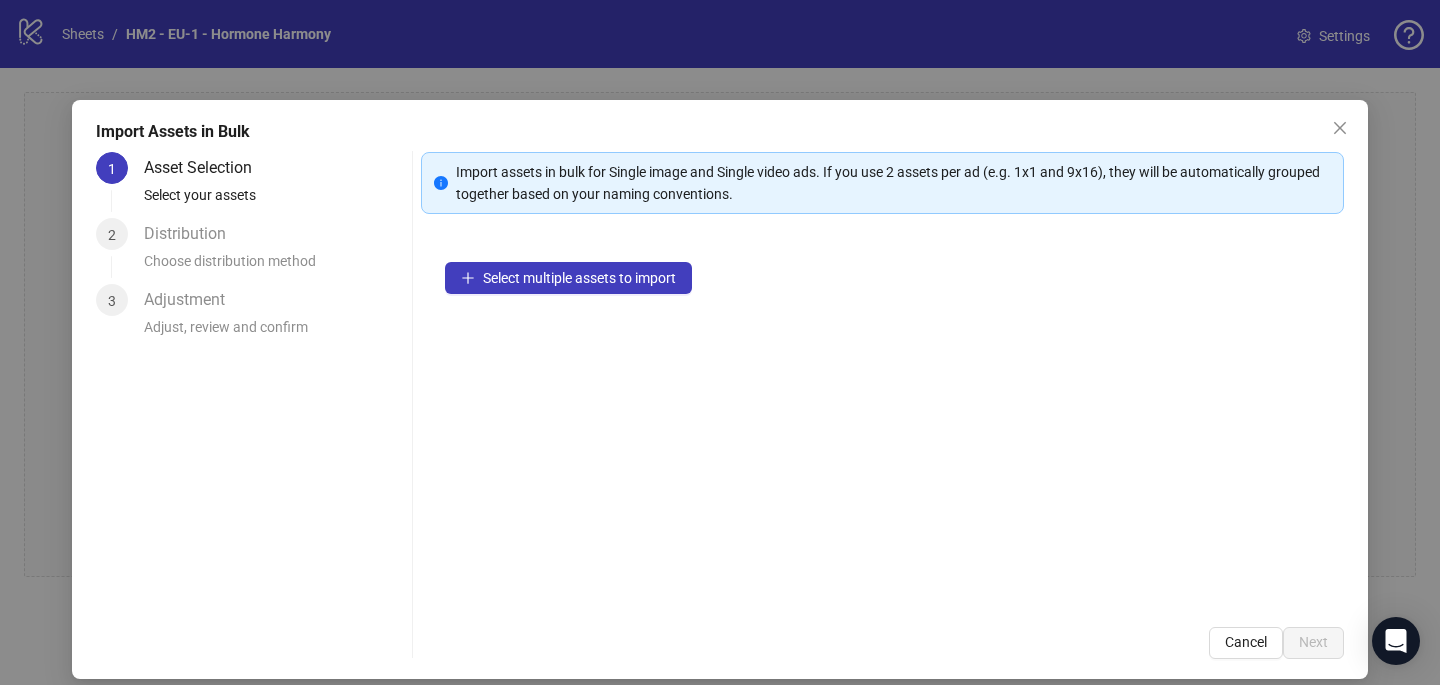 click on "Select multiple assets to import" at bounding box center (882, 420) 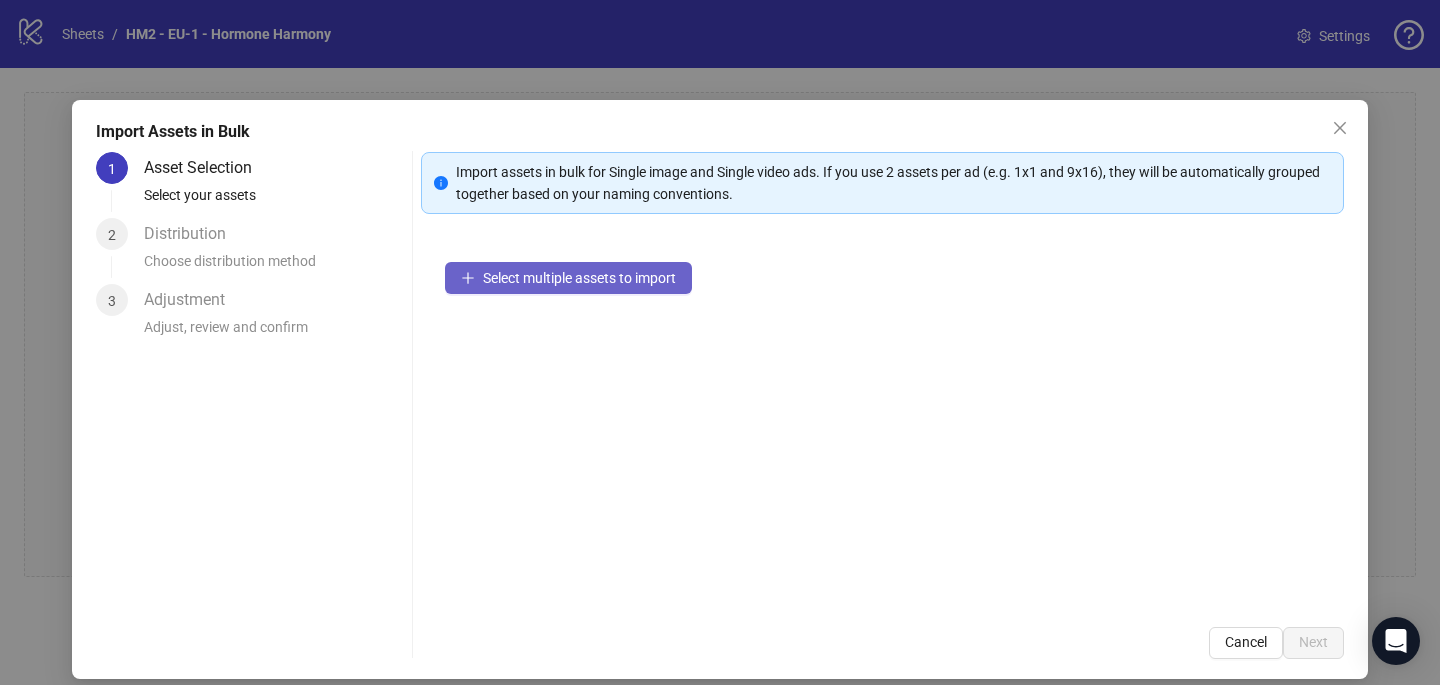 click on "Select multiple assets to import" at bounding box center [568, 278] 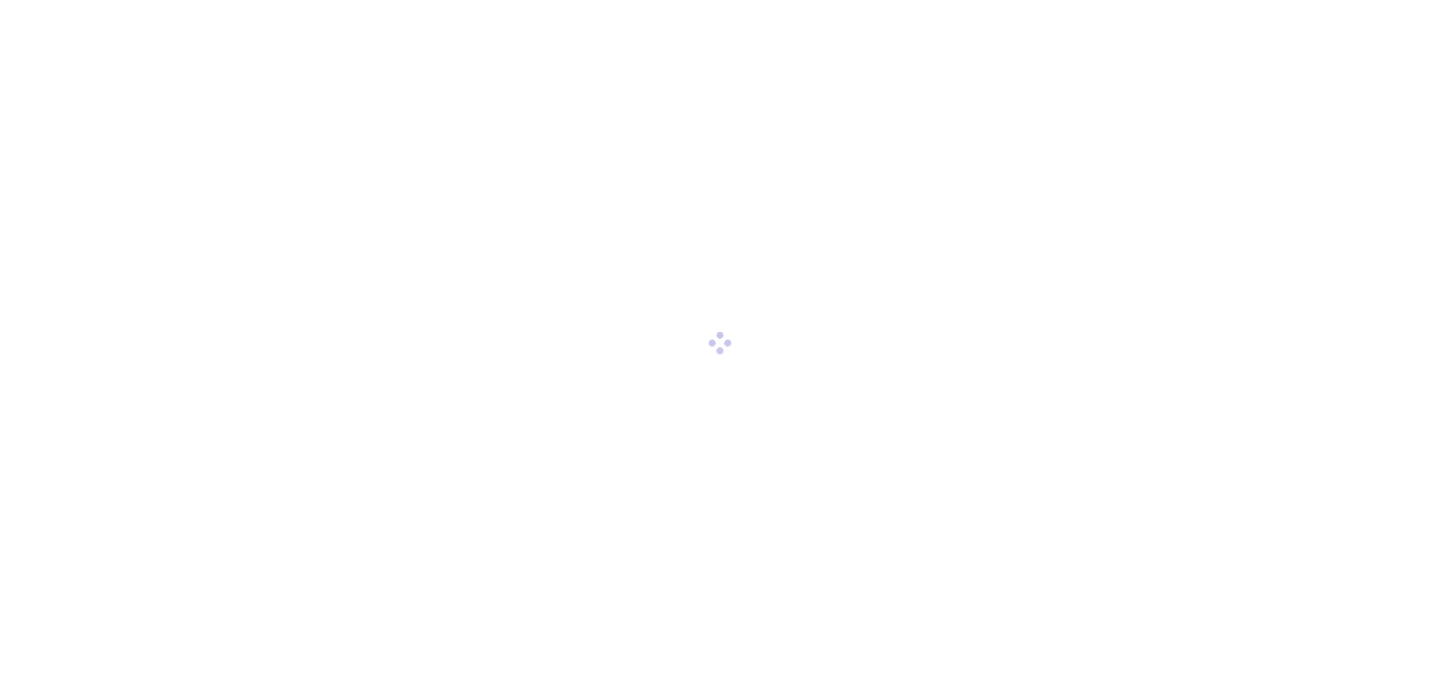 scroll, scrollTop: 0, scrollLeft: 0, axis: both 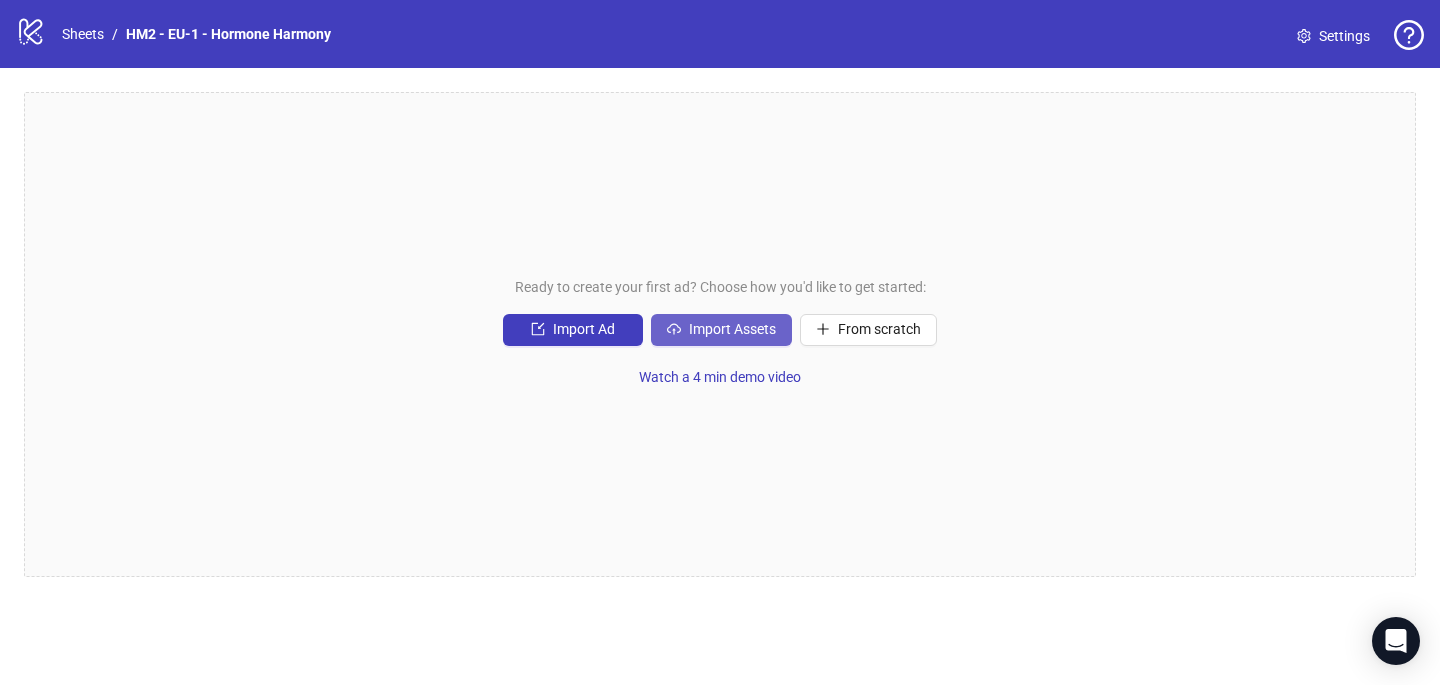 click on "Import Assets" at bounding box center (584, 329) 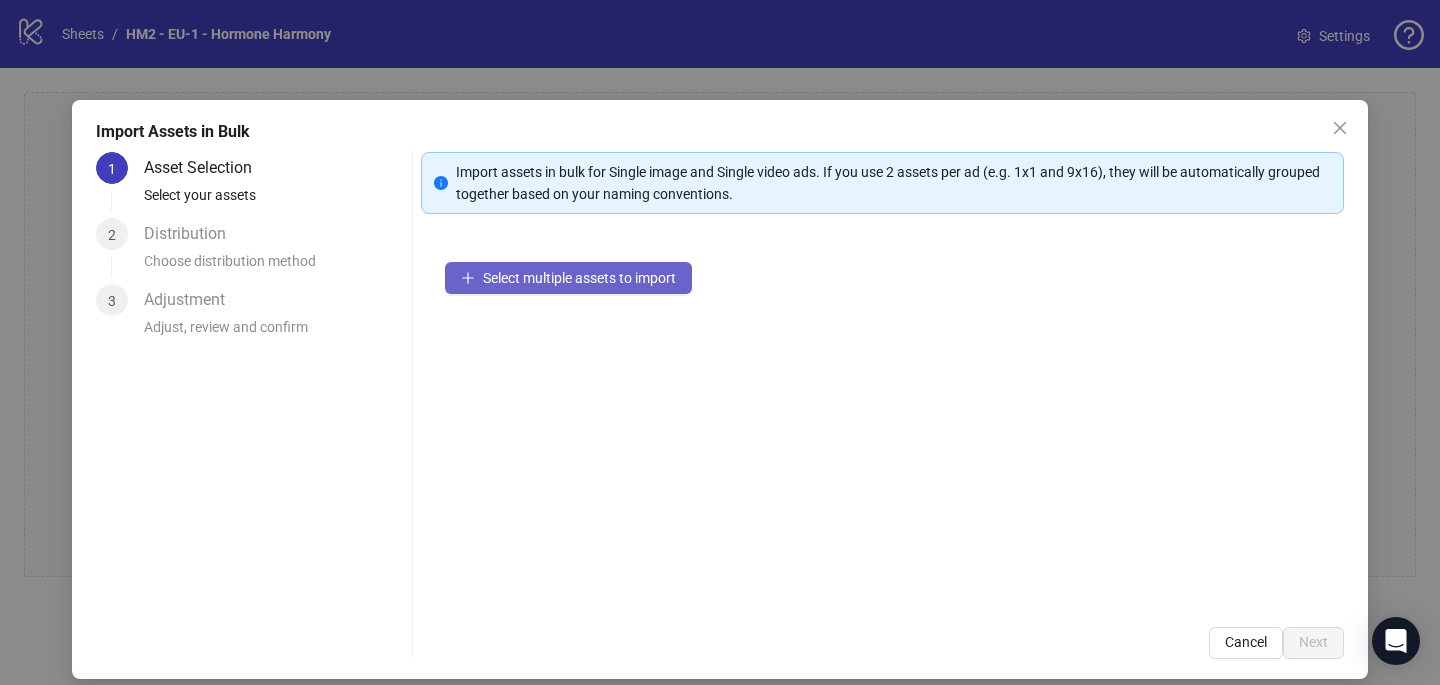 click on "Select multiple assets to import" at bounding box center [579, 278] 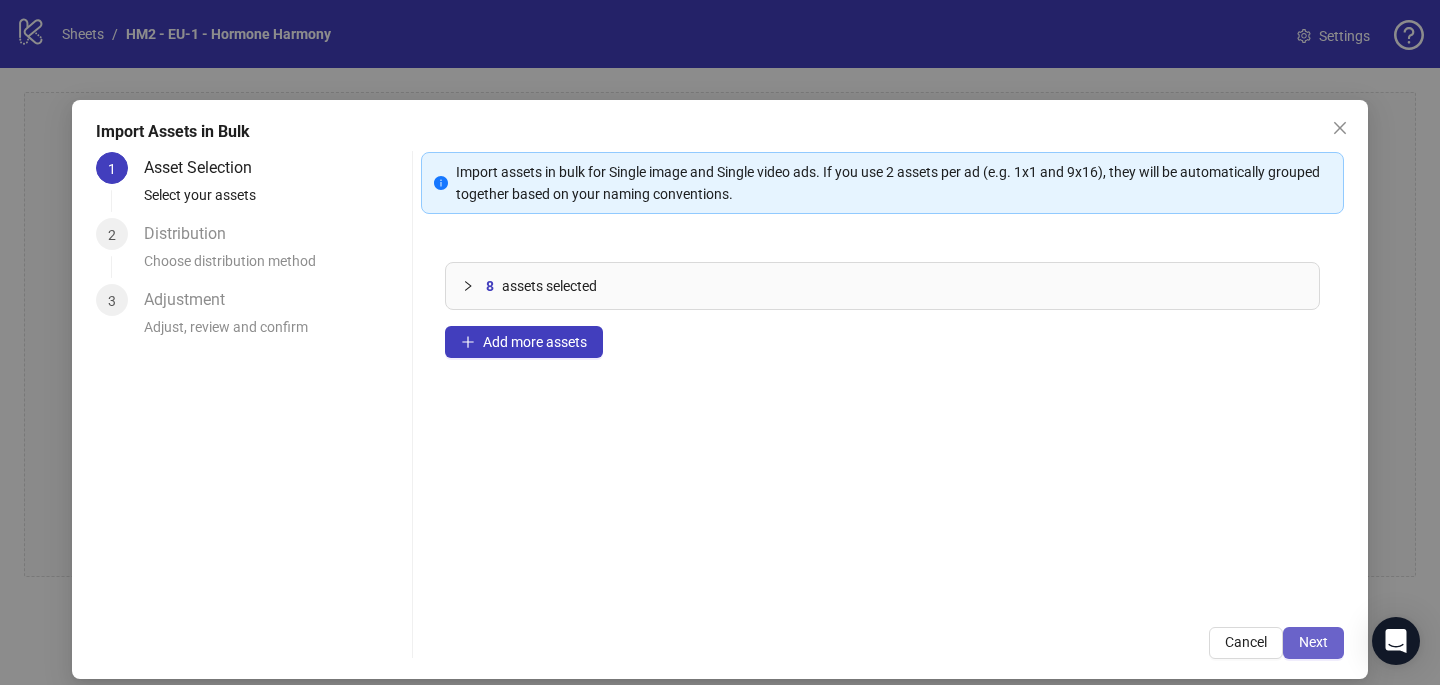 click on "Next" at bounding box center (1313, 642) 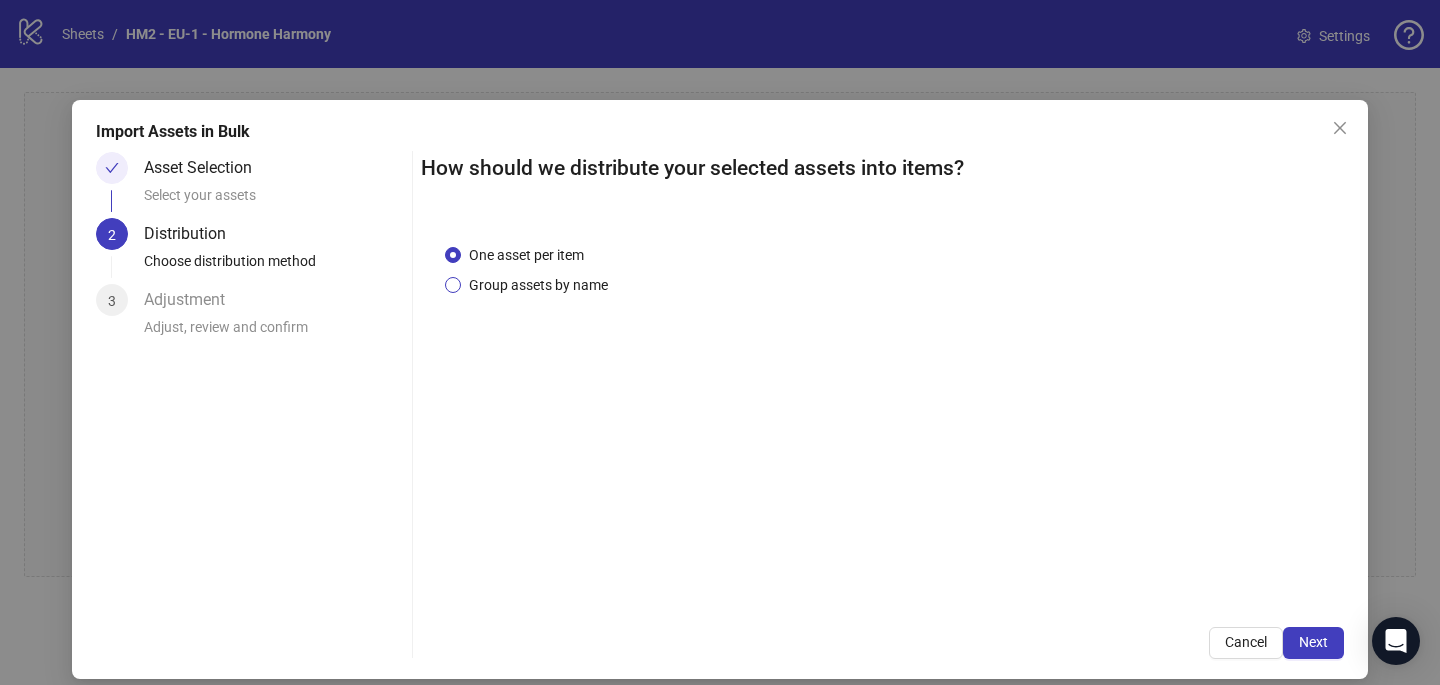 click on "Group assets by name" at bounding box center [526, 255] 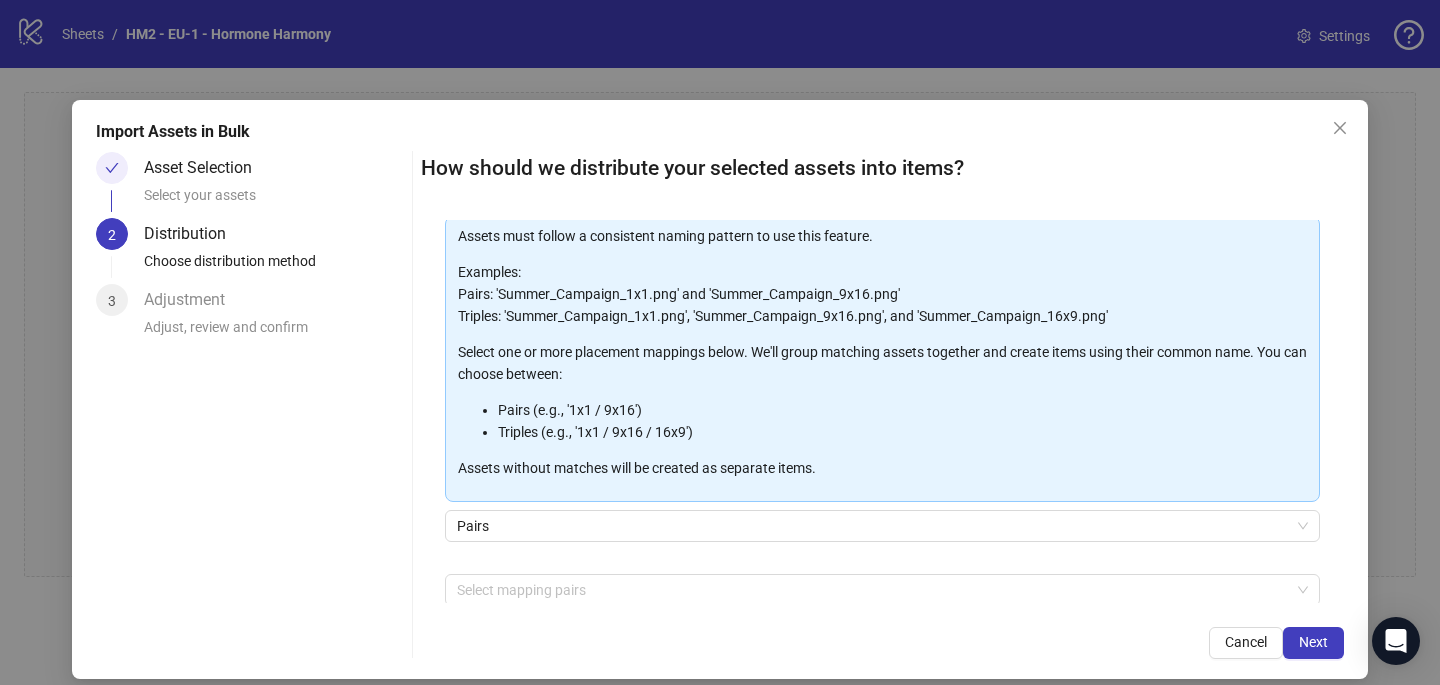 scroll, scrollTop: 203, scrollLeft: 0, axis: vertical 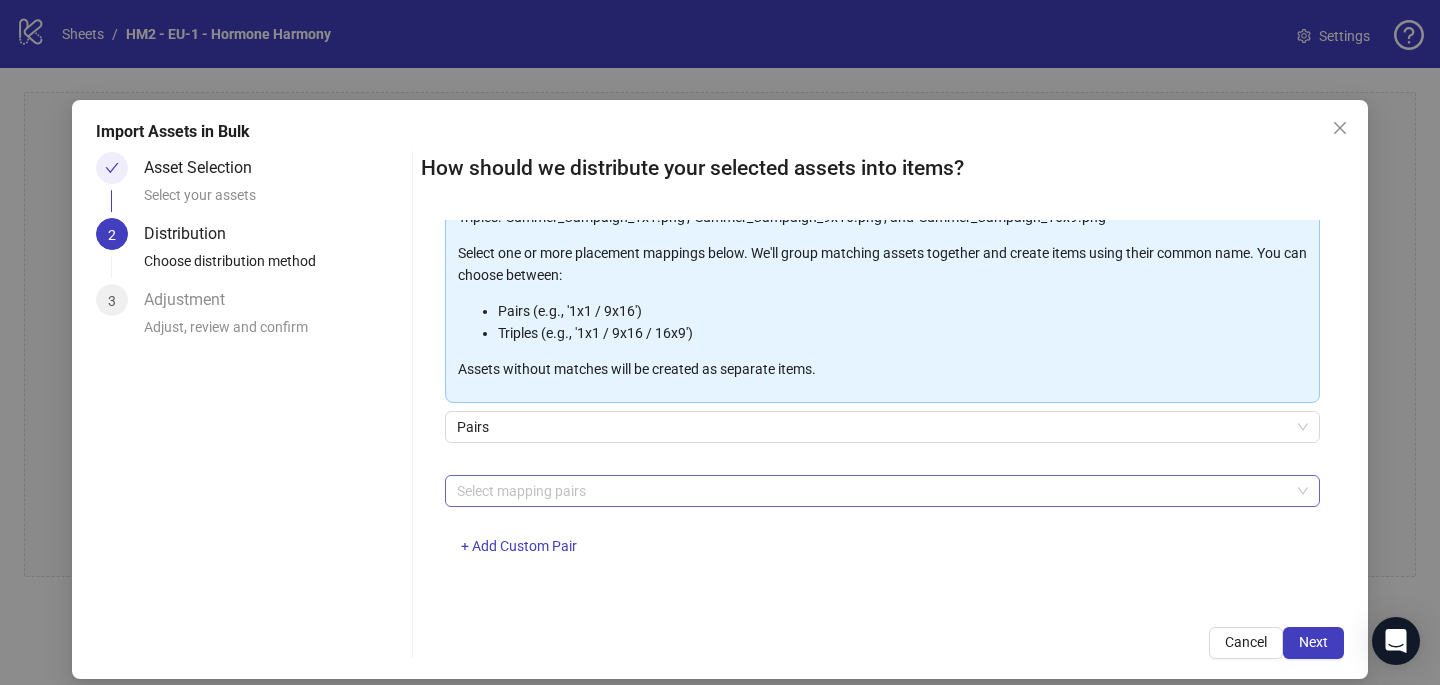 click at bounding box center (872, 491) 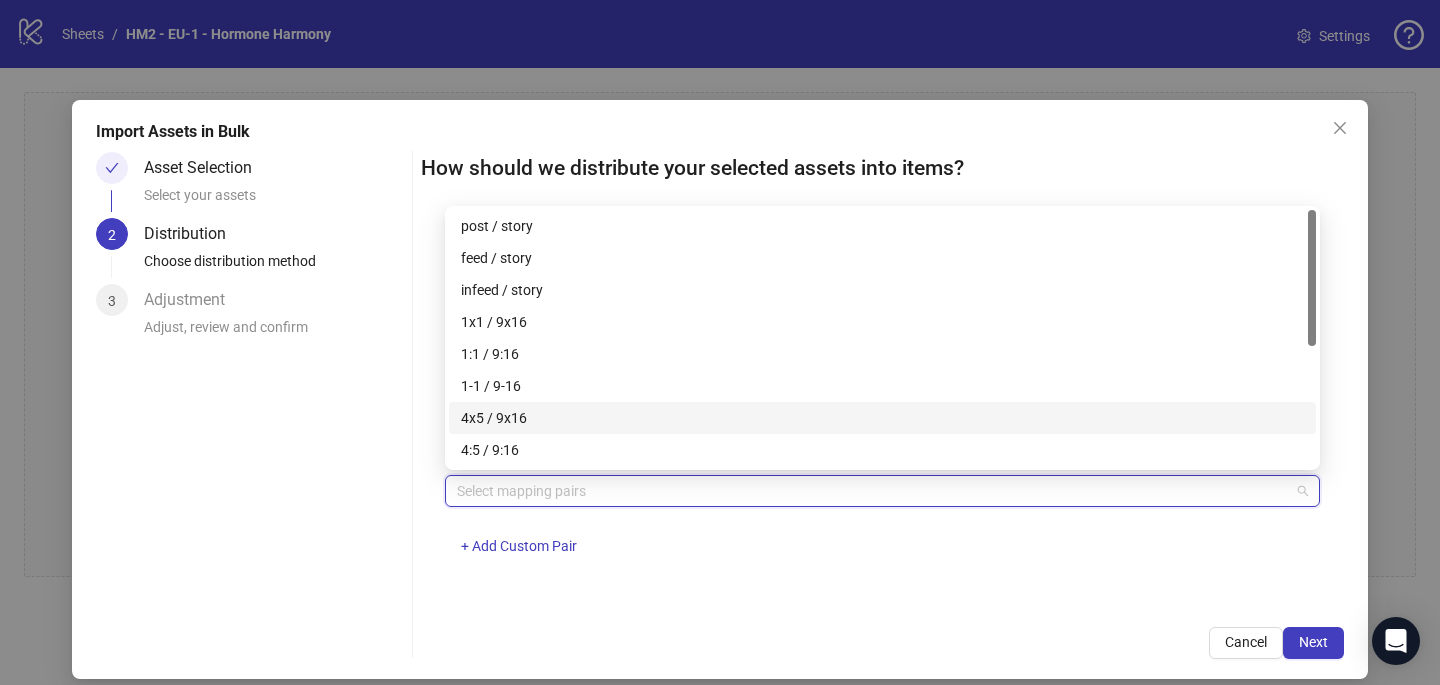 click on "4x5 / 9x16" at bounding box center [882, 418] 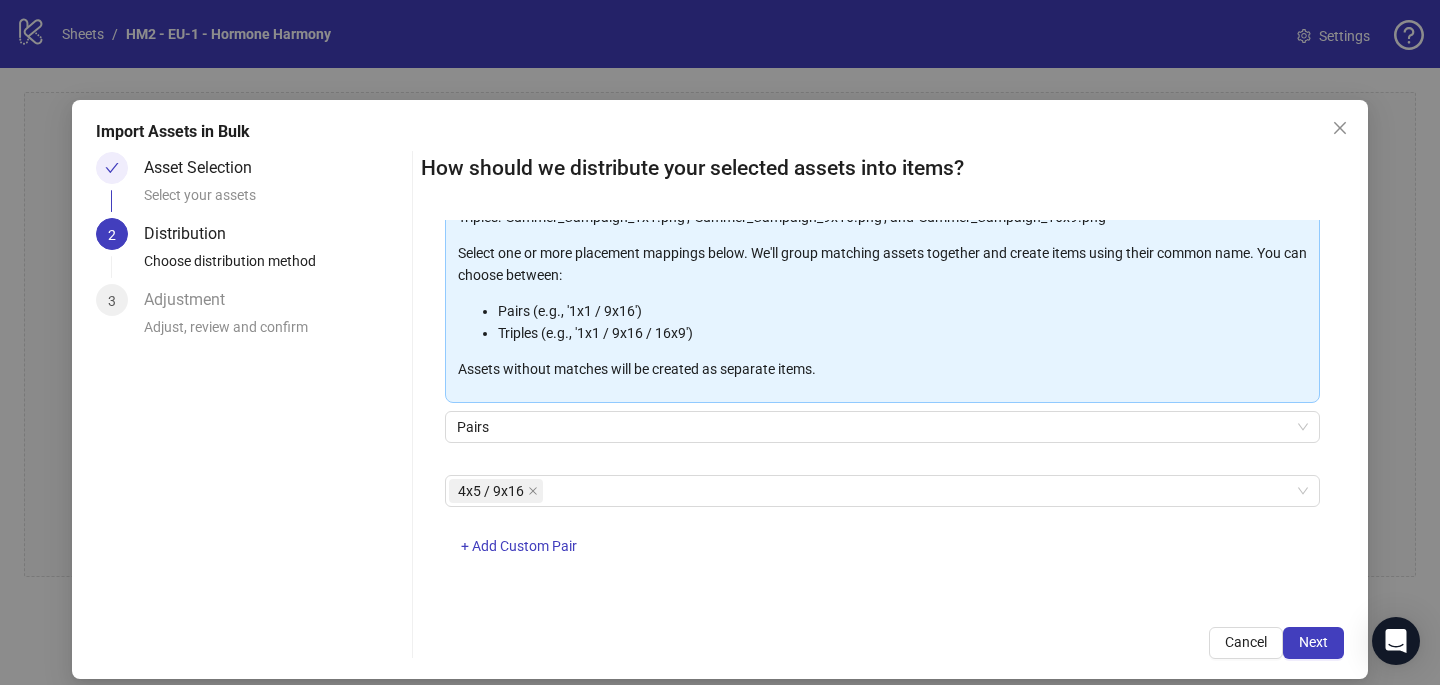 click on "How should we distribute your selected assets into items? One asset per item Group assets by name Assets must follow a consistent naming pattern to use this feature. Examples: Pairs: 'Summer_Campaign_1x1.png' and 'Summer_Campaign_9x16.png' Triples: 'Summer_Campaign_1x1.png', 'Summer_Campaign_9x16.png', and 'Summer_Campaign_16x9.png' Select one or more placement mappings below. We'll group matching assets together and create items using their common name. You can choose between: Pairs (e.g., '1x1 / 9x16') Triples (e.g., '1x1 / 9x16 / 16x9') Assets without matches will be created as separate items. Pairs 4x5 / 9x16   + Add Custom Pair Cancel Next" at bounding box center [882, 405] 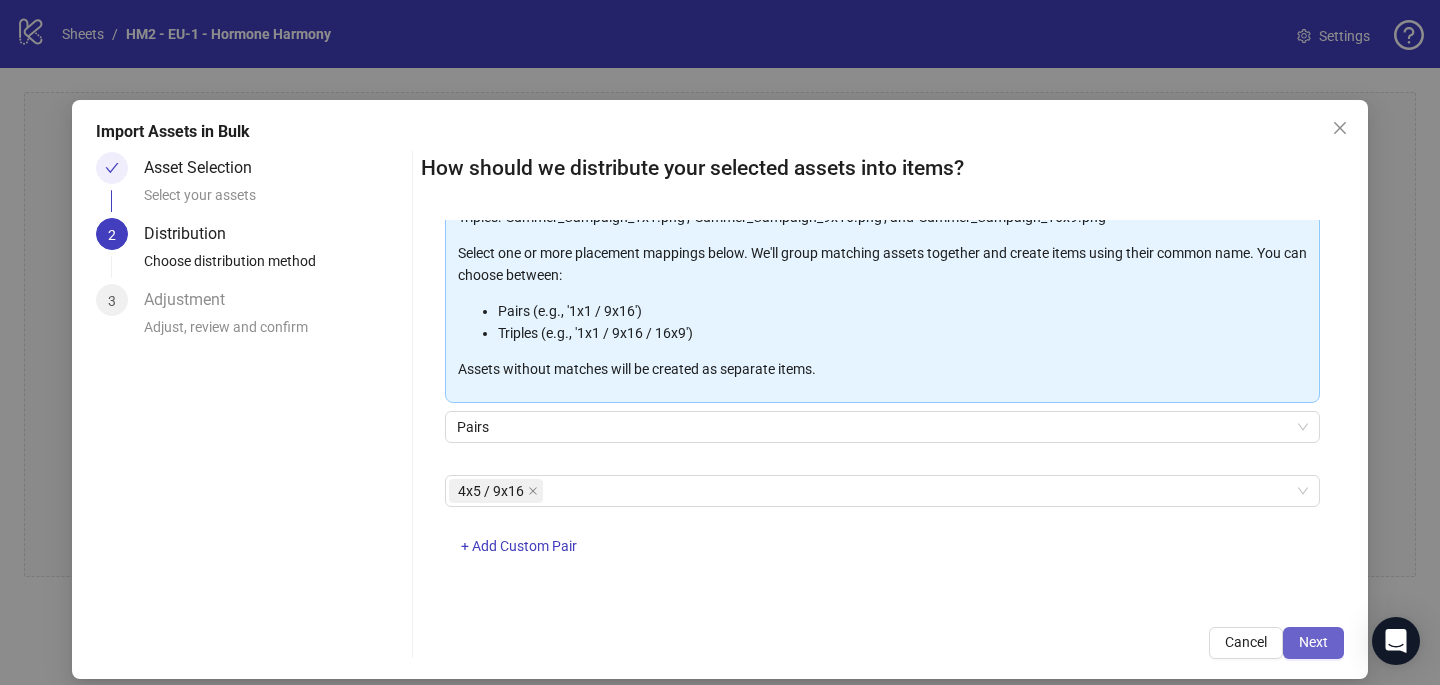 click on "Next" at bounding box center [1313, 642] 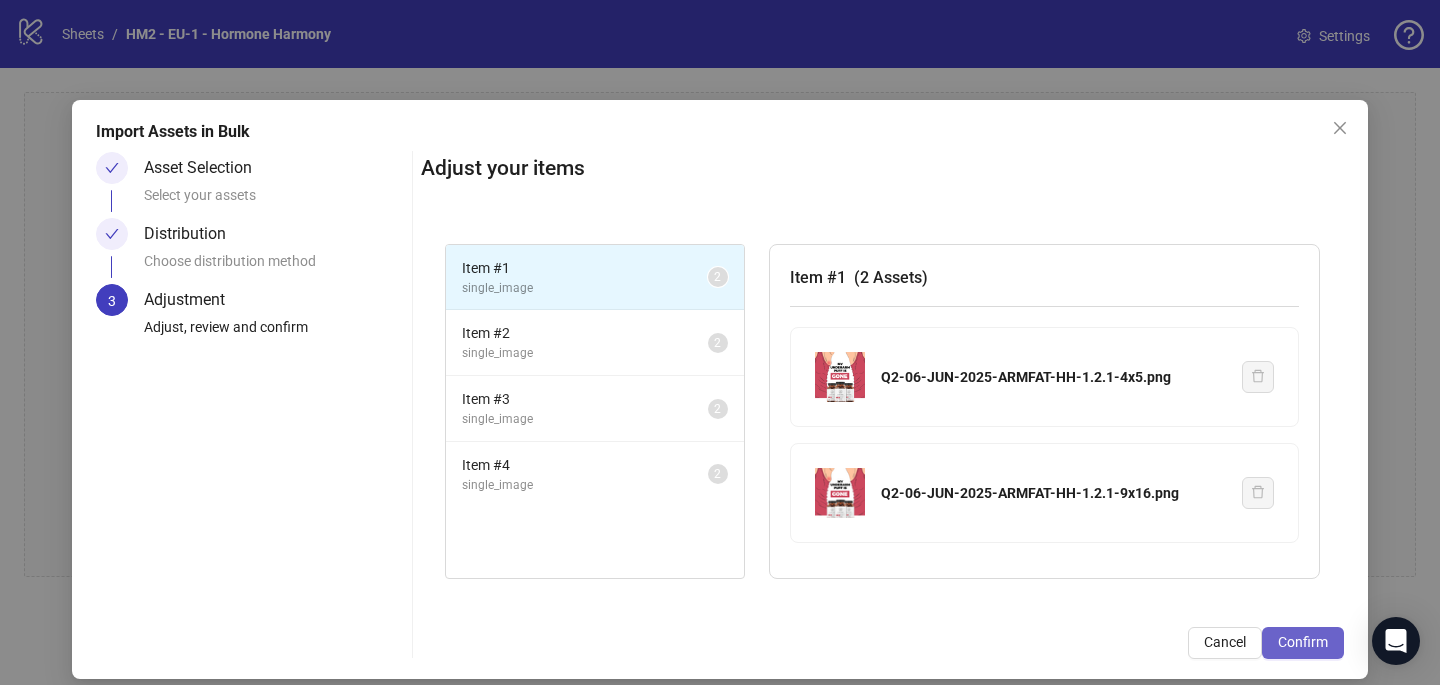click on "Confirm" at bounding box center [1303, 643] 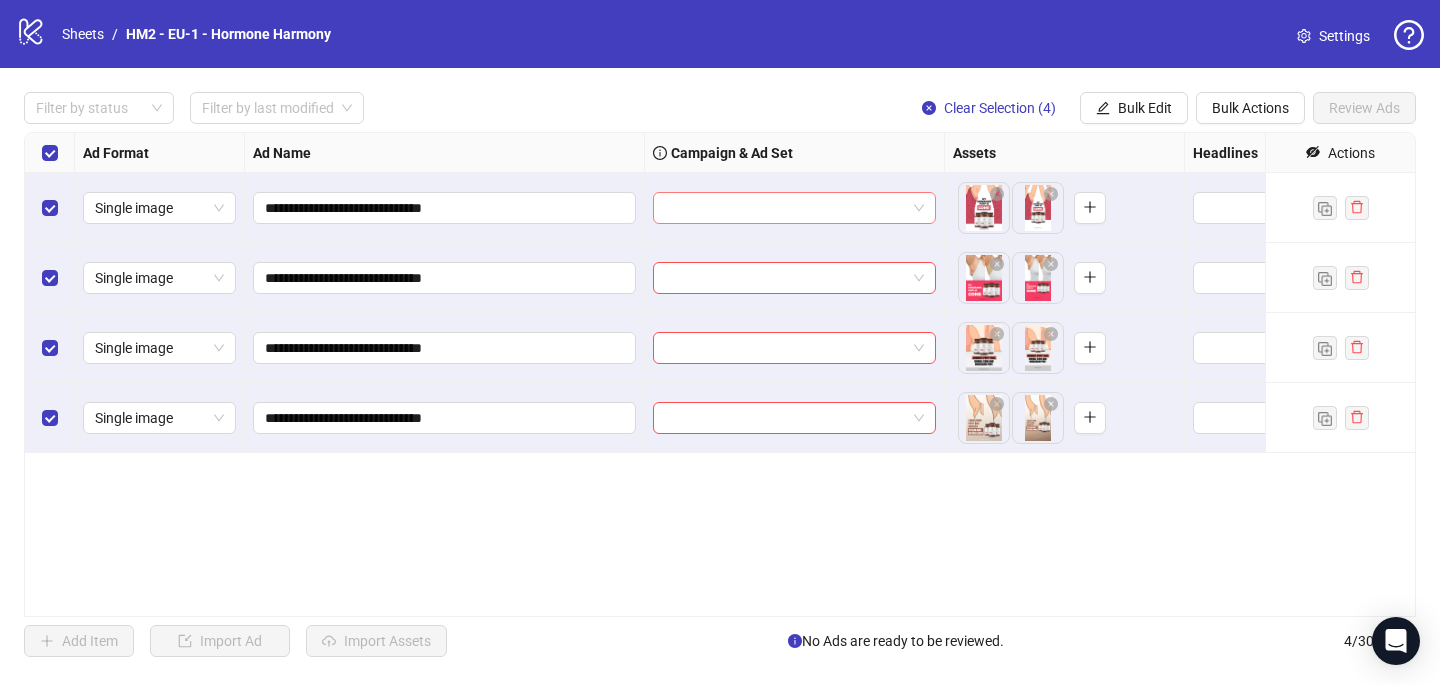 click at bounding box center (785, 208) 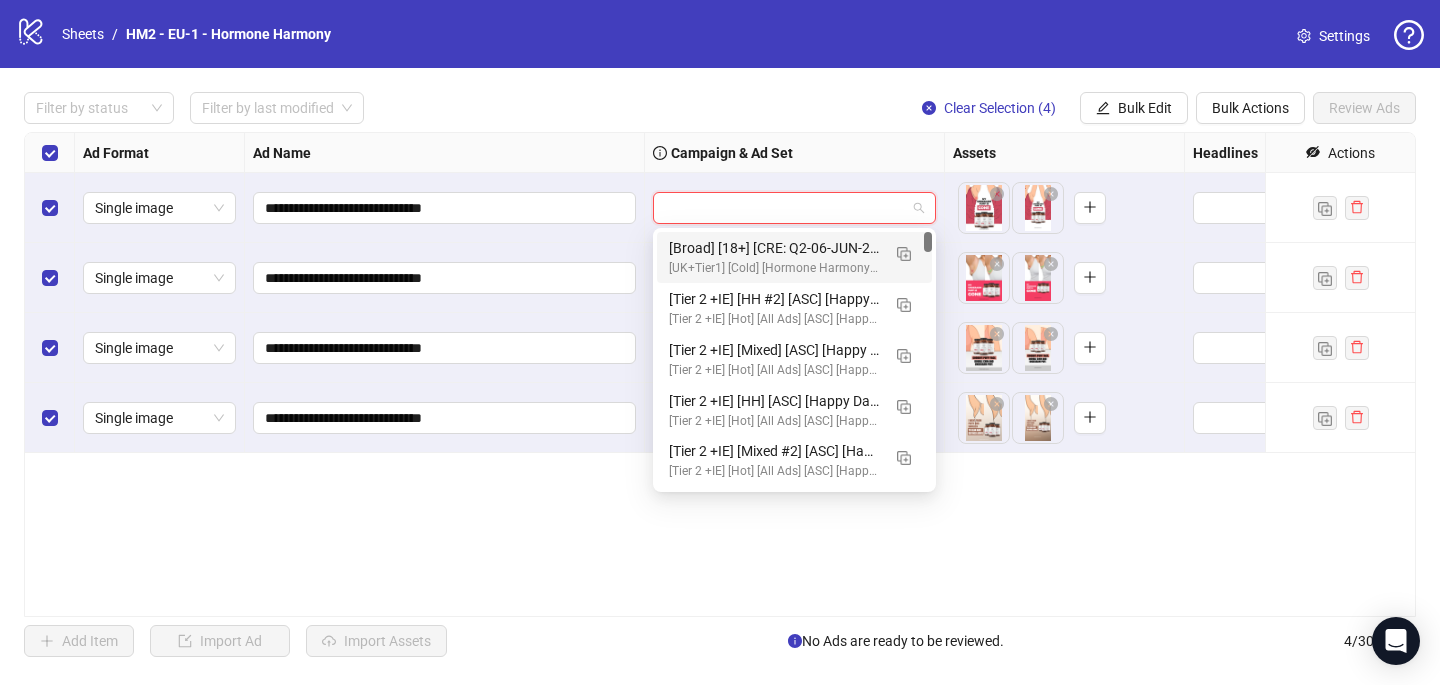 paste on "**********" 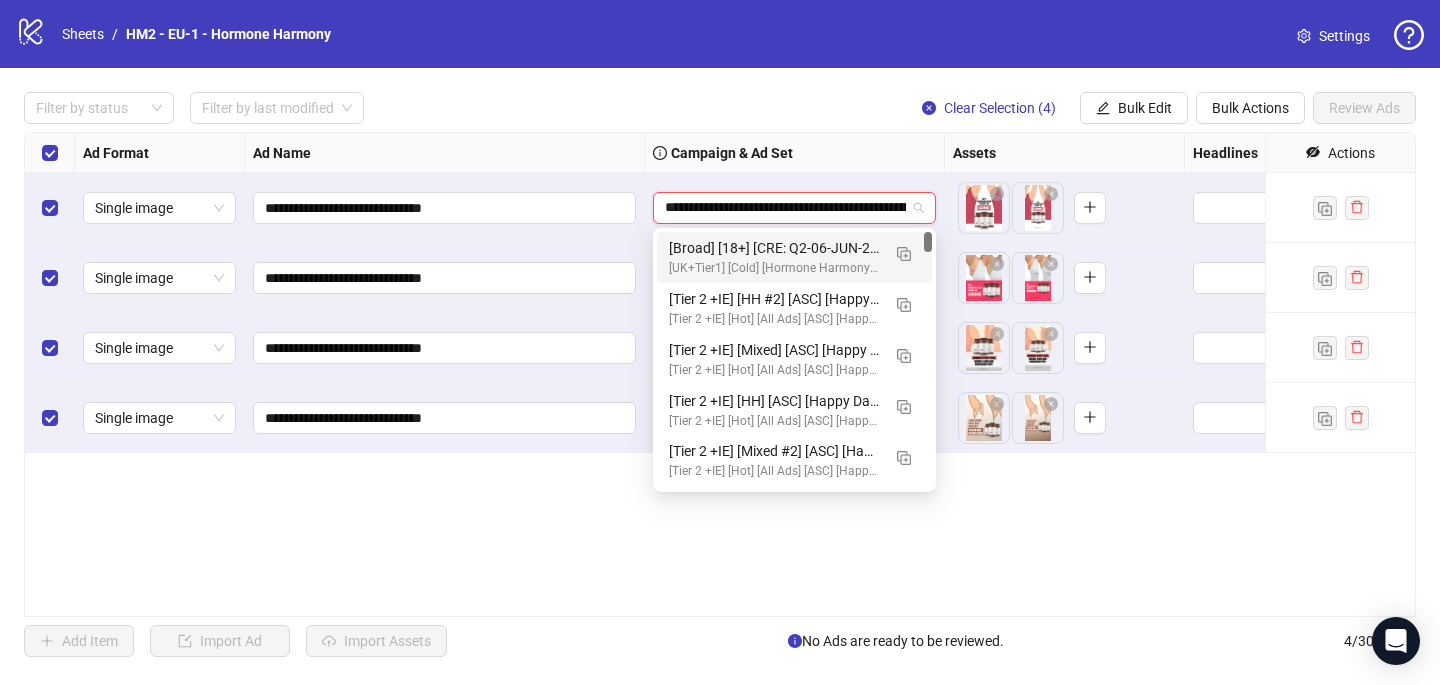 scroll, scrollTop: 0, scrollLeft: 672, axis: horizontal 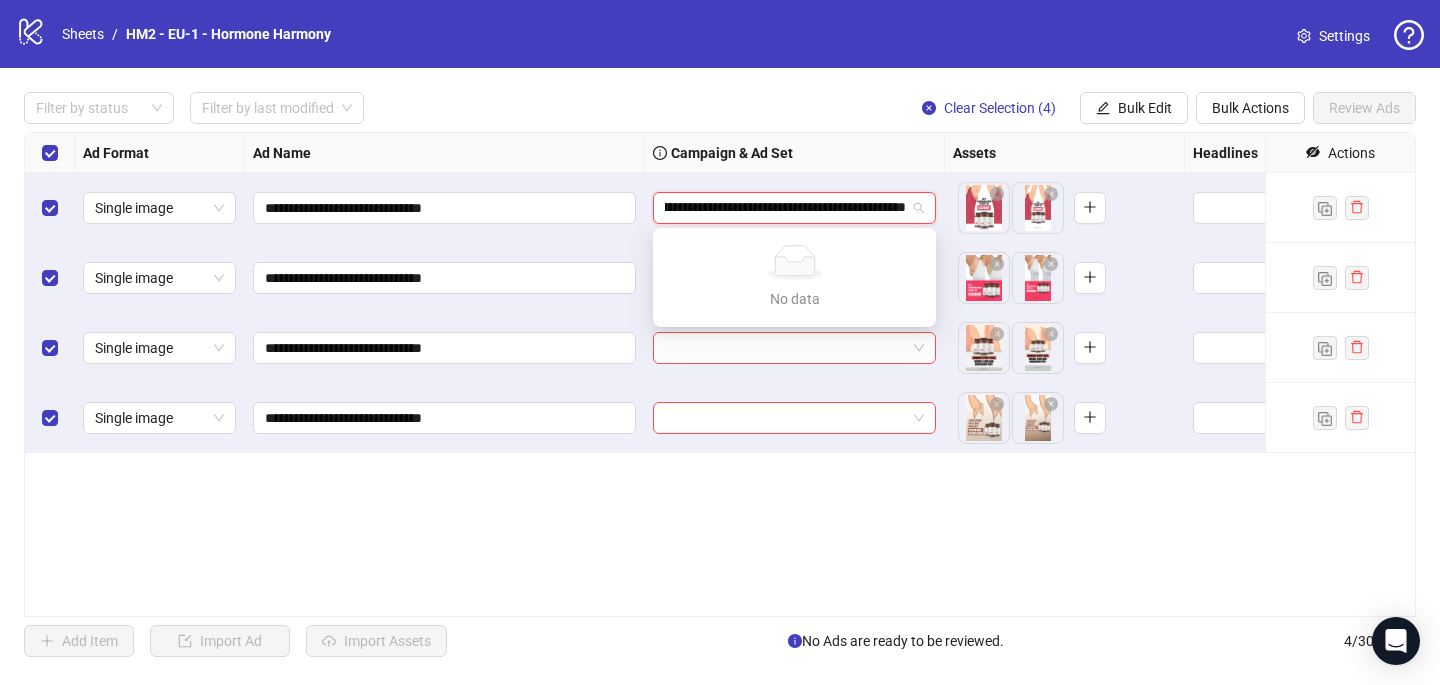 type on "**********" 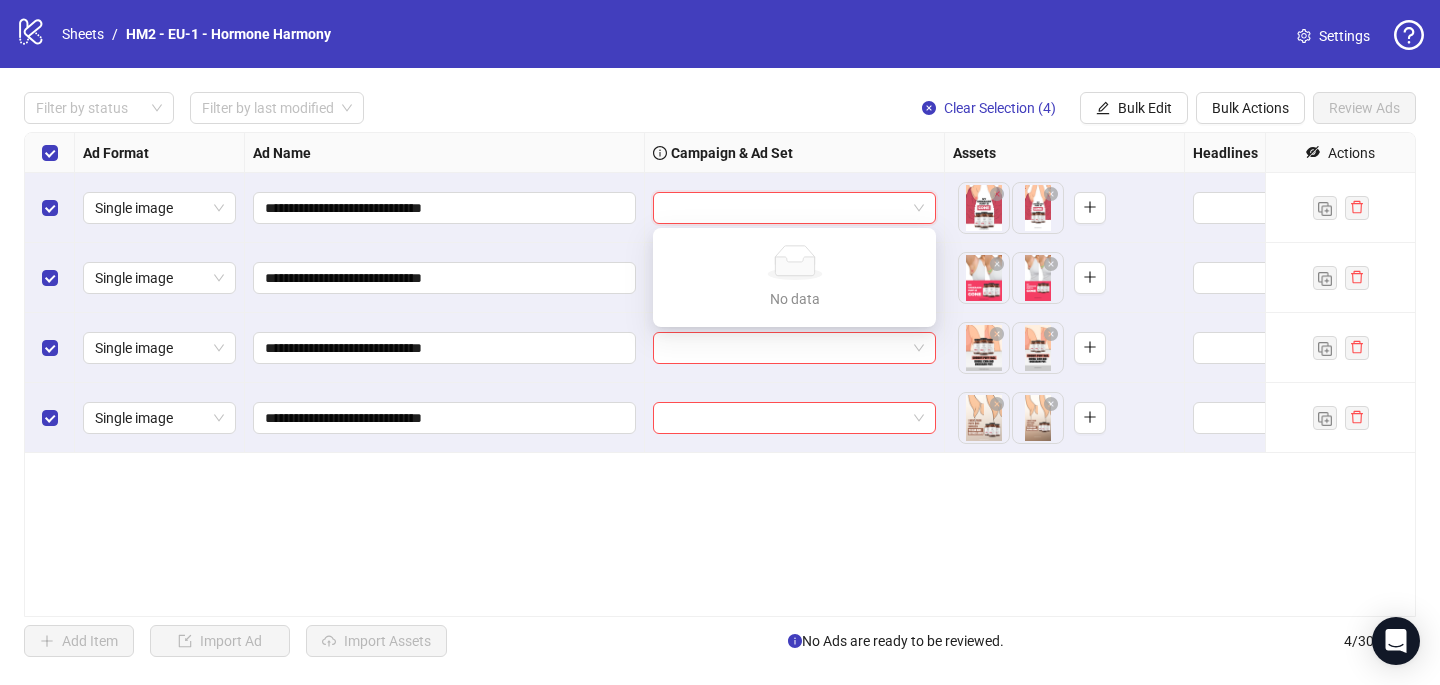 click on "**********" at bounding box center [720, 374] 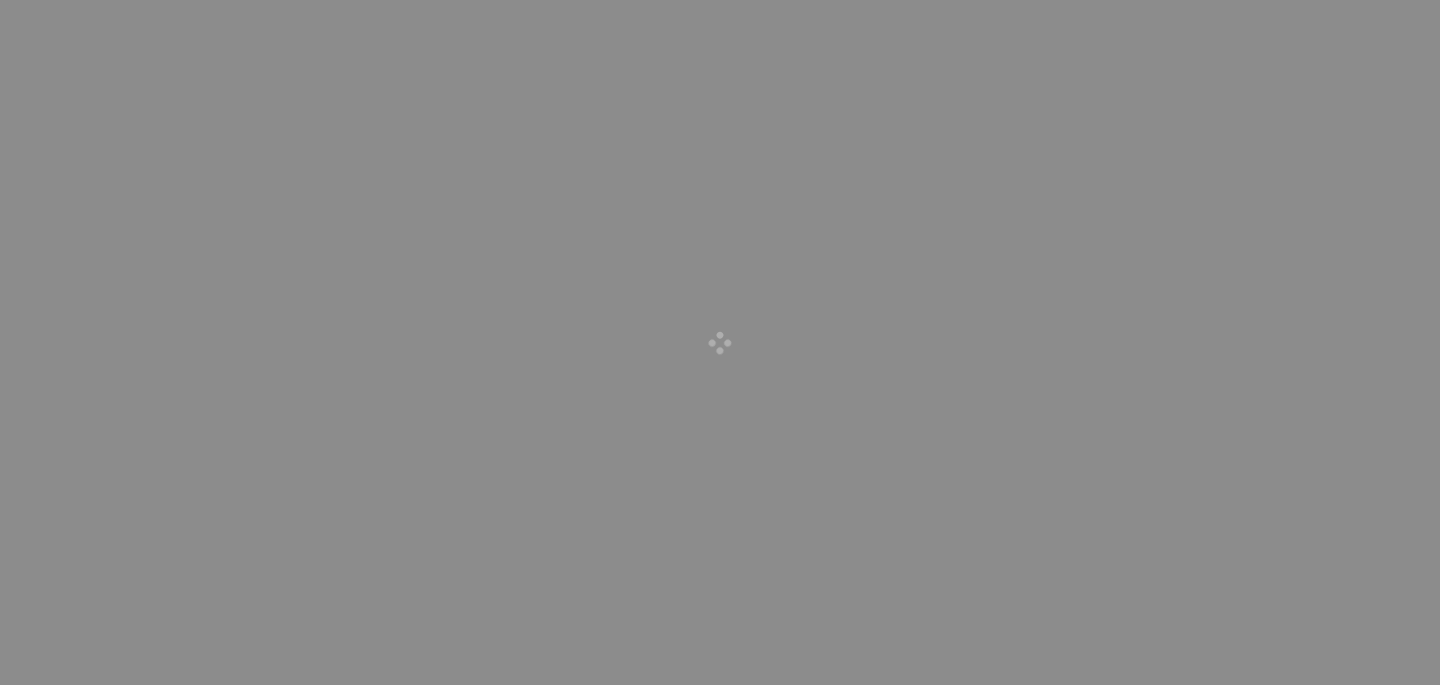 scroll, scrollTop: 0, scrollLeft: 0, axis: both 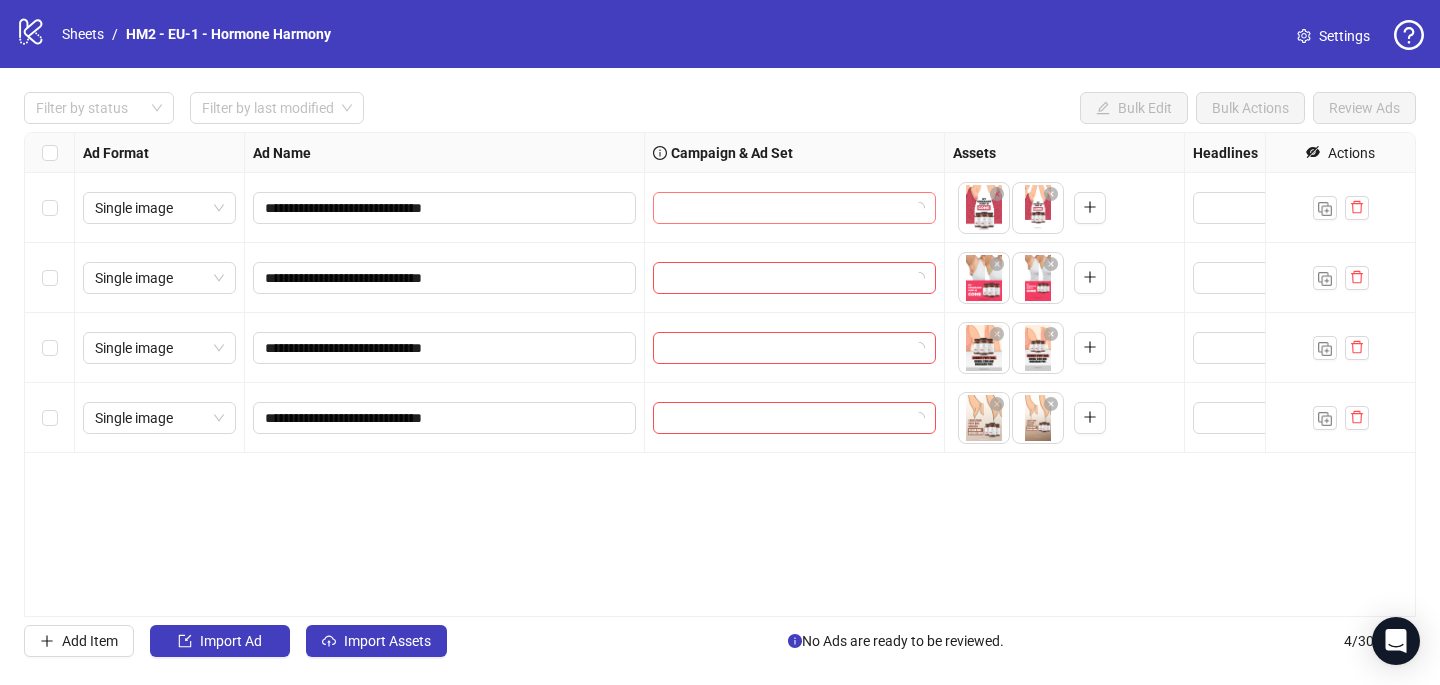click at bounding box center (785, 208) 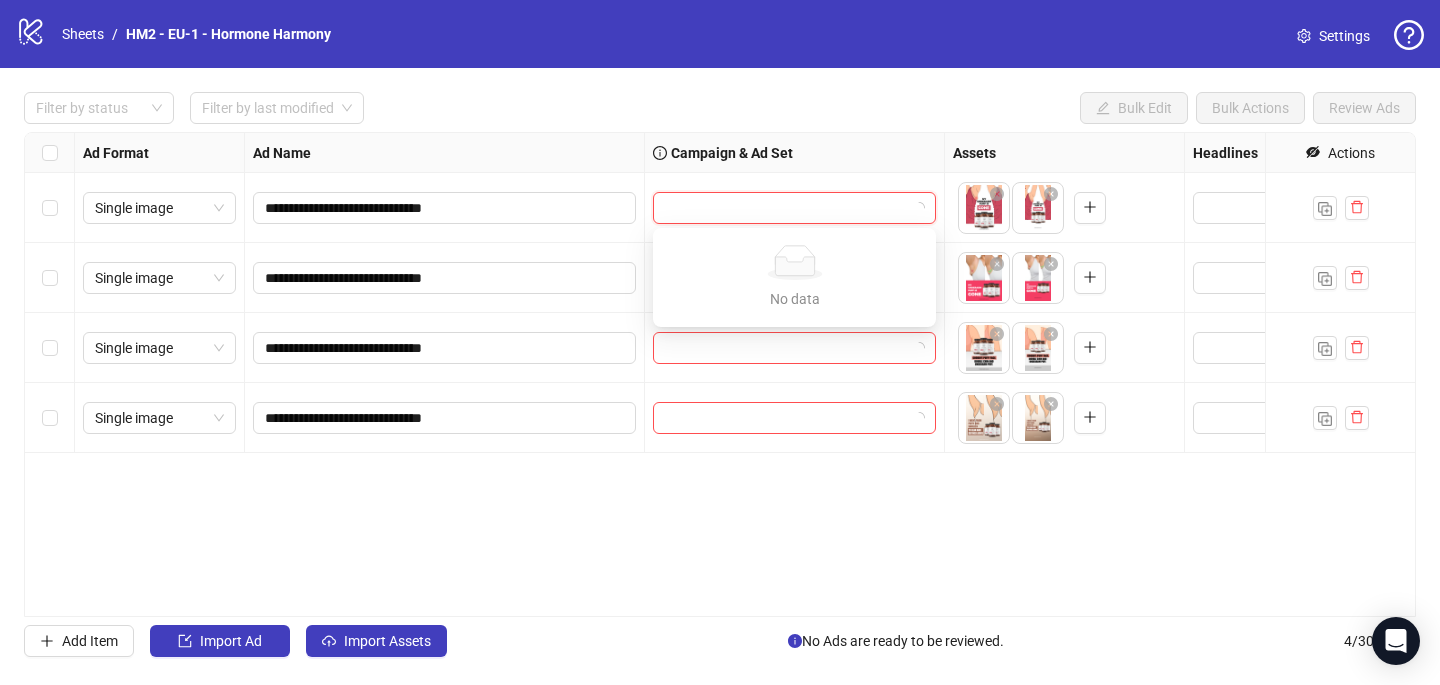 paste on "**********" 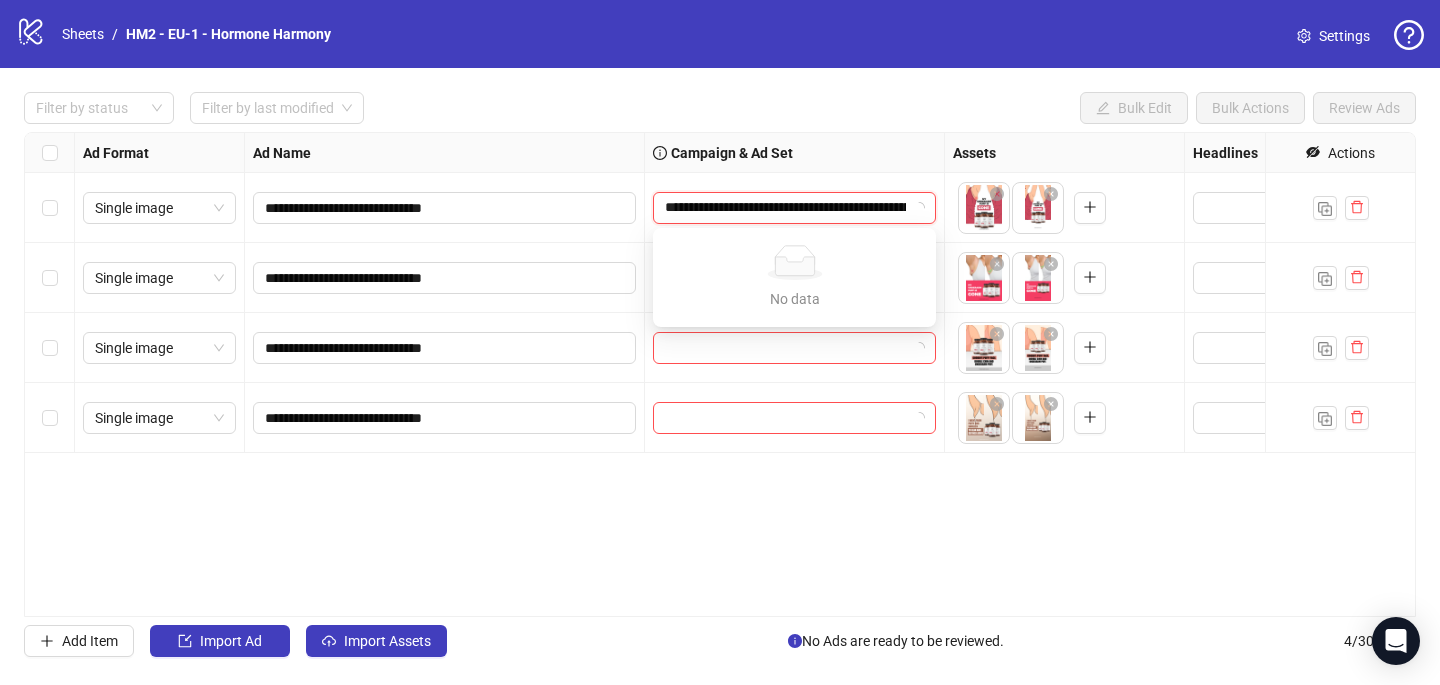 scroll, scrollTop: 0, scrollLeft: 672, axis: horizontal 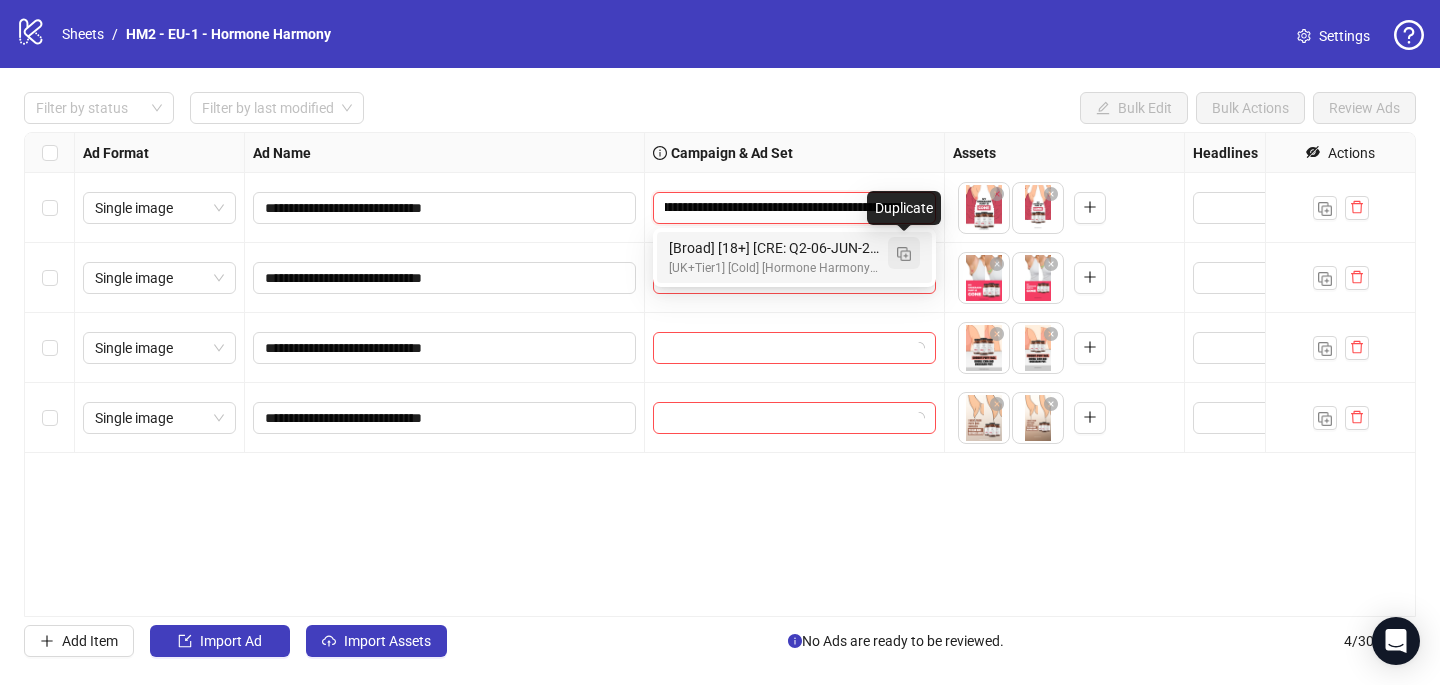 click at bounding box center (904, 254) 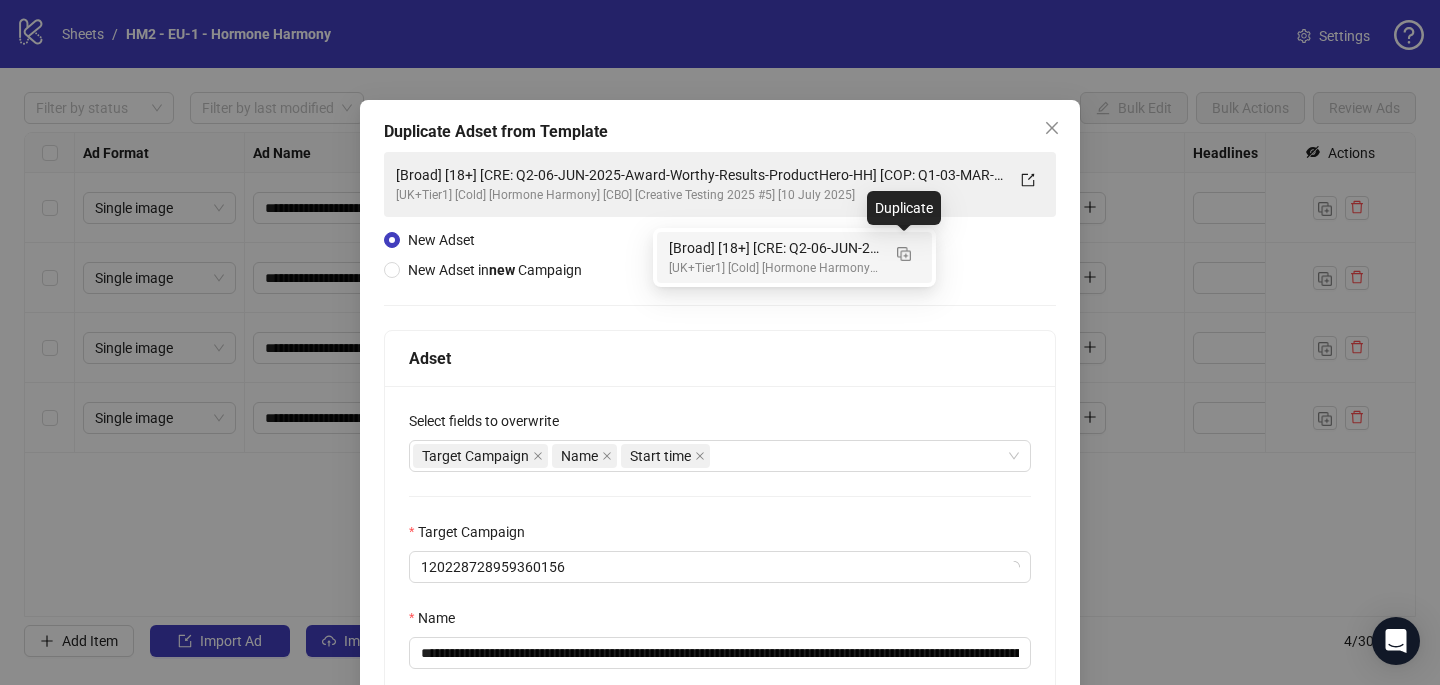 type on "**********" 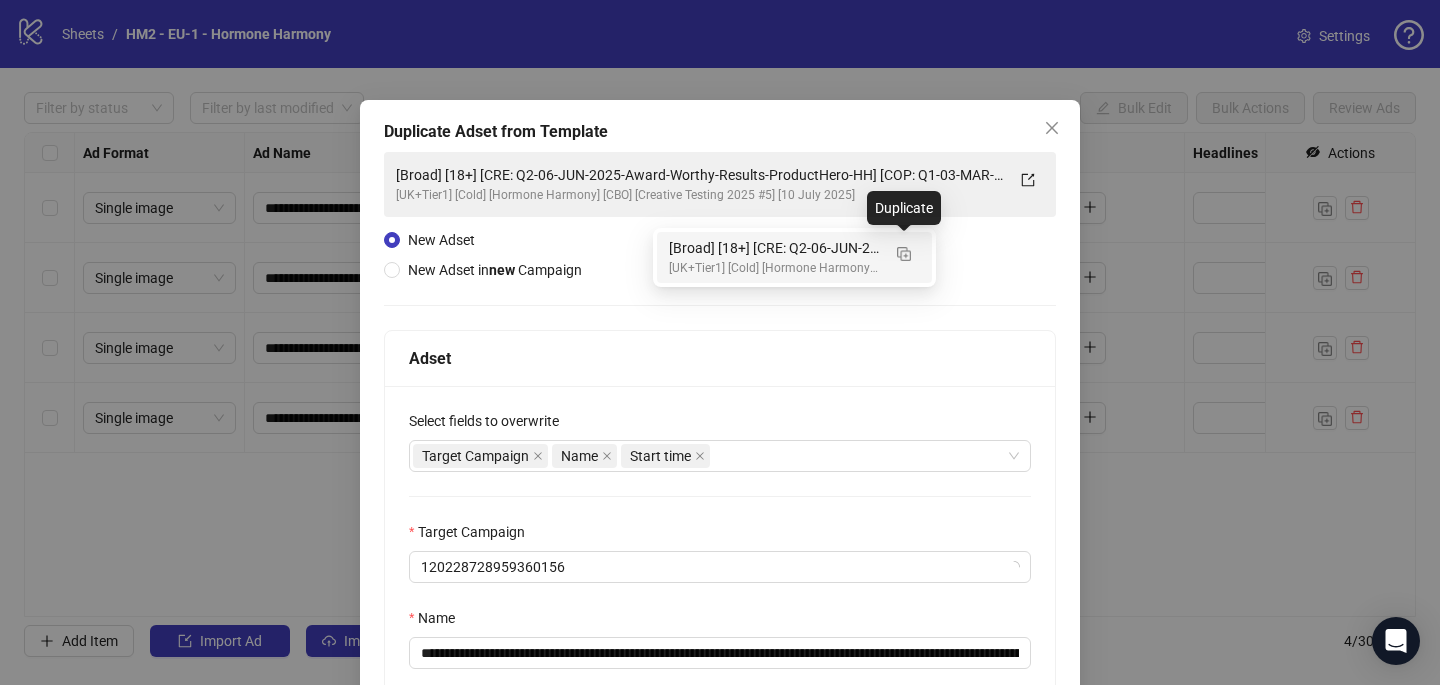 scroll, scrollTop: 0, scrollLeft: 0, axis: both 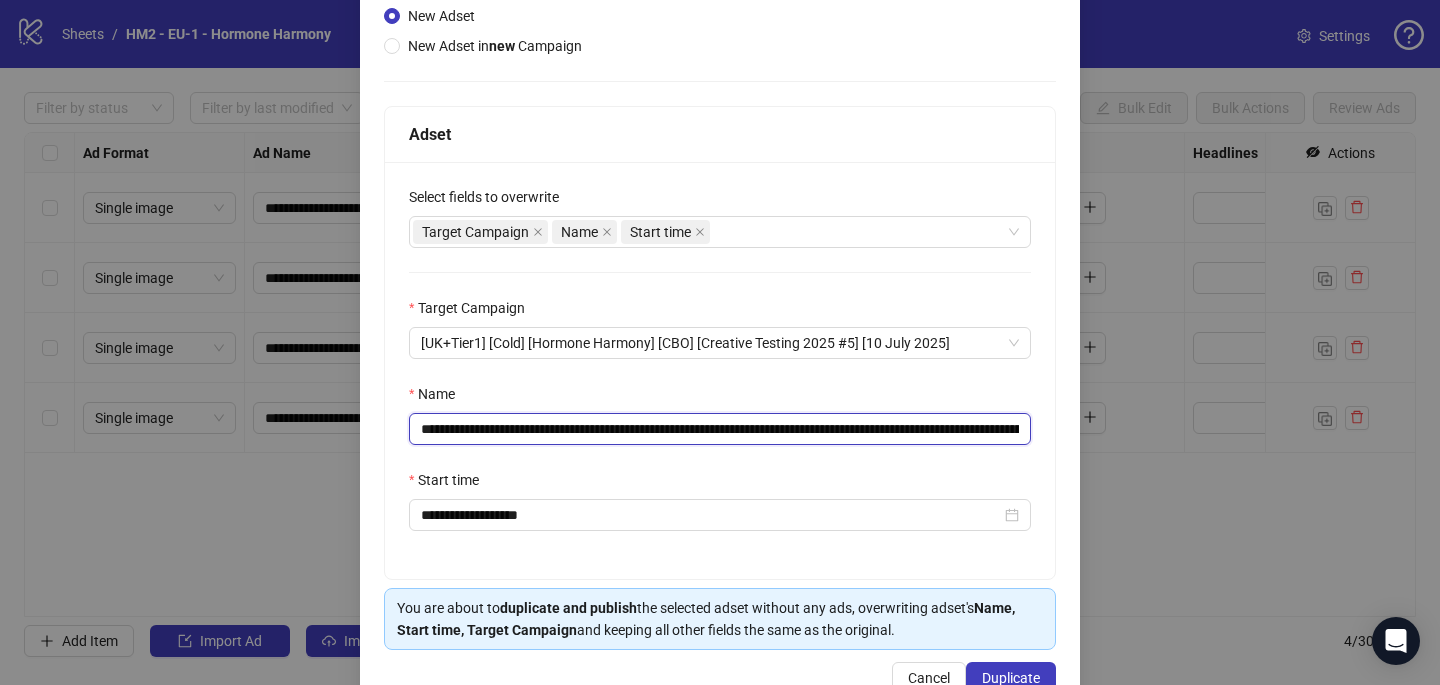 click on "**********" at bounding box center [720, 429] 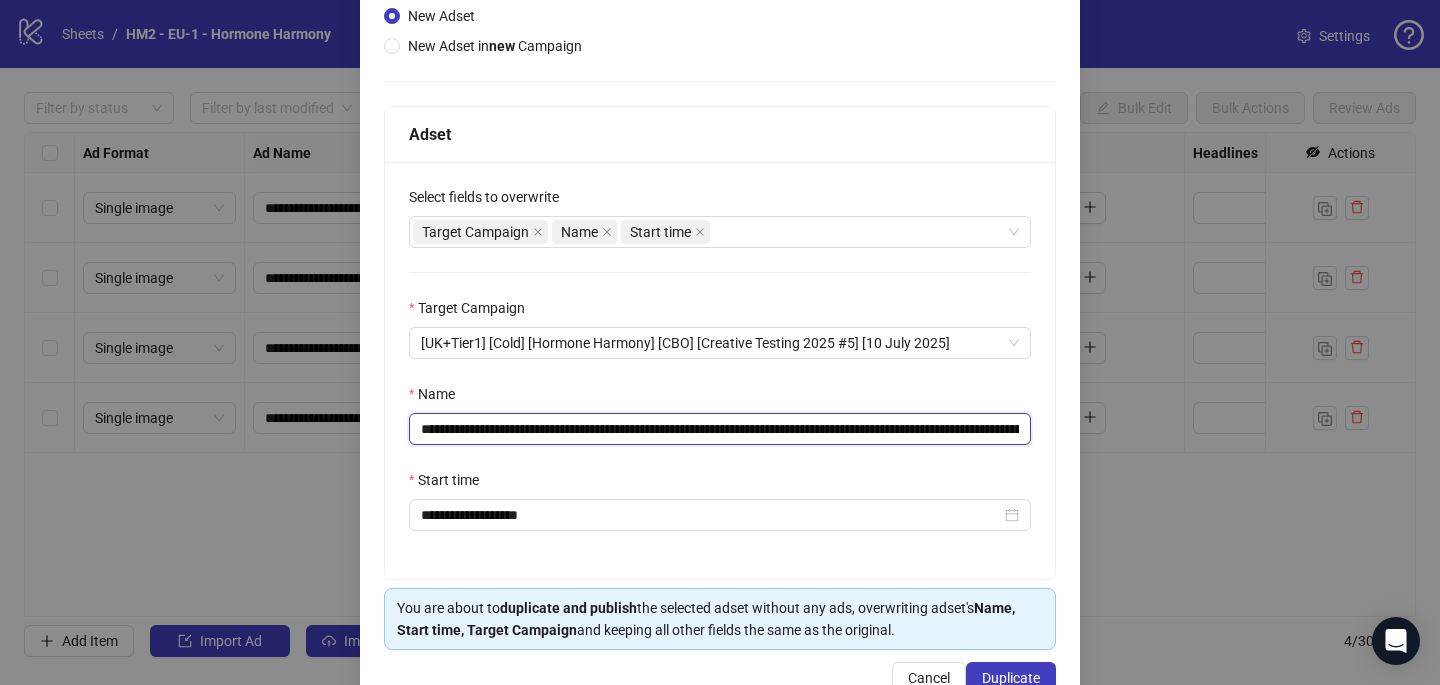 click on "**********" at bounding box center (720, 429) 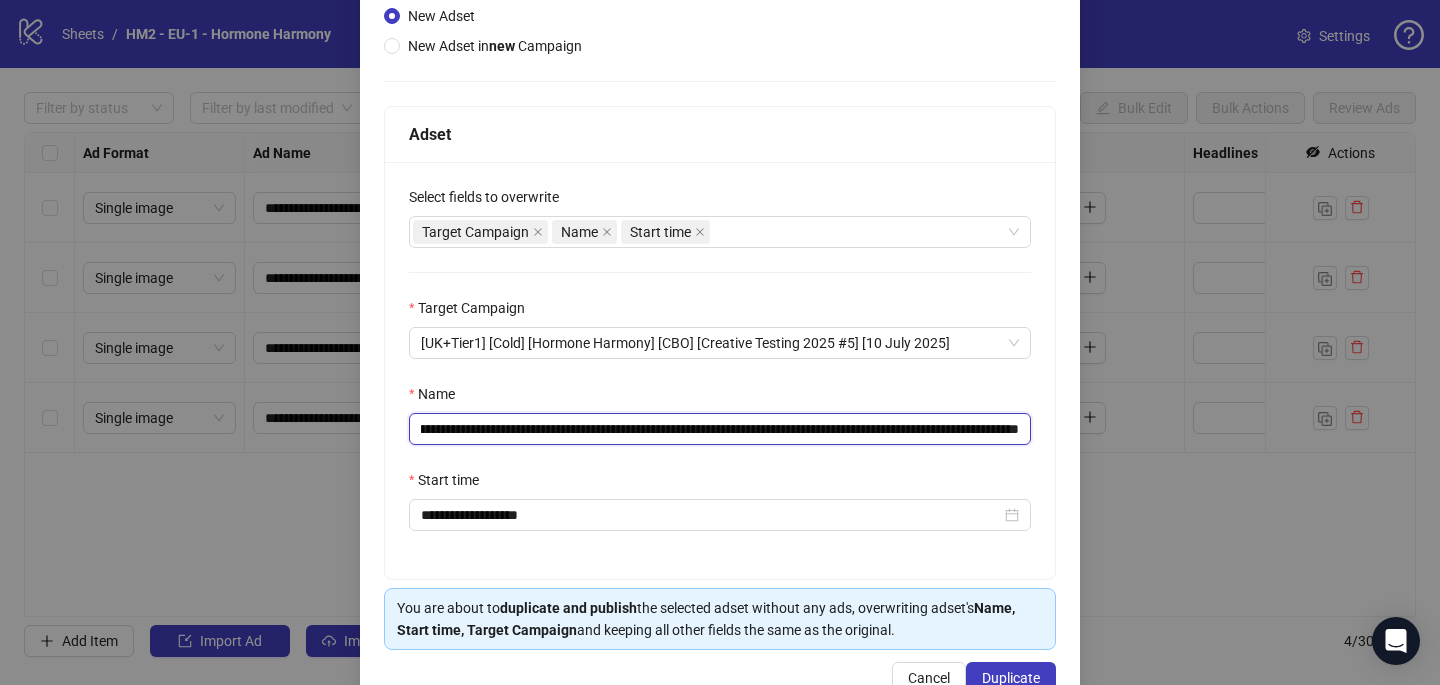 click on "**********" at bounding box center (720, 429) 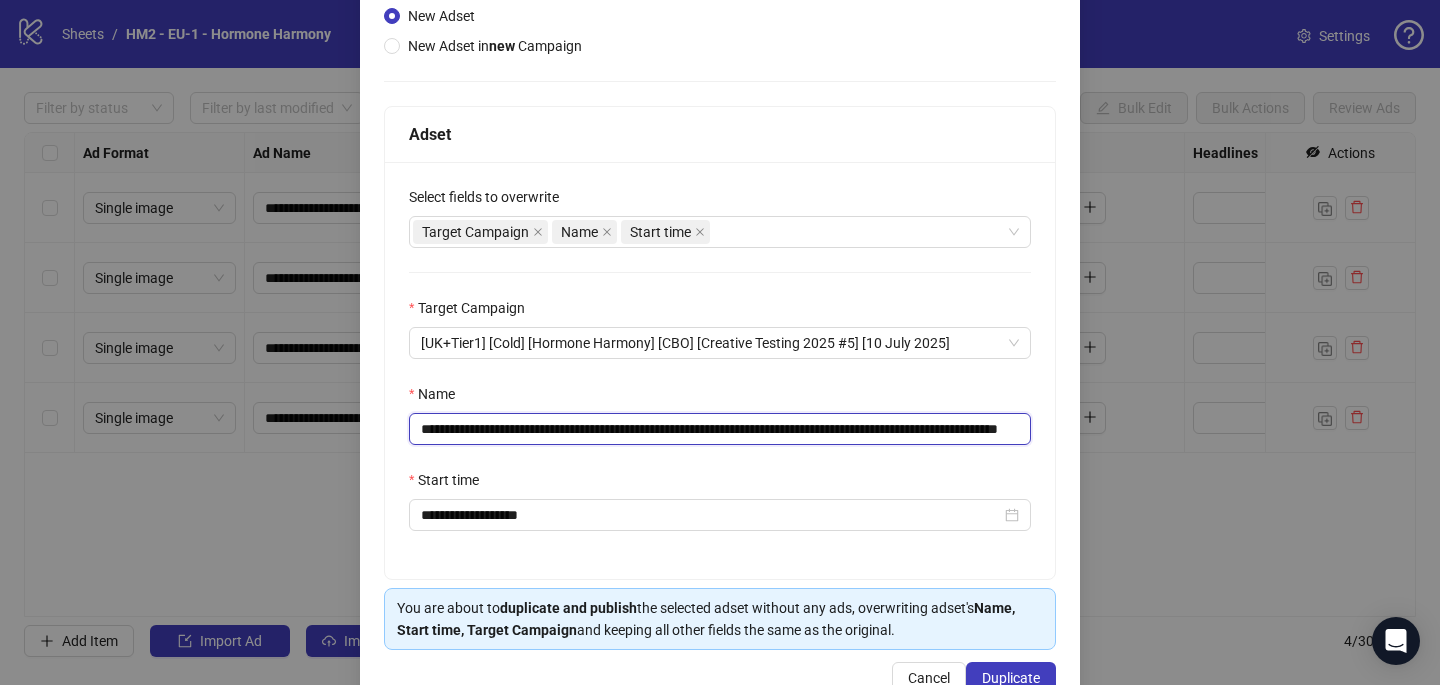 scroll, scrollTop: 0, scrollLeft: 173, axis: horizontal 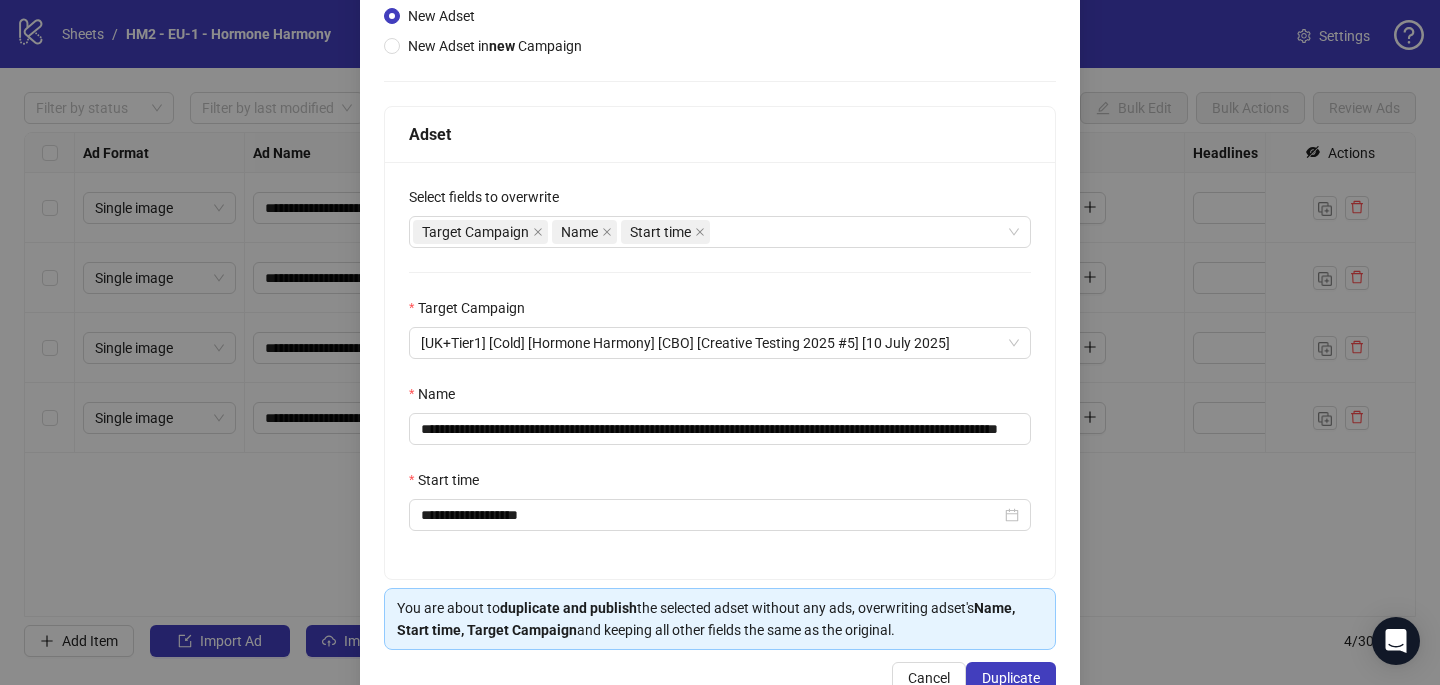 click on "**********" at bounding box center [720, 370] 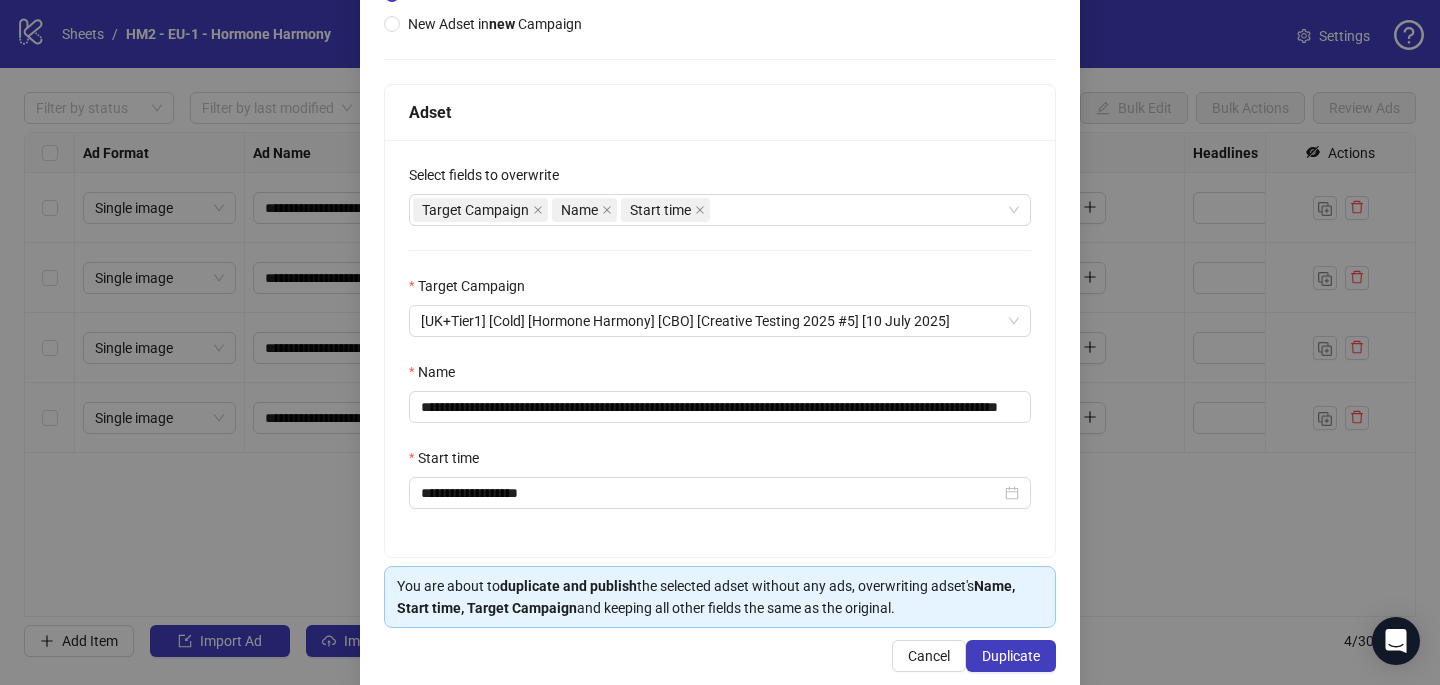 scroll, scrollTop: 278, scrollLeft: 0, axis: vertical 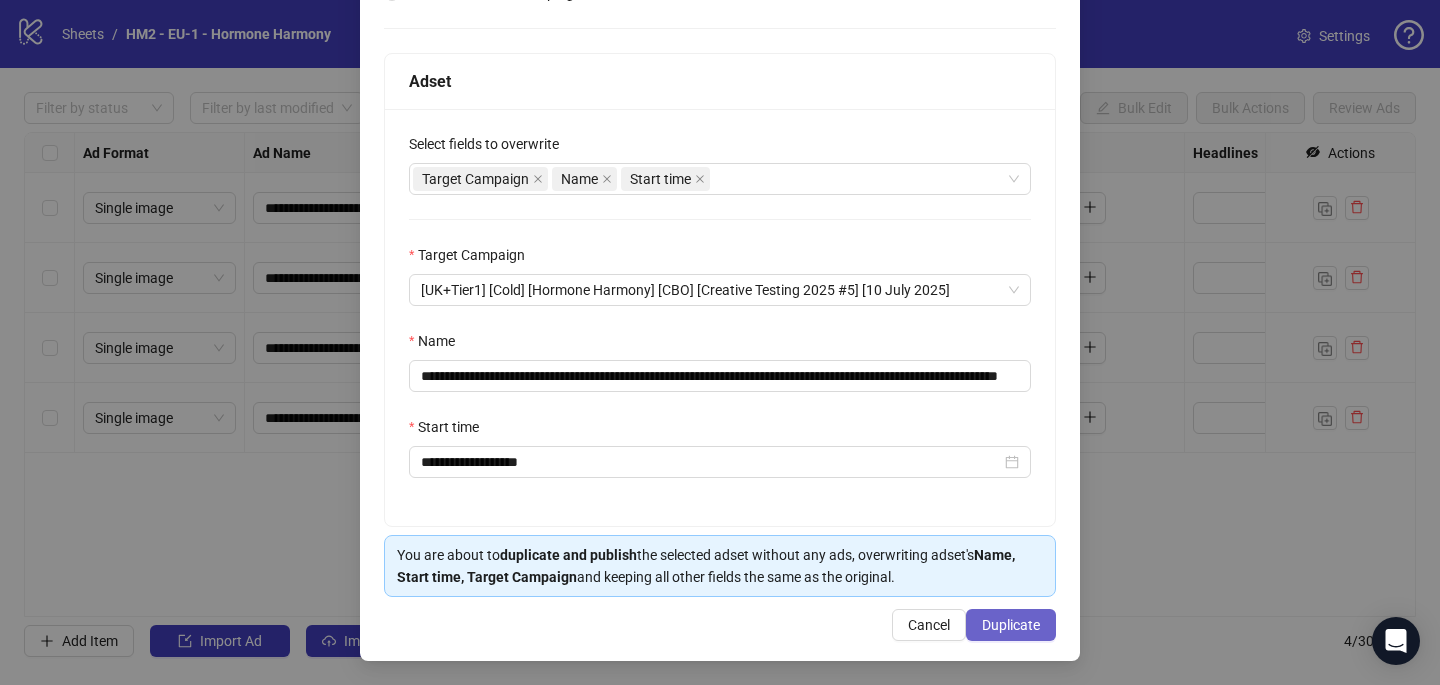 click on "Duplicate" at bounding box center [1011, 625] 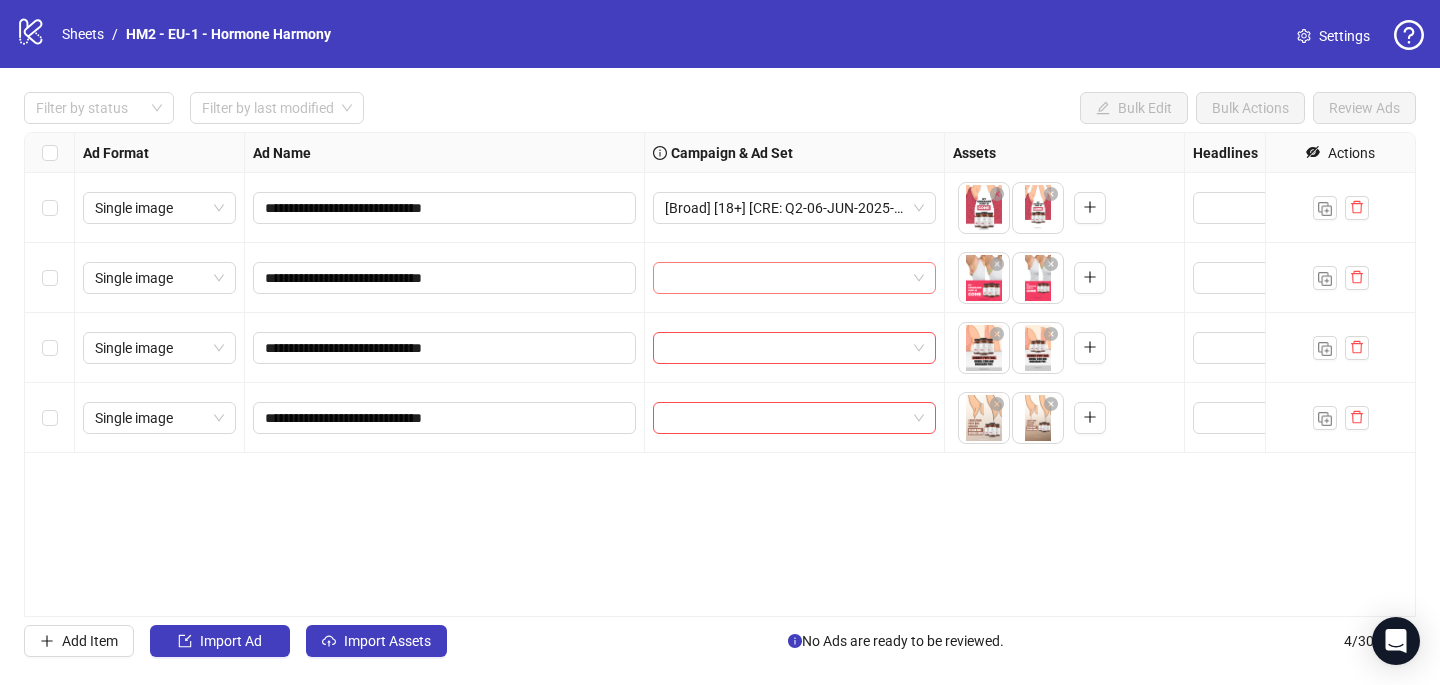 click at bounding box center [785, 278] 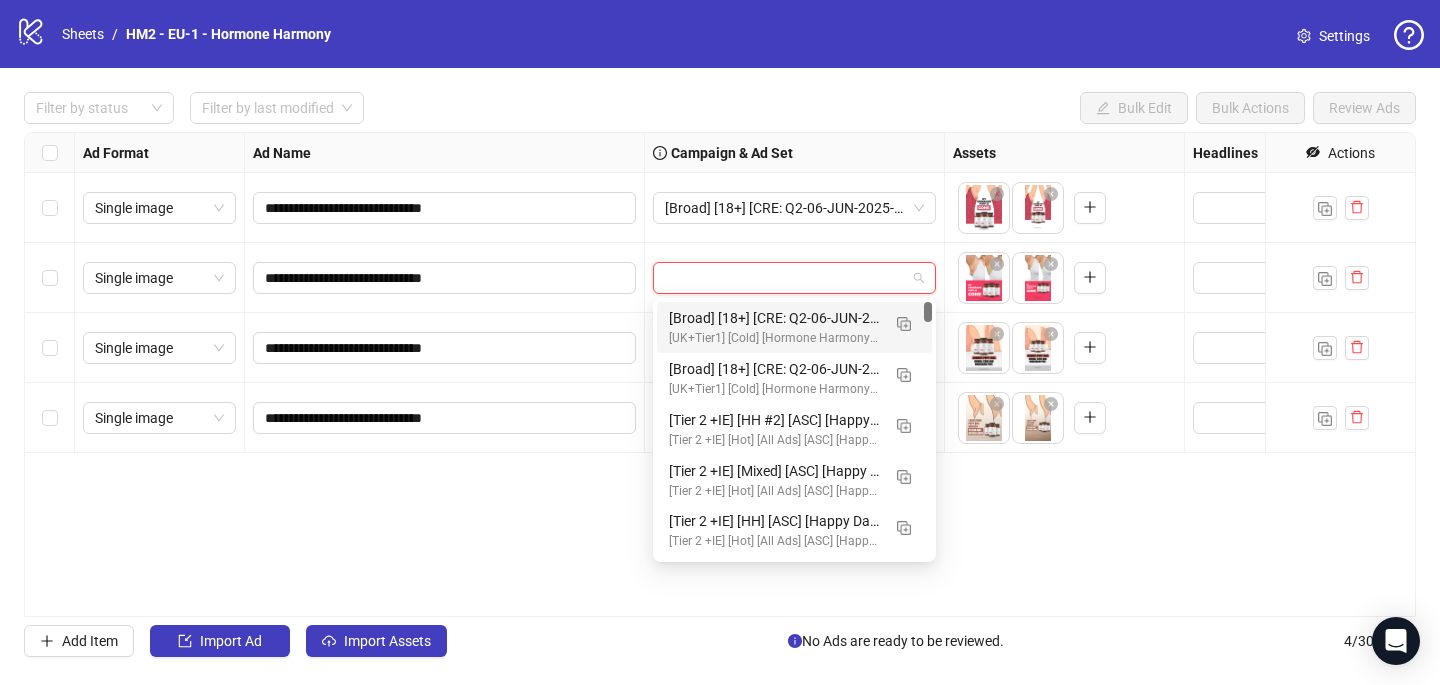 click on "[Broad] [18+] [CRE: Q2-06-JUN-2025-ARMFAT-HH-1.2] [COP: Q1-03-MAR-2025-March-Scientist-5RW-LONG-HH] [10 July 2025]" at bounding box center [774, 318] 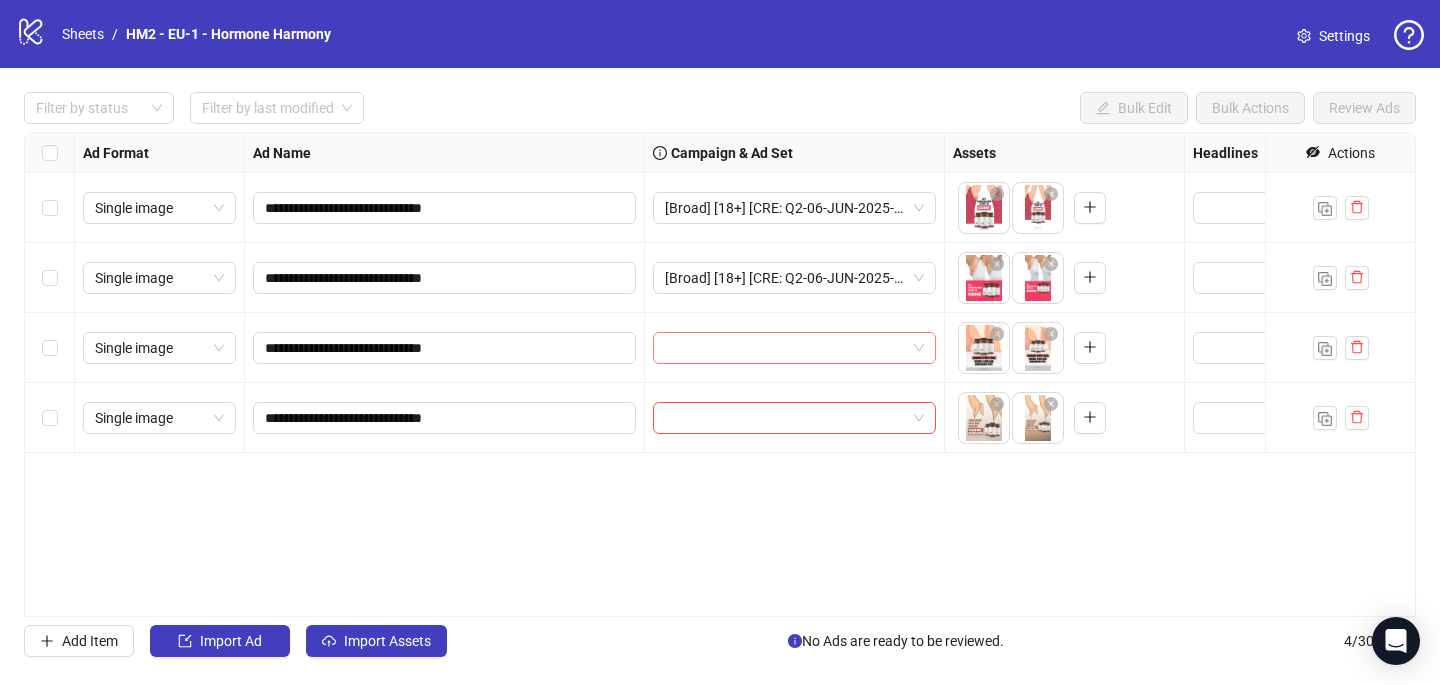 click at bounding box center (785, 348) 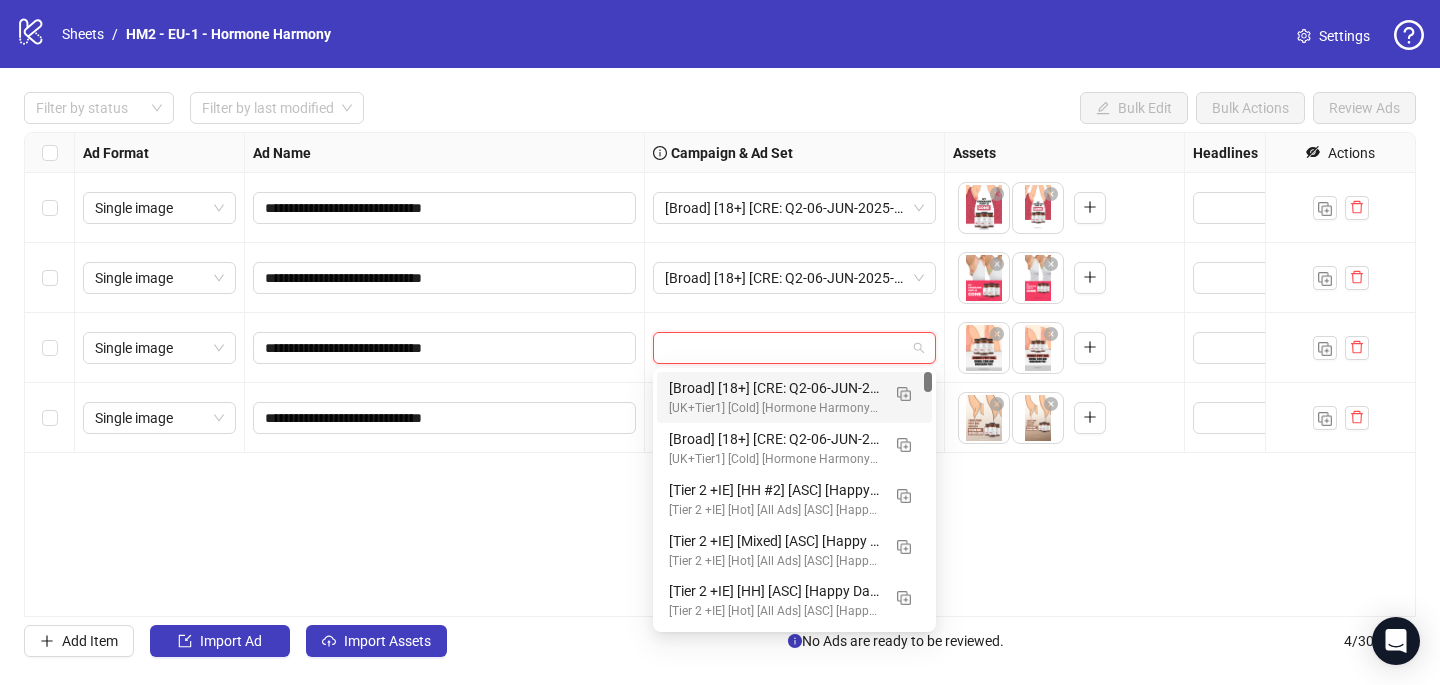 click on "[Broad] [18+] [CRE: Q2-06-JUN-2025-ARMFAT-HH-1.2] [COP: Q1-03-MAR-2025-March-Scientist-5RW-LONG-HH] [10 July 2025]" at bounding box center (774, 388) 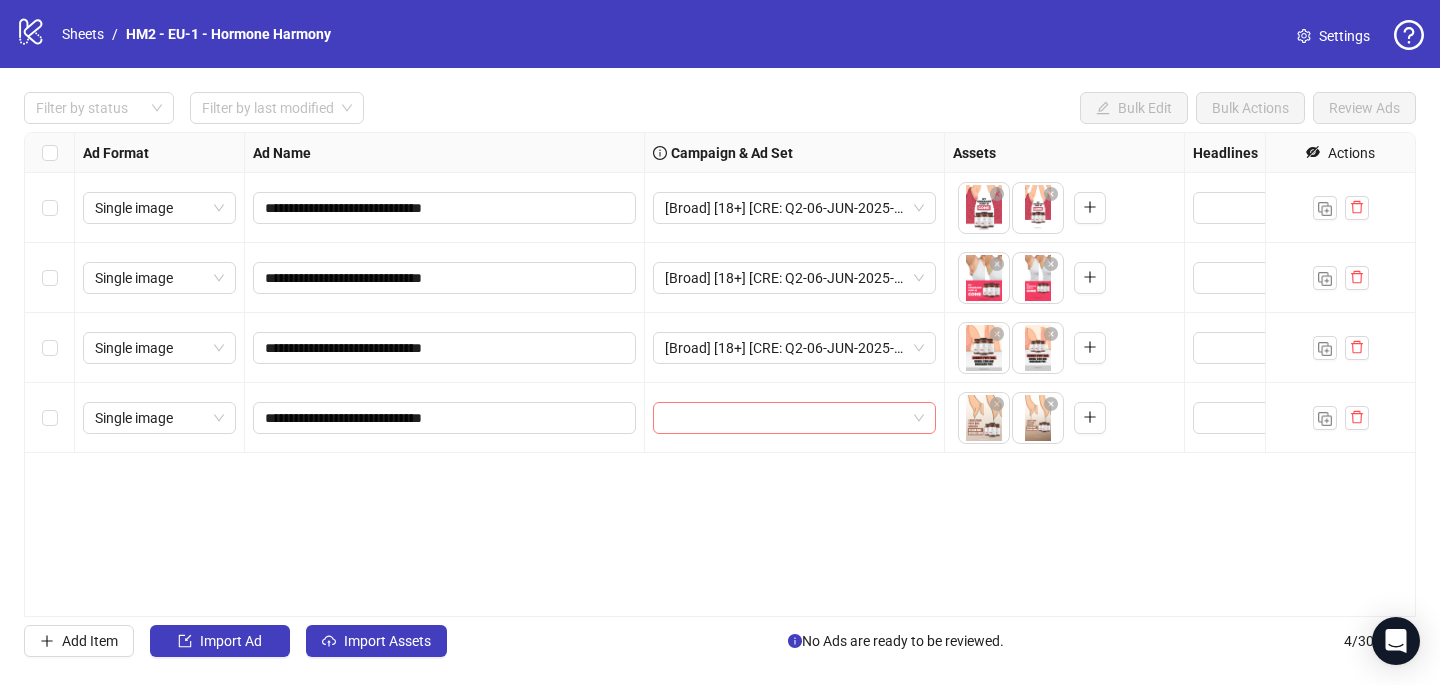 click at bounding box center (785, 418) 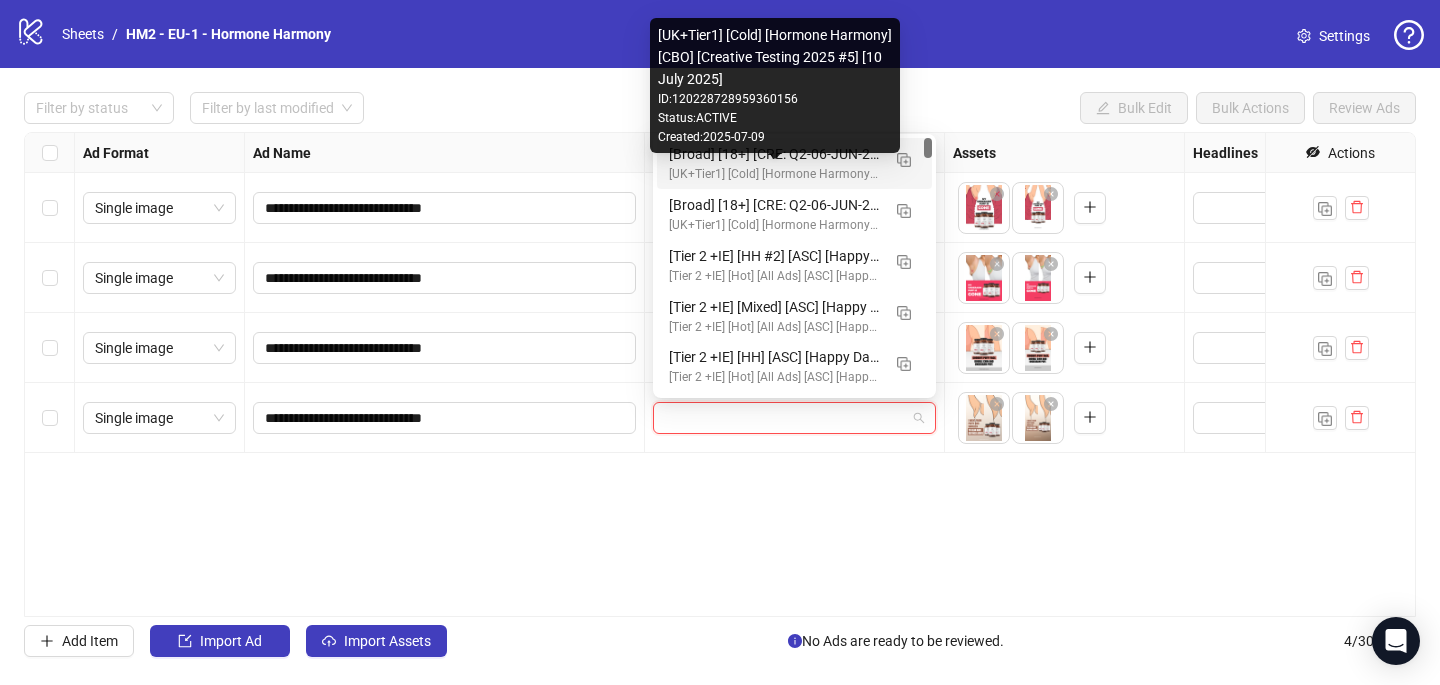 click on "[UK+Tier1] [Cold] [Hormone Harmony] [CBO] [Creative Testing 2025 #5] [10 July 2025]" at bounding box center [774, 174] 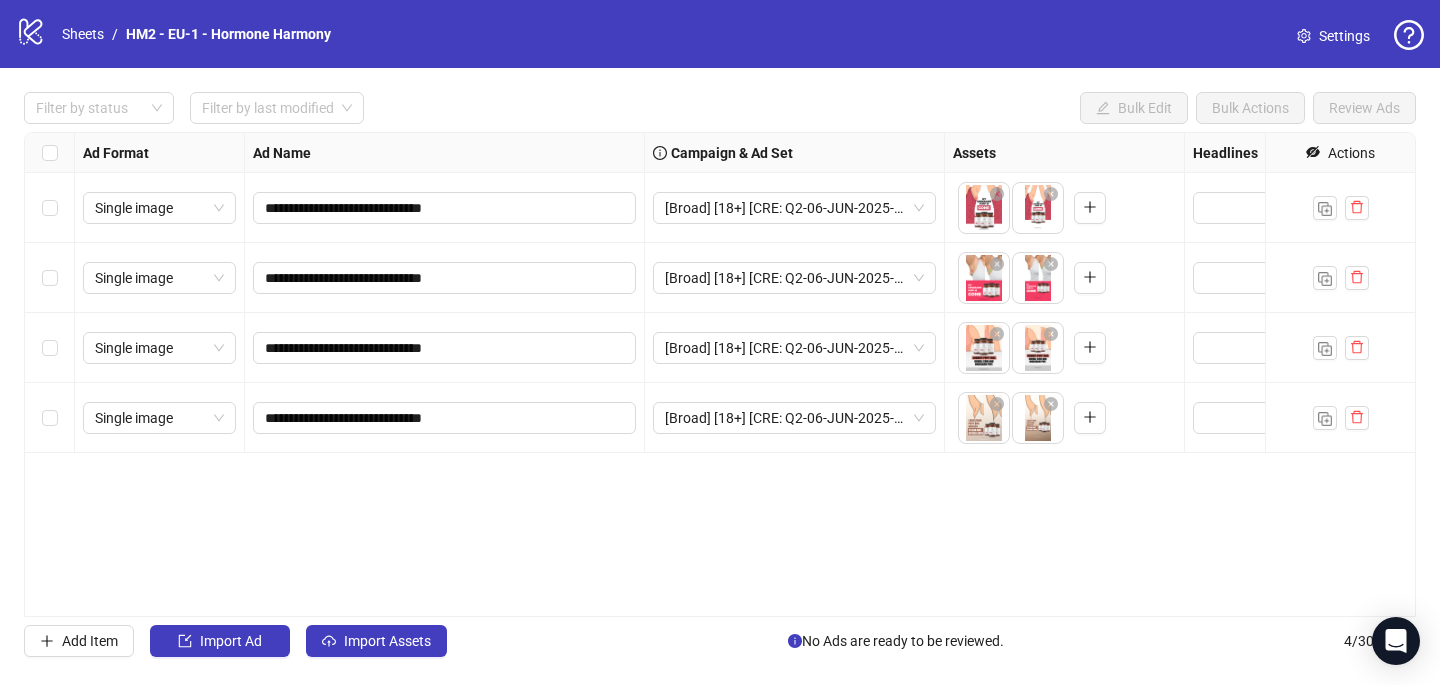 click on "**********" at bounding box center (720, 374) 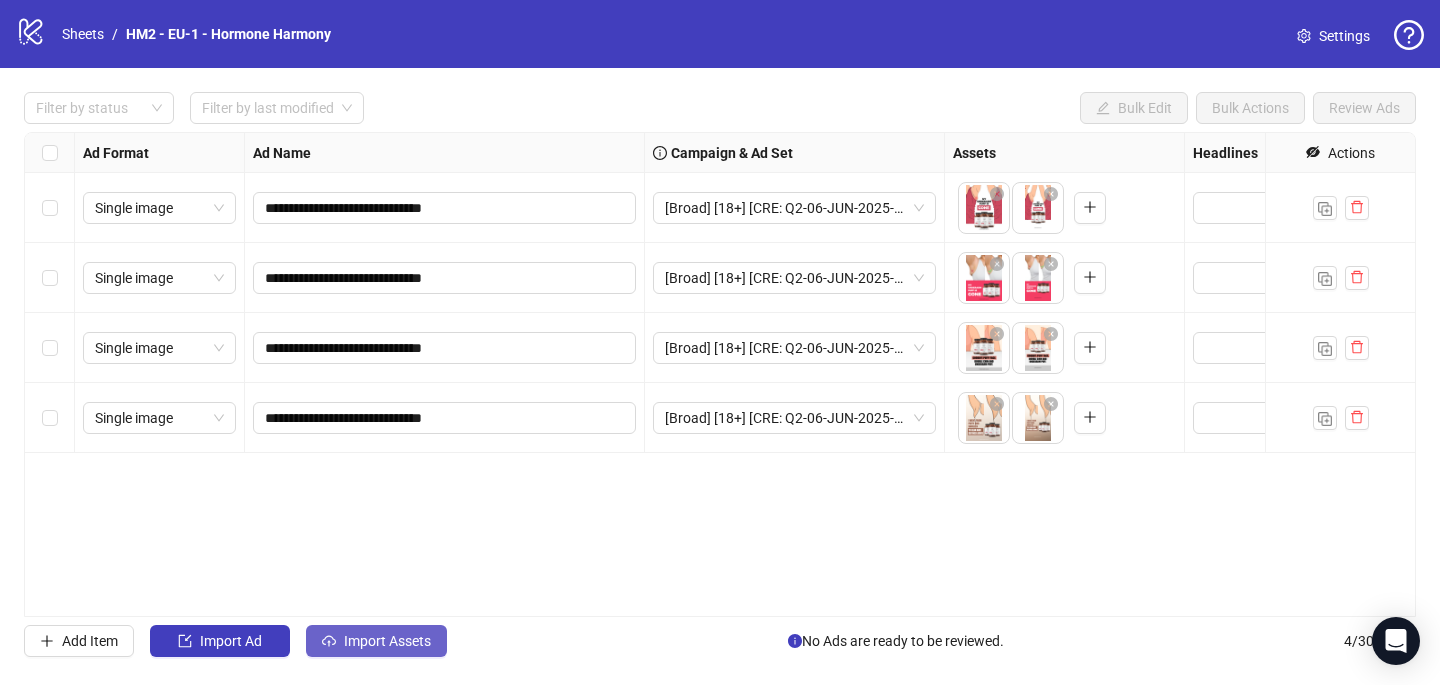 click on "Import Assets" at bounding box center (231, 641) 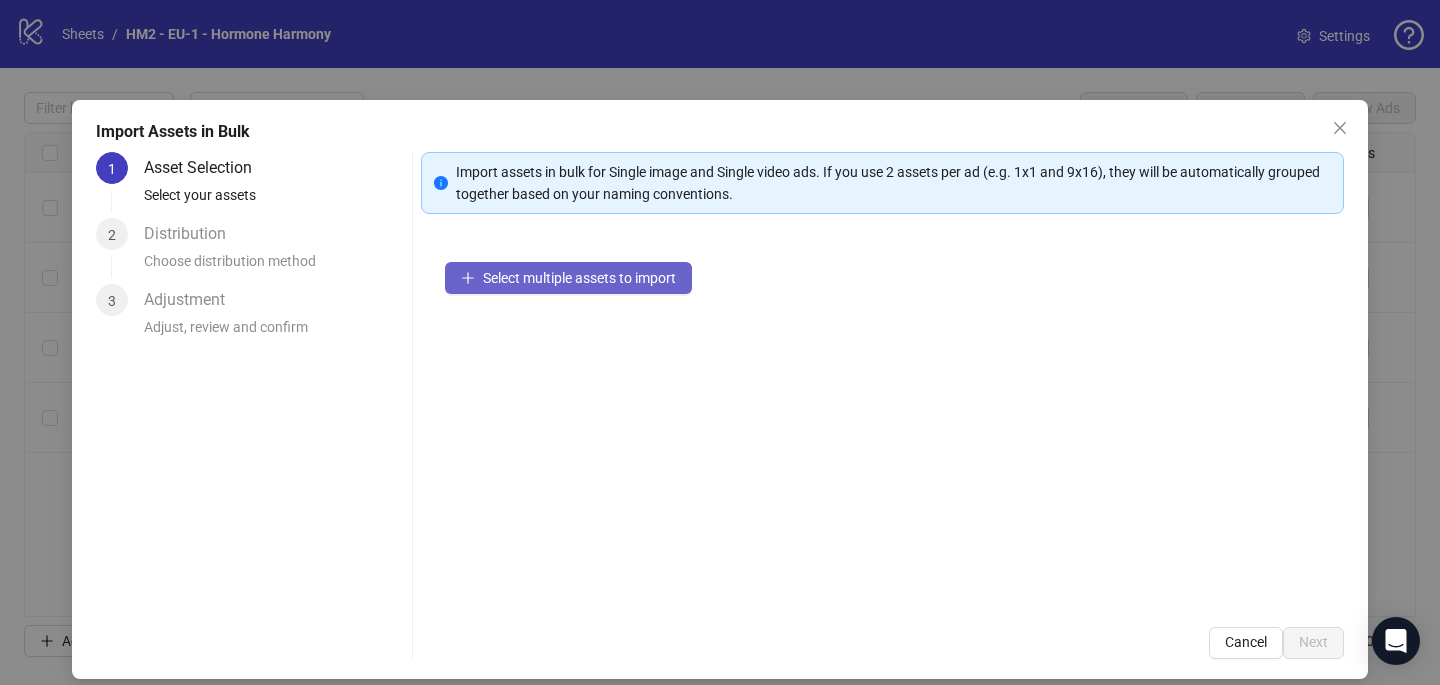click on "Select multiple assets to import" at bounding box center [579, 278] 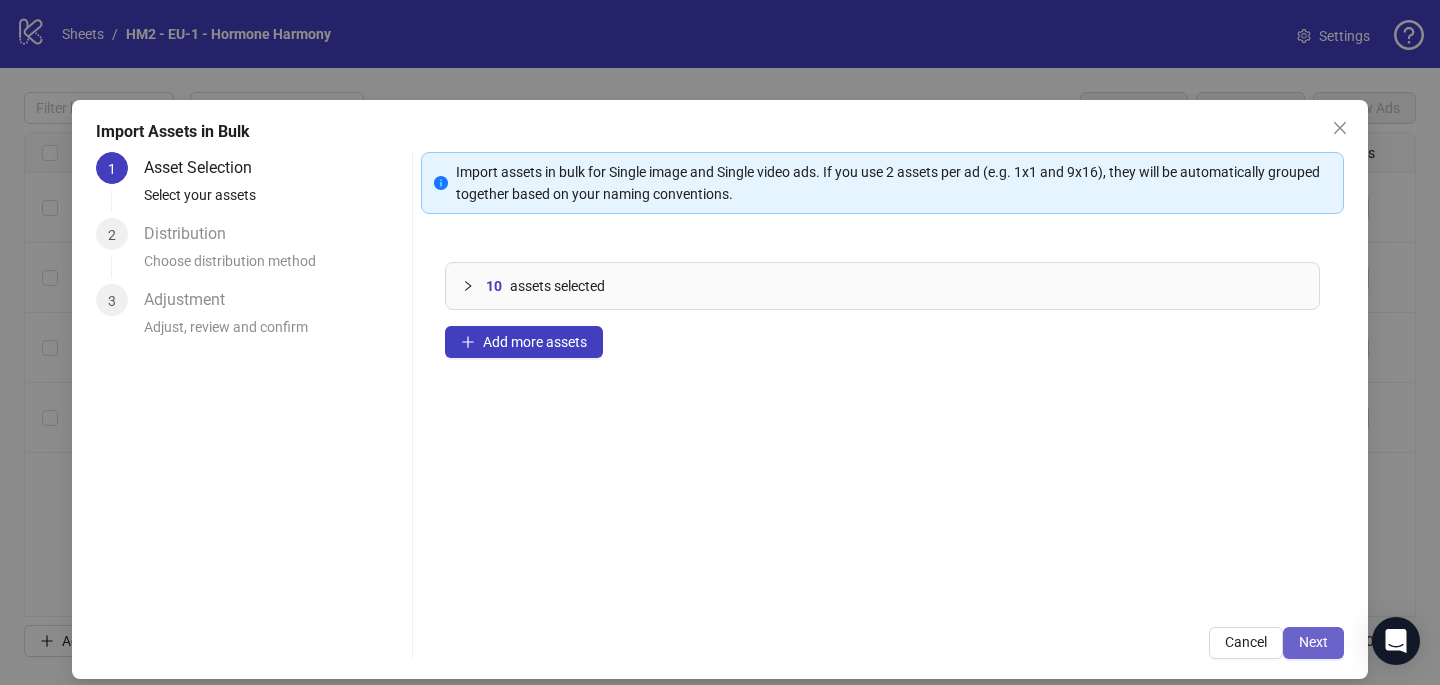 click on "Next" at bounding box center (1313, 643) 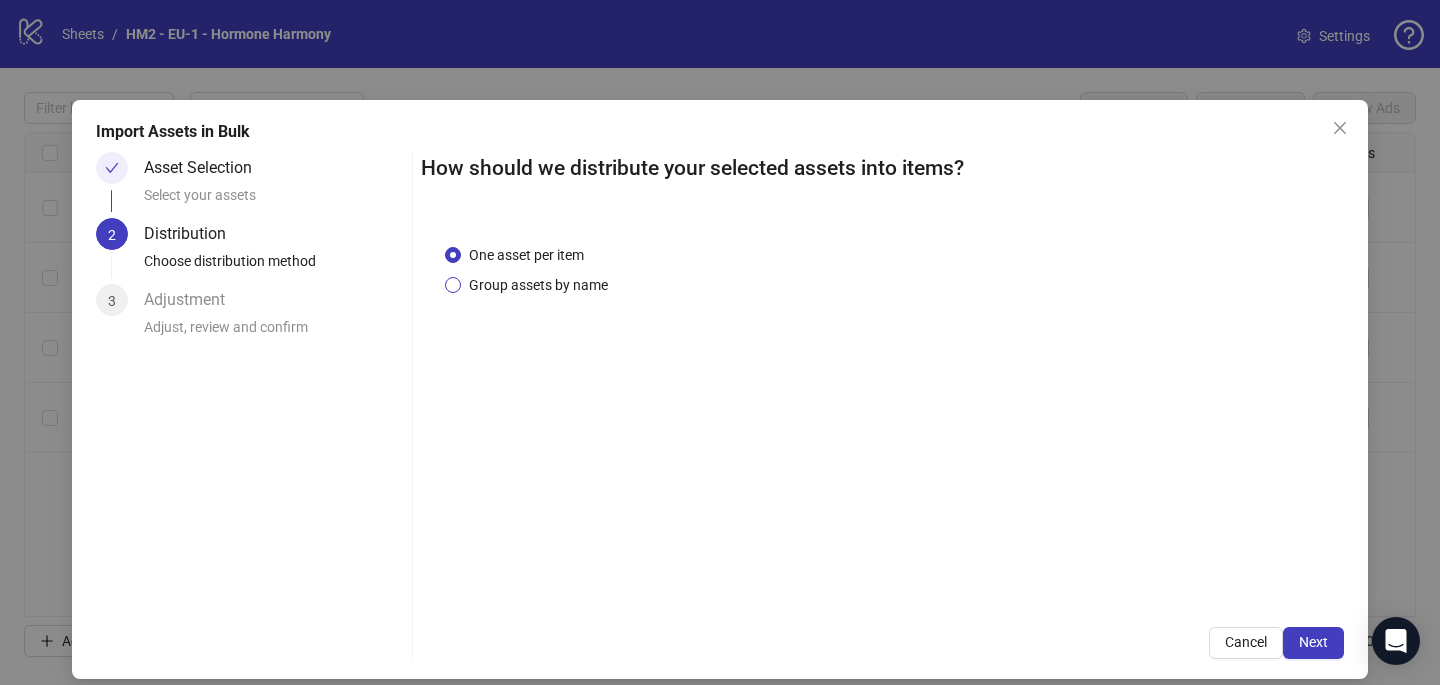 click on "Group assets by name" at bounding box center [526, 255] 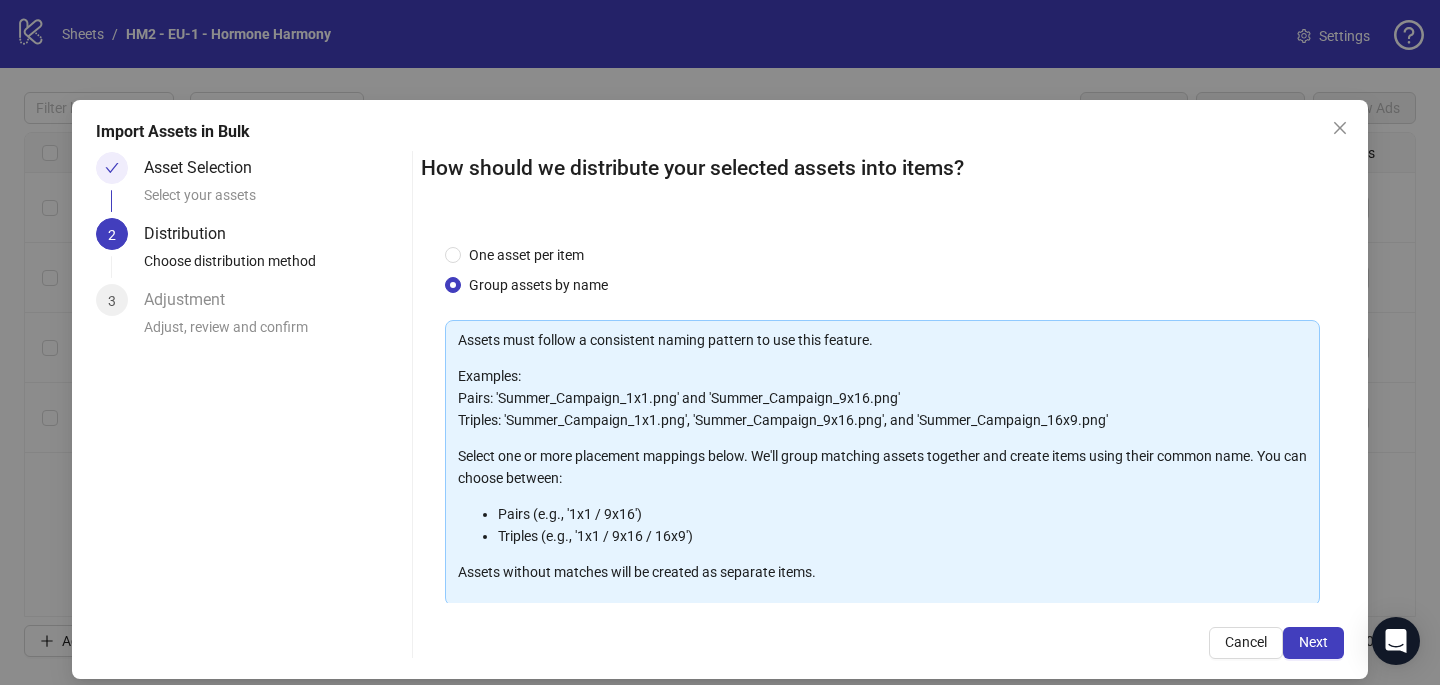 scroll, scrollTop: 203, scrollLeft: 0, axis: vertical 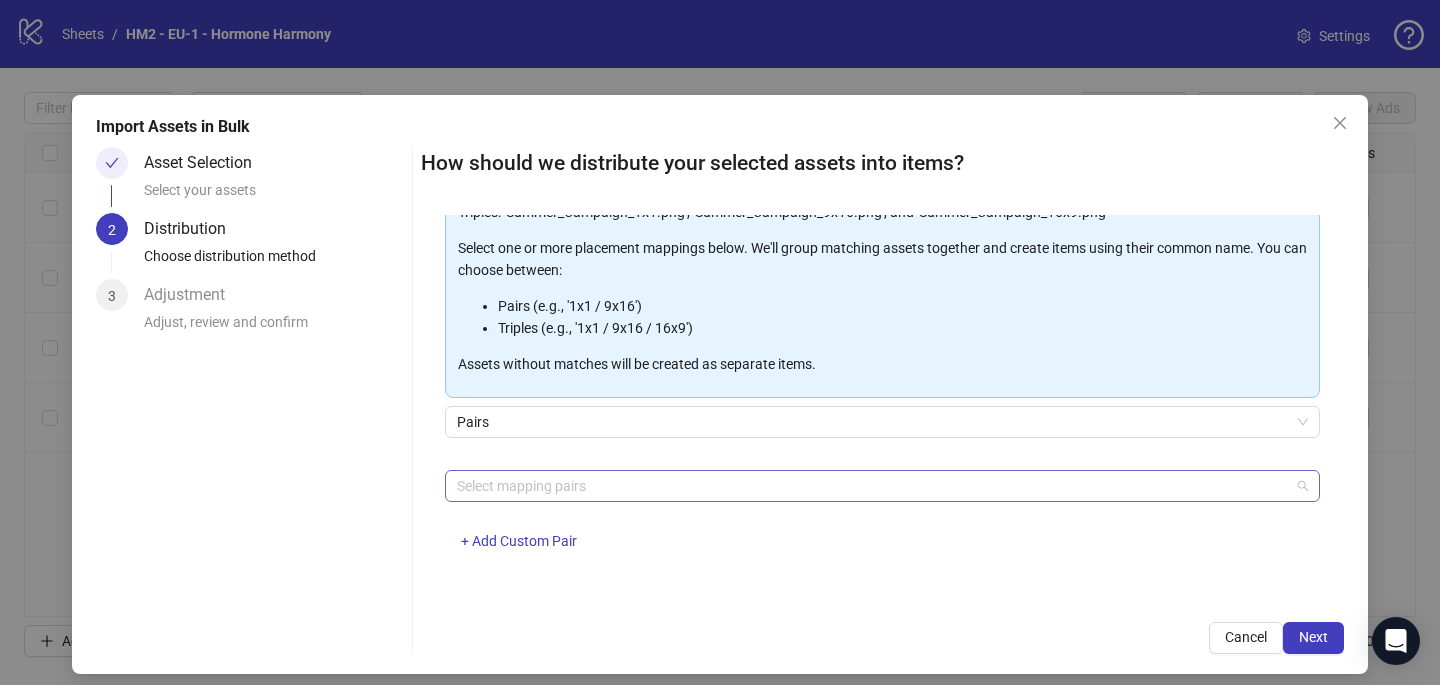 click at bounding box center (872, 486) 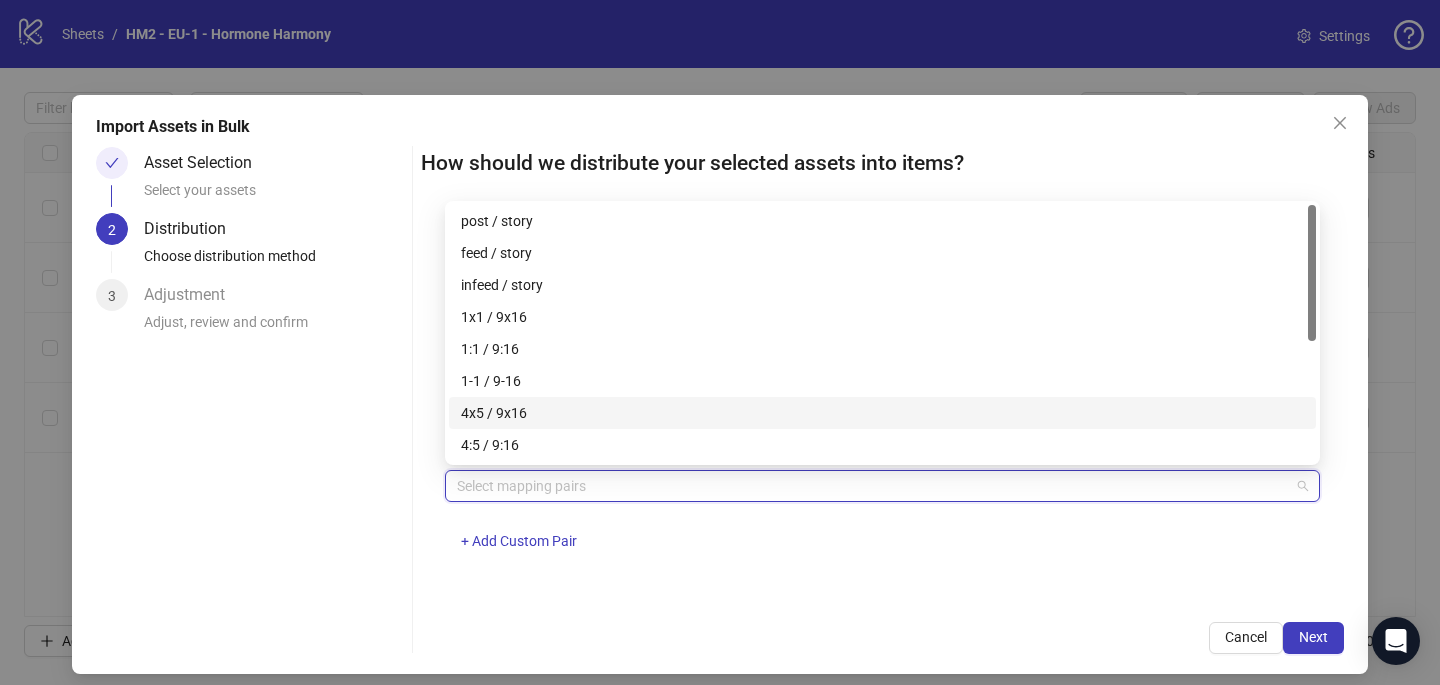 click on "4x5 / 9x16" at bounding box center (882, 413) 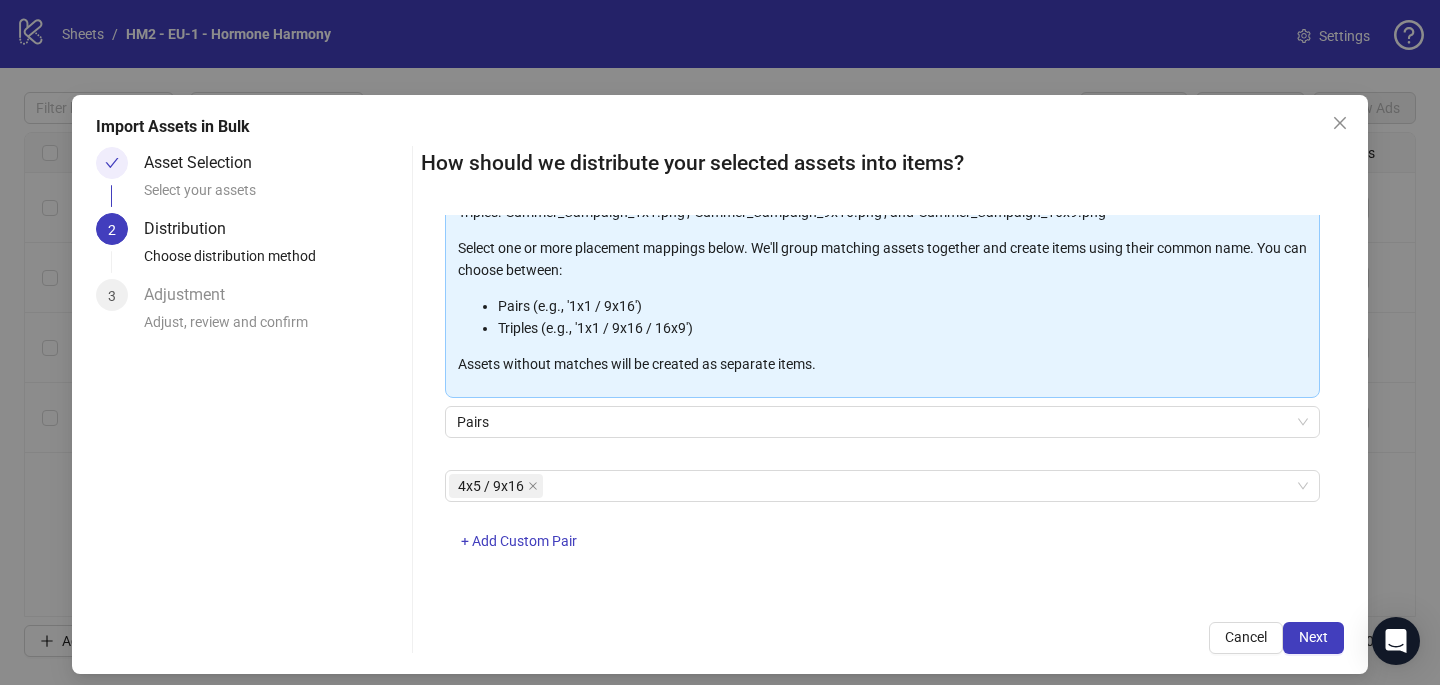 click on "One asset per item Group assets by name Assets must follow a consistent naming pattern to use this feature. Examples: Pairs: 'Summer_Campaign_1x1.png' and 'Summer_Campaign_9x16.png' Triples: 'Summer_Campaign_1x1.png', 'Summer_Campaign_9x16.png', and 'Summer_Campaign_16x9.png' Select one or more placement mappings below. We'll group matching assets together and create items using their common name. You can choose between: Pairs (e.g., '1x1 / 9x16') Triples (e.g., '1x1 / 9x16 / 16x9') Assets without matches will be created as separate items. Pairs 4x5 / 9x16   + Add Custom Pair" at bounding box center (882, 406) 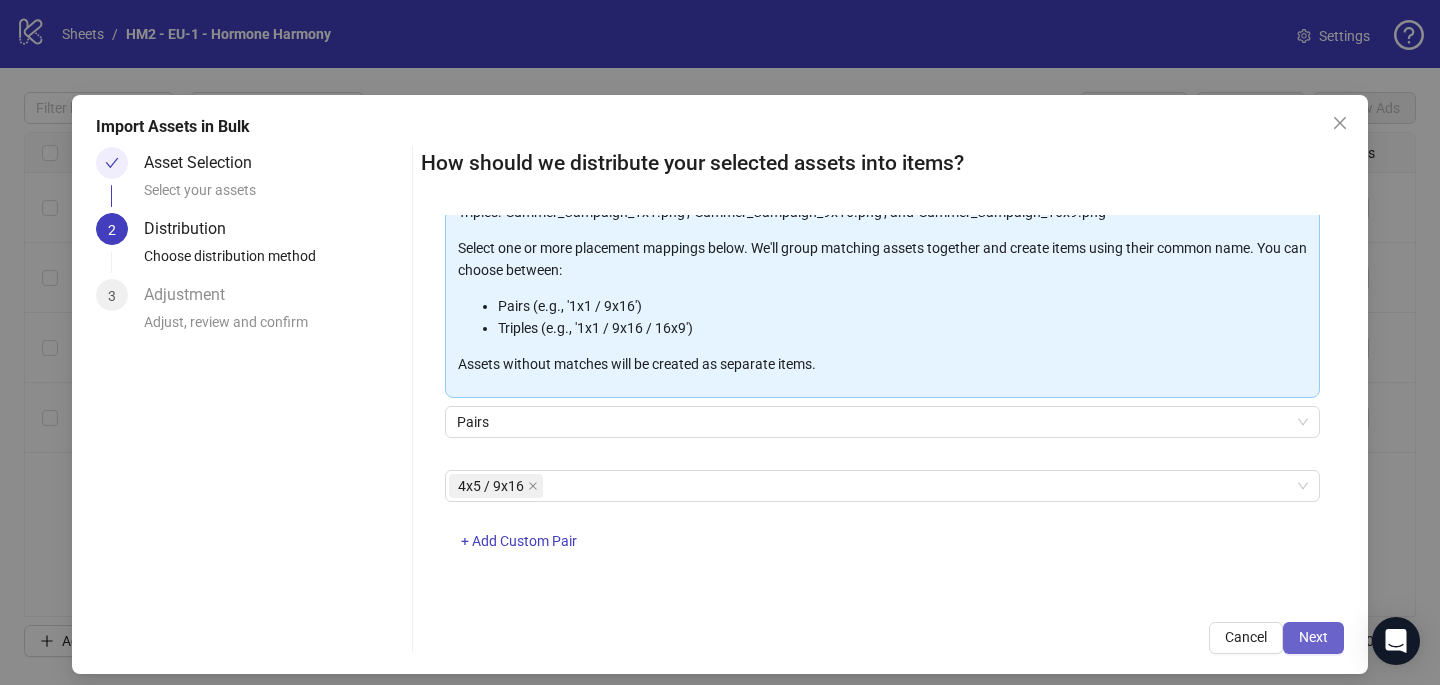 click on "Next" at bounding box center [1313, 637] 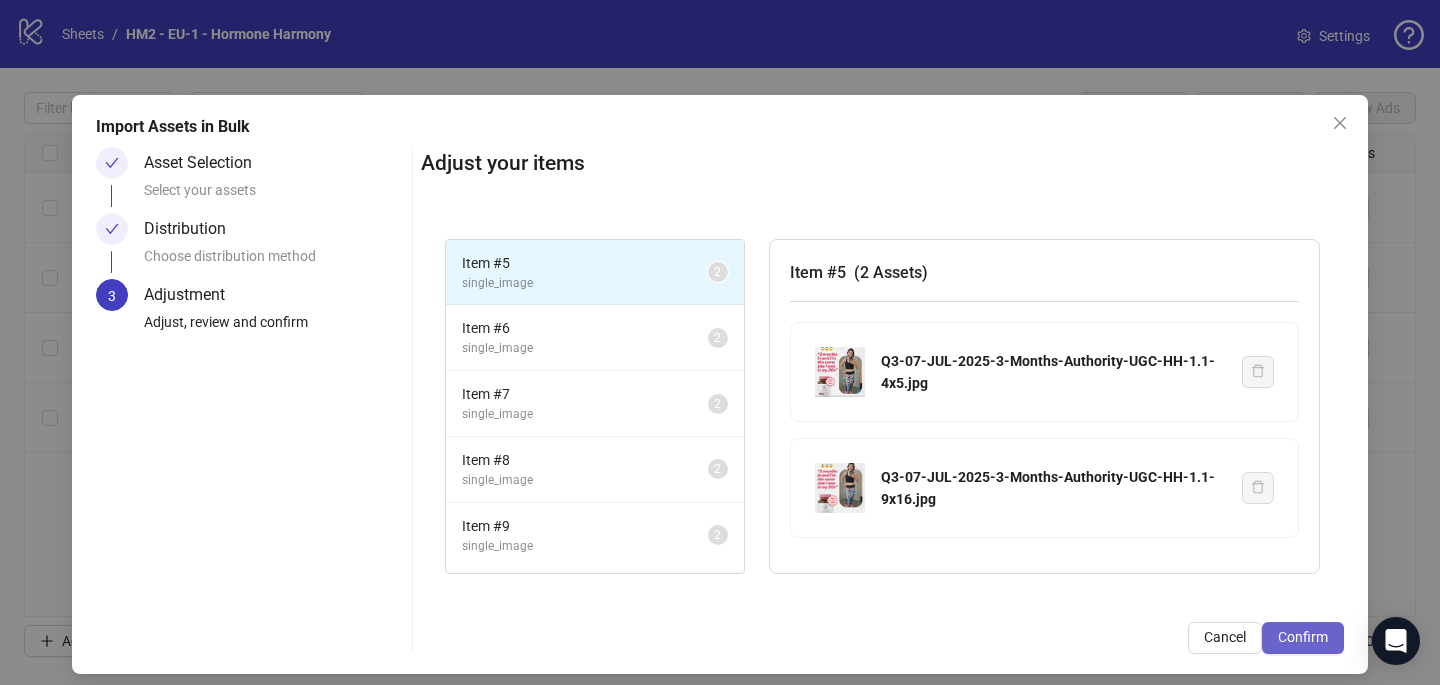 click on "Confirm" at bounding box center [1303, 638] 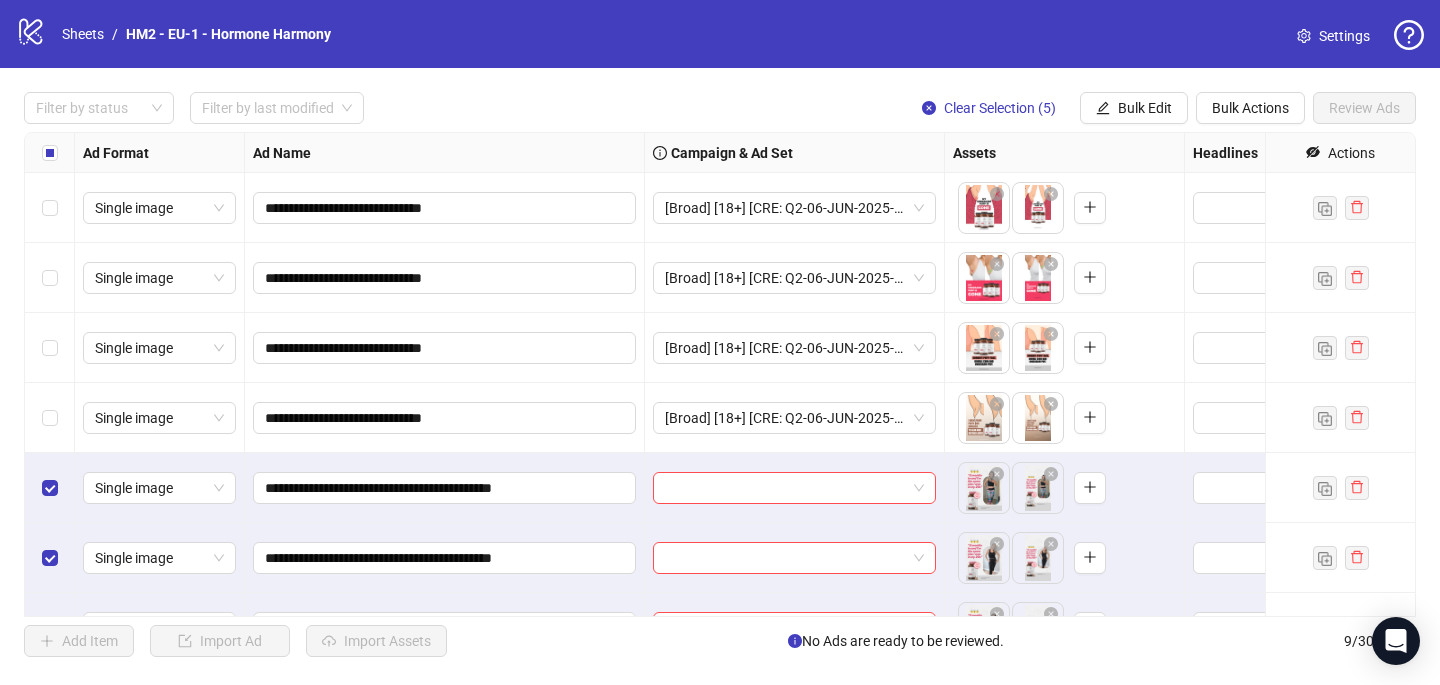 scroll, scrollTop: 157, scrollLeft: 0, axis: vertical 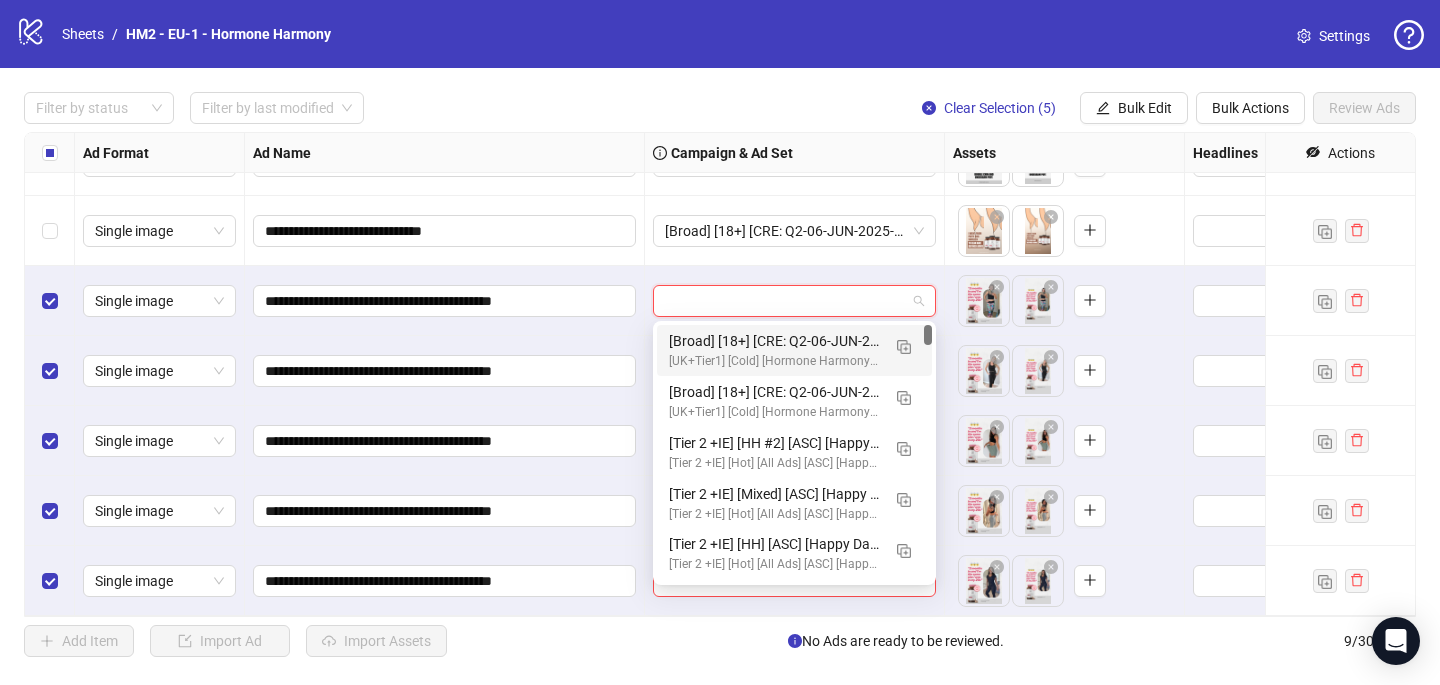 click at bounding box center (785, 301) 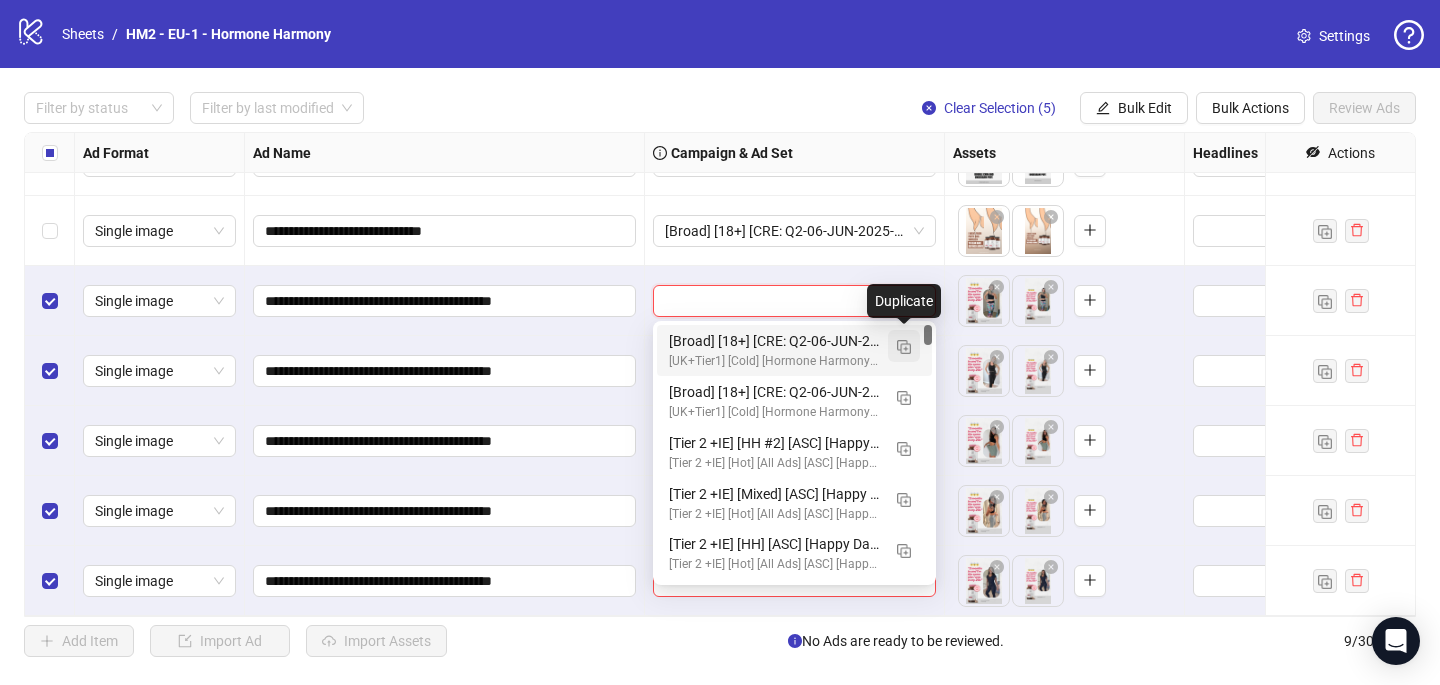 click at bounding box center (904, 347) 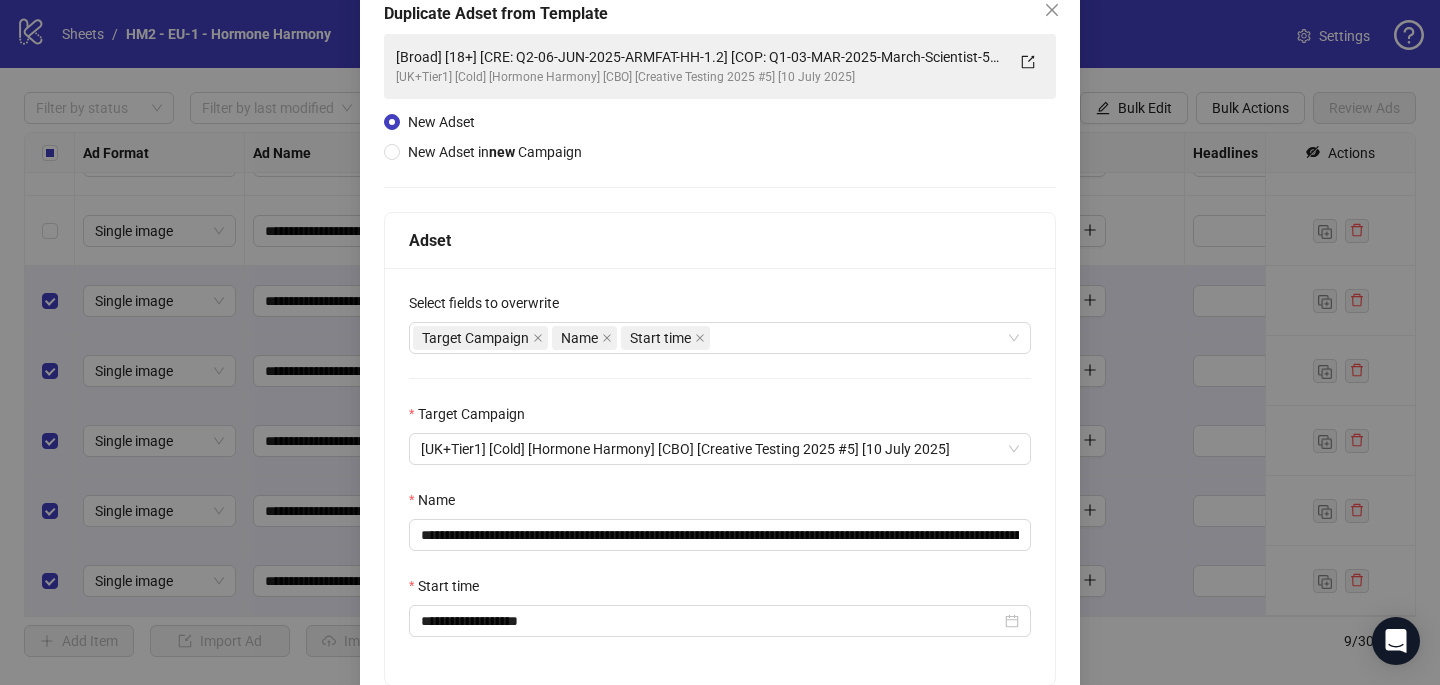 scroll, scrollTop: 121, scrollLeft: 0, axis: vertical 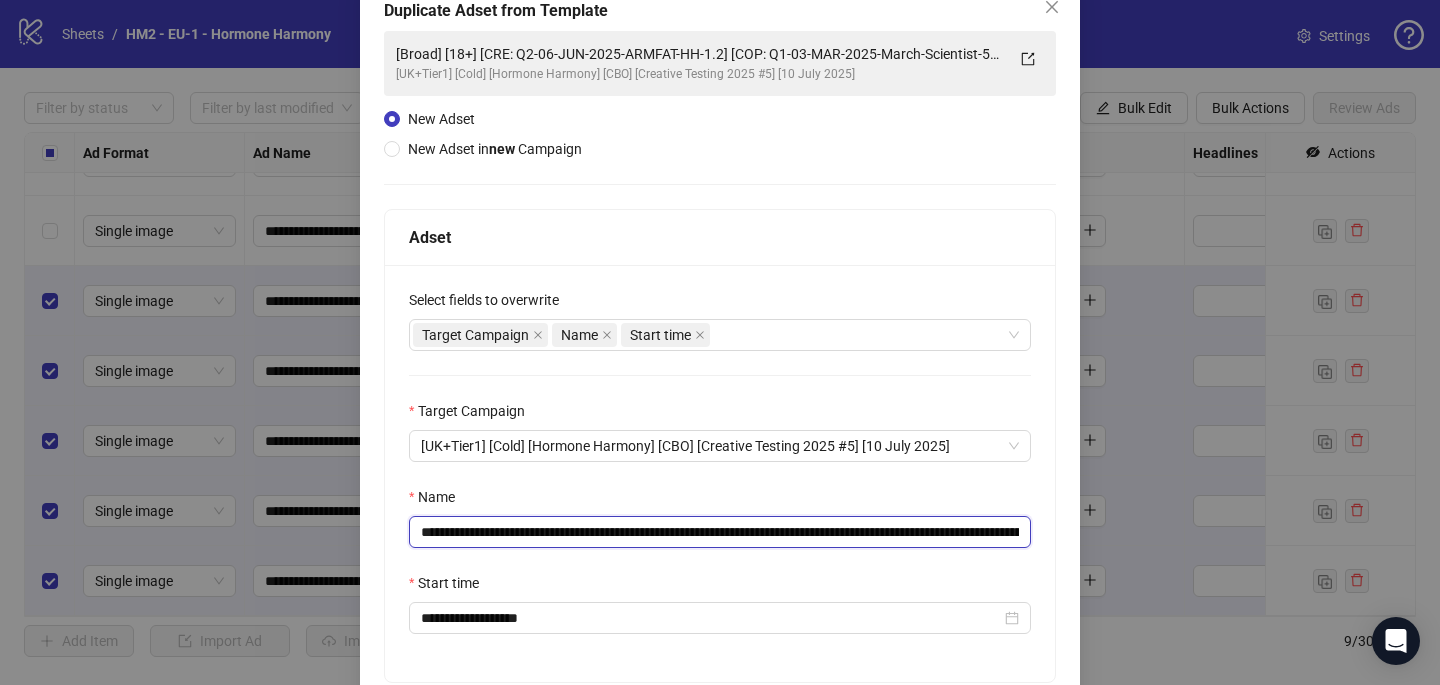 drag, startPoint x: 744, startPoint y: 533, endPoint x: 543, endPoint y: 535, distance: 201.00995 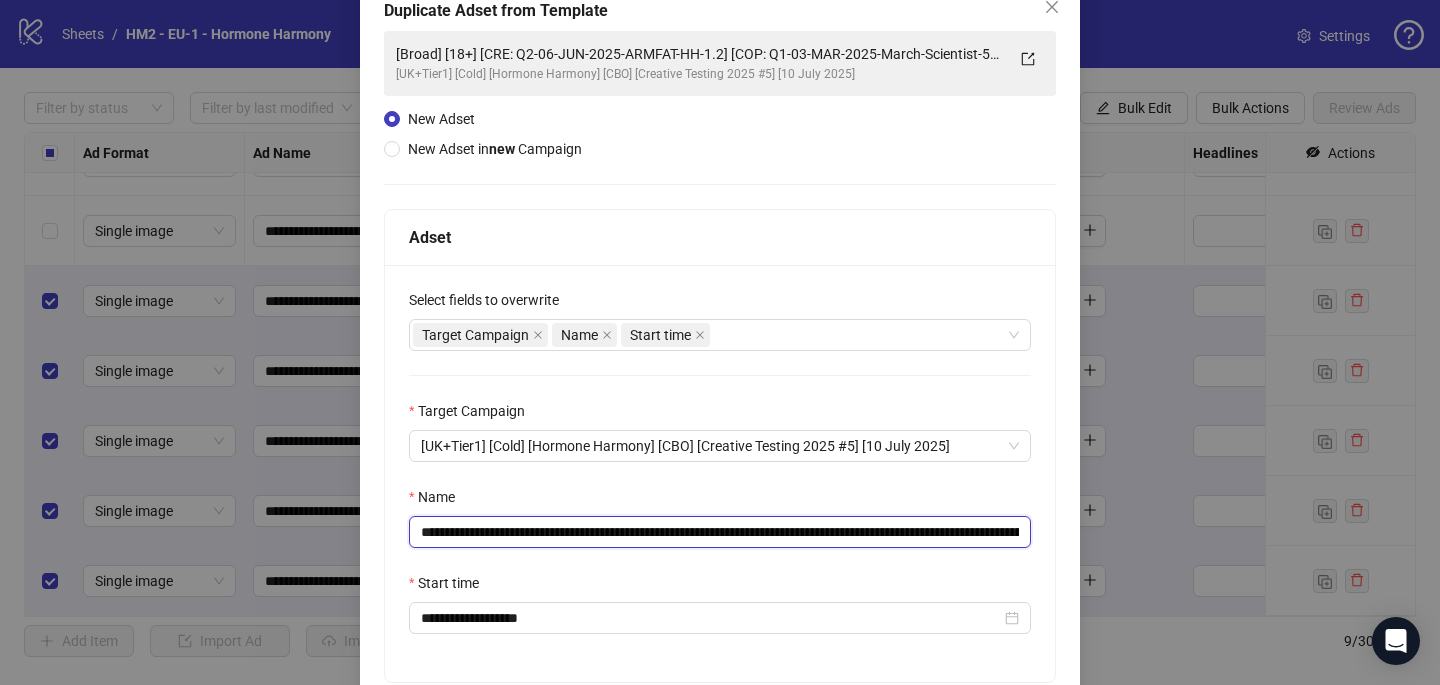 click on "**********" at bounding box center [720, 532] 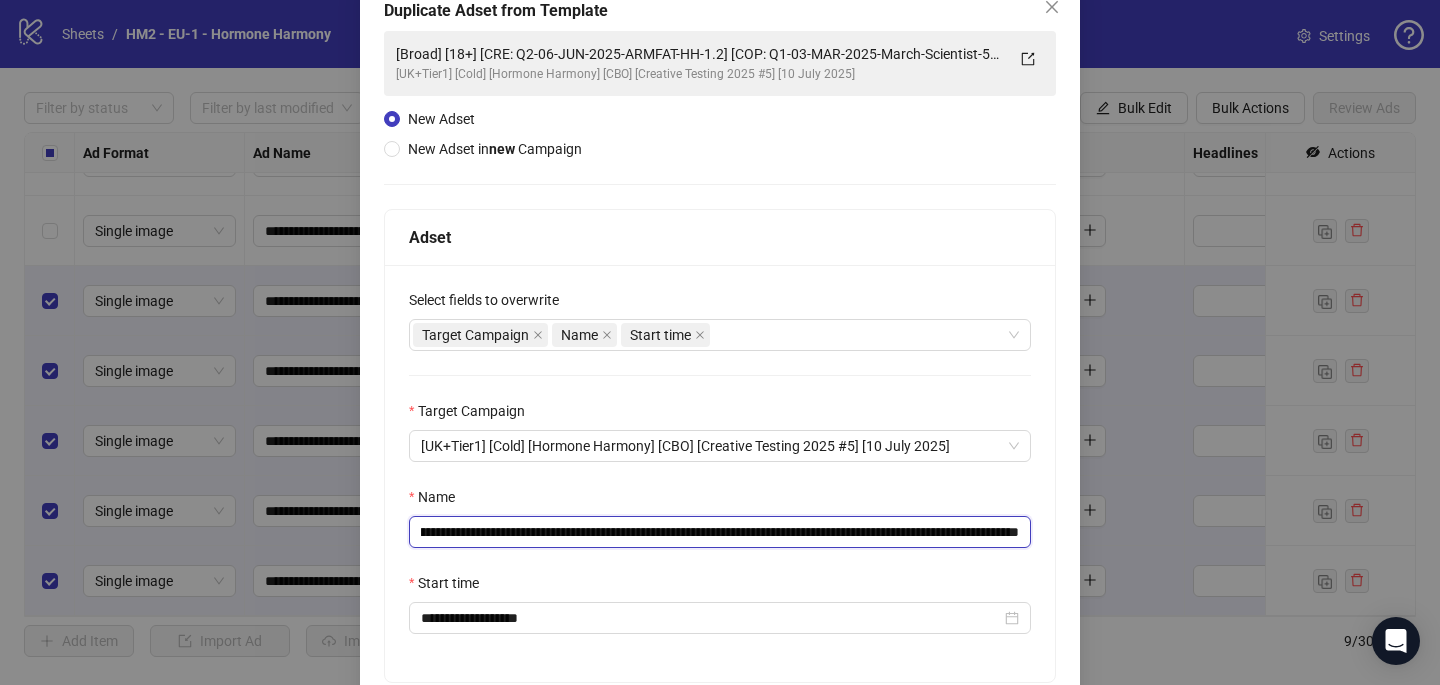 drag, startPoint x: 980, startPoint y: 533, endPoint x: 1054, endPoint y: 534, distance: 74.00676 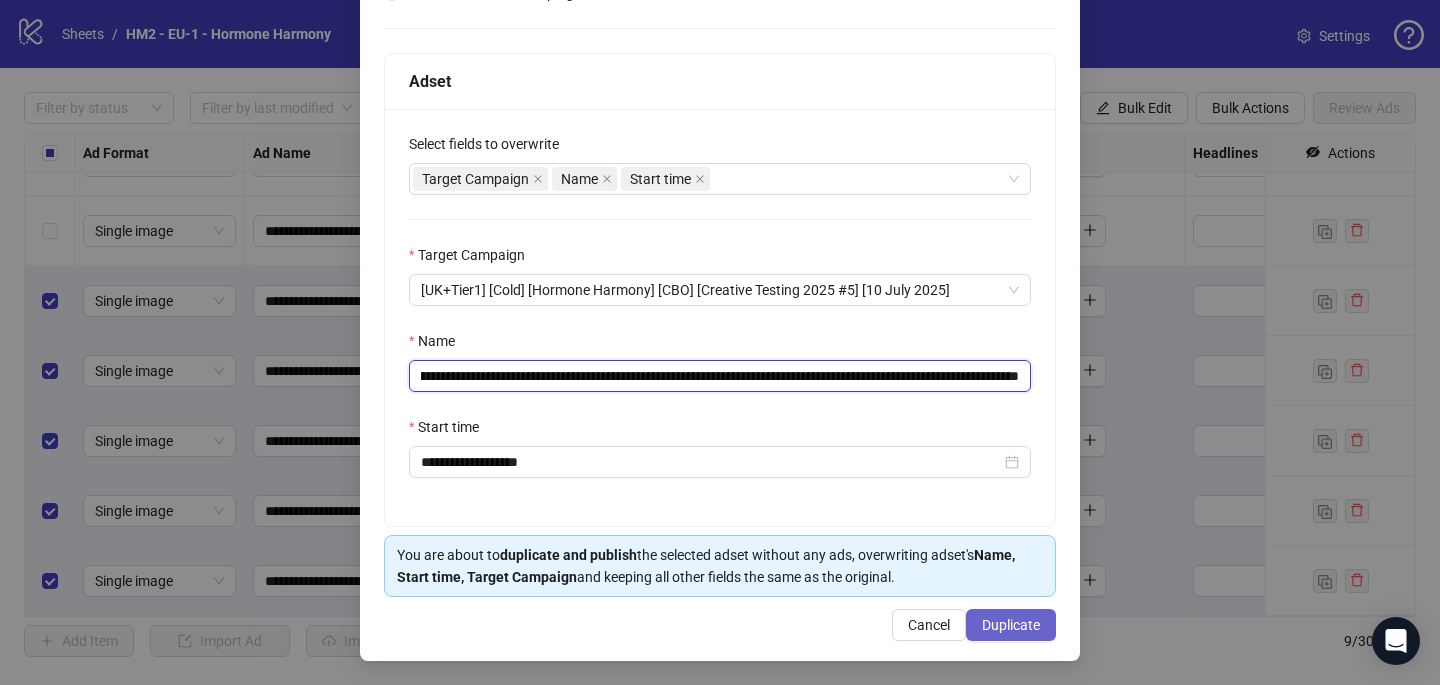 type on "**********" 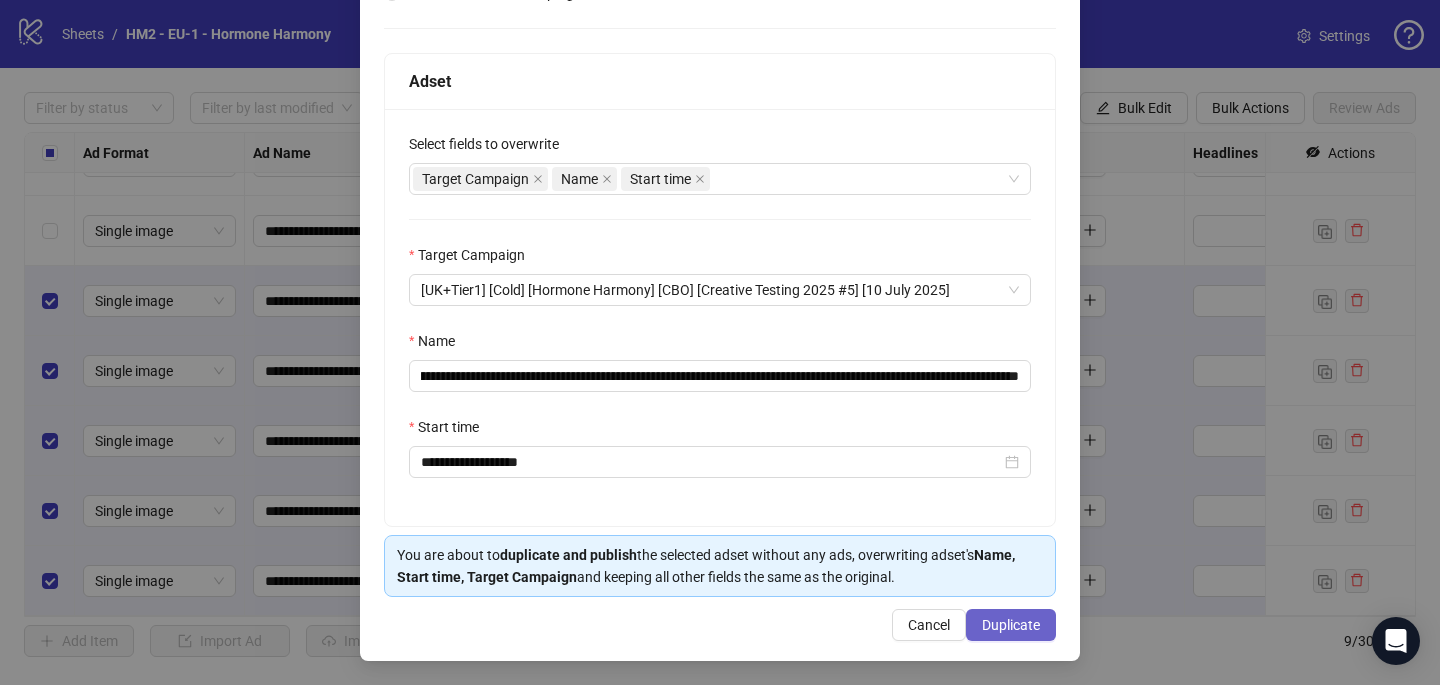 click on "Duplicate" at bounding box center [1011, 625] 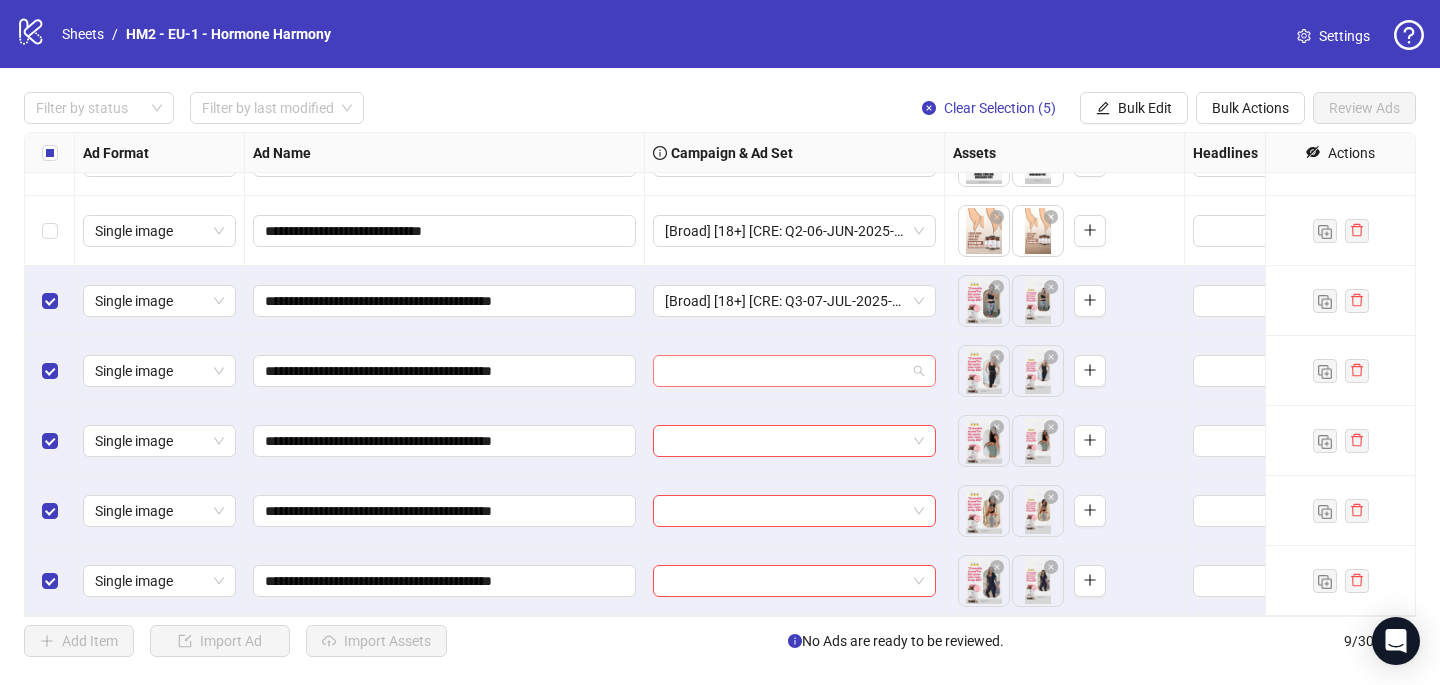 click at bounding box center [785, 371] 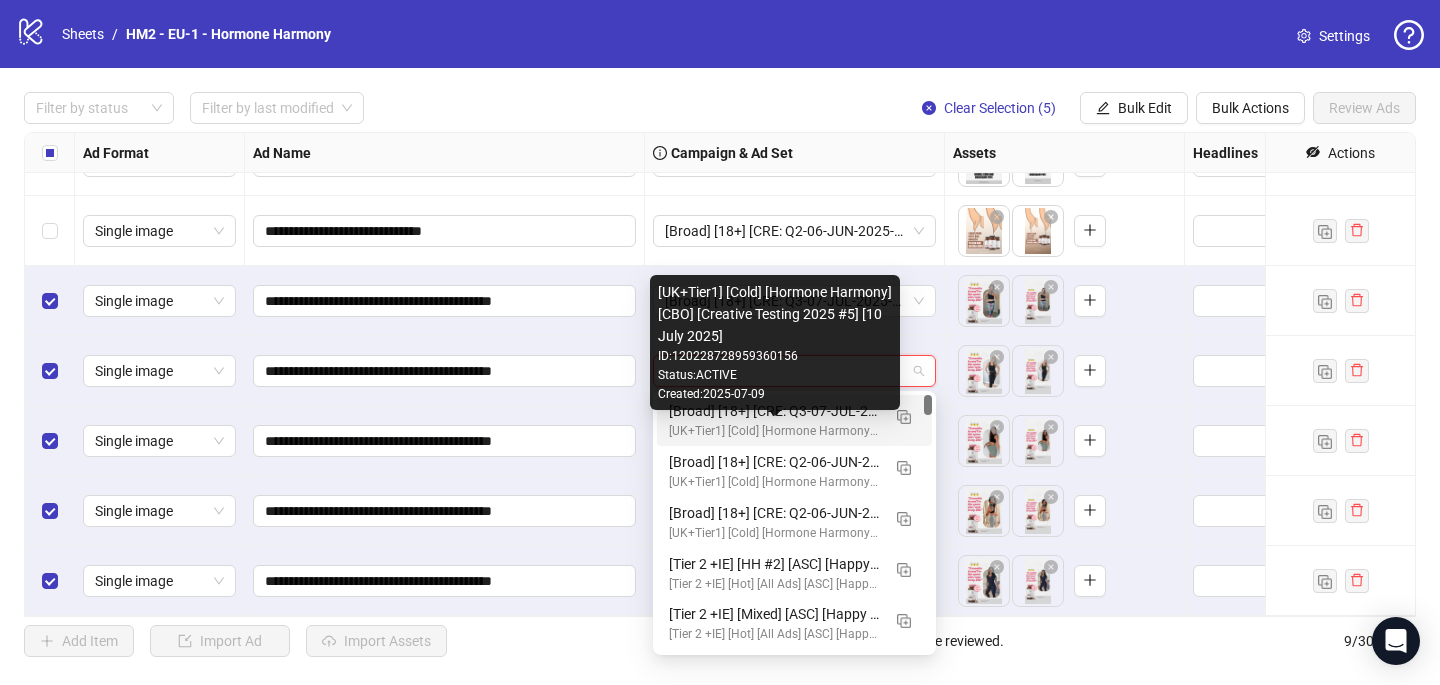 click on "[UK+Tier1] [Cold] [Hormone Harmony] [CBO] [Creative Testing 2025 #5] [10 July 2025]" at bounding box center [774, 431] 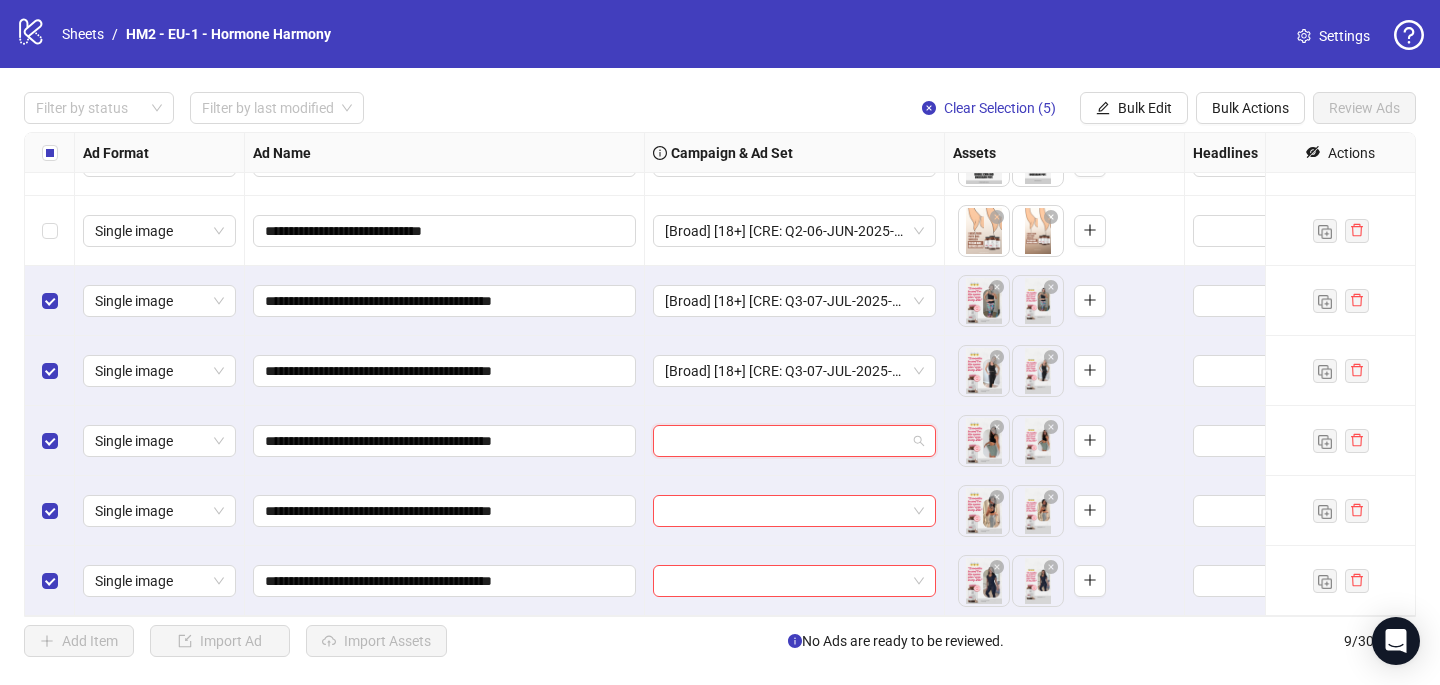 click at bounding box center (785, 441) 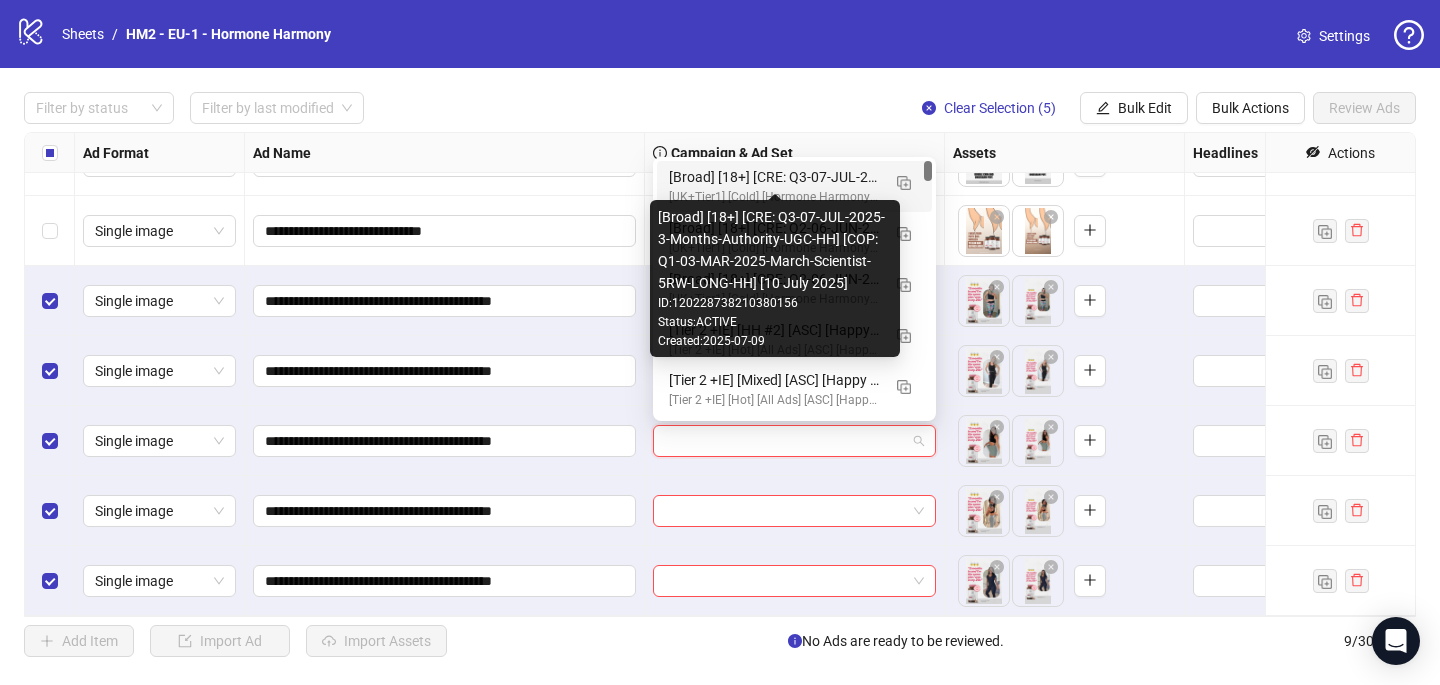 click on "[Broad] [18+] [CRE: Q3-07-JUL-2025-3-Months-Authority-UGC-HH] [COP: Q1-03-MAR-2025-March-Scientist-5RW-LONG-HH] [10 July 2025]" at bounding box center (774, 177) 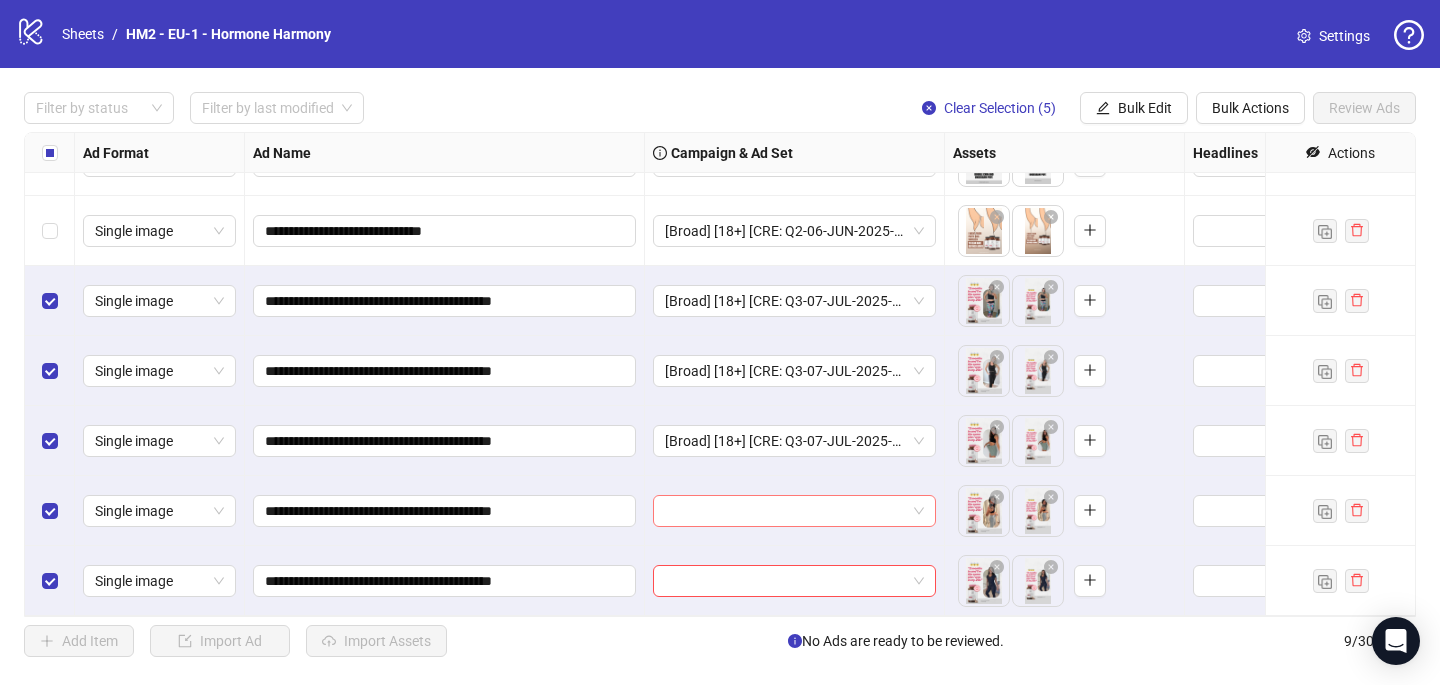 click at bounding box center [785, 511] 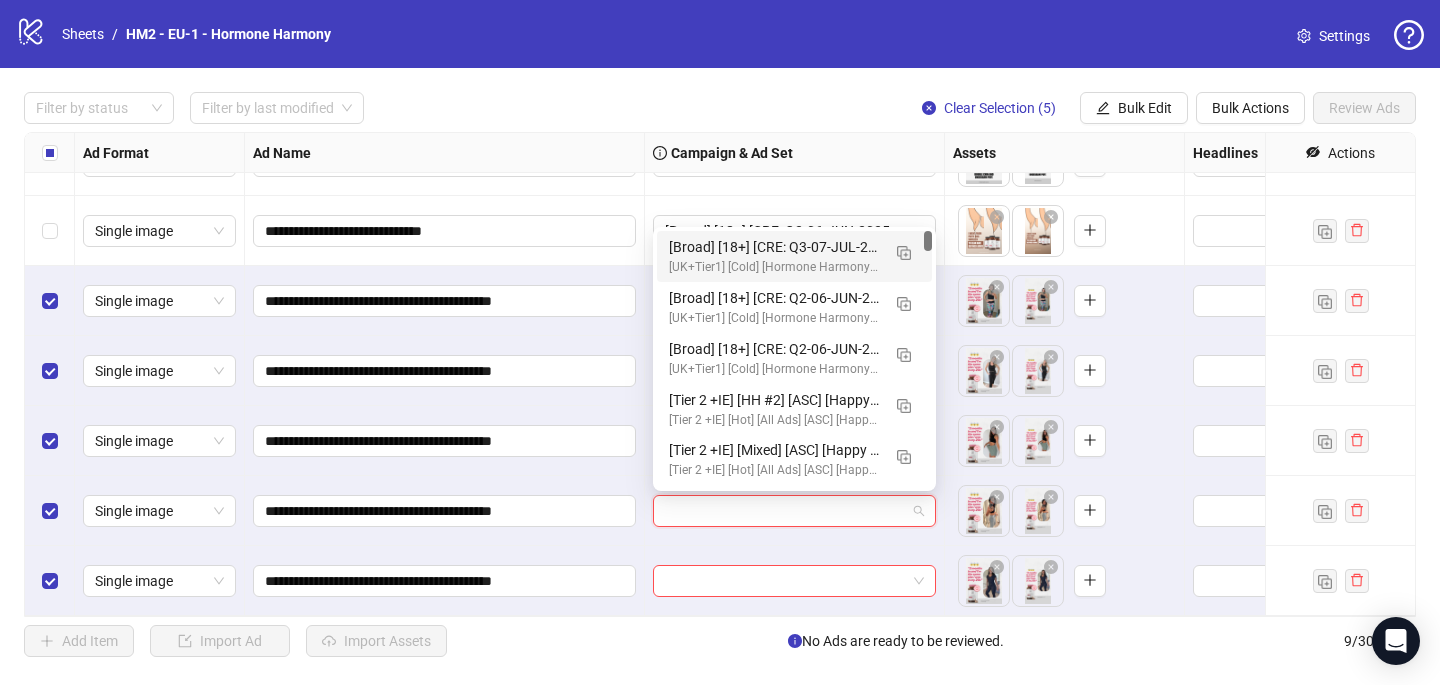 click on "[UK+Tier1] [Cold] [Hormone Harmony] [CBO] [Creative Testing 2025 #5] [10 July 2025]" at bounding box center (774, 267) 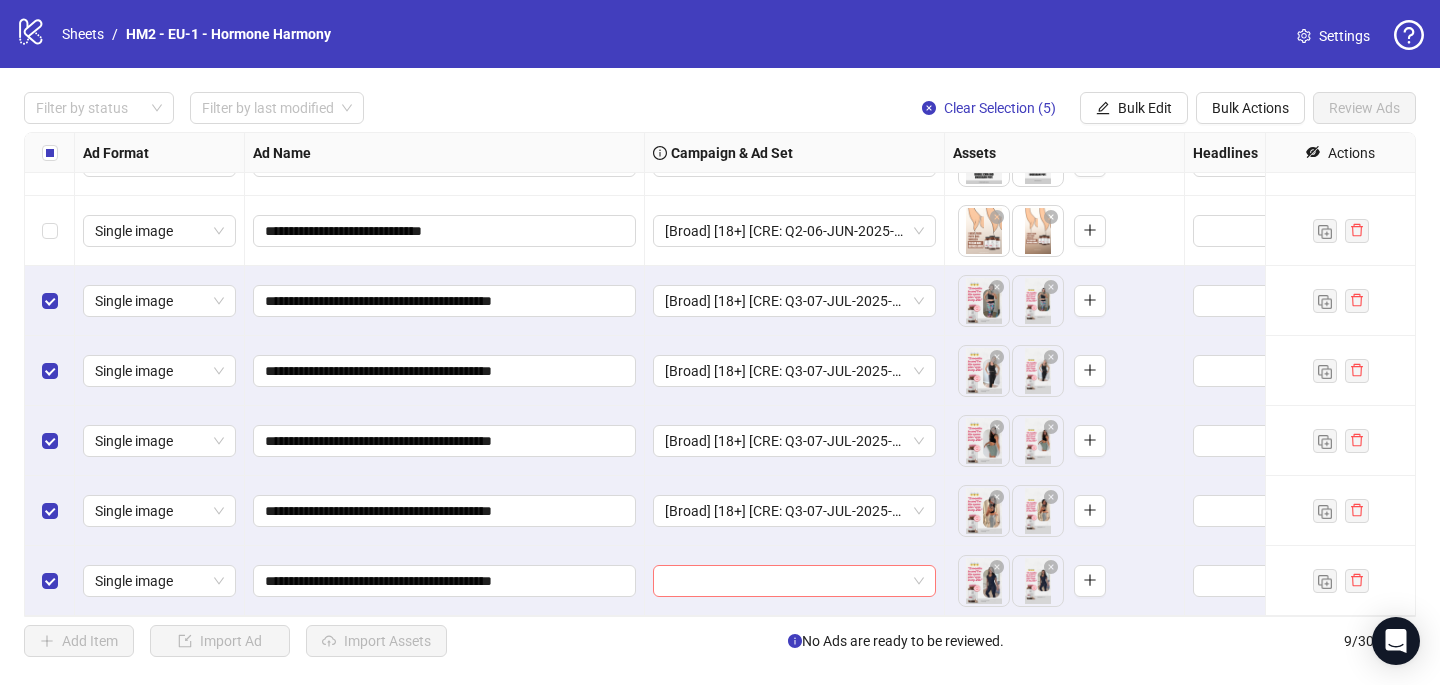 click at bounding box center [785, 581] 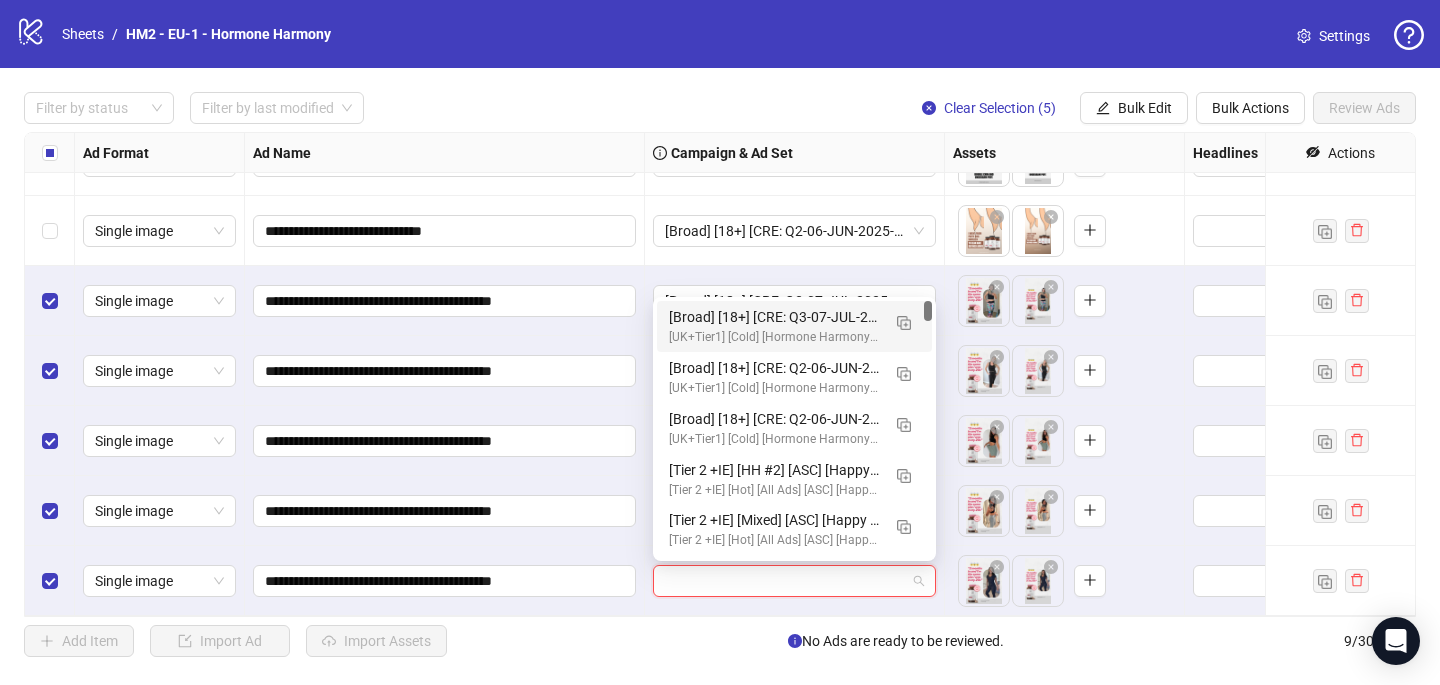 click on "[Broad] [18+] [CRE: Q3-07-JUL-2025-3-Months-Authority-UGC-HH] [COP: Q1-03-MAR-2025-March-Scientist-5RW-LONG-HH] [10 July 2025]" at bounding box center [774, 317] 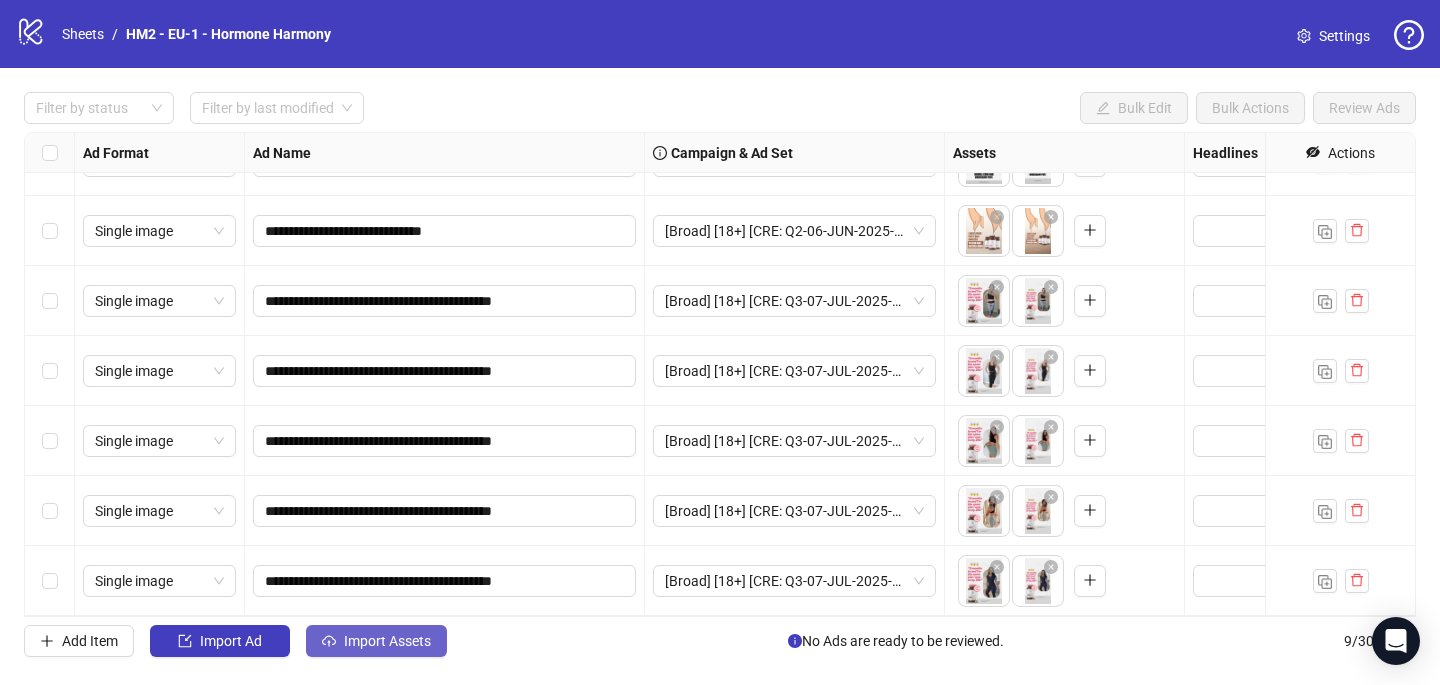 click on "Import Assets" at bounding box center (231, 641) 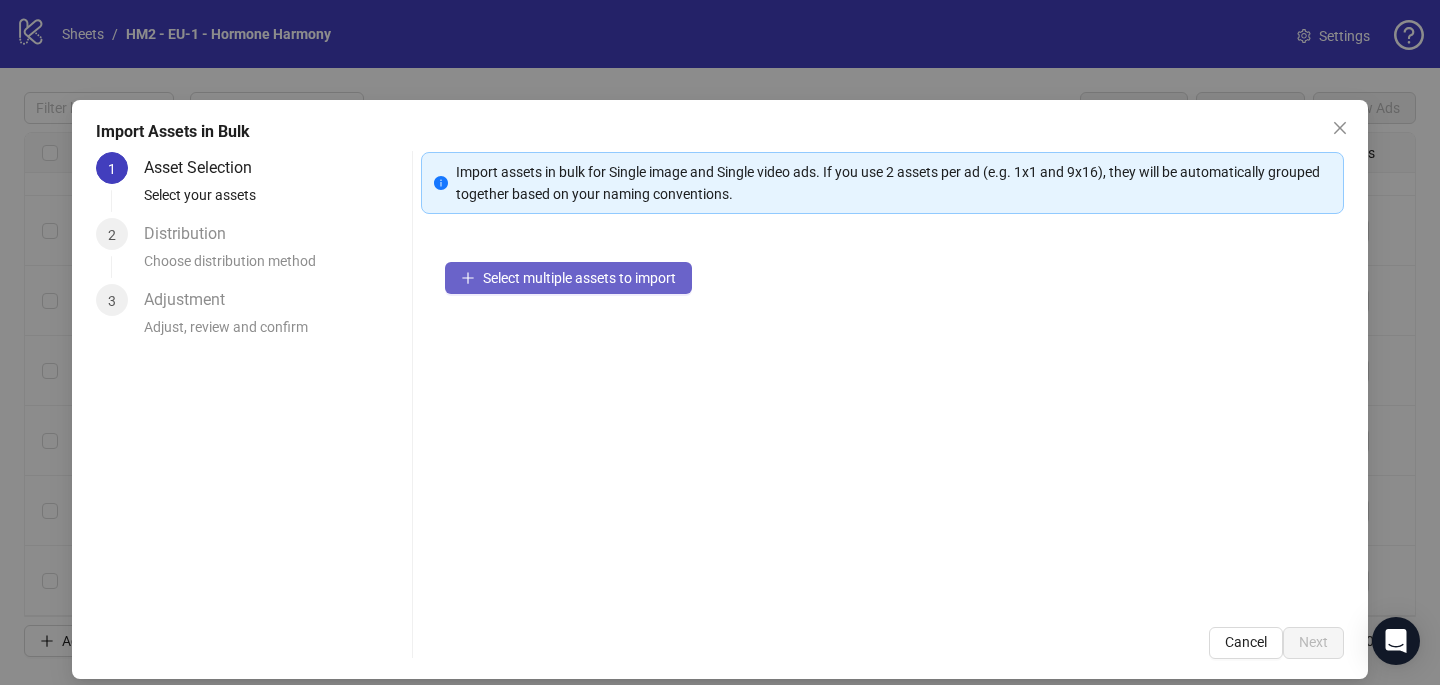 click on "Select multiple assets to import" at bounding box center [568, 278] 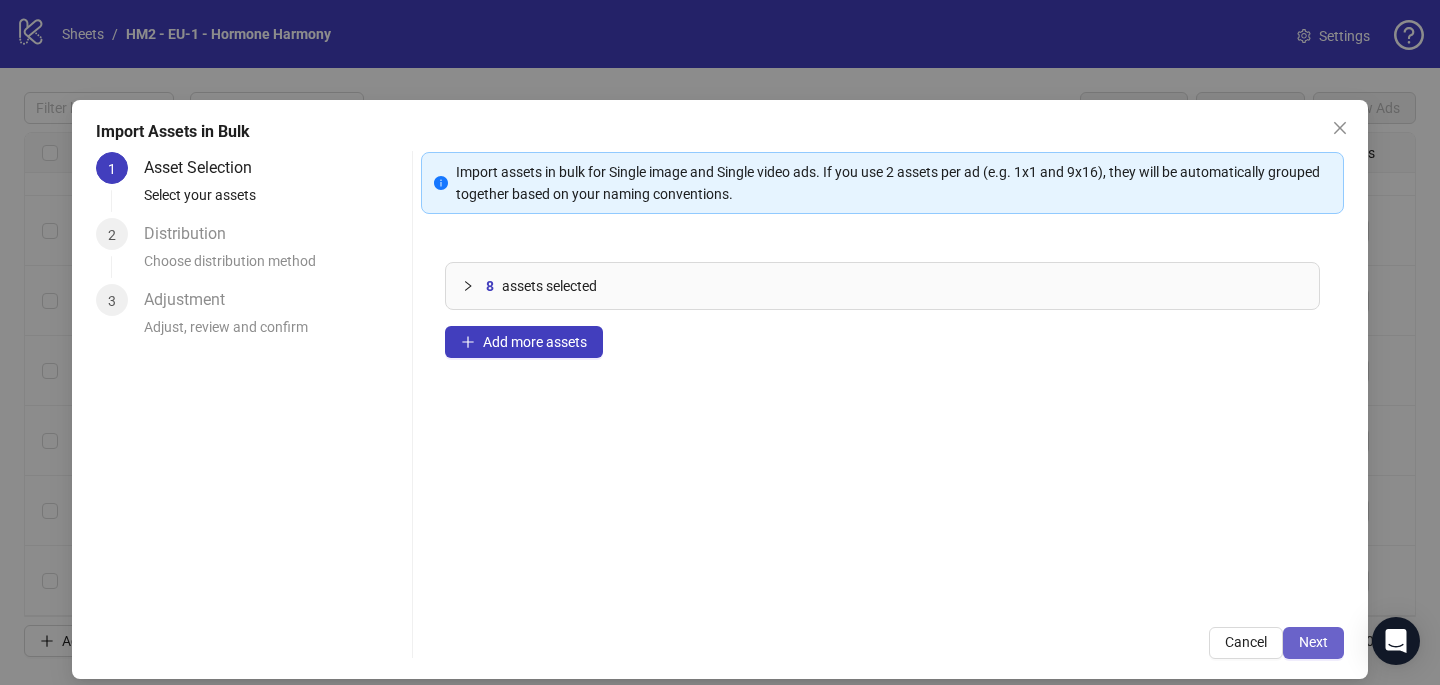 click on "Next" at bounding box center [1313, 642] 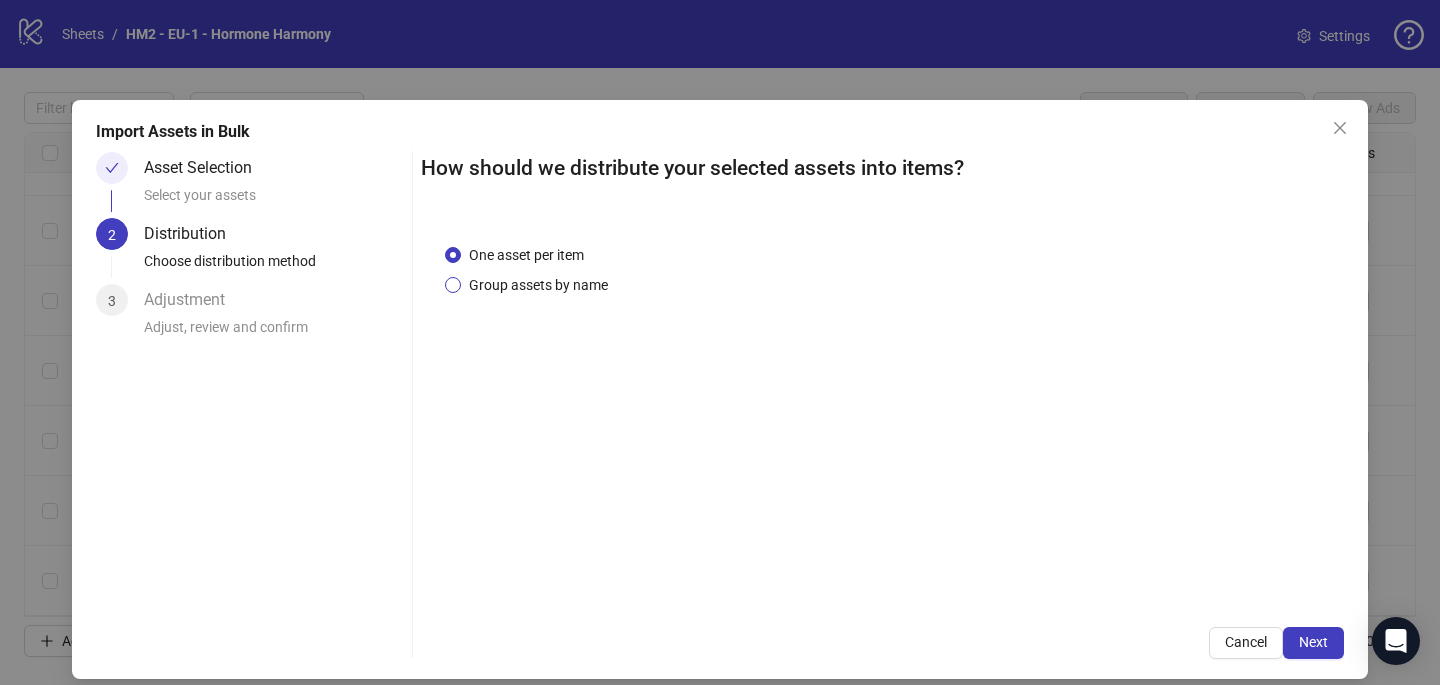 click on "Group assets by name" at bounding box center [526, 255] 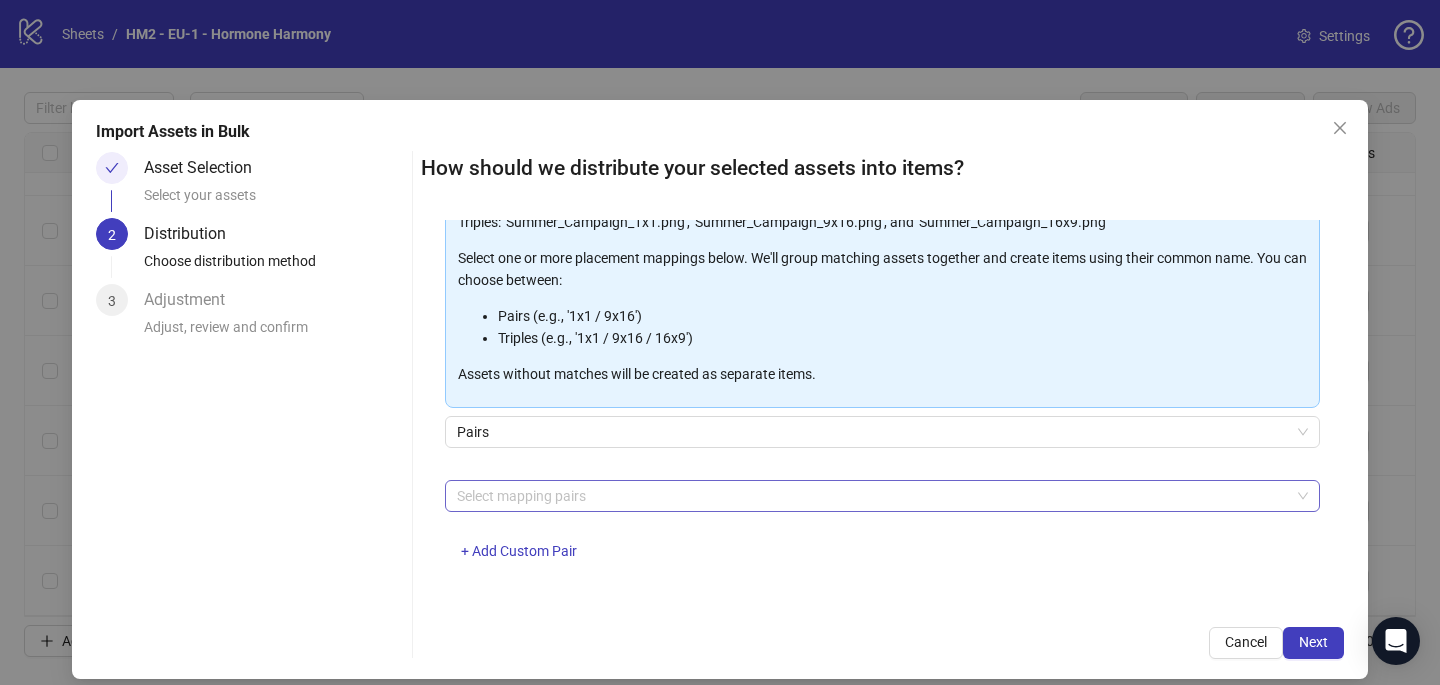 scroll, scrollTop: 203, scrollLeft: 0, axis: vertical 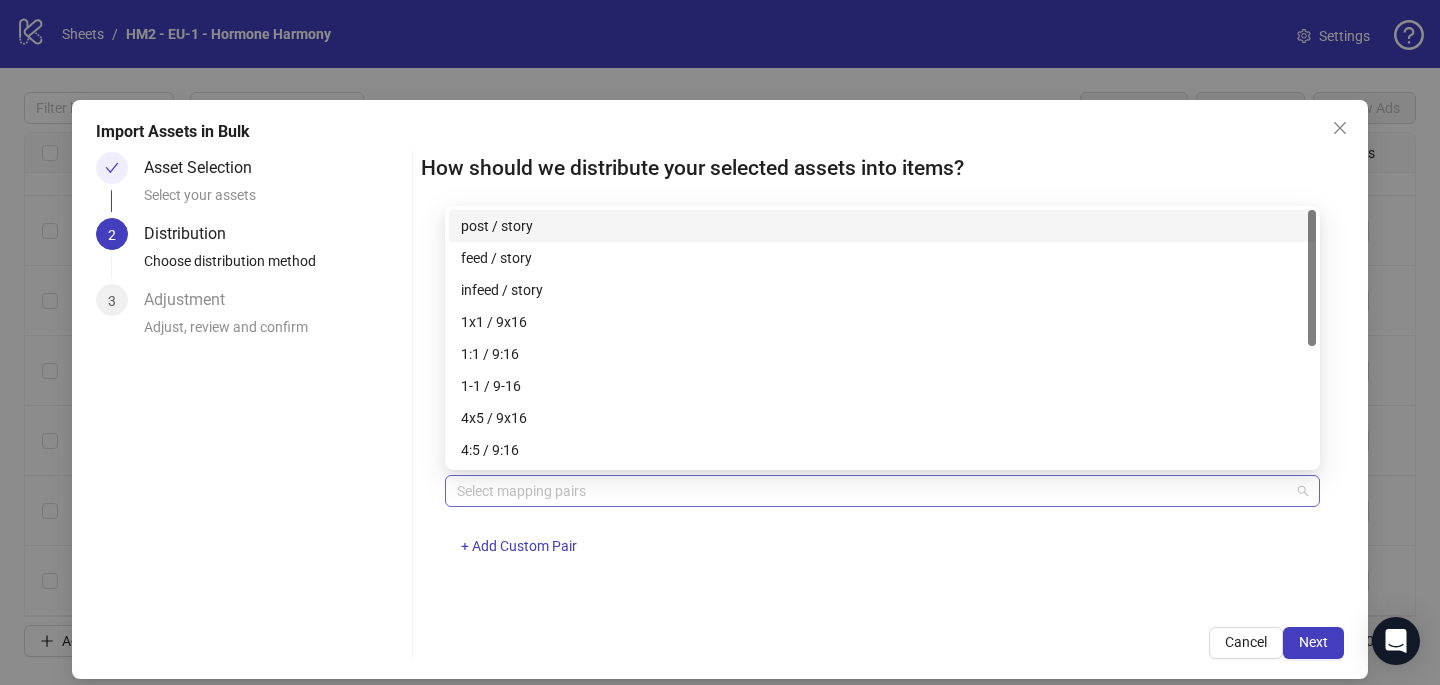 click at bounding box center [872, 491] 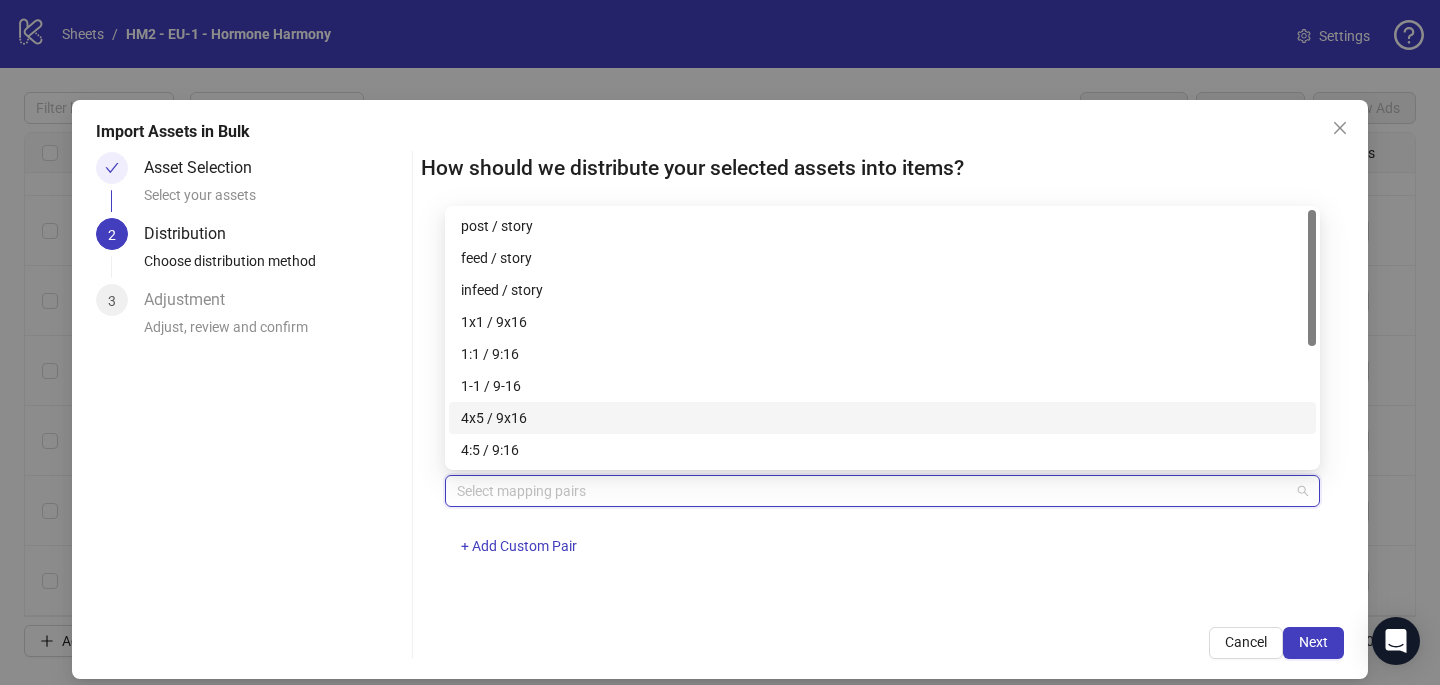 click on "4x5 / 9x16" at bounding box center (882, 418) 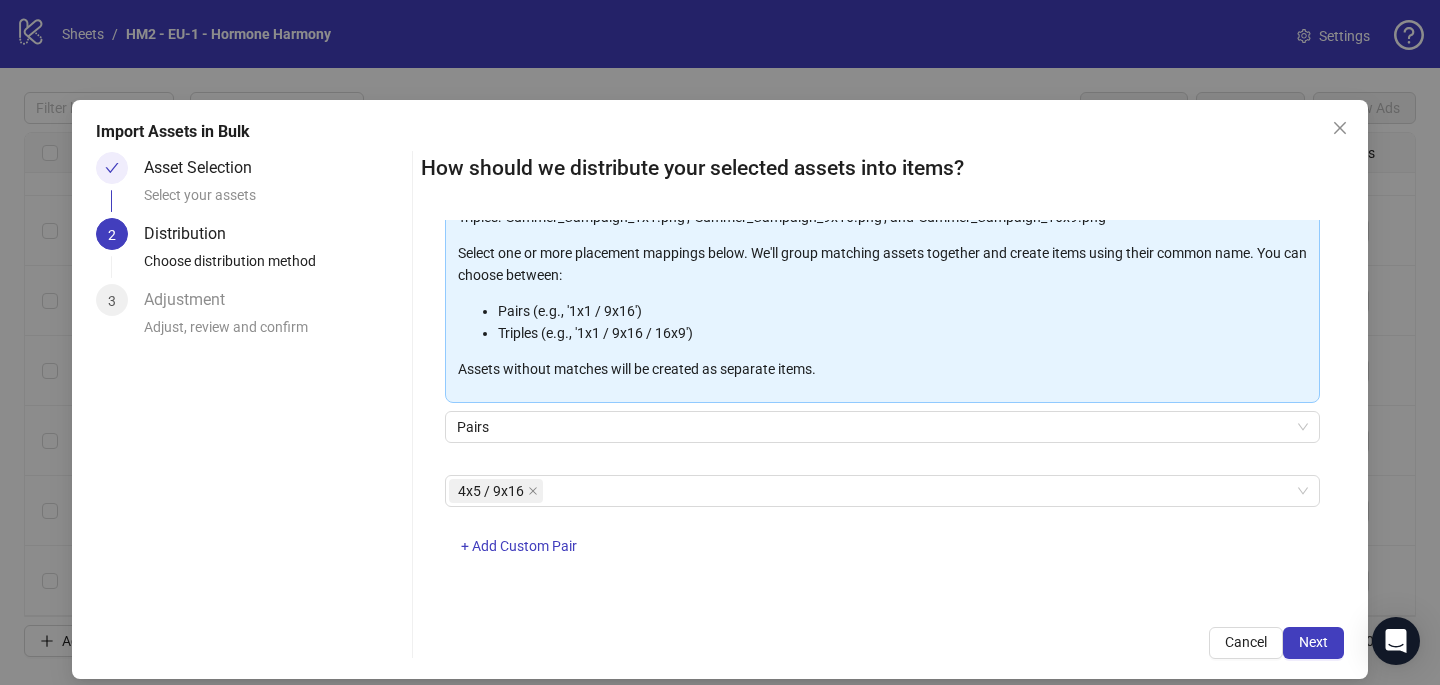 click on "4x5 / 9x16   + Add Custom Pair" at bounding box center [882, 527] 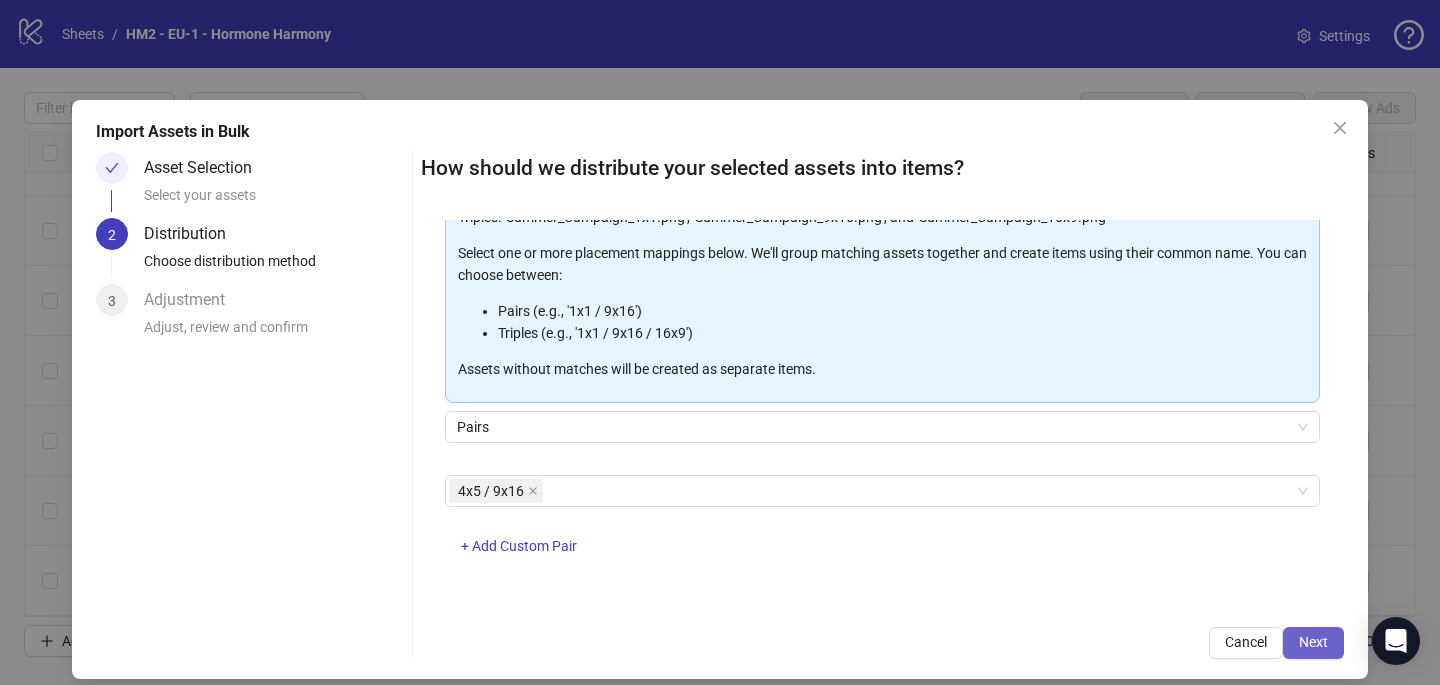 click on "Next" at bounding box center [1313, 642] 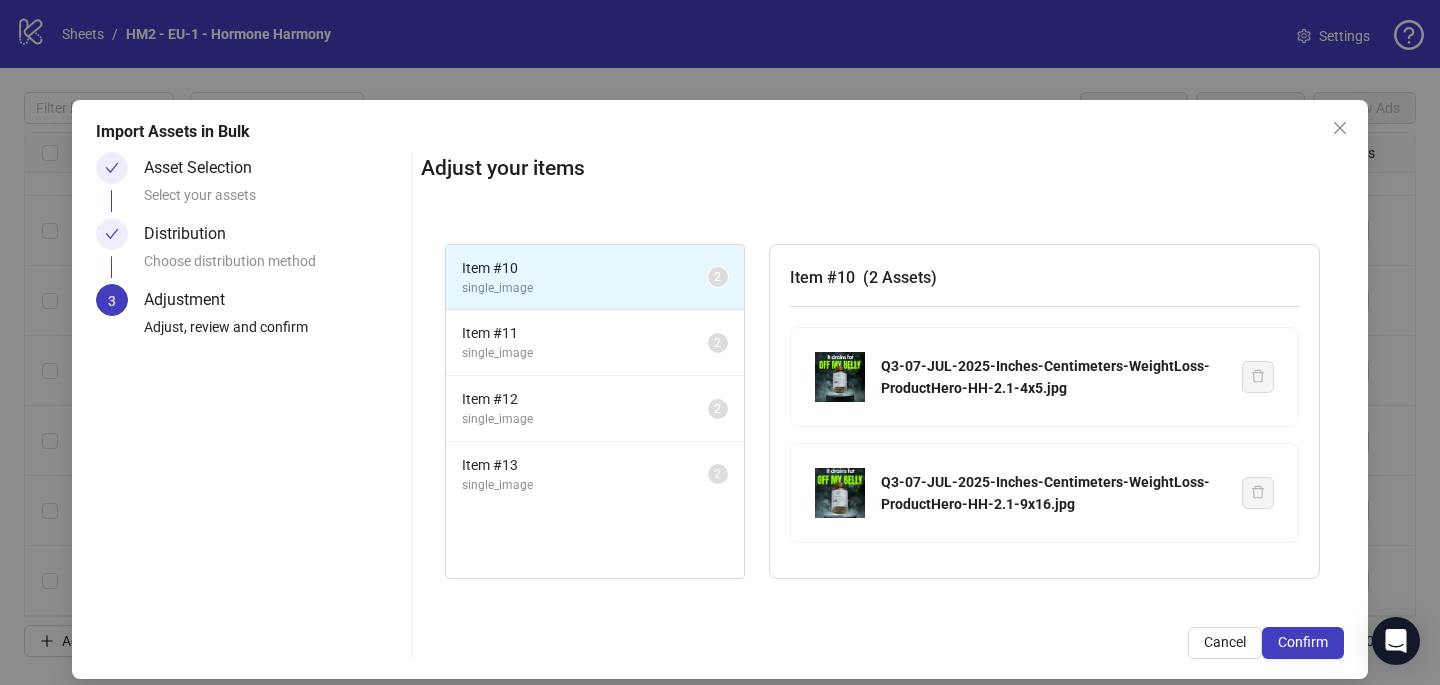 click on "Confirm" at bounding box center (1303, 642) 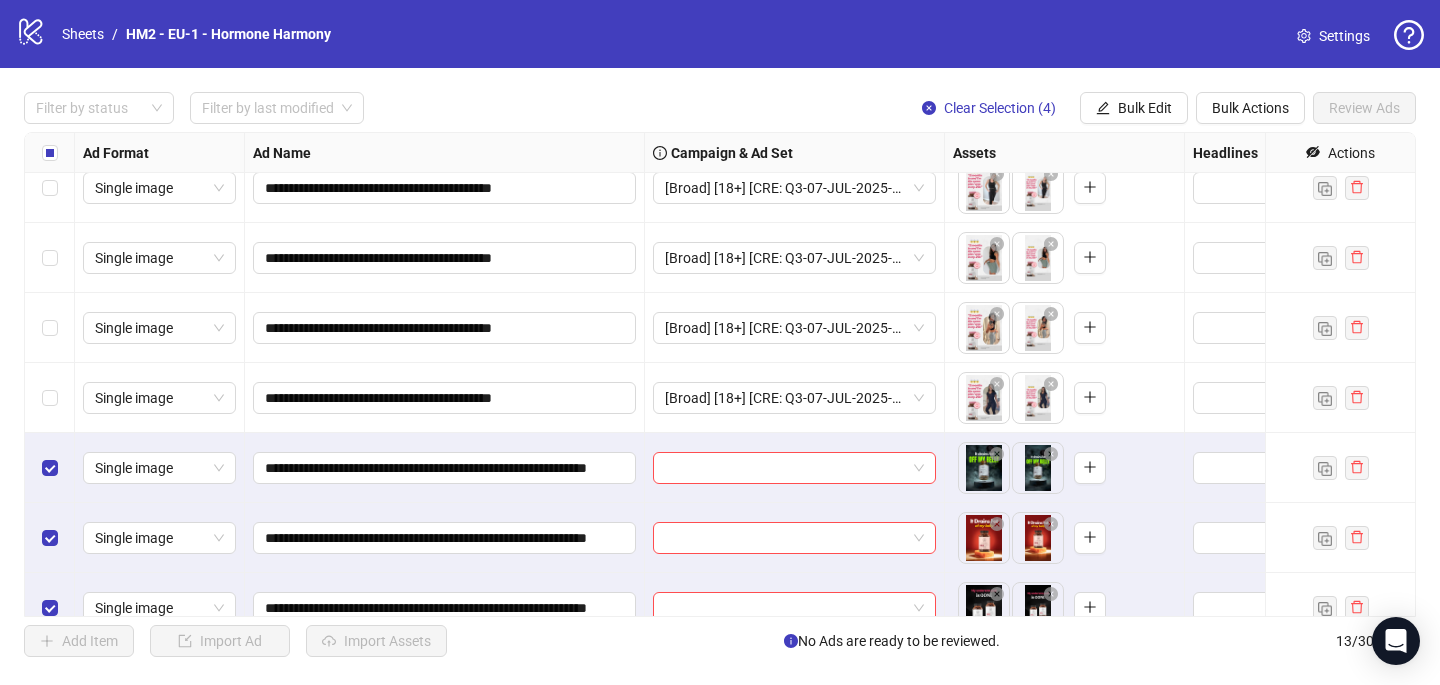 scroll, scrollTop: 467, scrollLeft: 0, axis: vertical 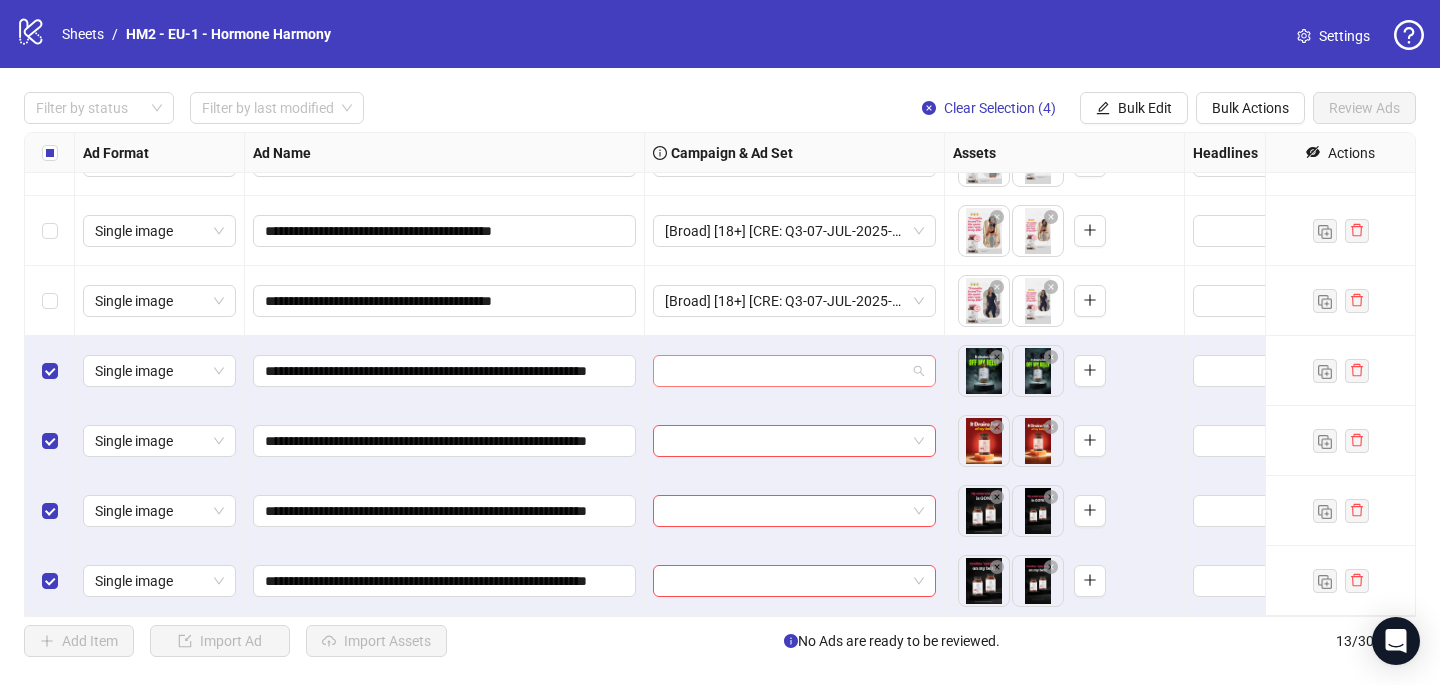 click at bounding box center (785, 371) 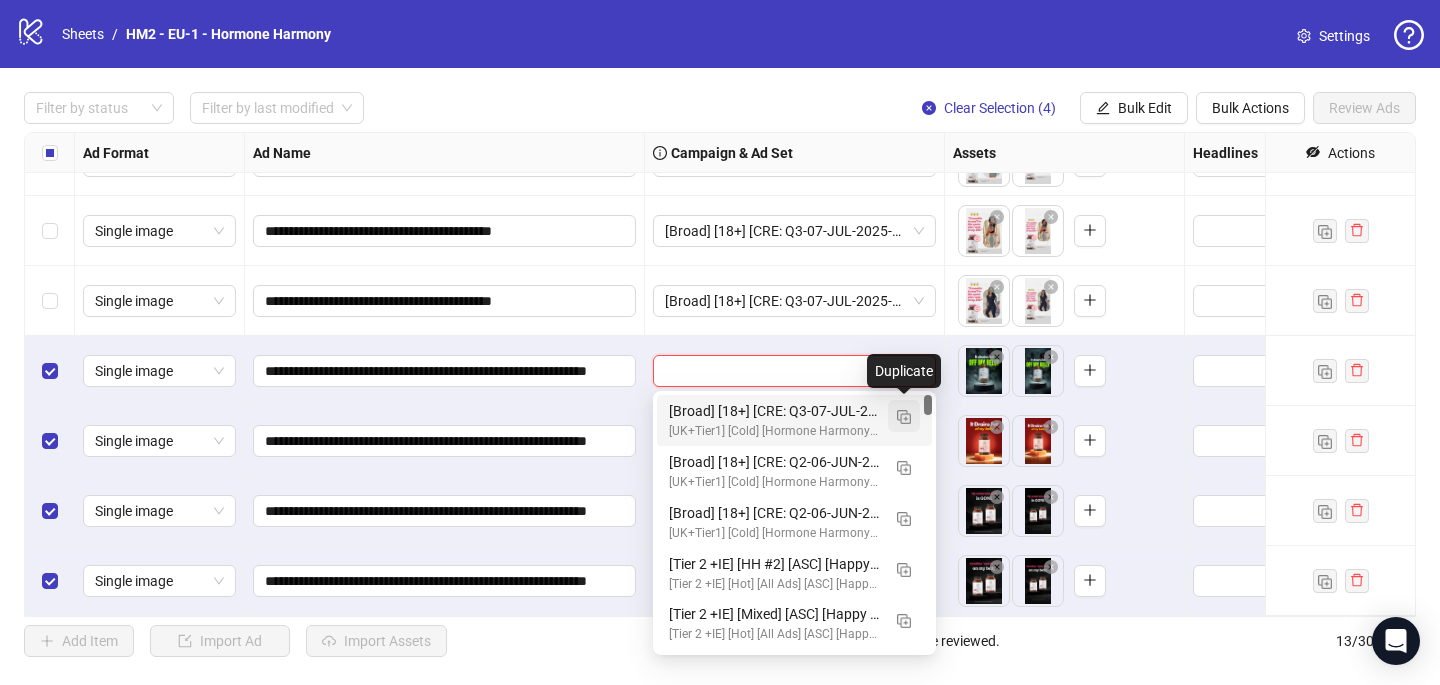 click at bounding box center [904, 417] 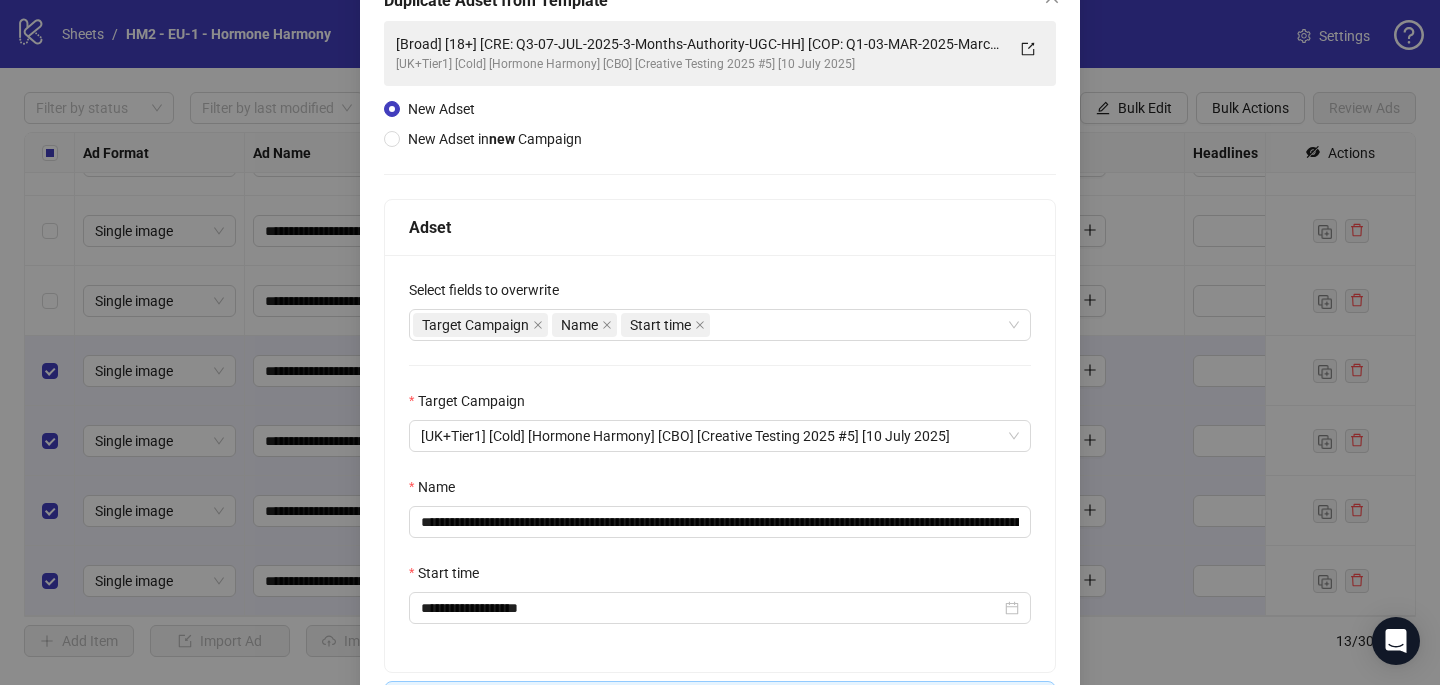 scroll, scrollTop: 149, scrollLeft: 0, axis: vertical 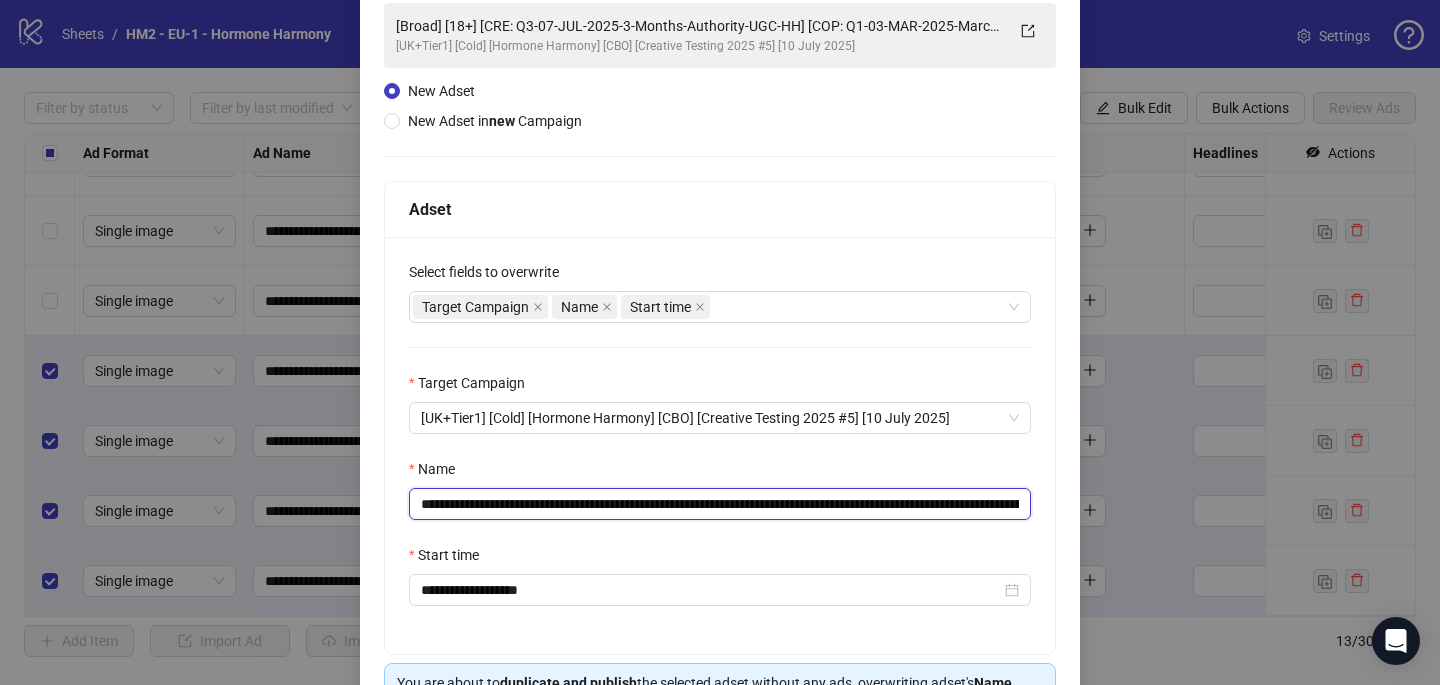 drag, startPoint x: 818, startPoint y: 506, endPoint x: 539, endPoint y: 507, distance: 279.0018 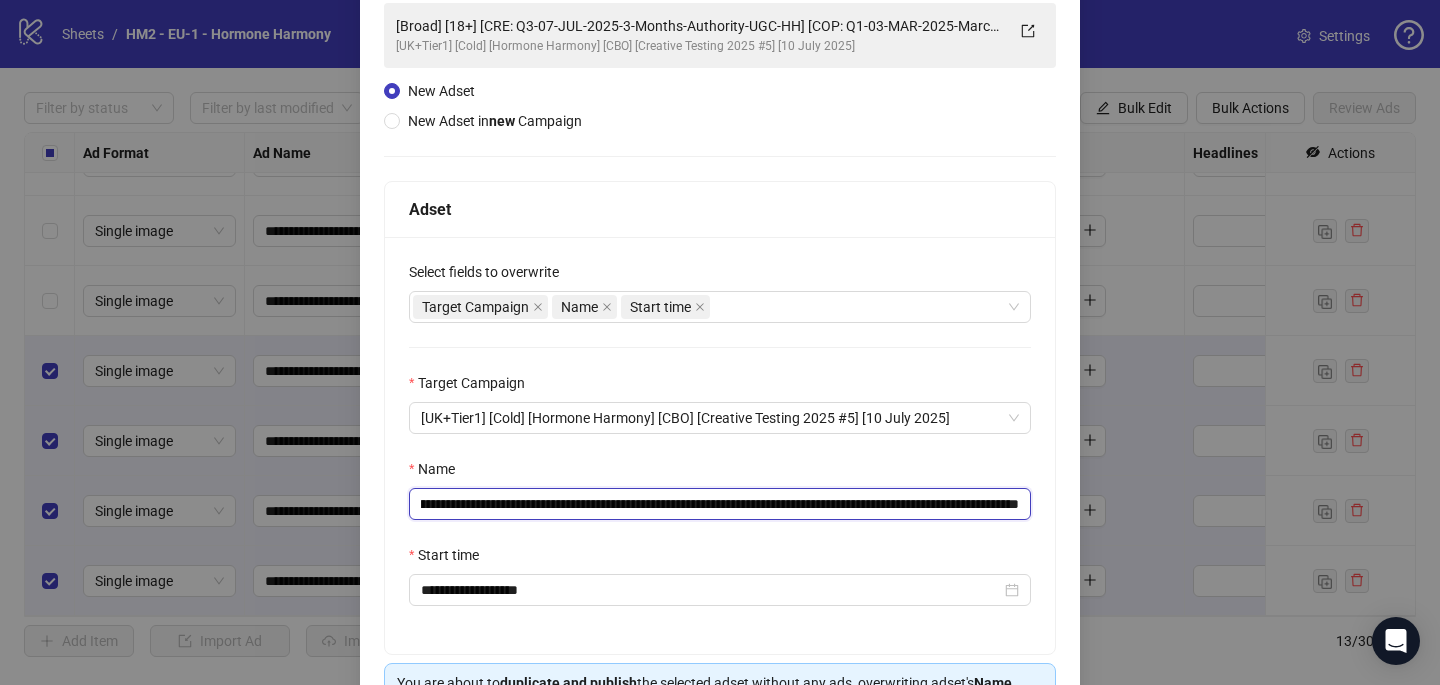 click on "**********" at bounding box center (720, 504) 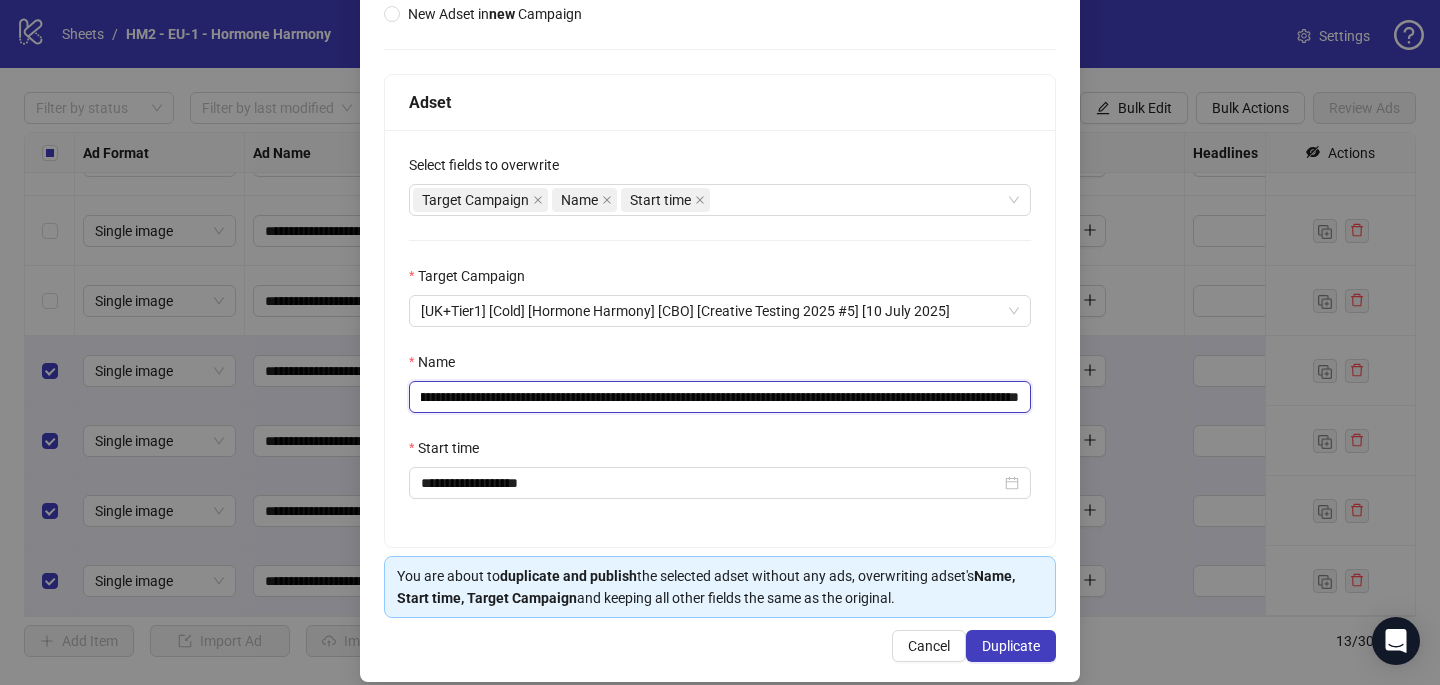 scroll, scrollTop: 278, scrollLeft: 0, axis: vertical 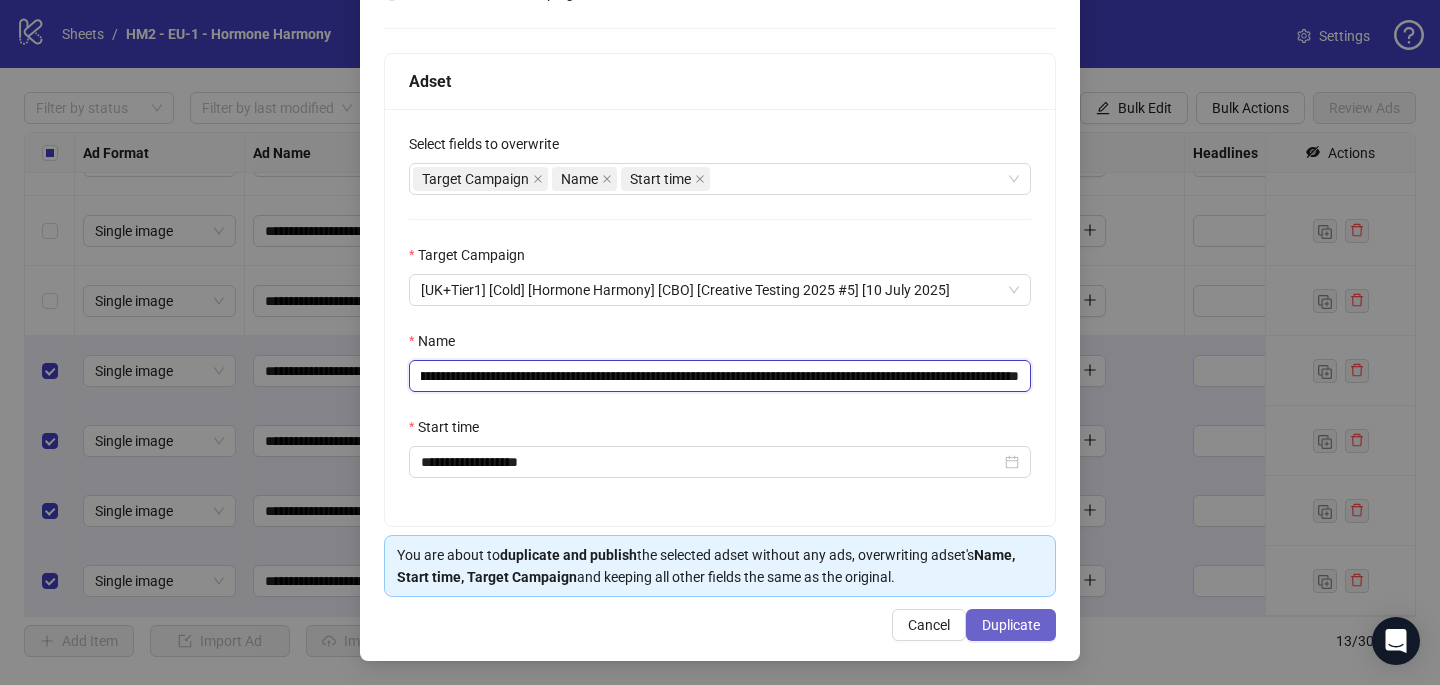 type on "**********" 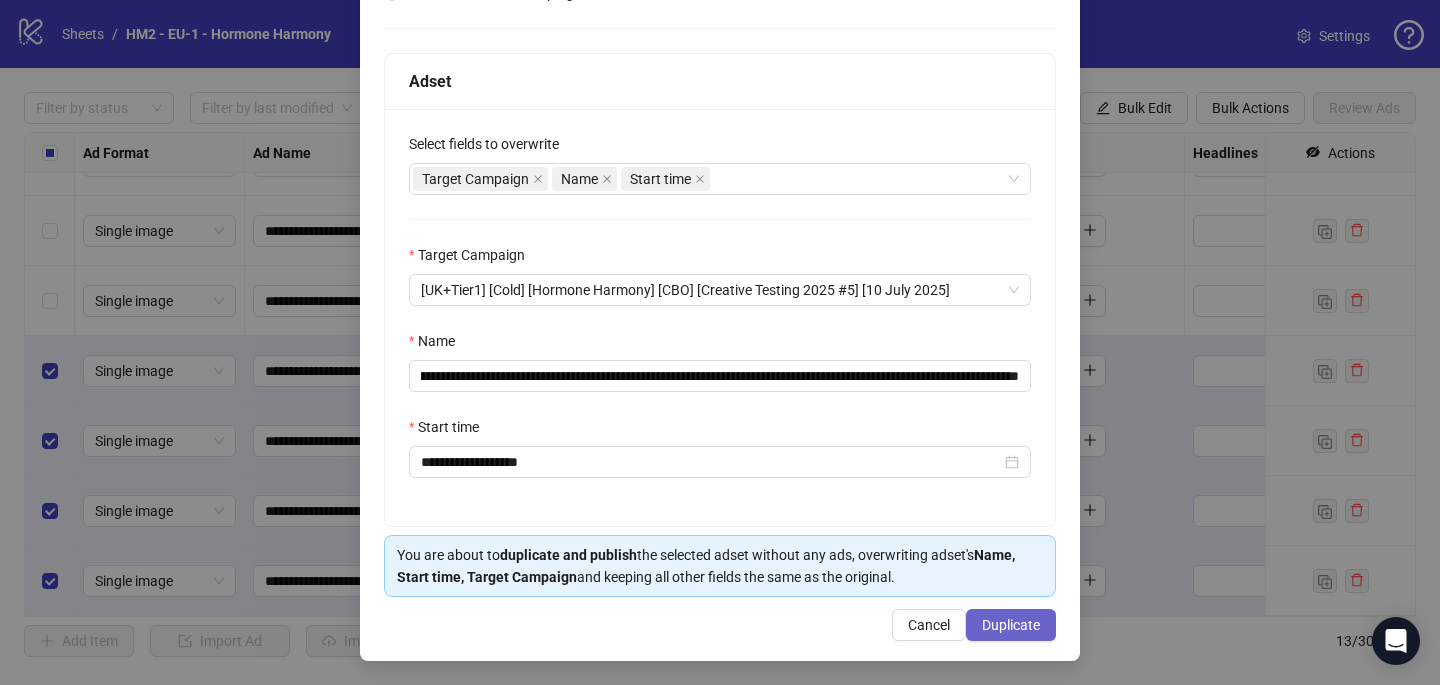 click on "Duplicate" at bounding box center [1011, 625] 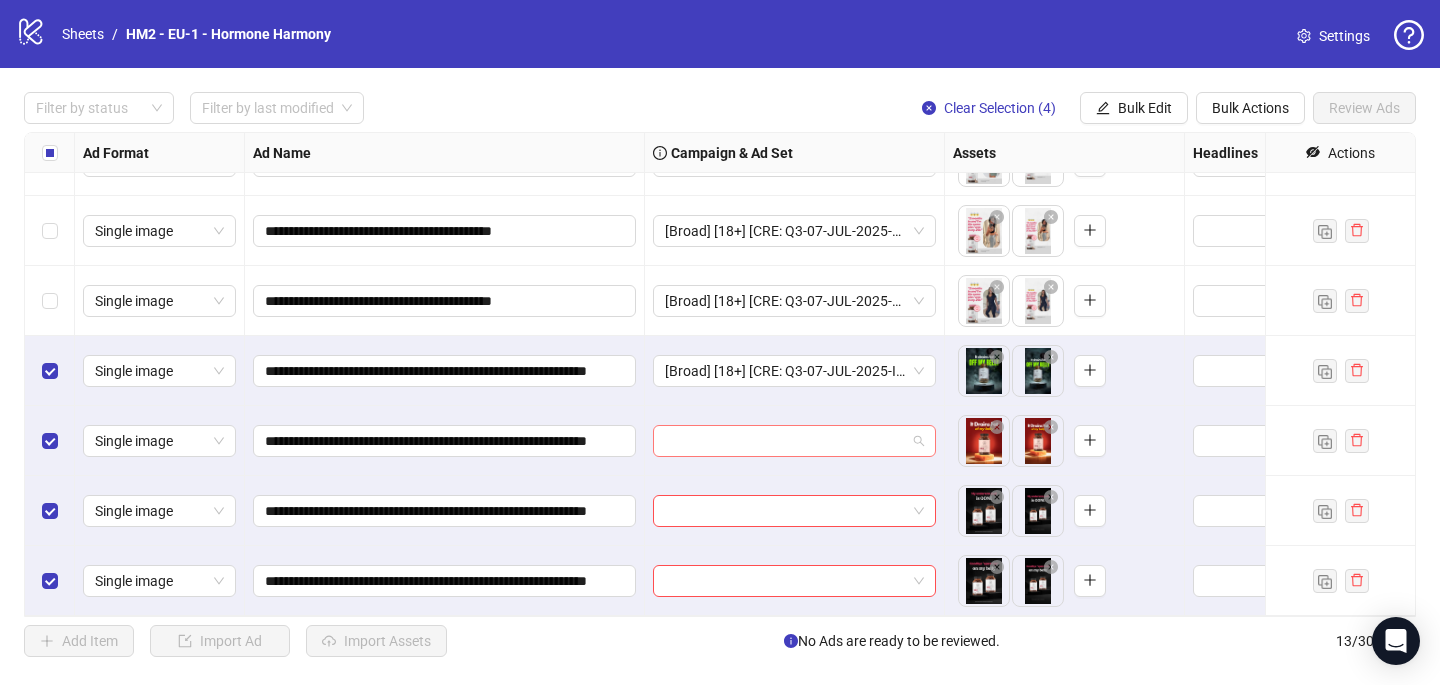 click at bounding box center (785, 441) 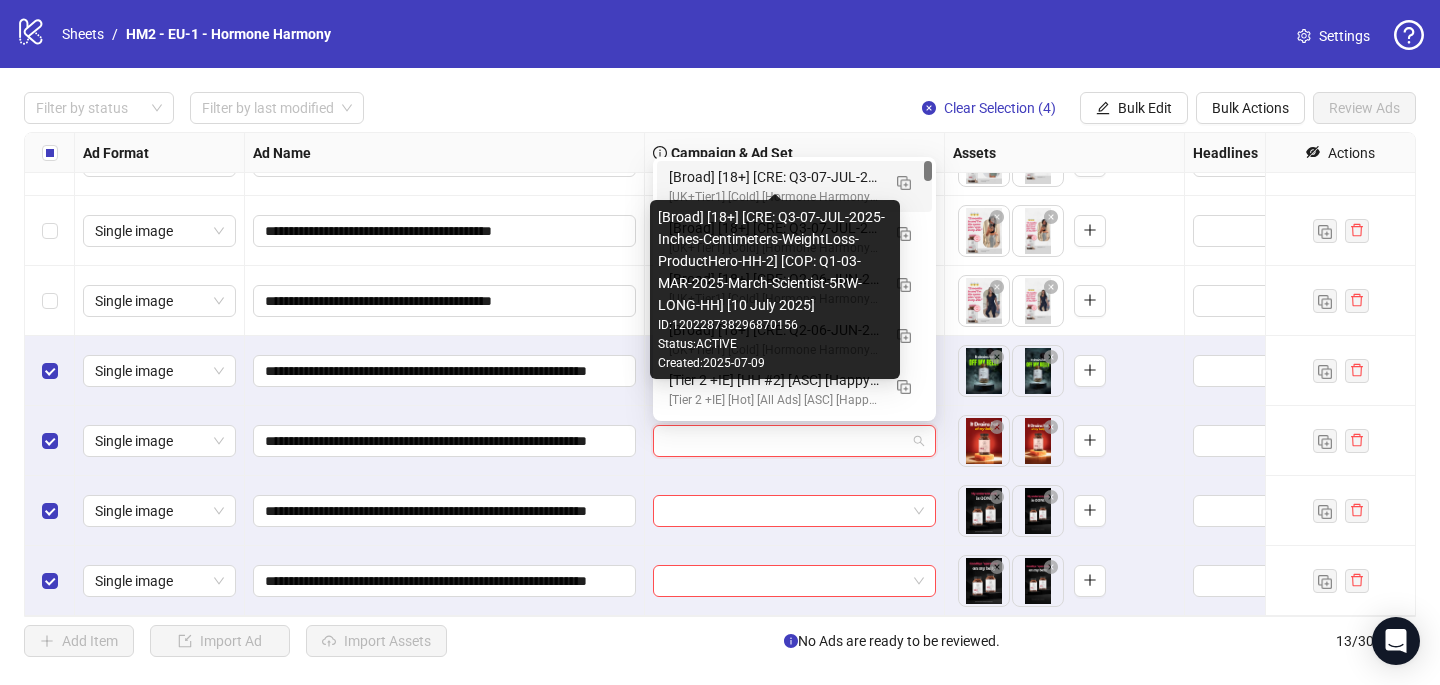 click on "[Broad] [18+] [CRE: Q3-07-JUL-2025-Inches-Centimeters-WeightLoss-ProductHero-HH-2] [COP: Q1-03-MAR-2025-March-Scientist-5RW-LONG-HH] [10 July 2025]" at bounding box center [774, 177] 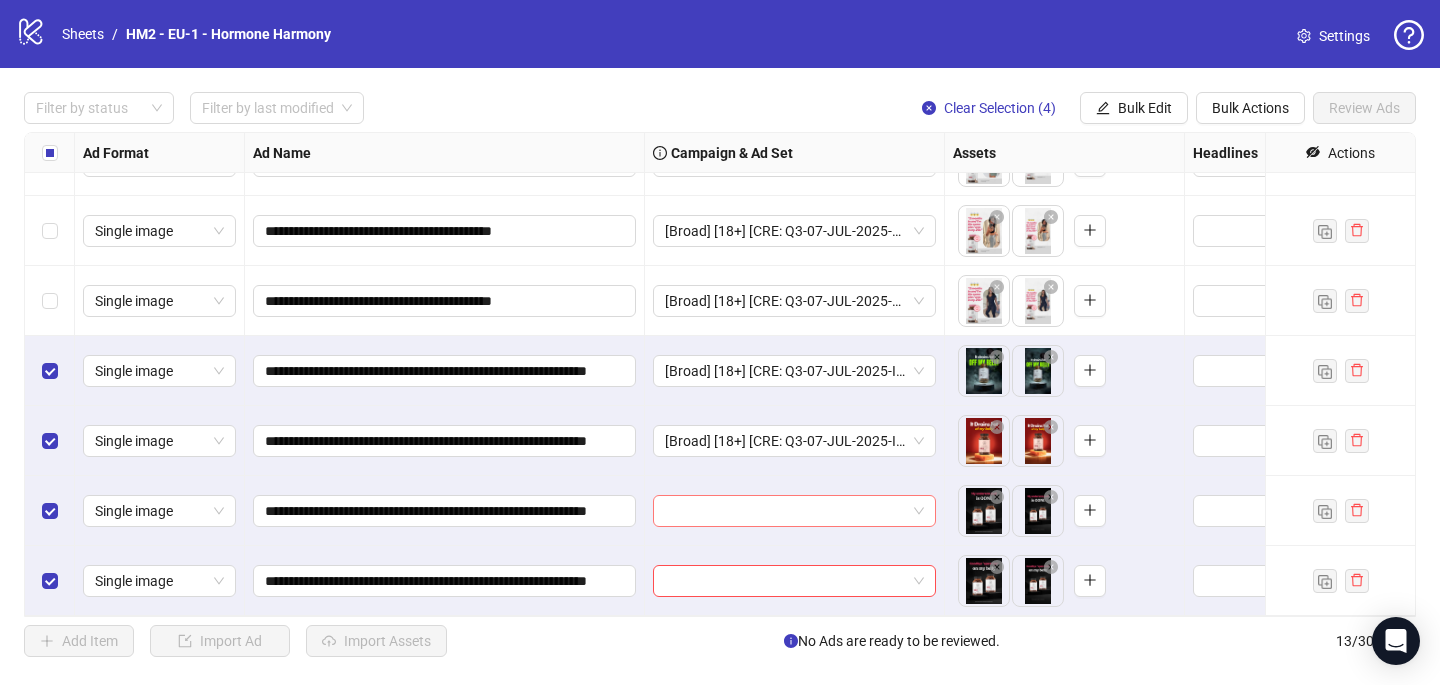 click at bounding box center [785, 511] 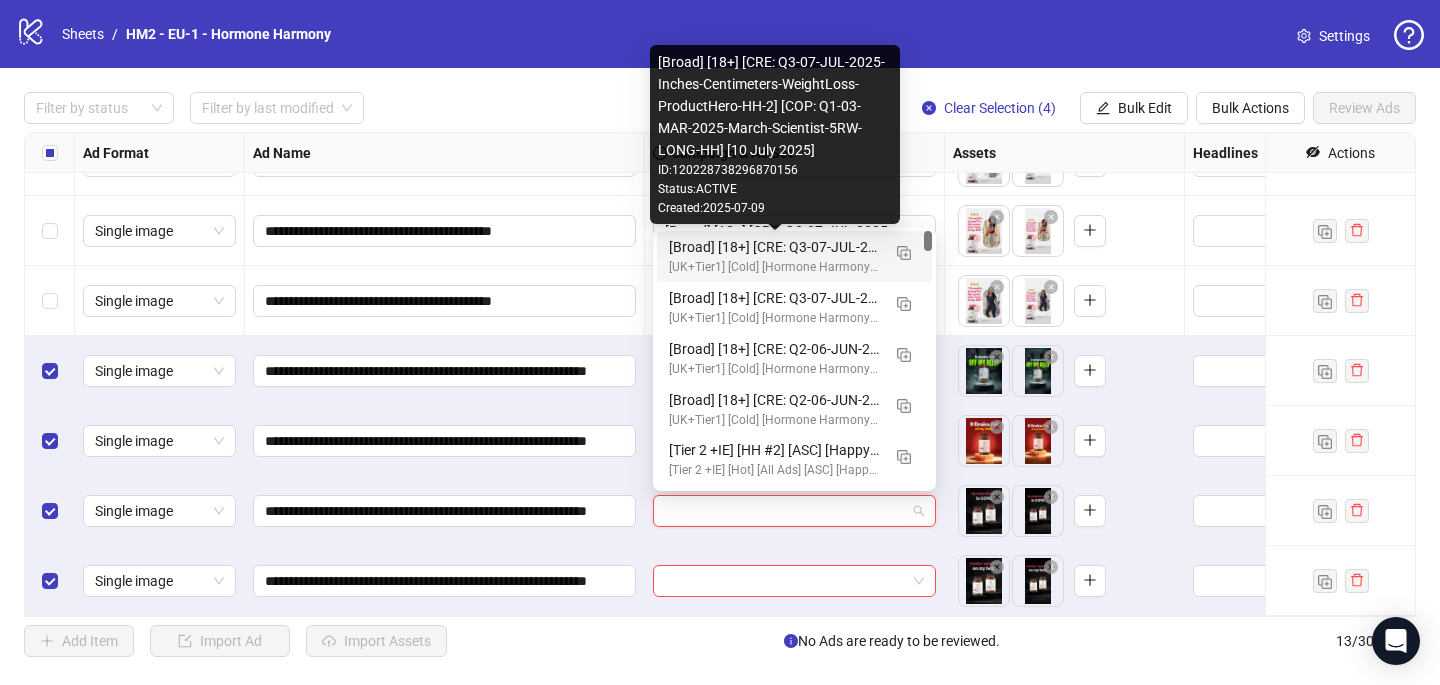 click on "[Broad] [18+] [CRE: Q3-07-JUL-2025-Inches-Centimeters-WeightLoss-ProductHero-HH-2] [COP: Q1-03-MAR-2025-March-Scientist-5RW-LONG-HH] [10 July 2025]" at bounding box center [774, 247] 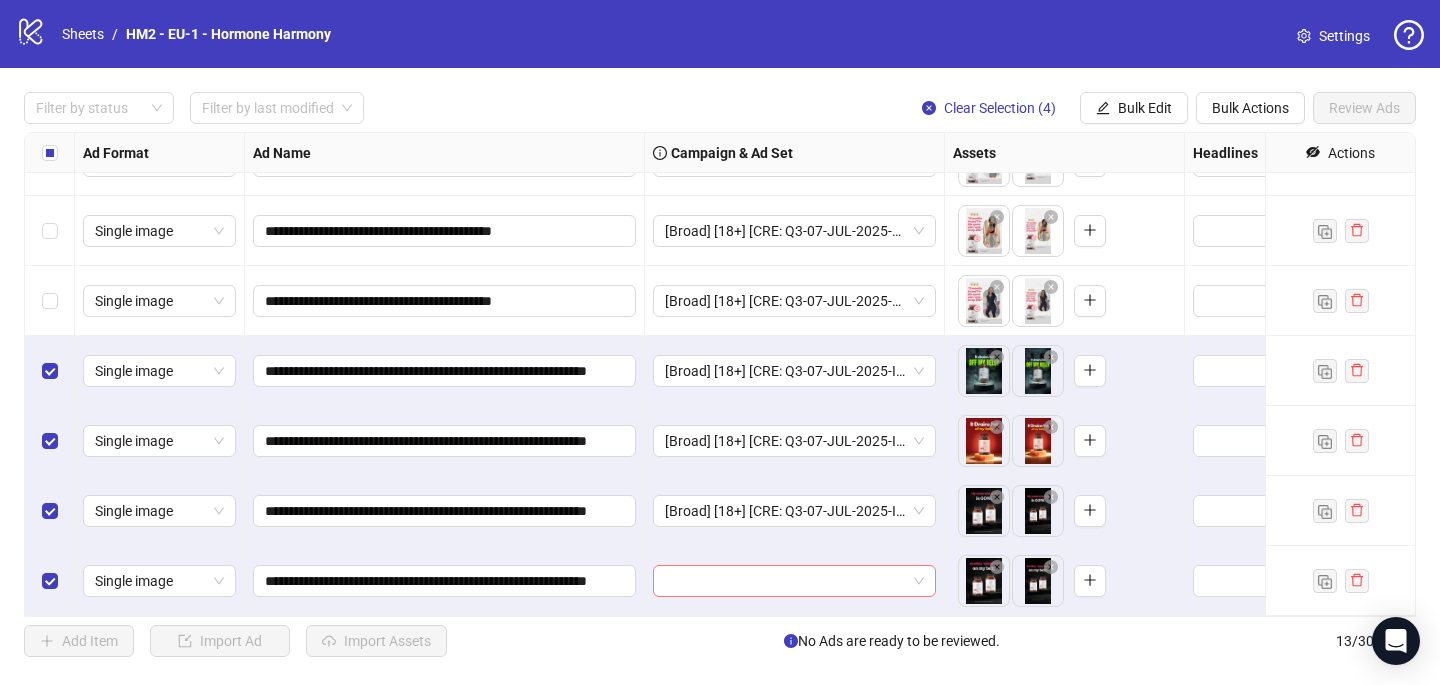 click at bounding box center (785, 581) 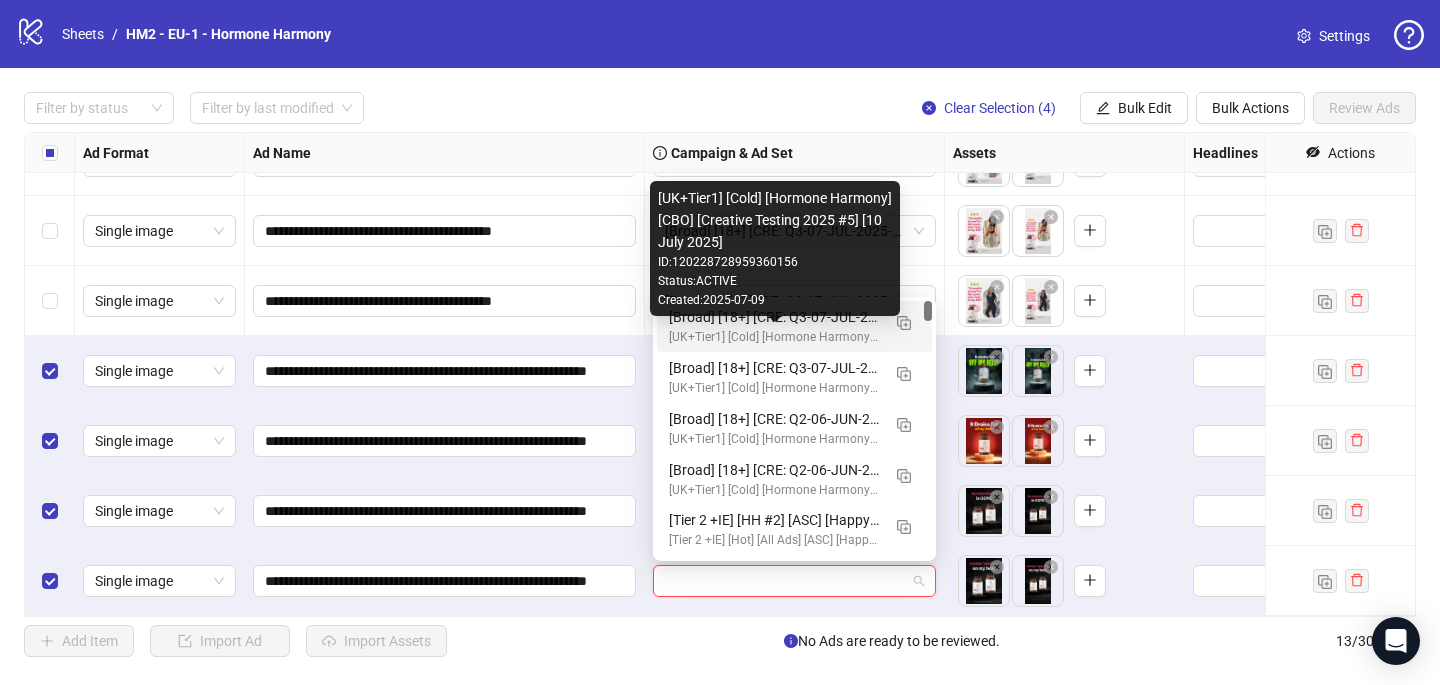 click on "[UK+Tier1] [Cold] [Hormone Harmony] [CBO] [Creative Testing 2025 #5] [10 July 2025]" at bounding box center [774, 337] 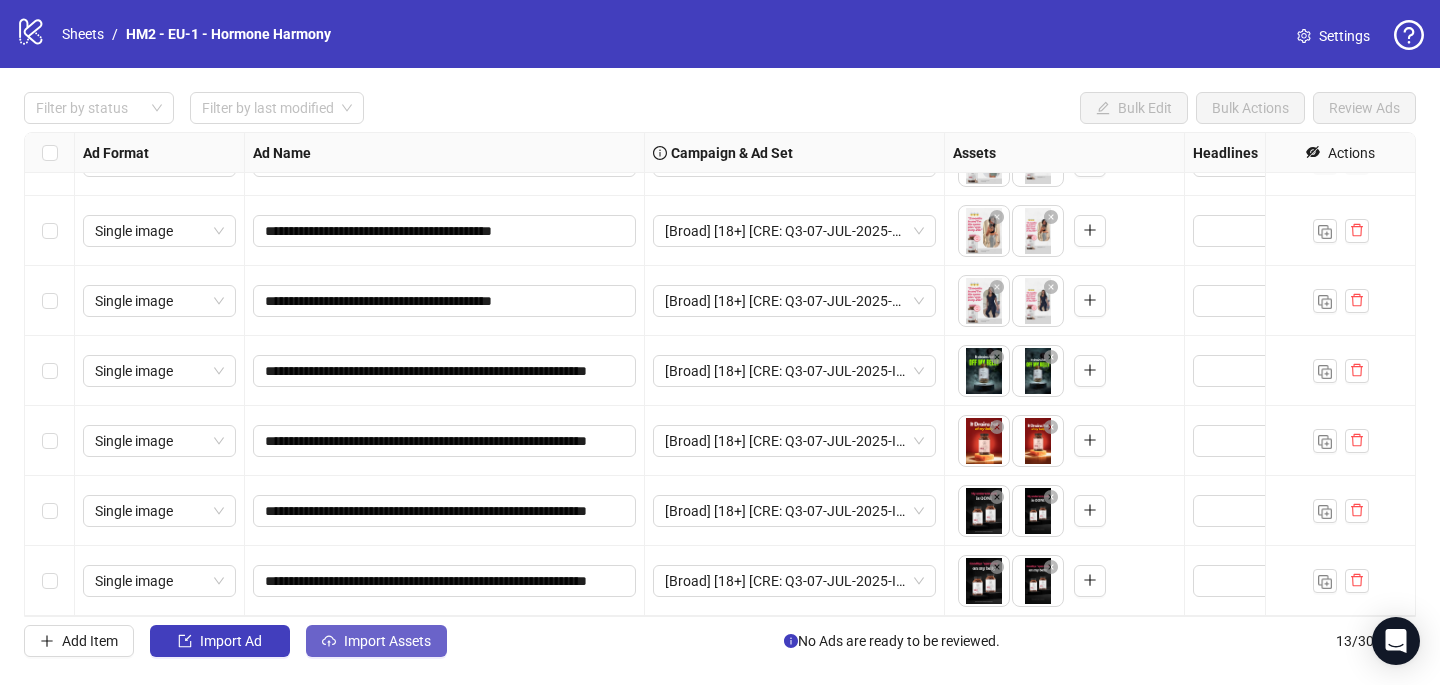 click on "Import Assets" at bounding box center [231, 641] 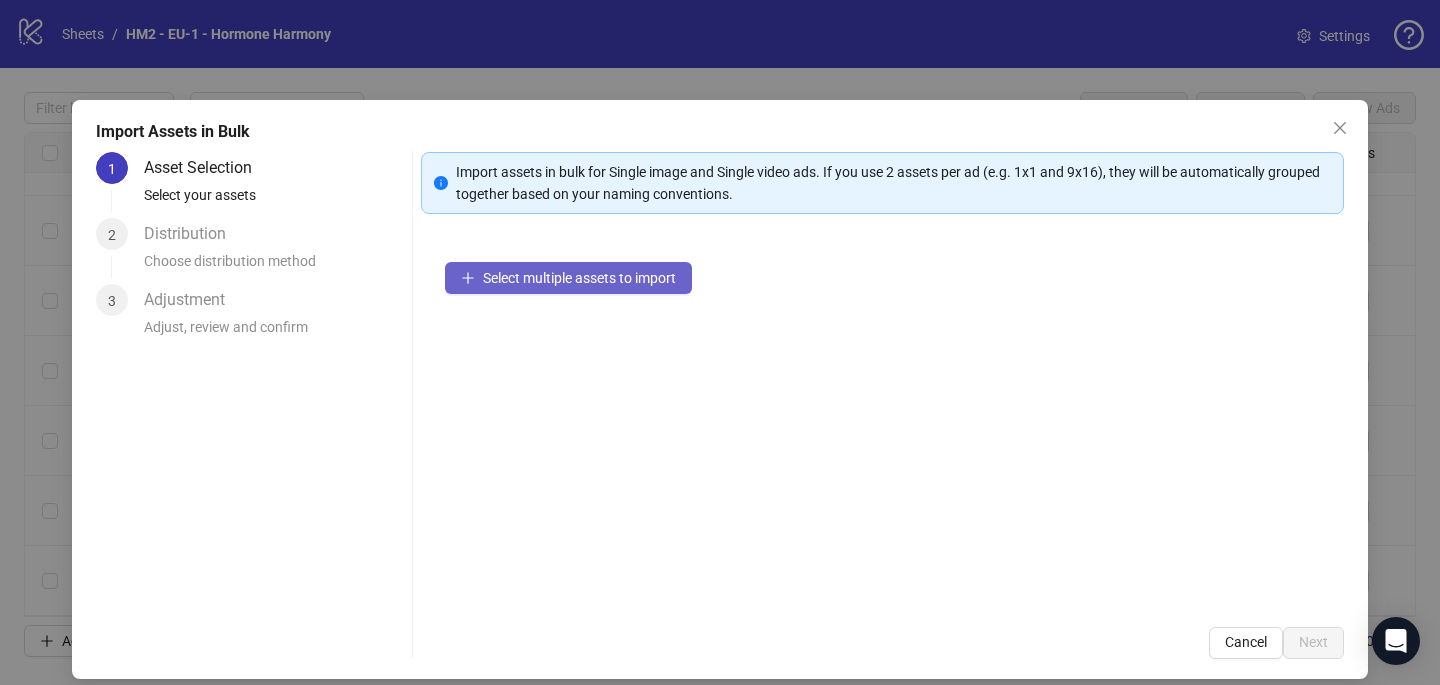 click on "Select multiple assets to import" at bounding box center [568, 278] 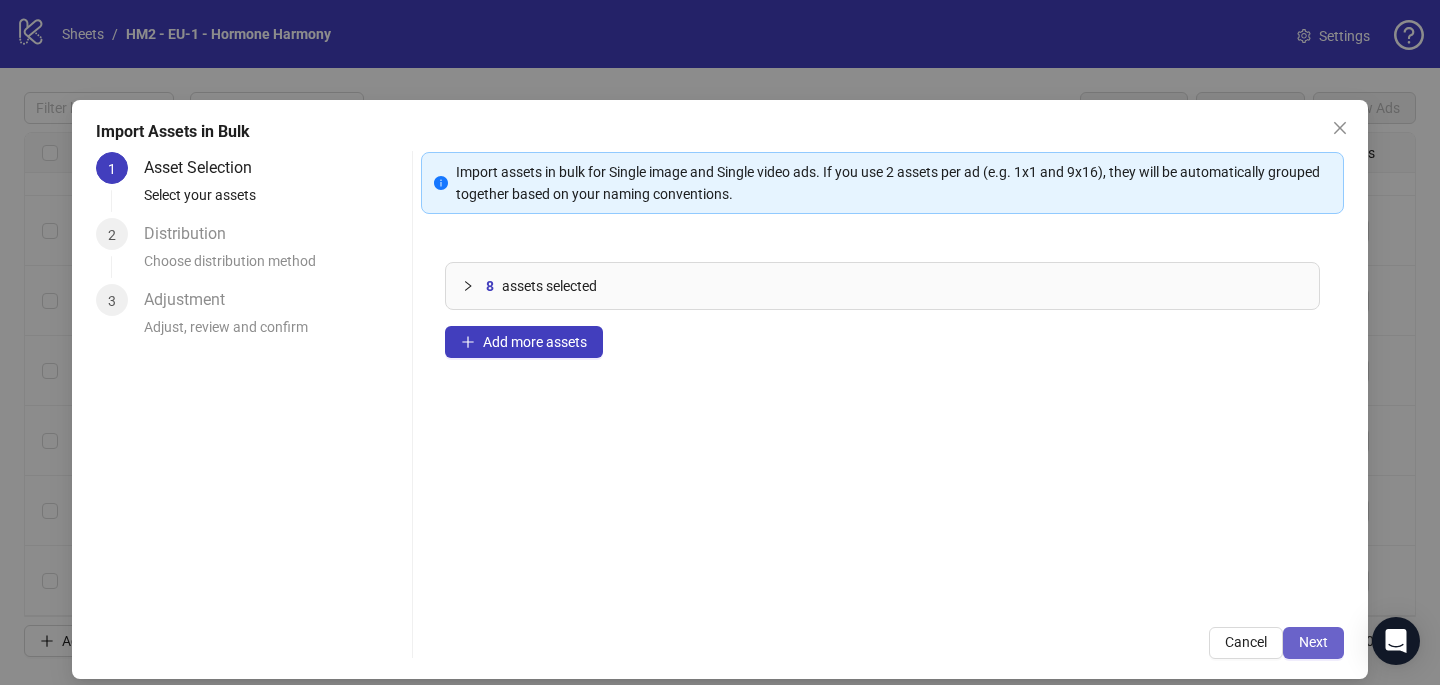 click on "Next" at bounding box center (1313, 642) 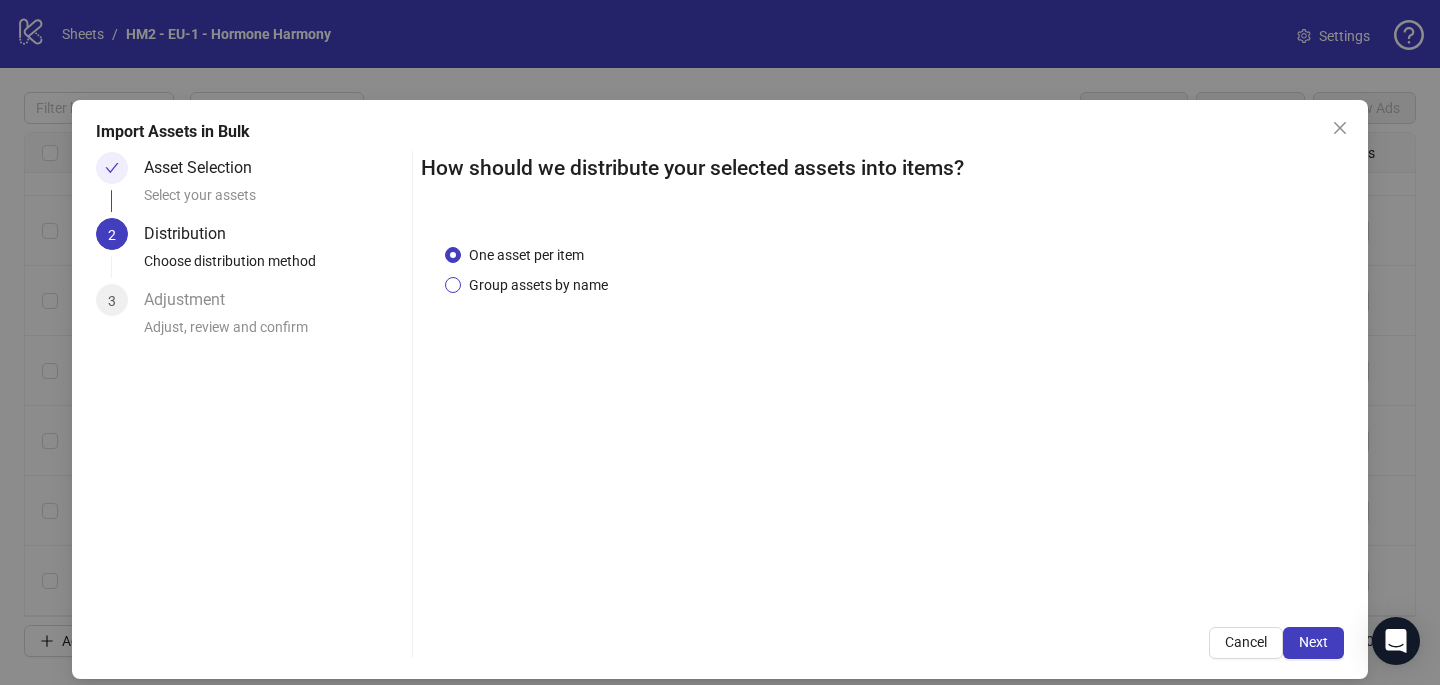 click on "Group assets by name" at bounding box center [526, 255] 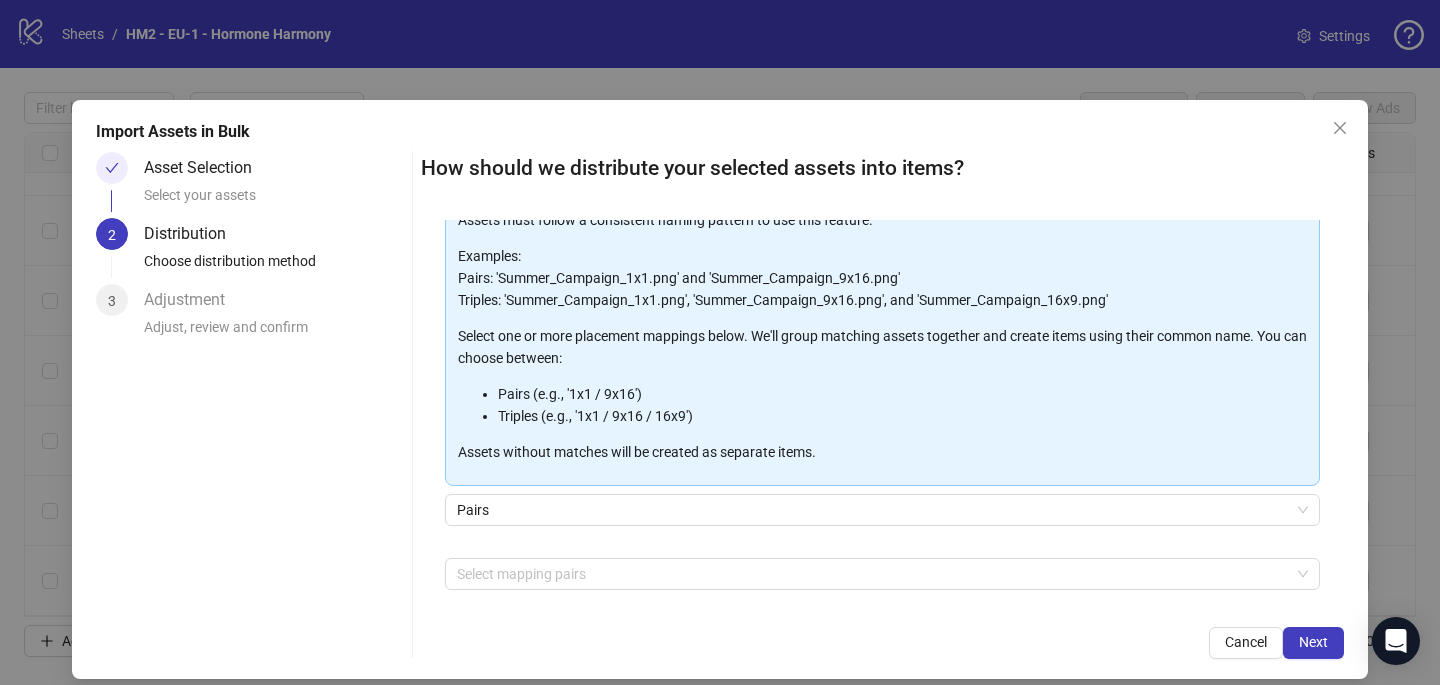 scroll, scrollTop: 203, scrollLeft: 0, axis: vertical 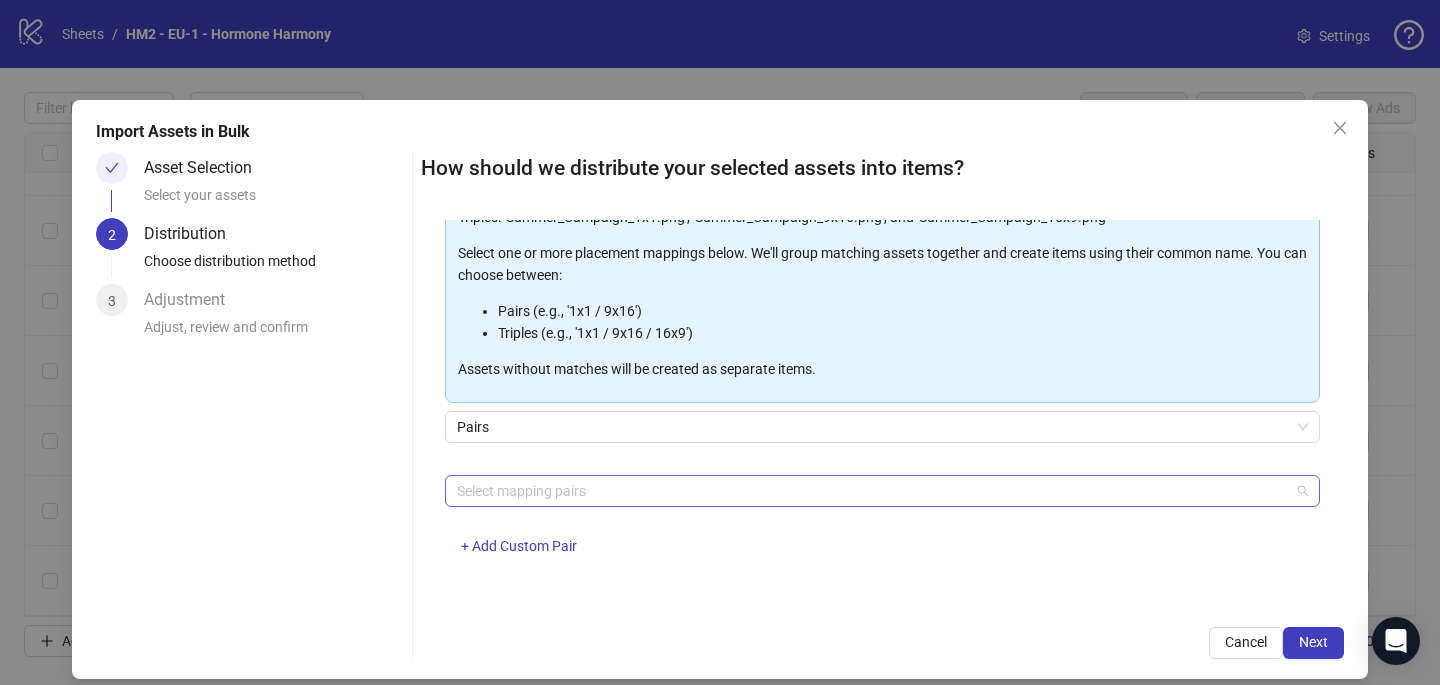 click at bounding box center (872, 491) 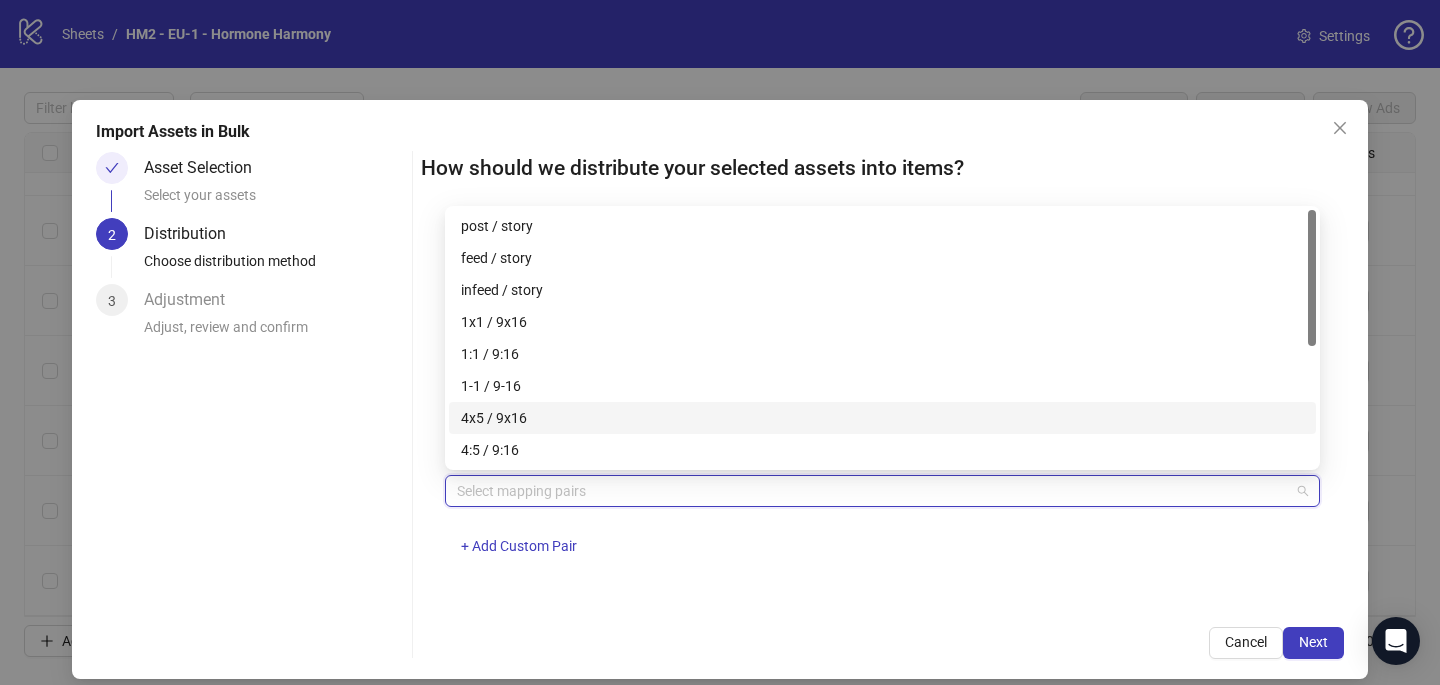 click on "4x5 / 9x16" at bounding box center [882, 418] 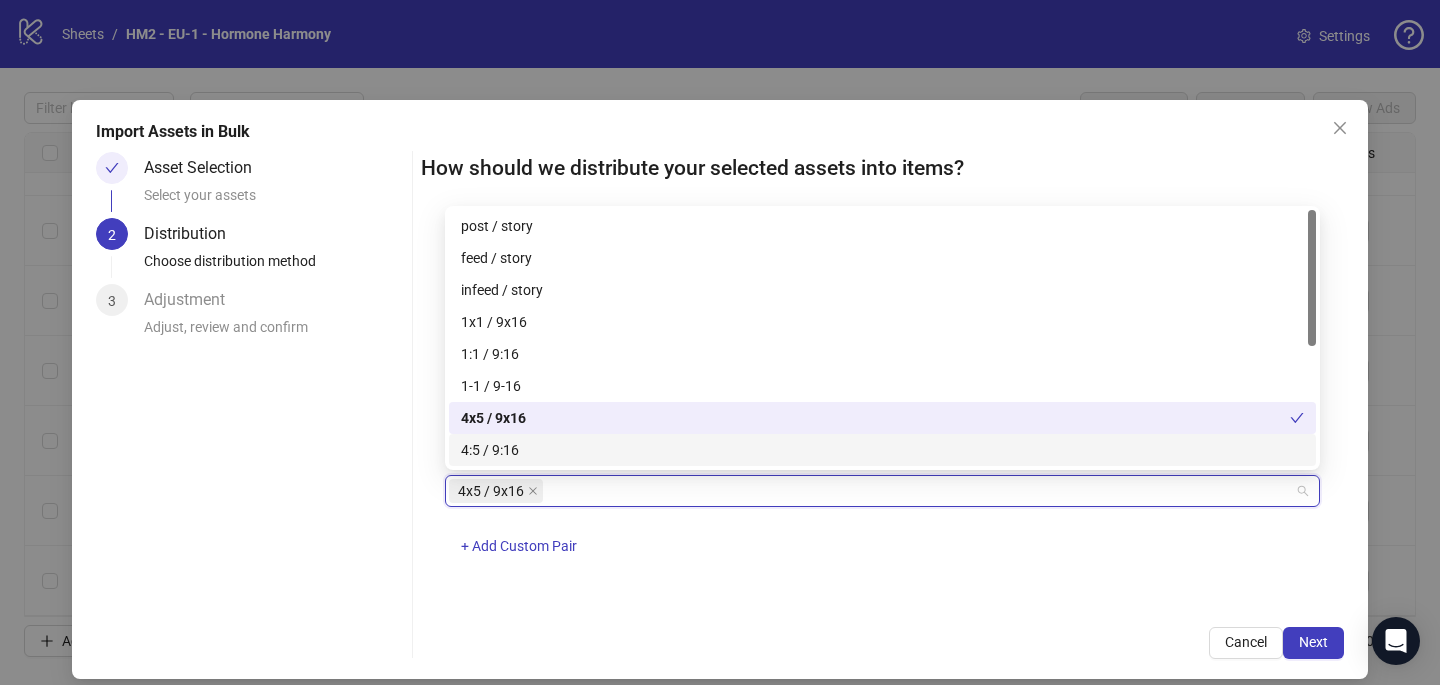 click on "4x5 / 9x16   + Add Custom Pair" at bounding box center [882, 527] 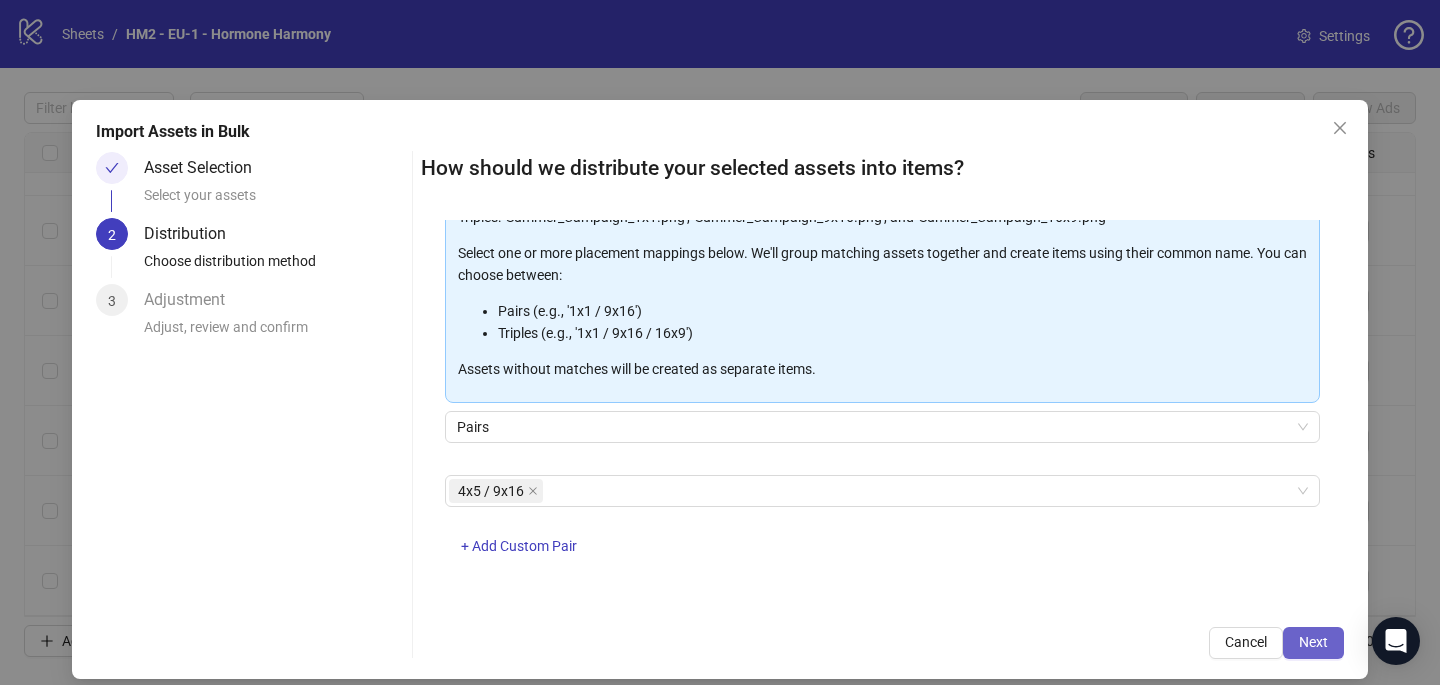 click on "Next" at bounding box center (1313, 642) 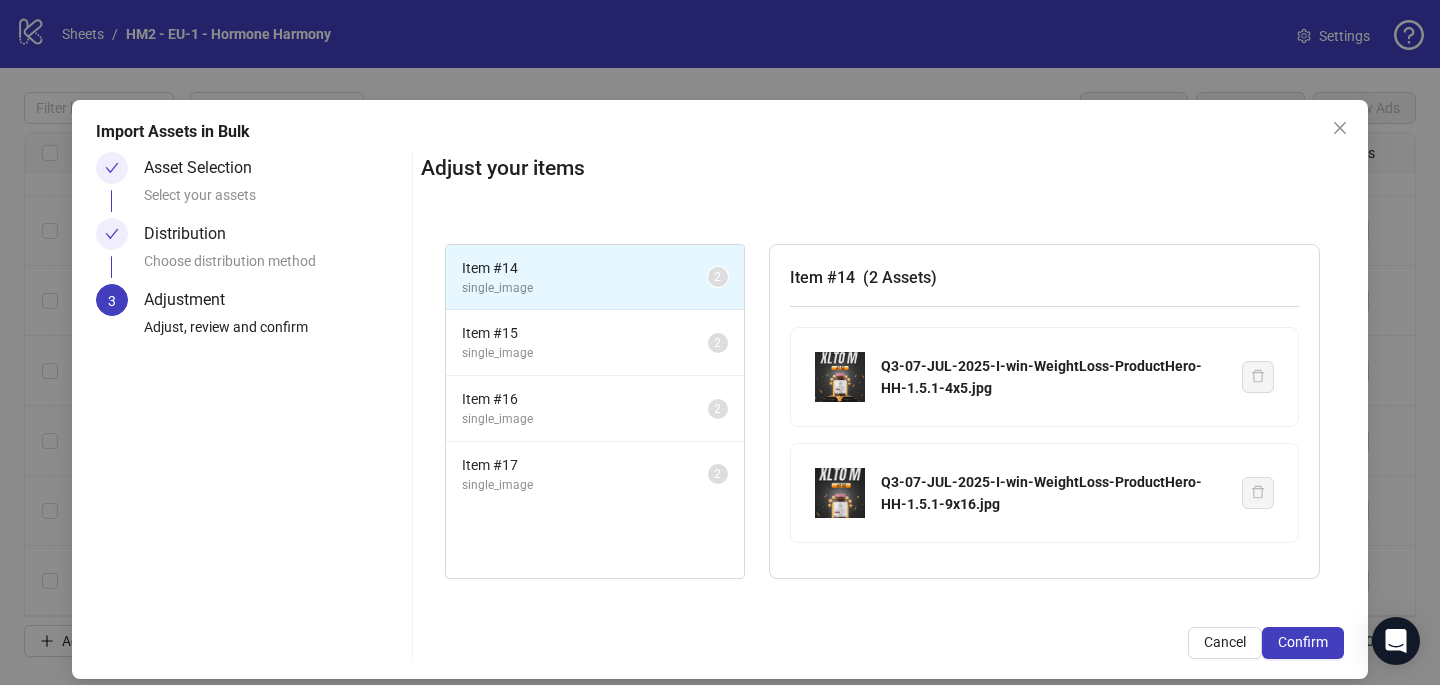 click on "Confirm" at bounding box center (1303, 642) 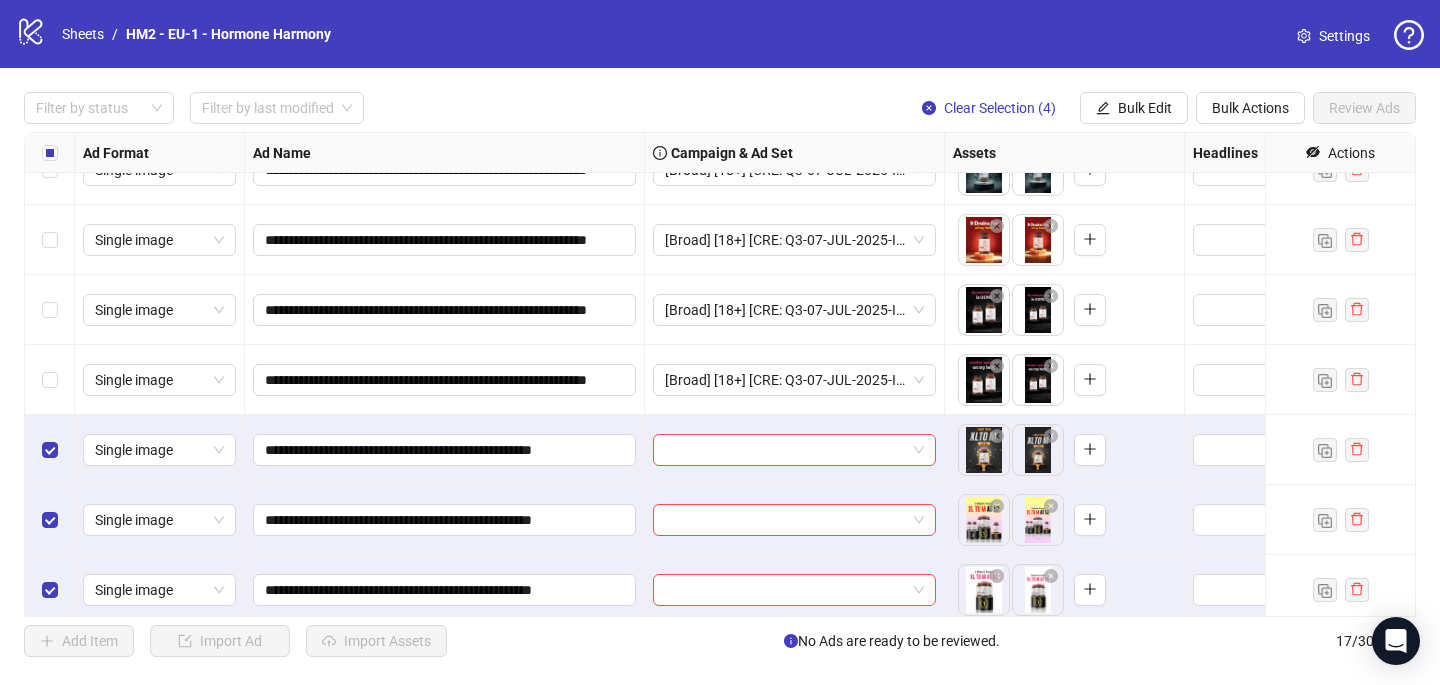 scroll, scrollTop: 747, scrollLeft: 0, axis: vertical 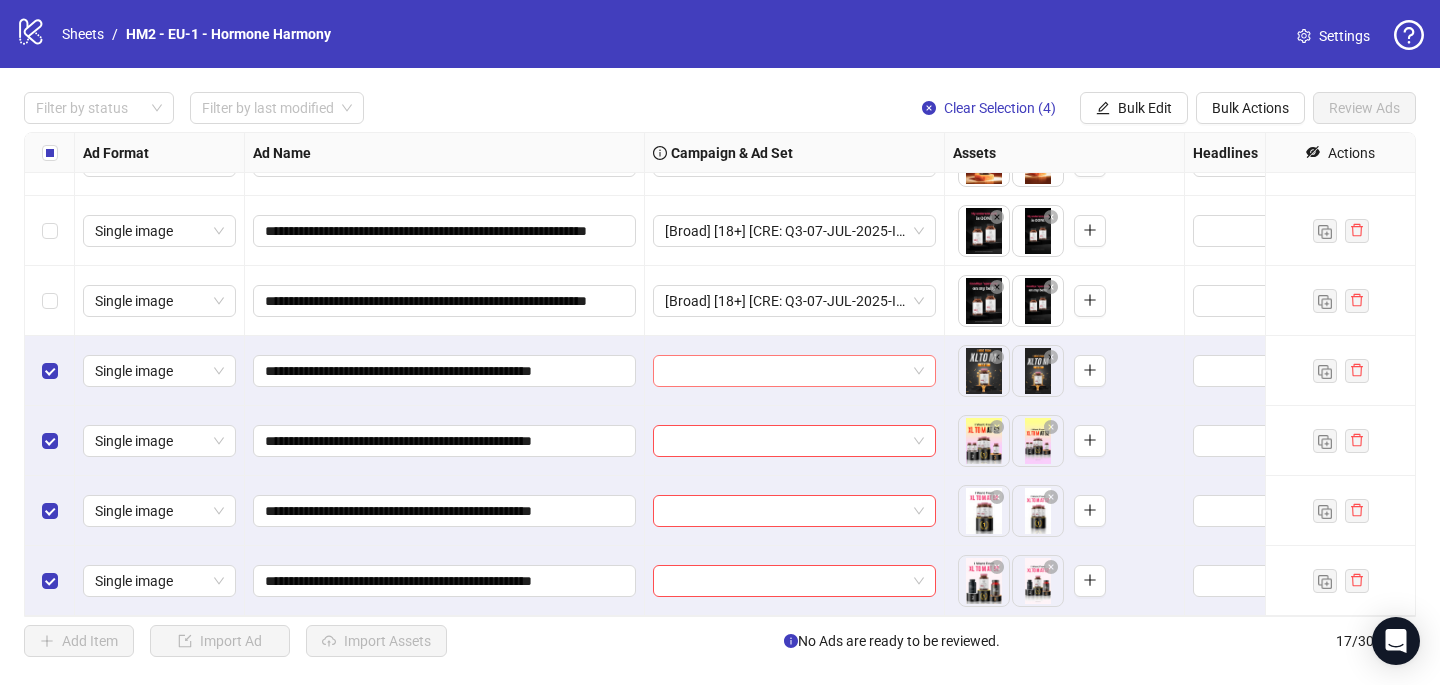 click at bounding box center [785, 371] 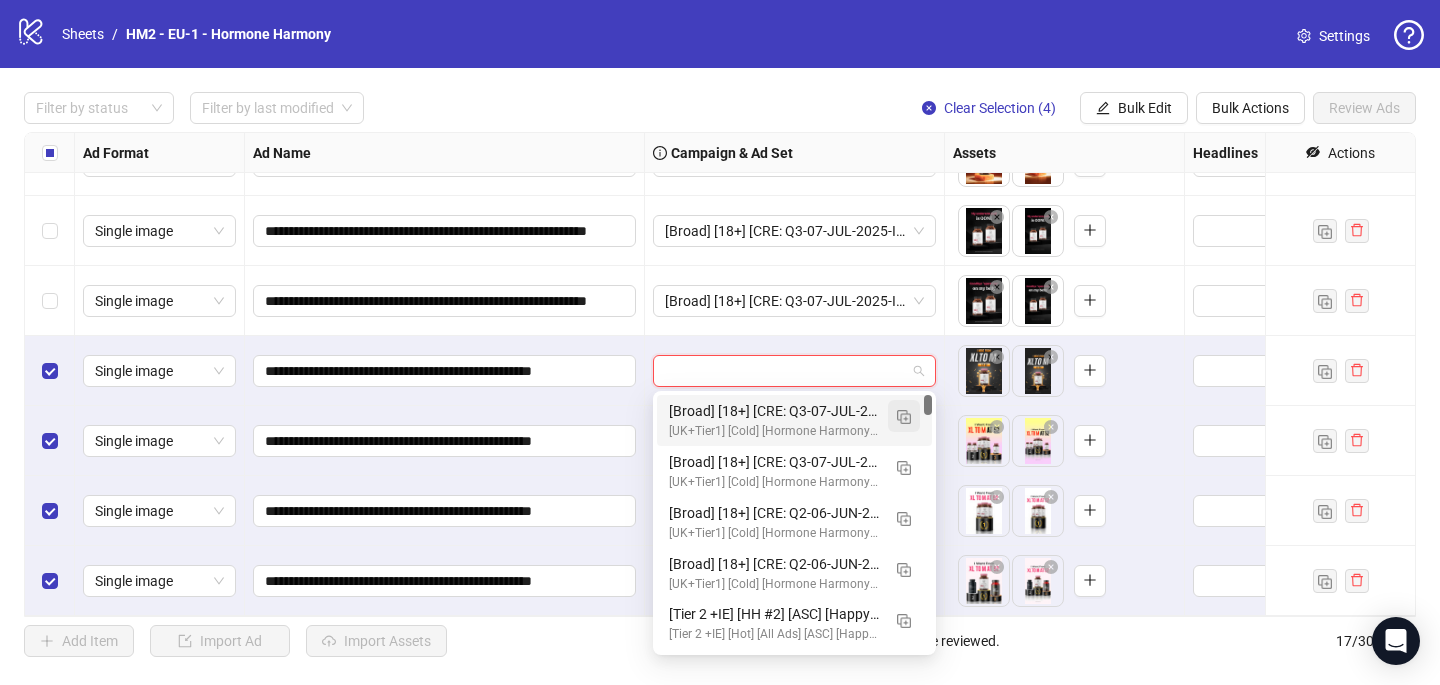 click at bounding box center [904, 417] 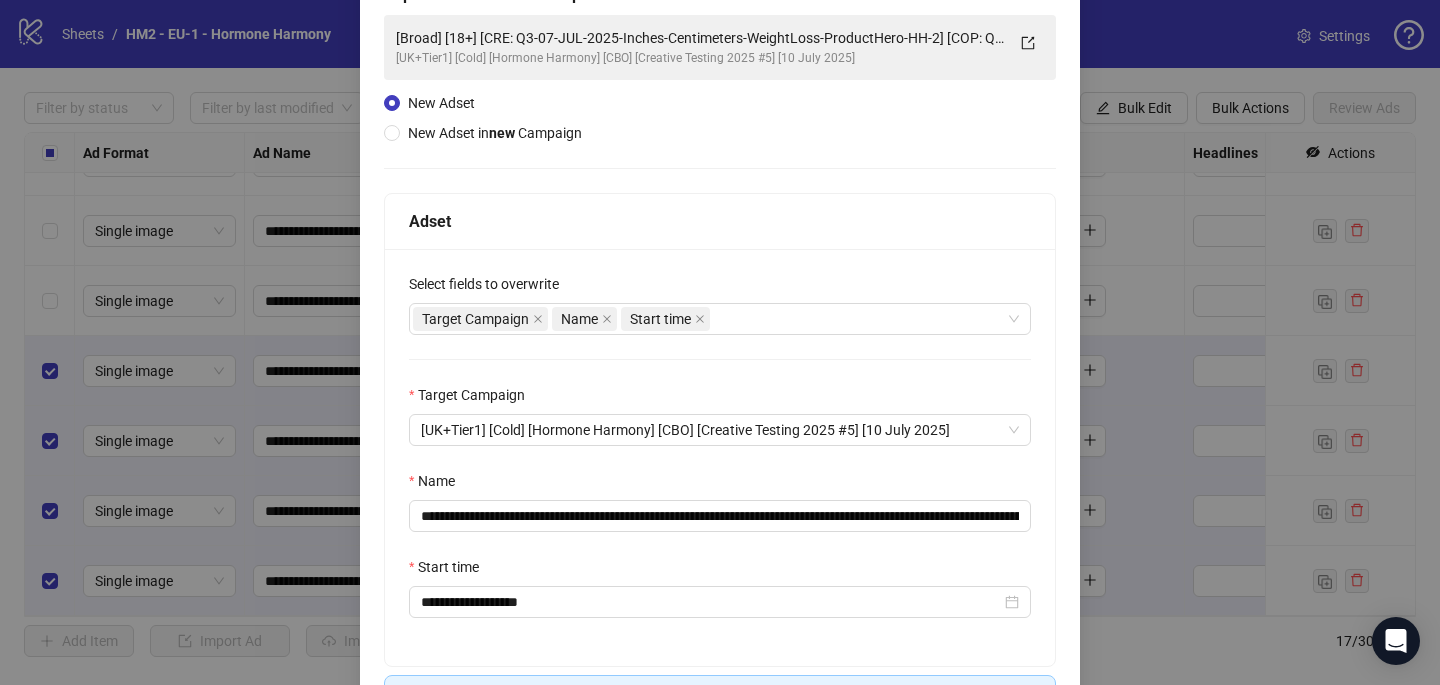 scroll, scrollTop: 215, scrollLeft: 0, axis: vertical 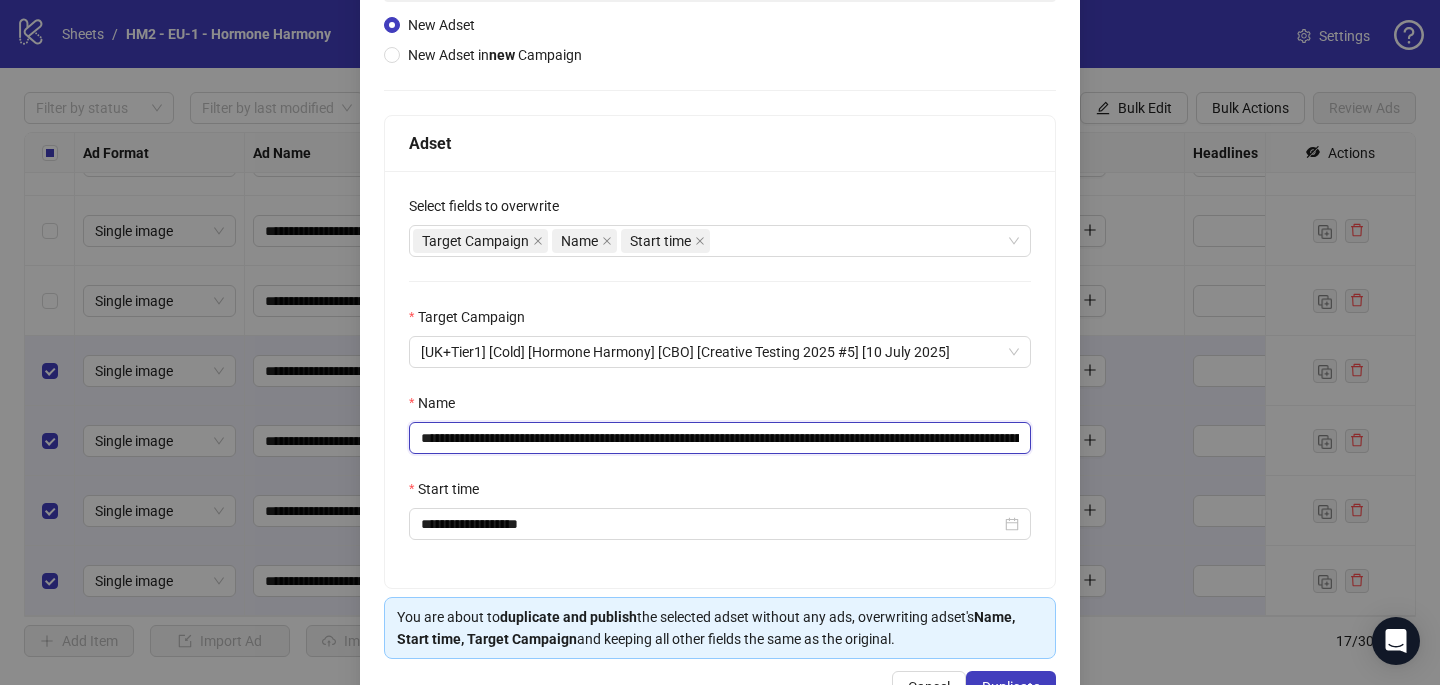 drag, startPoint x: 961, startPoint y: 439, endPoint x: 541, endPoint y: 433, distance: 420.04285 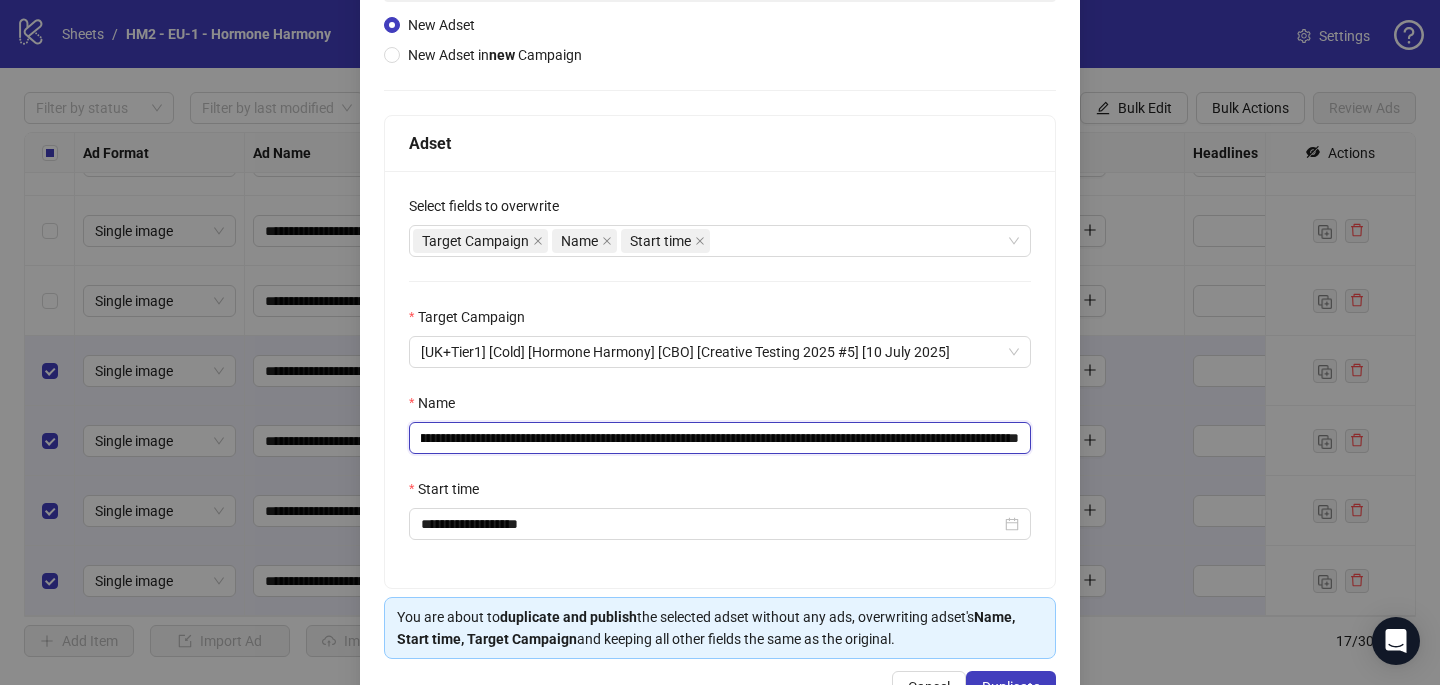 click on "**********" at bounding box center (720, 438) 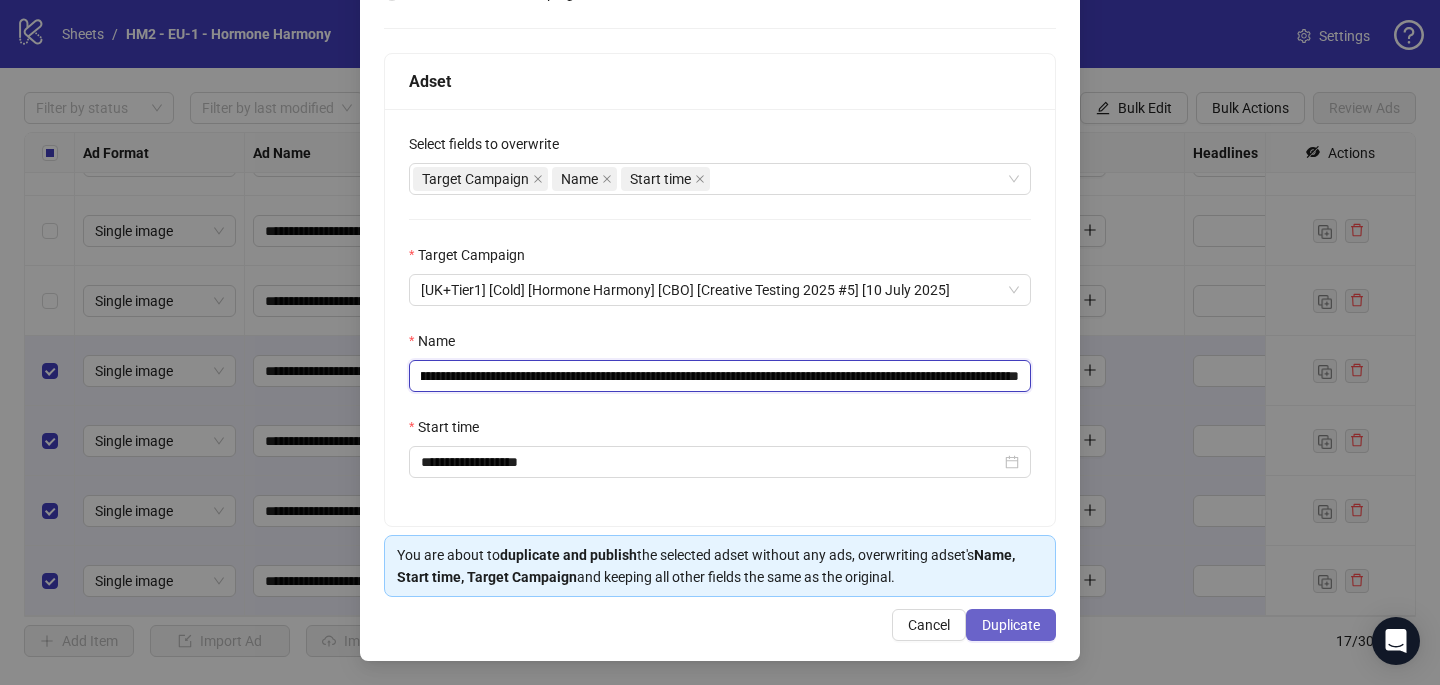type on "**********" 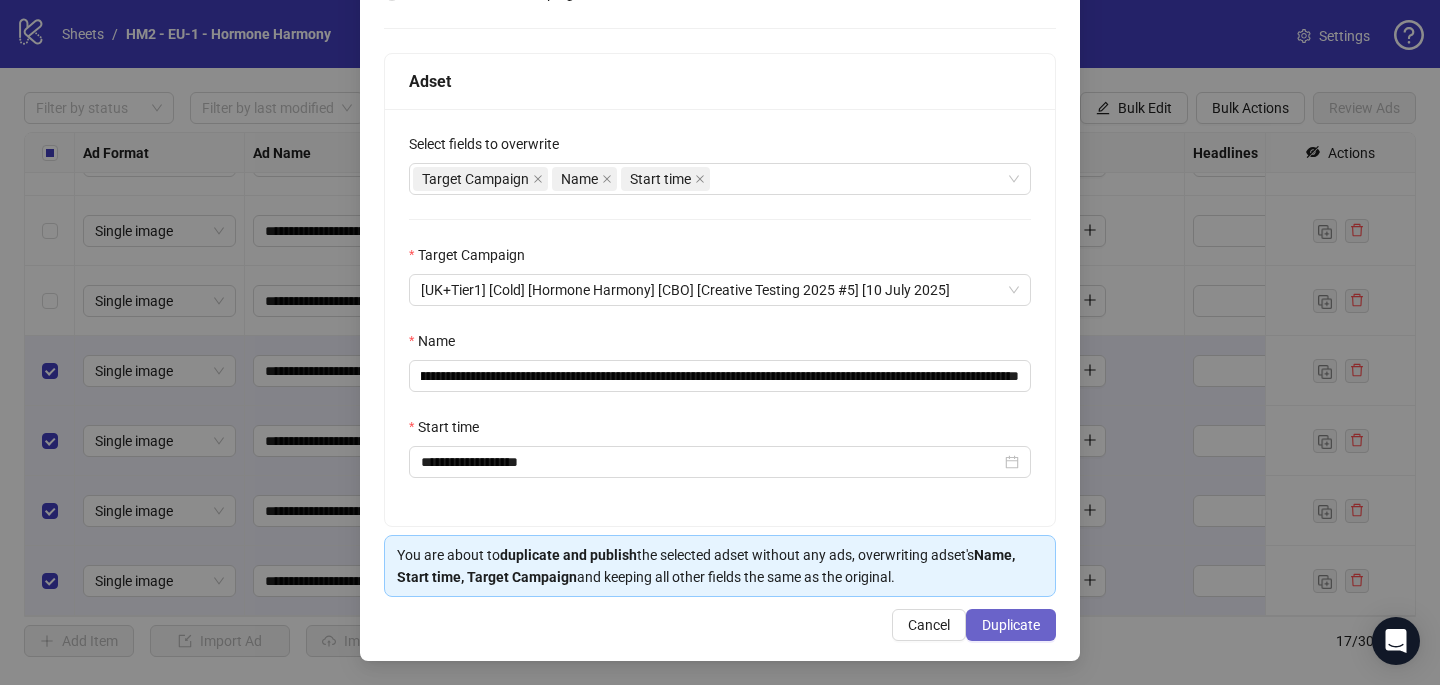 click on "Duplicate" at bounding box center [1011, 625] 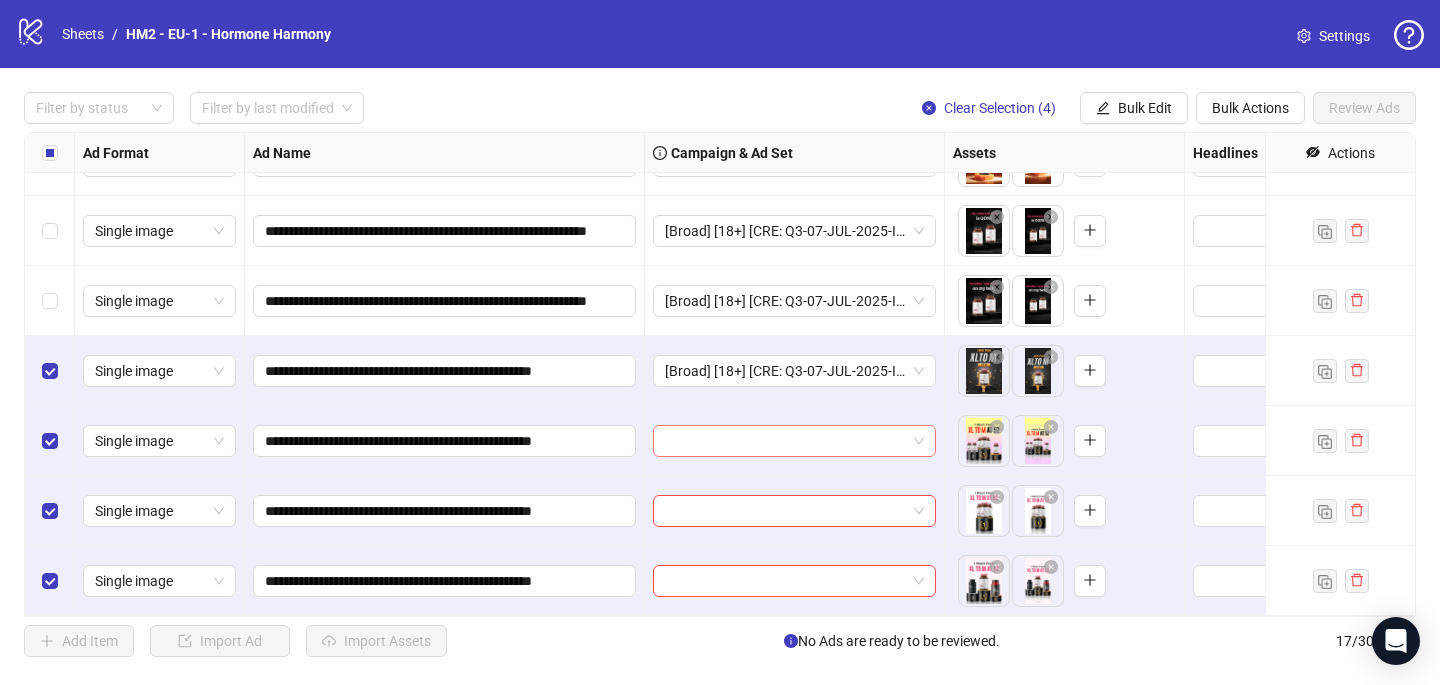 click at bounding box center (785, 441) 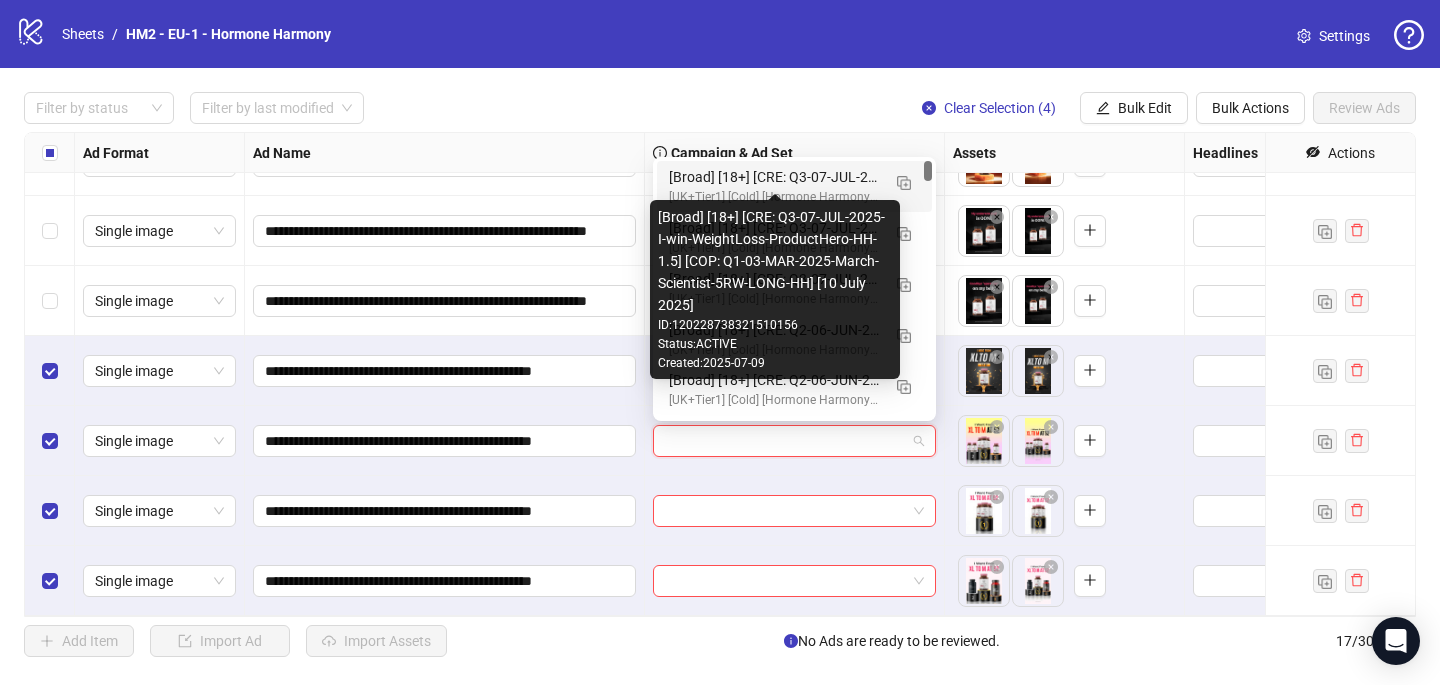 click on "[Broad] [18+] [CRE: Q3-07-JUL-2025-I-win-WeightLoss-ProductHero-HH-1.5] [COP: Q1-03-MAR-2025-March-Scientist-5RW-LONG-HH] [10 July 2025]" at bounding box center [774, 177] 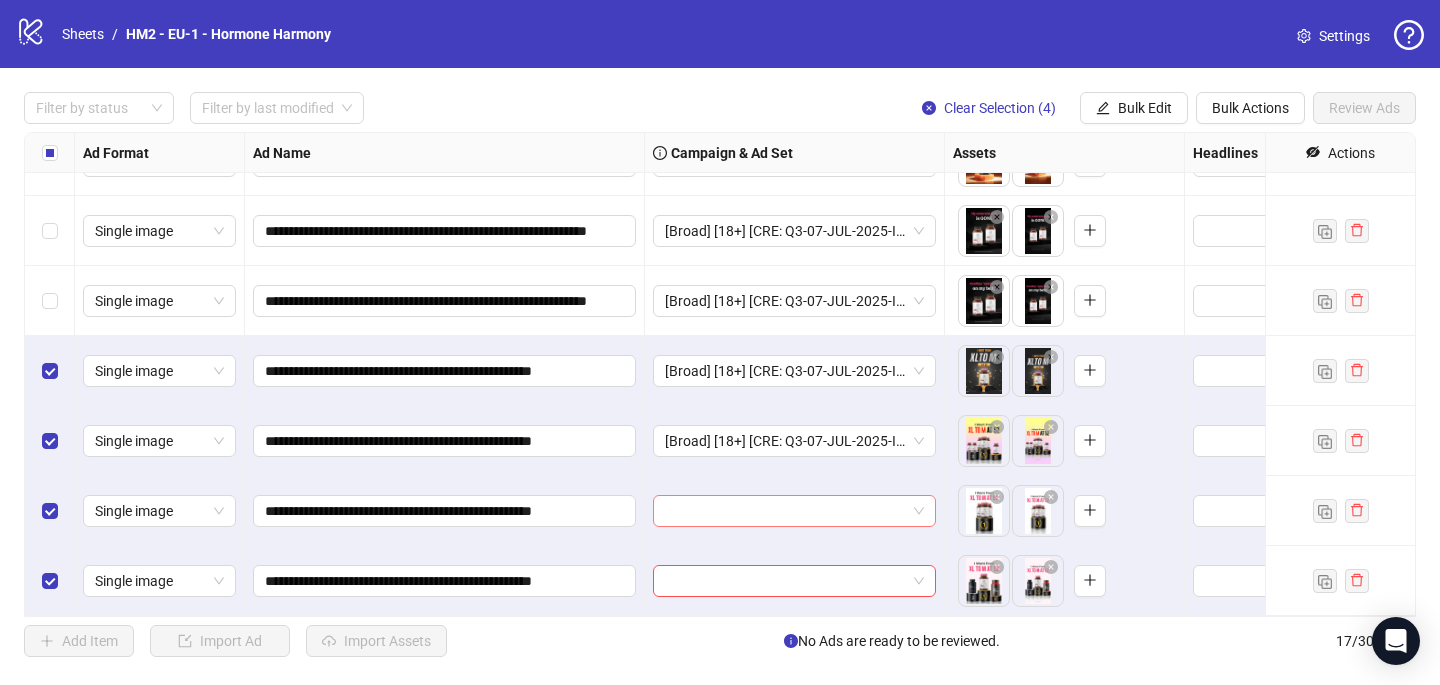 click at bounding box center (785, 511) 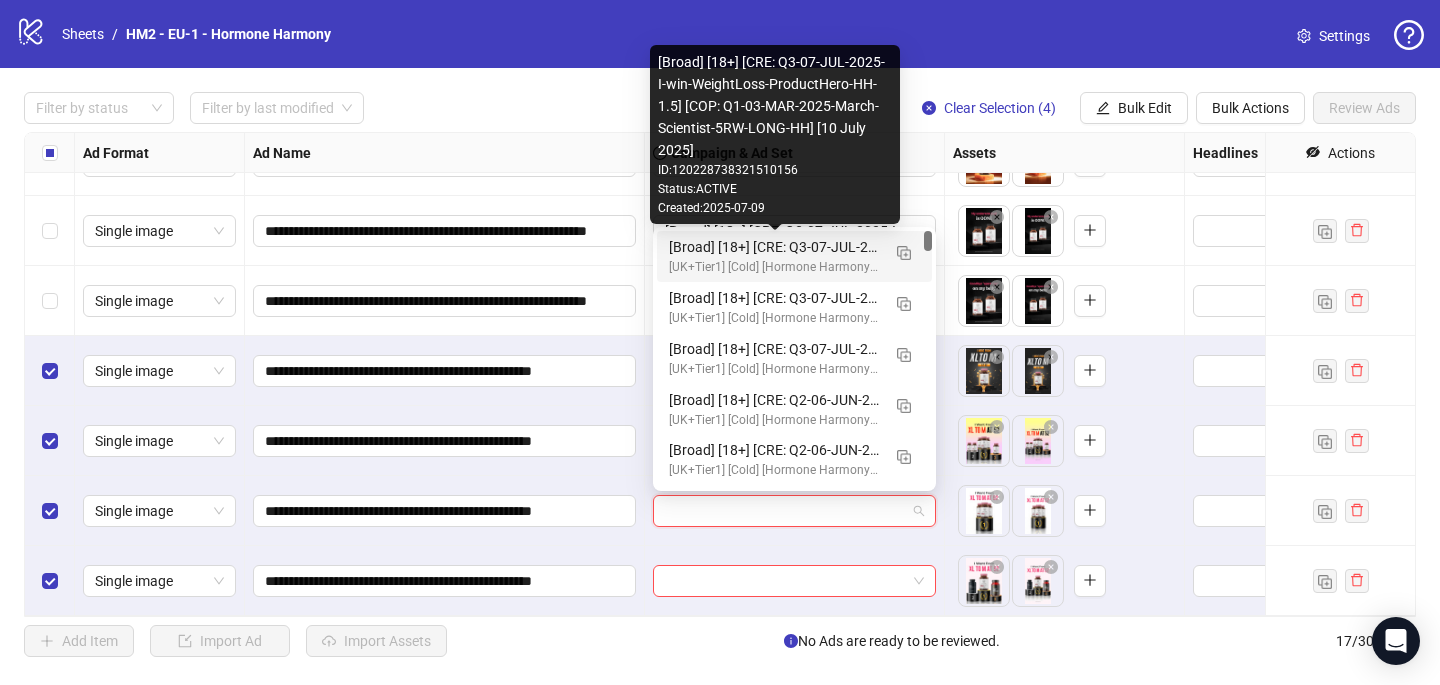 click on "[Broad] [18+] [CRE: Q3-07-JUL-2025-I-win-WeightLoss-ProductHero-HH-1.5] [COP: Q1-03-MAR-2025-March-Scientist-5RW-LONG-HH] [10 July 2025]" at bounding box center (774, 247) 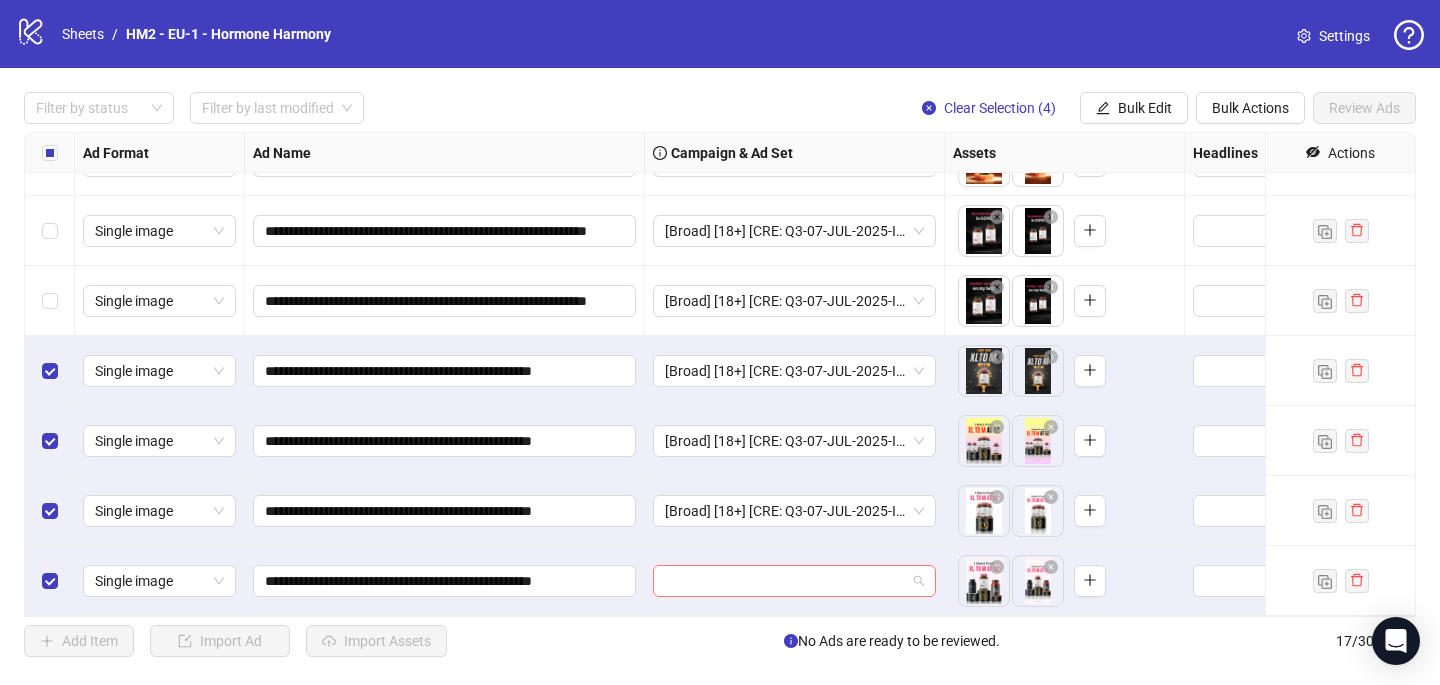 click at bounding box center (785, 581) 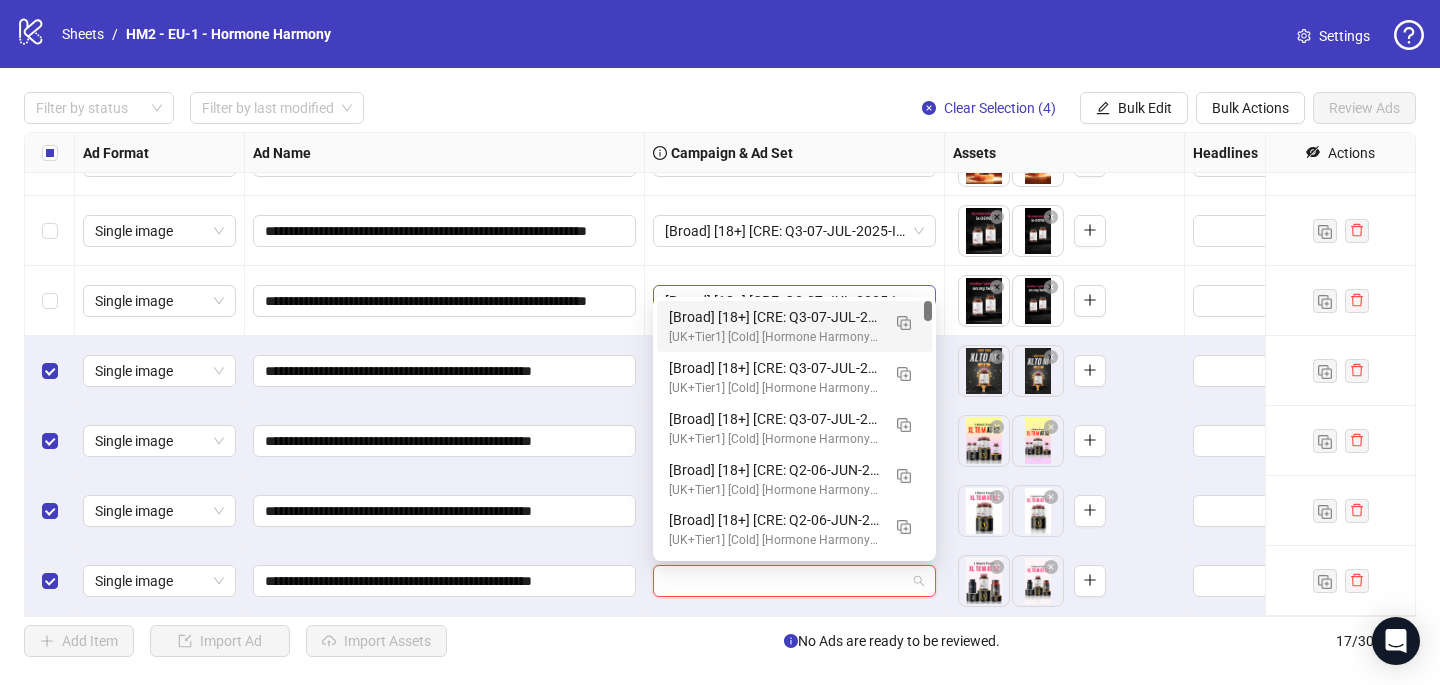 click on "[Broad] [18+] [CRE: Q3-07-JUL-2025-I-win-WeightLoss-ProductHero-HH-1.5] [COP: Q1-03-MAR-2025-March-Scientist-5RW-LONG-HH] [10 July 2025]" at bounding box center (774, 317) 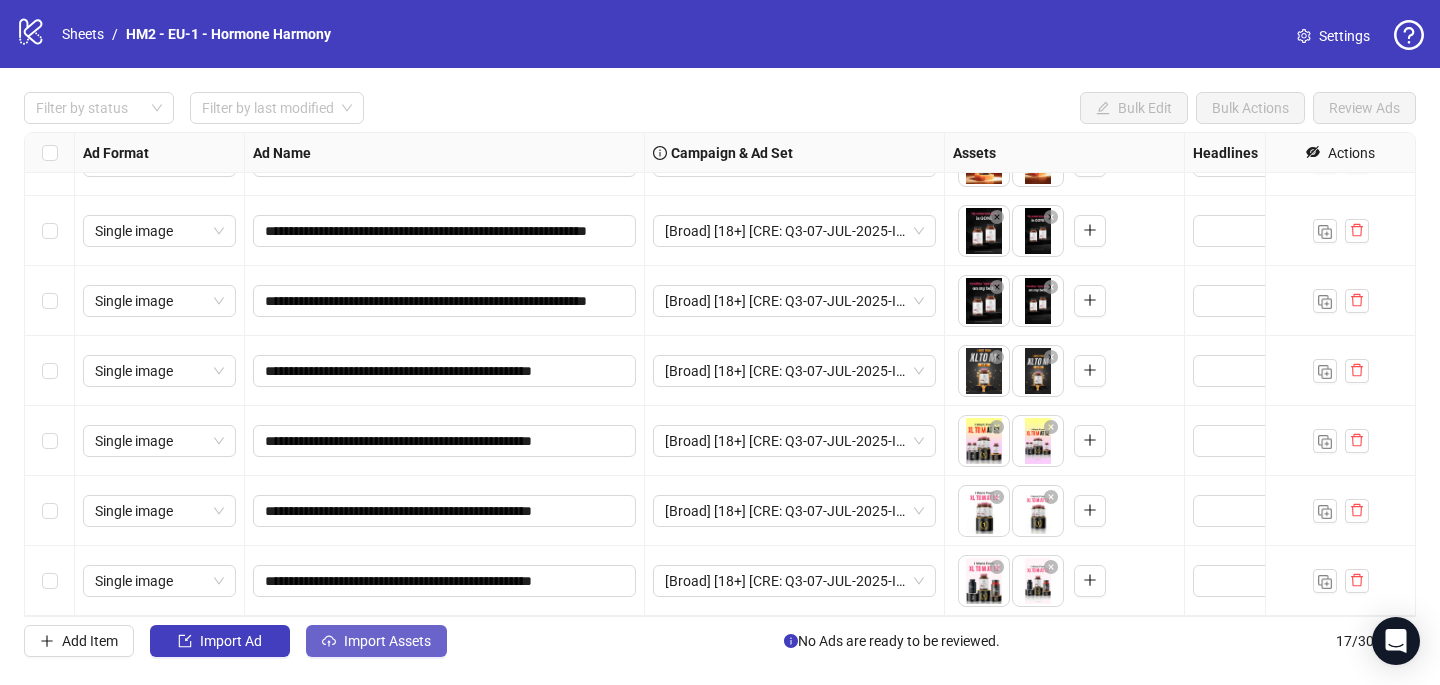 click on "Import Assets" at bounding box center (231, 641) 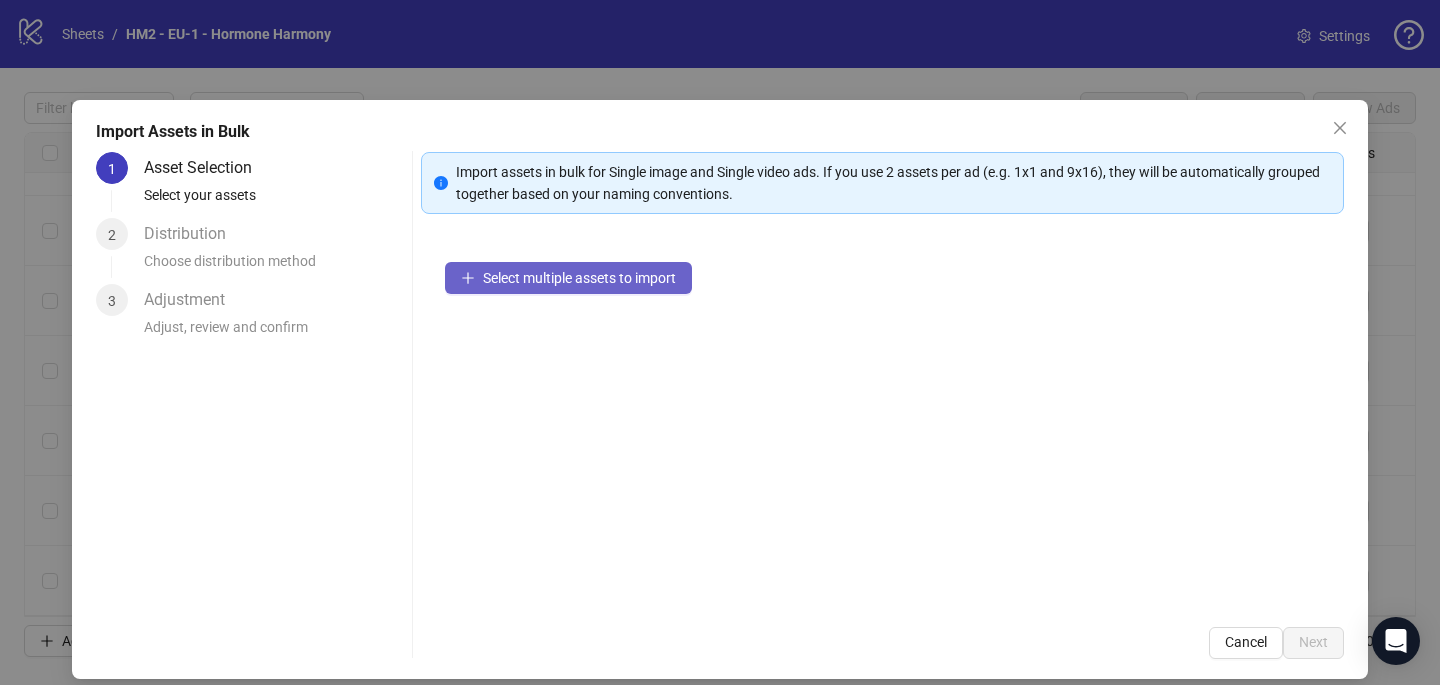 click on "Select multiple assets to import" at bounding box center (579, 278) 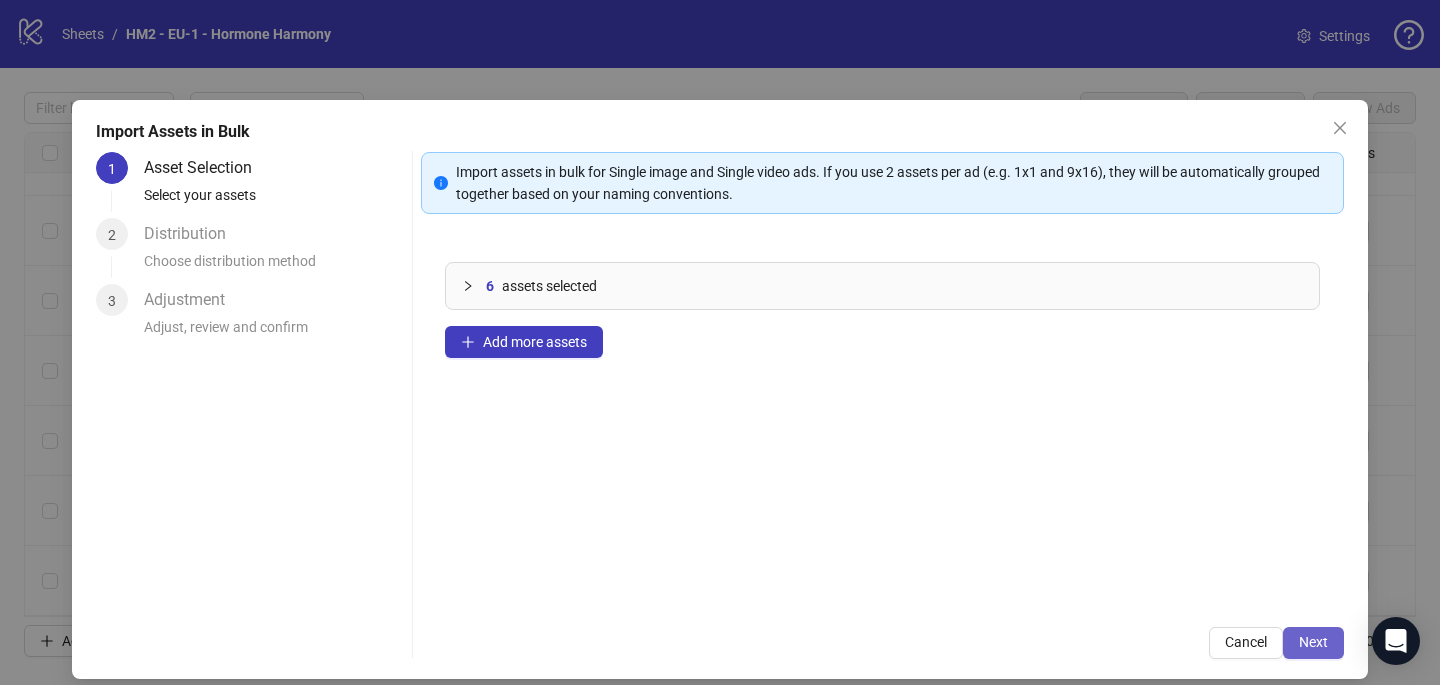 click on "Next" at bounding box center [1313, 642] 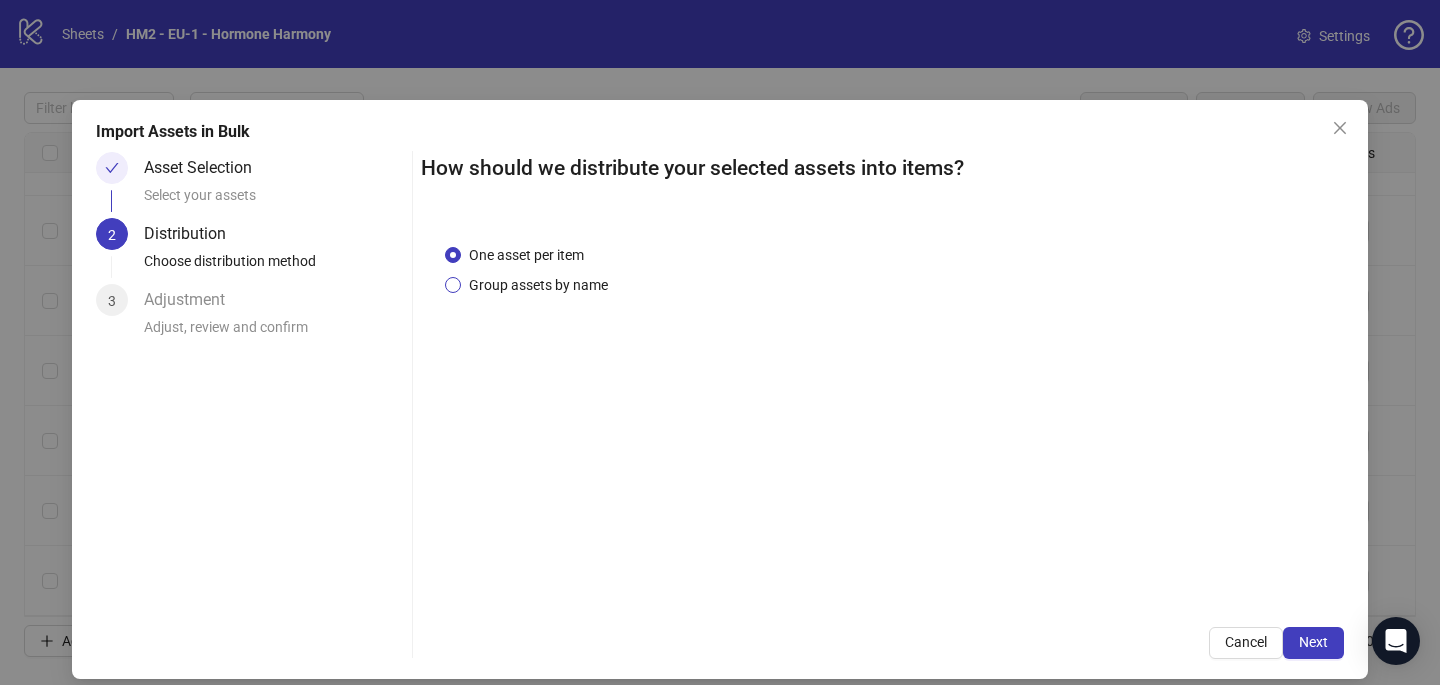 click on "Group assets by name" at bounding box center [526, 255] 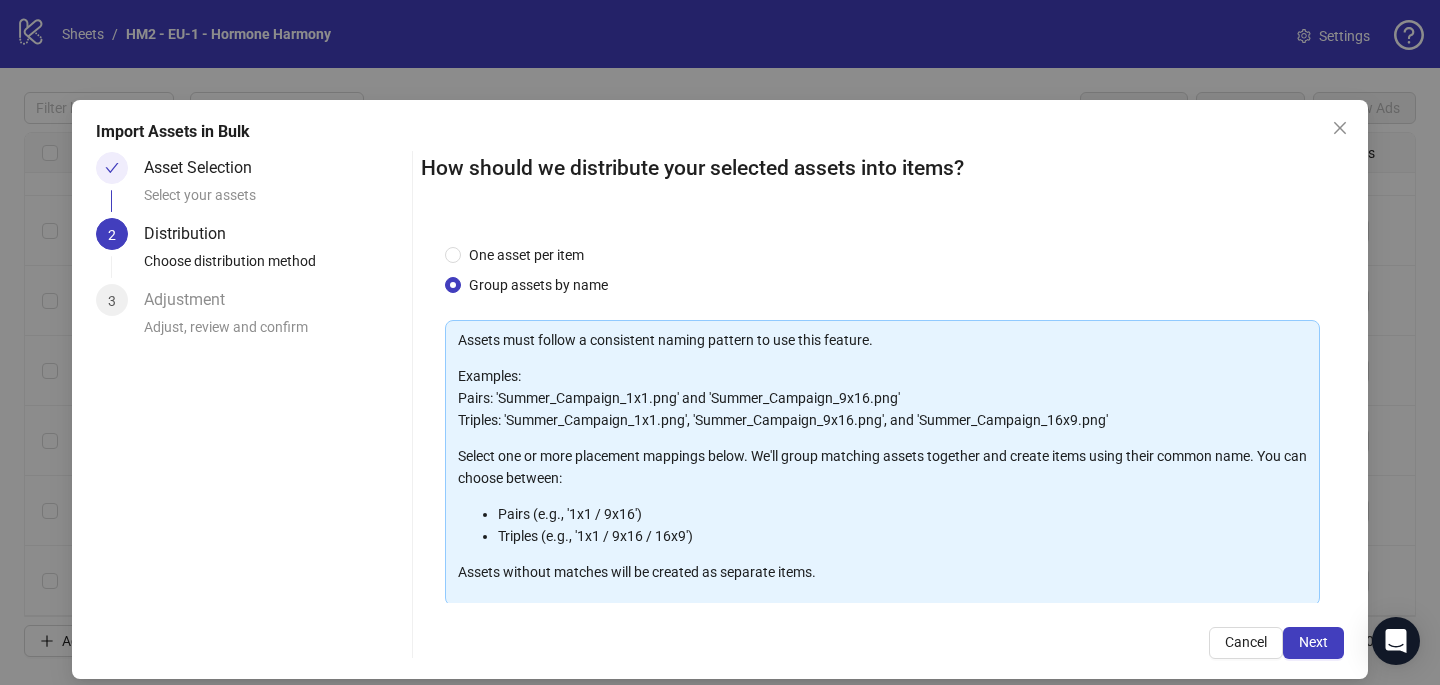 scroll, scrollTop: 119, scrollLeft: 0, axis: vertical 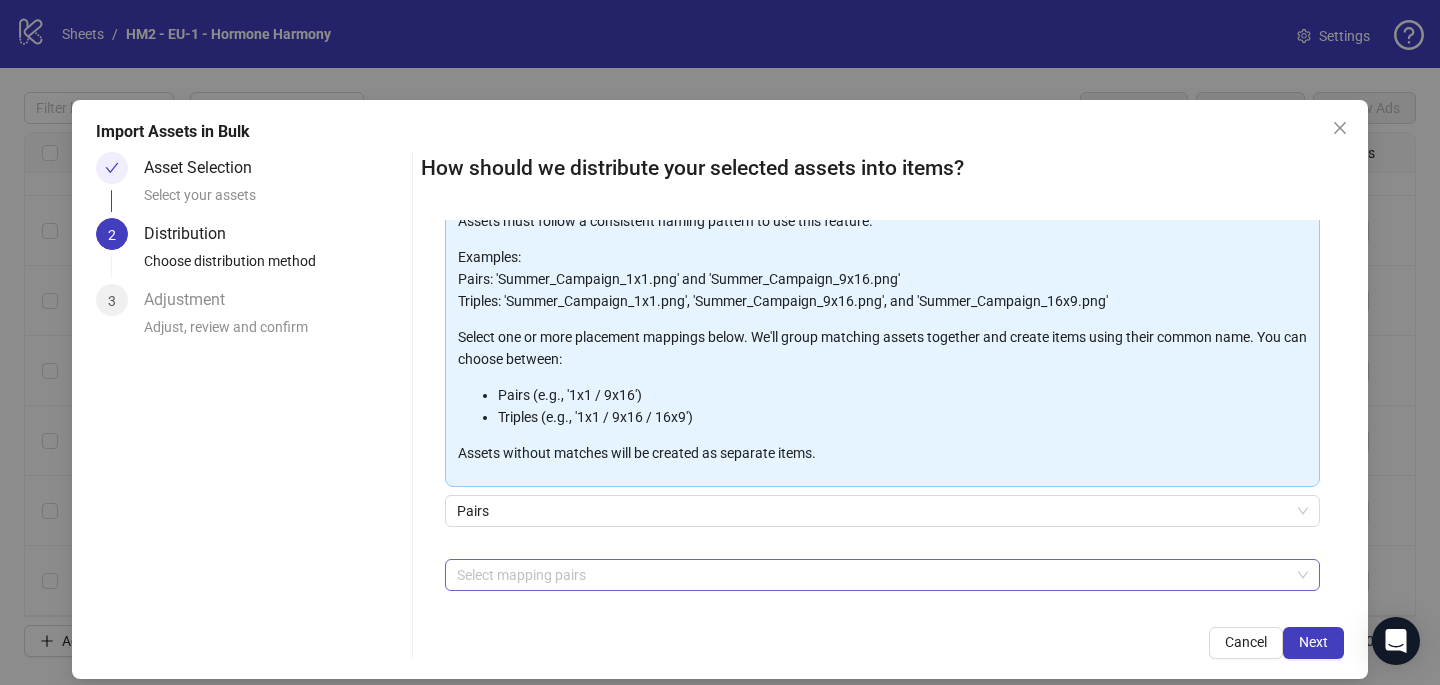 click at bounding box center [872, 575] 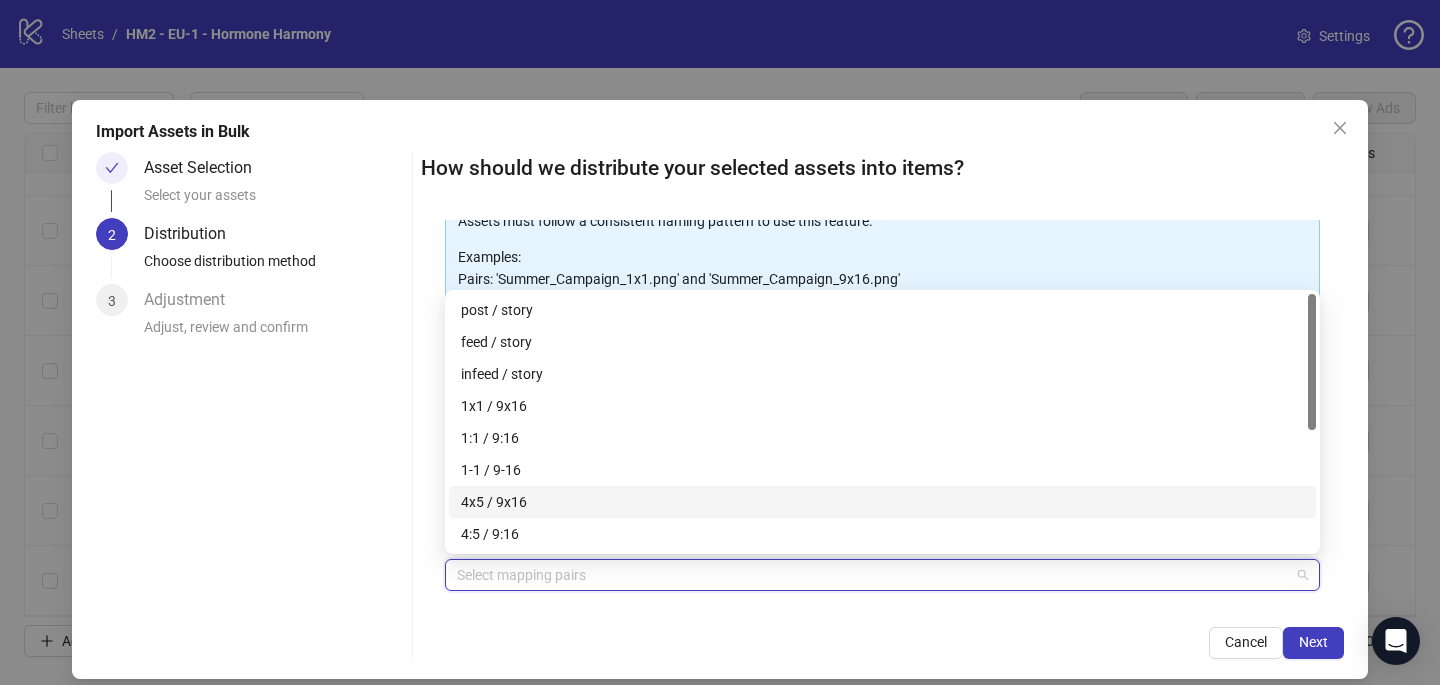 click on "4x5 / 9x16" at bounding box center (882, 502) 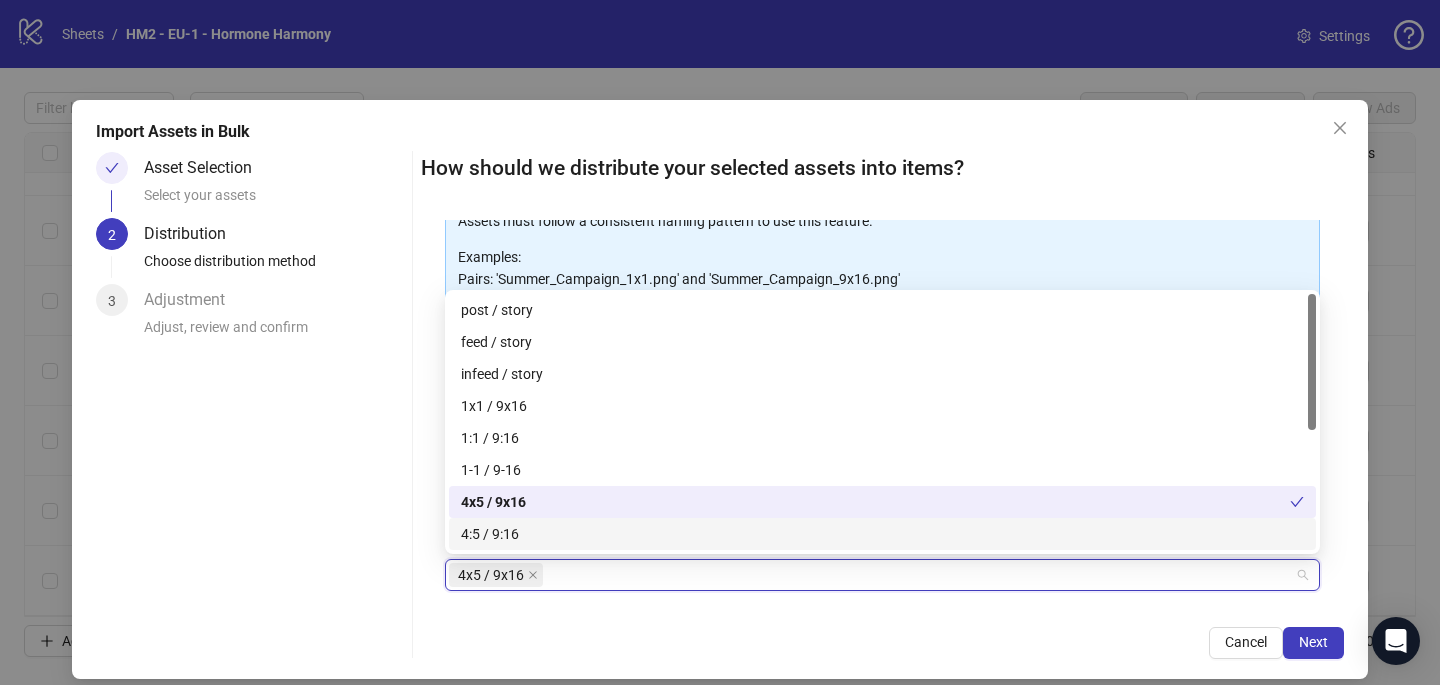 click on "How should we distribute your selected assets into items? One asset per item Group assets by name Assets must follow a consistent naming pattern to use this feature. Examples: Pairs: 'Summer_Campaign_1x1.png' and 'Summer_Campaign_9x16.png' Triples: 'Summer_Campaign_1x1.png', 'Summer_Campaign_9x16.png', and 'Summer_Campaign_16x9.png' Select one or more placement mappings below. We'll group matching assets together and create items using their common name. You can choose between: Pairs (e.g., '1x1 / 9x16') Triples (e.g., '1x1 / 9x16 / 16x9') Assets without matches will be created as separate items. Pairs 4x5 / 9x16   + Add Custom Pair Cancel Next" at bounding box center [882, 405] 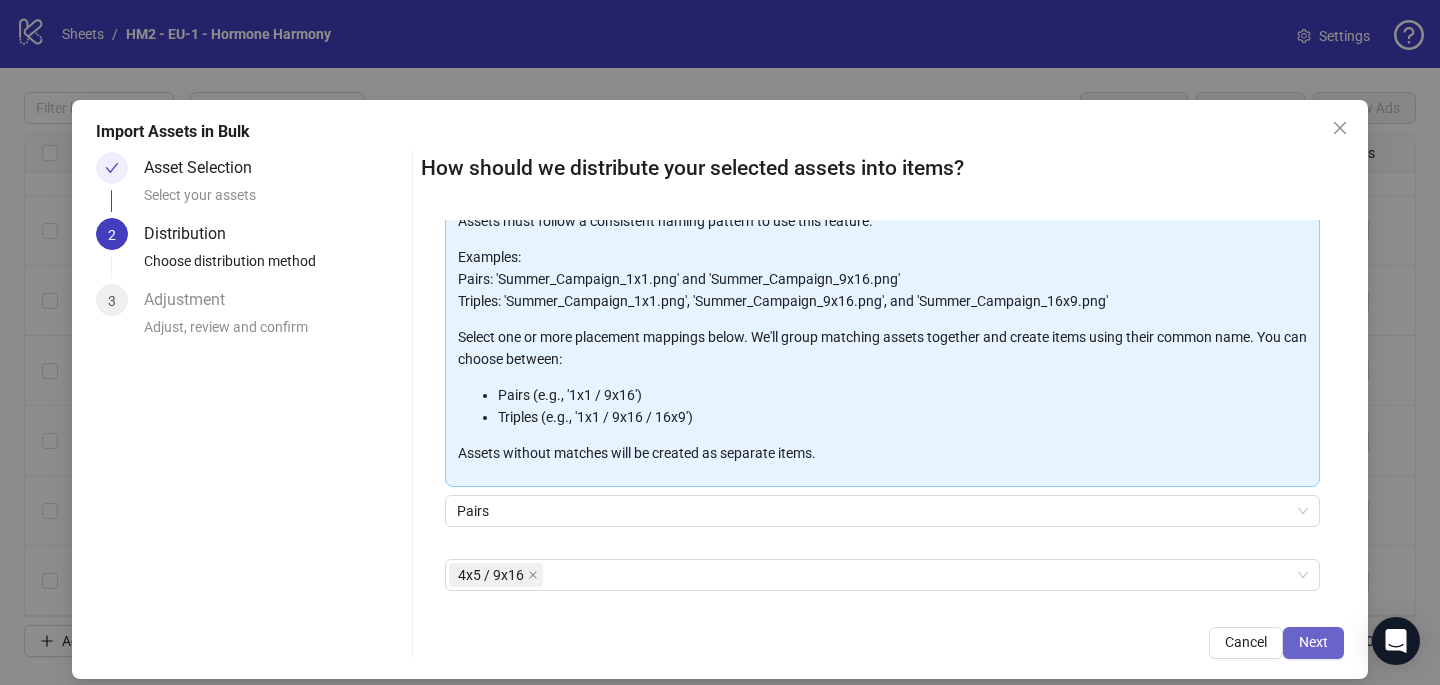 click on "Next" at bounding box center [1313, 642] 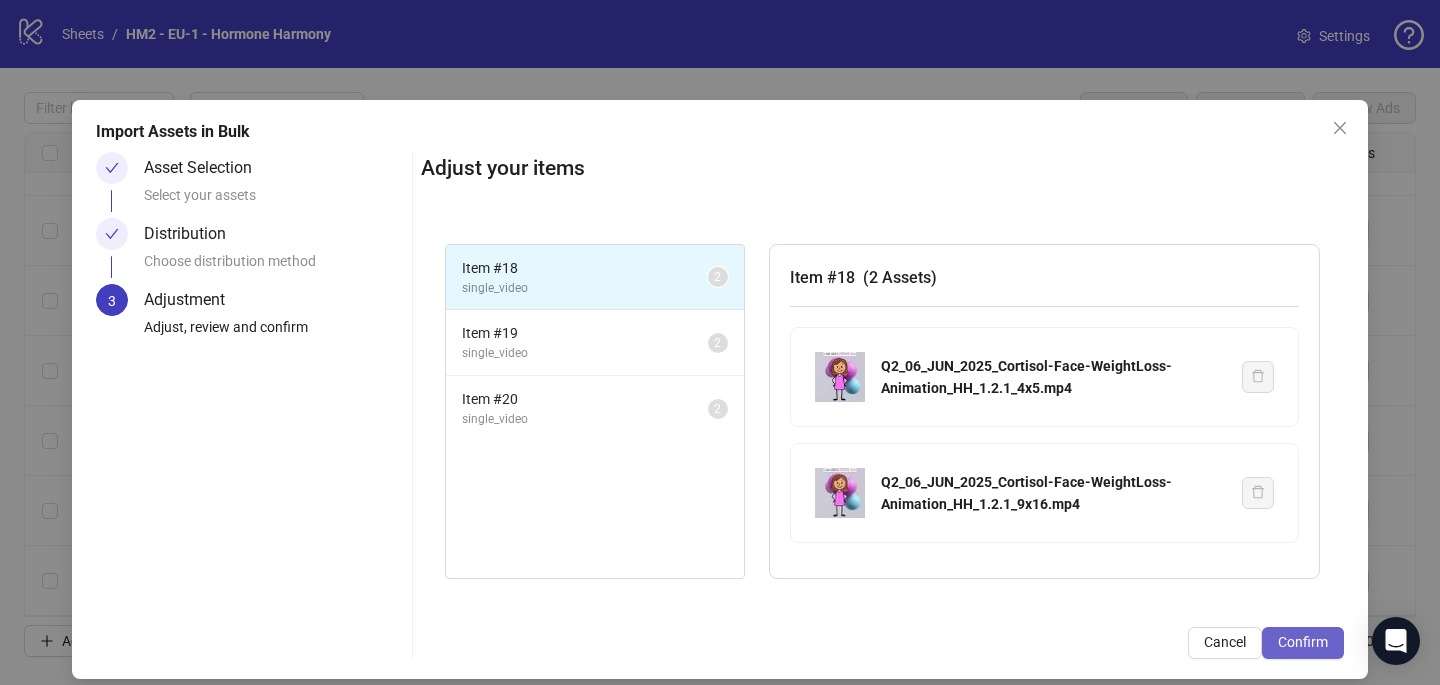 click on "Confirm" at bounding box center [1303, 643] 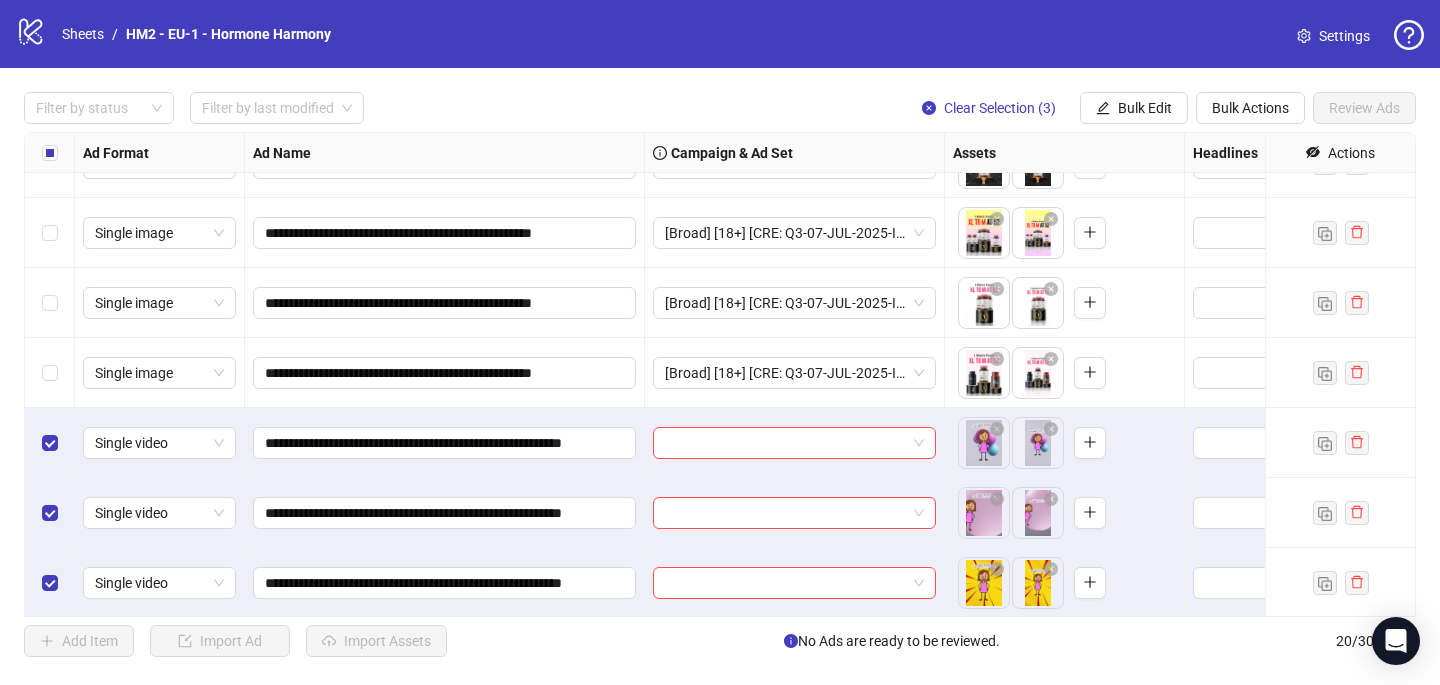 scroll, scrollTop: 957, scrollLeft: 0, axis: vertical 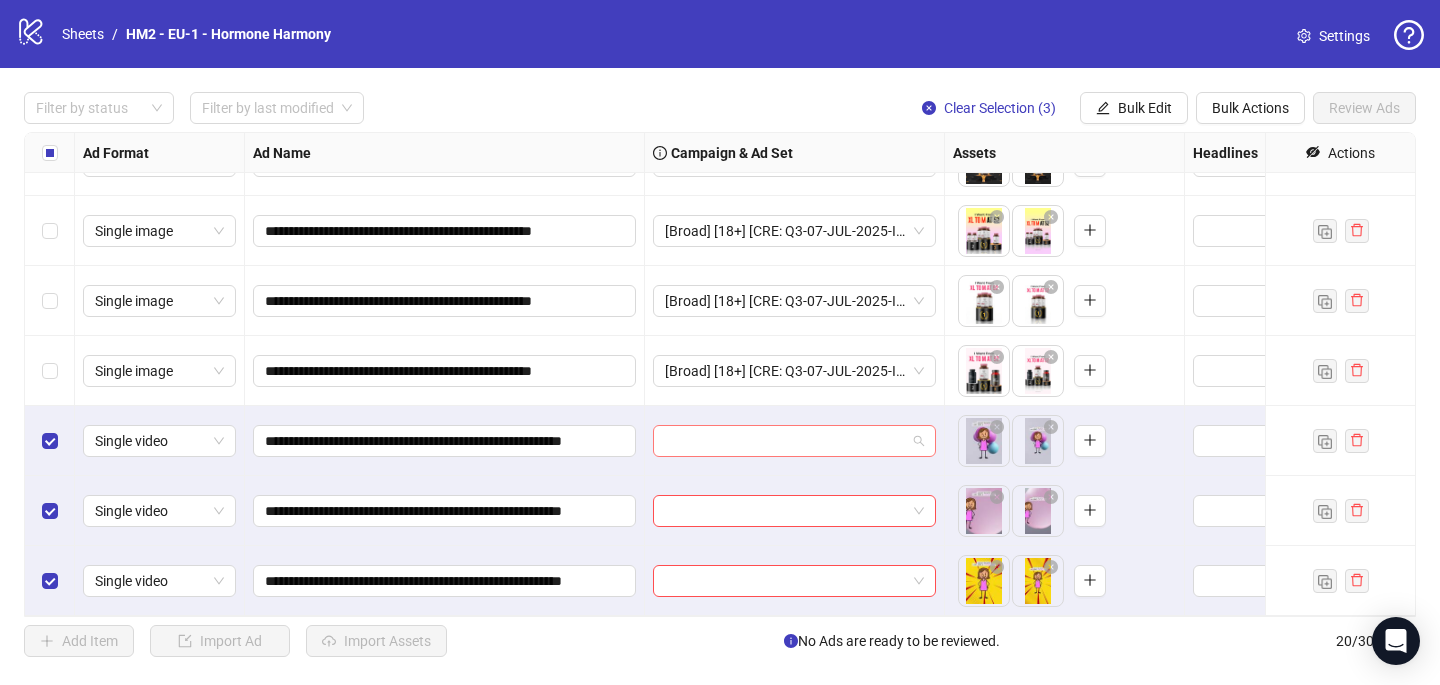 click at bounding box center [785, 441] 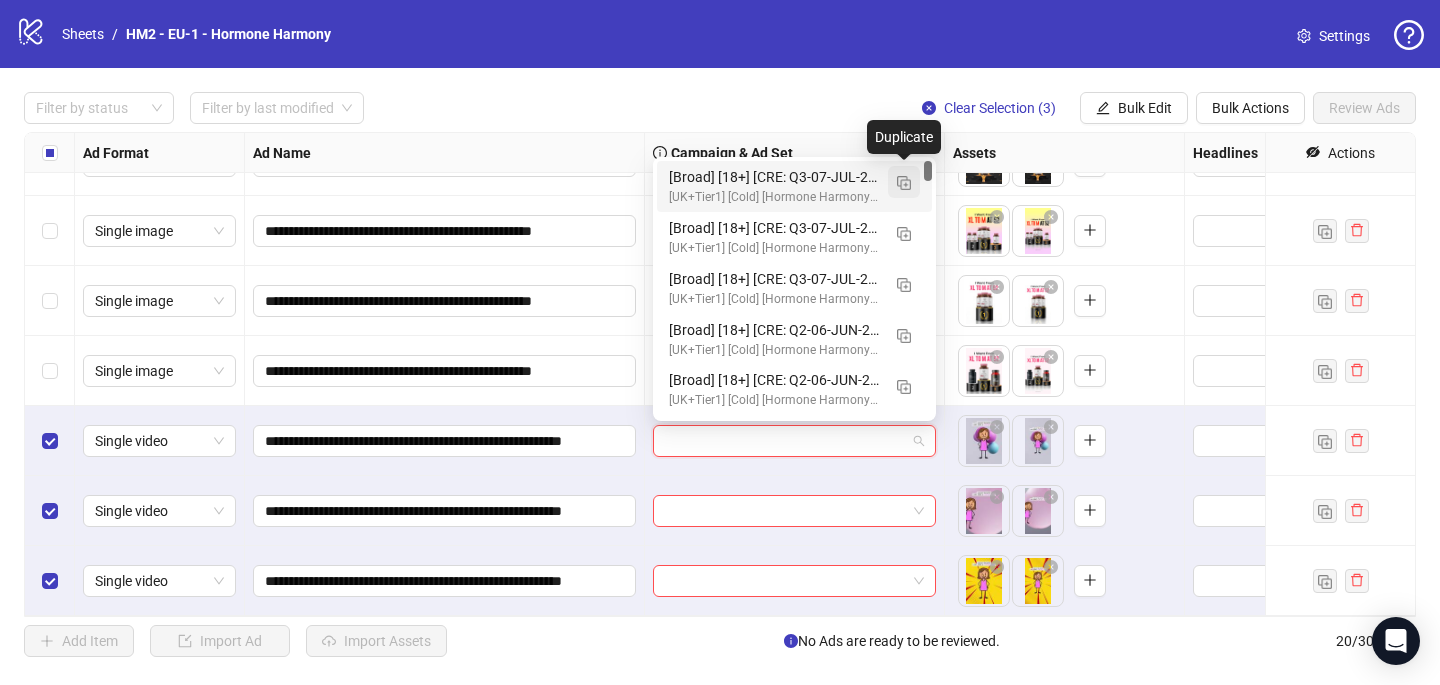 click at bounding box center [904, 183] 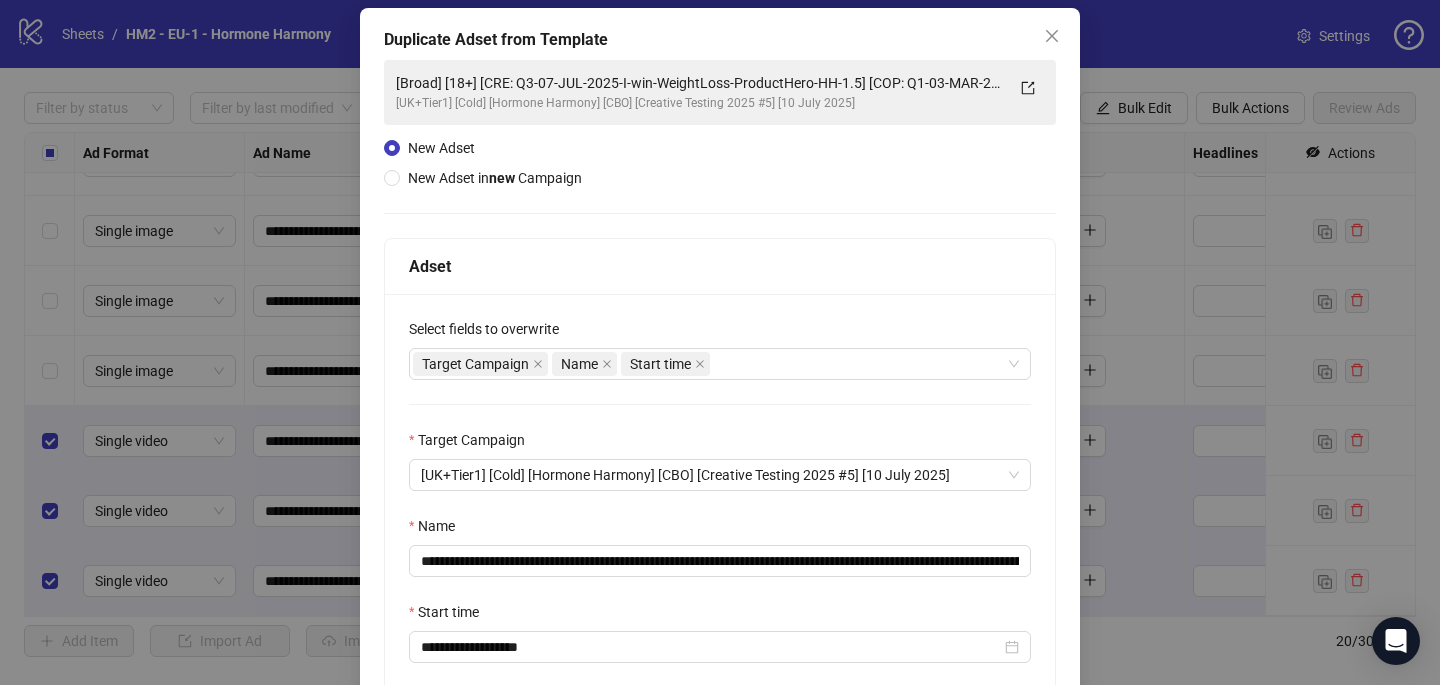 scroll, scrollTop: 136, scrollLeft: 0, axis: vertical 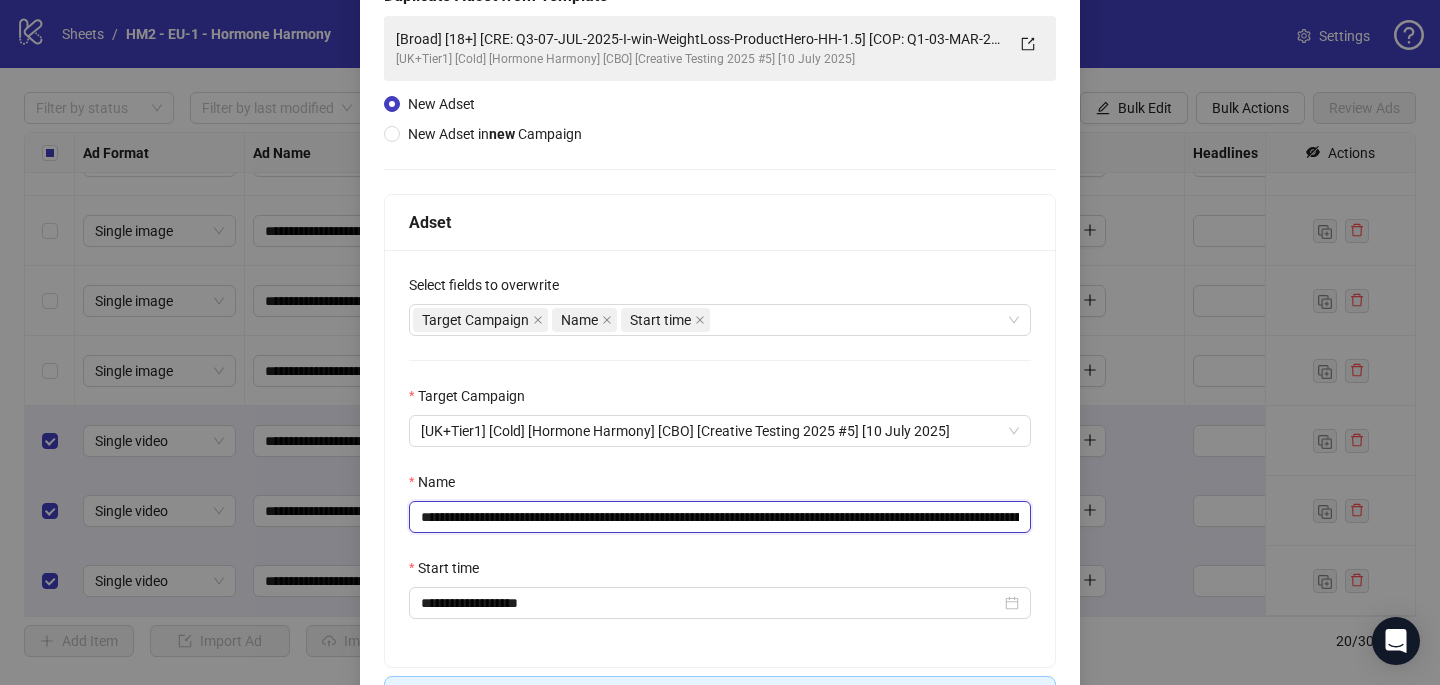 drag, startPoint x: 879, startPoint y: 519, endPoint x: 543, endPoint y: 520, distance: 336.0015 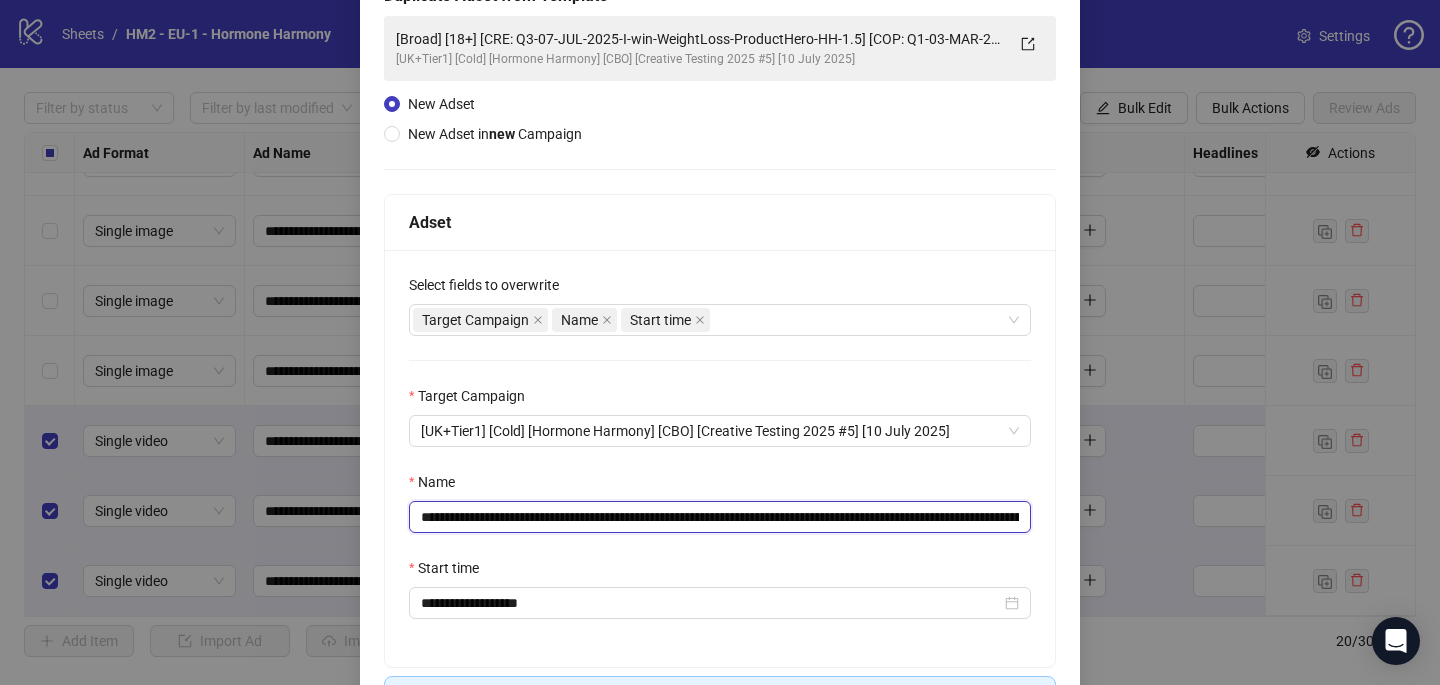 click on "**********" at bounding box center [720, 517] 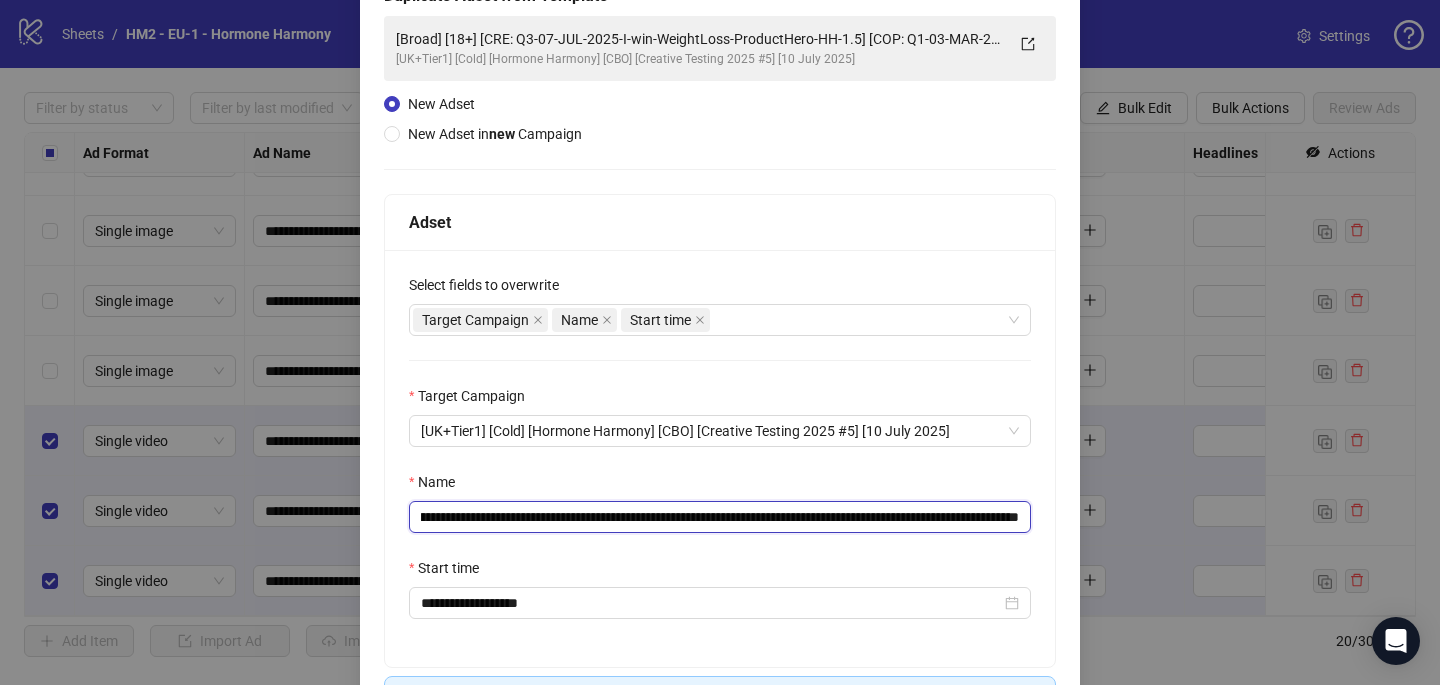 click on "**********" at bounding box center (720, 517) 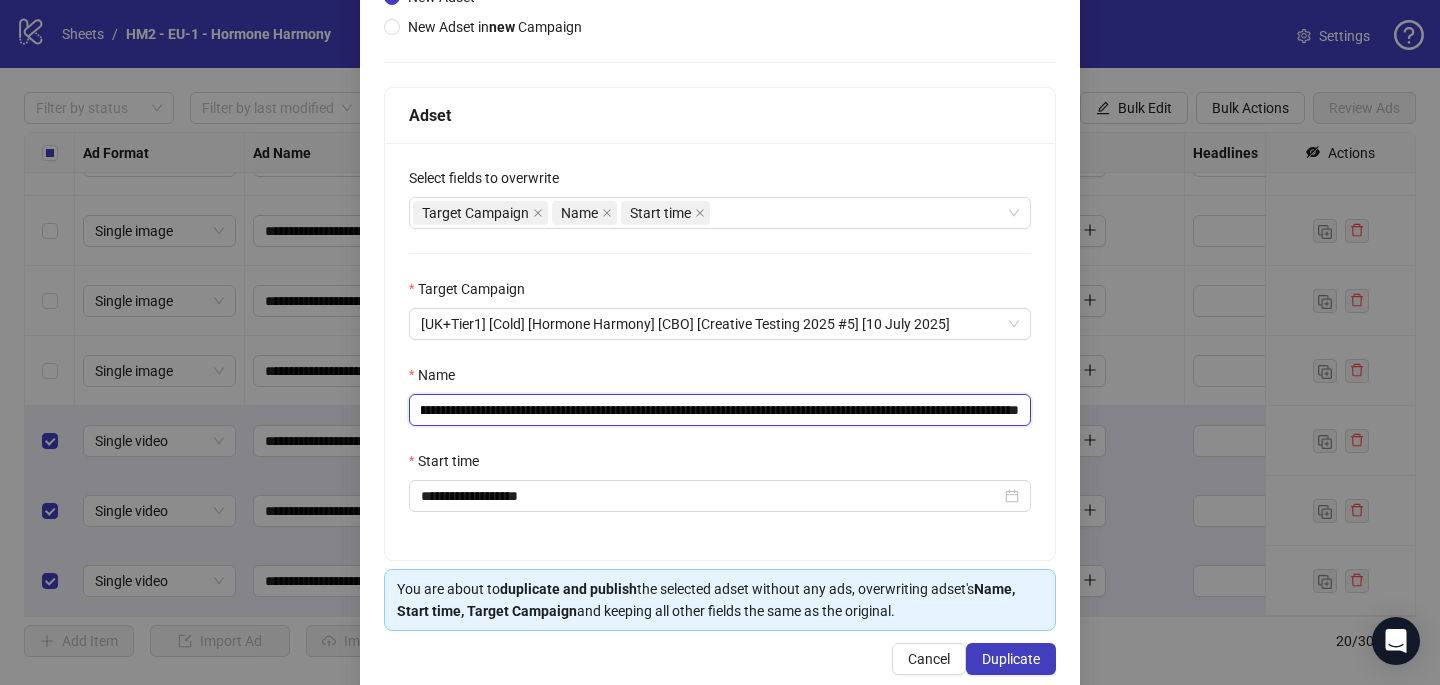 scroll, scrollTop: 278, scrollLeft: 0, axis: vertical 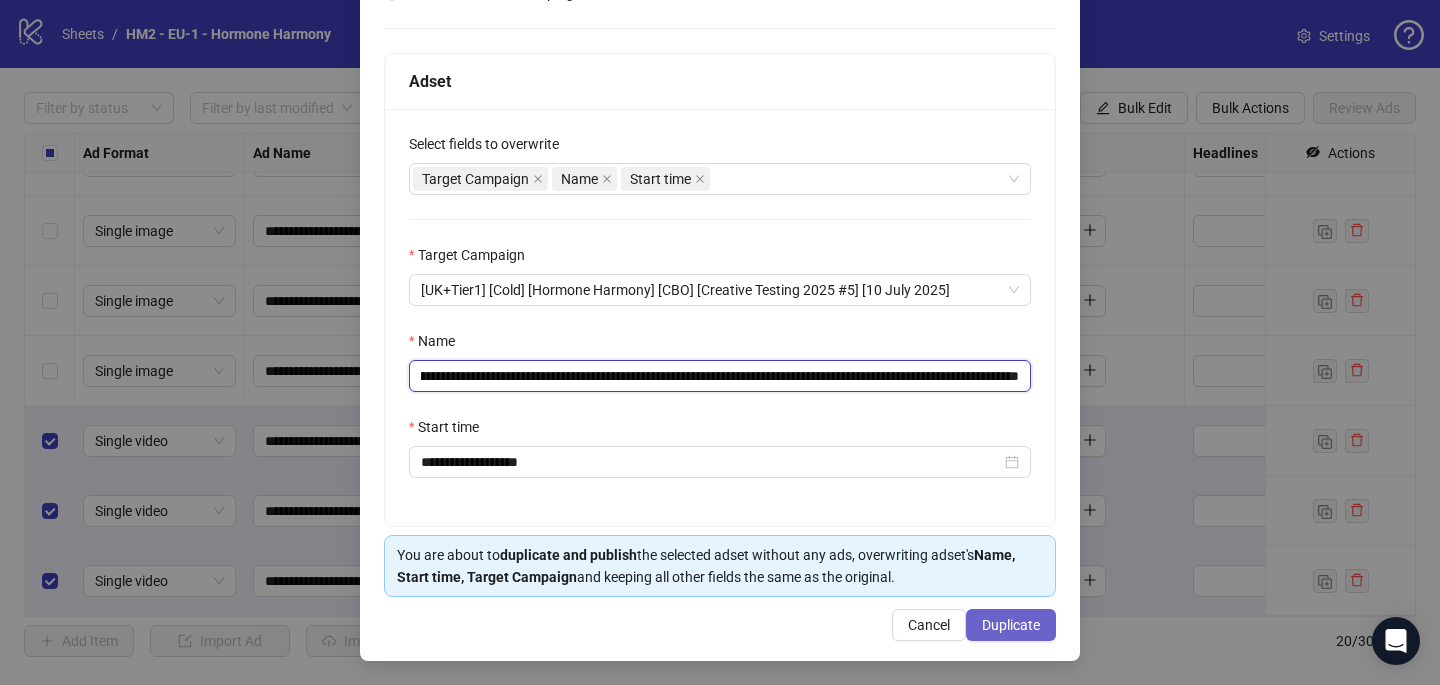 type on "**********" 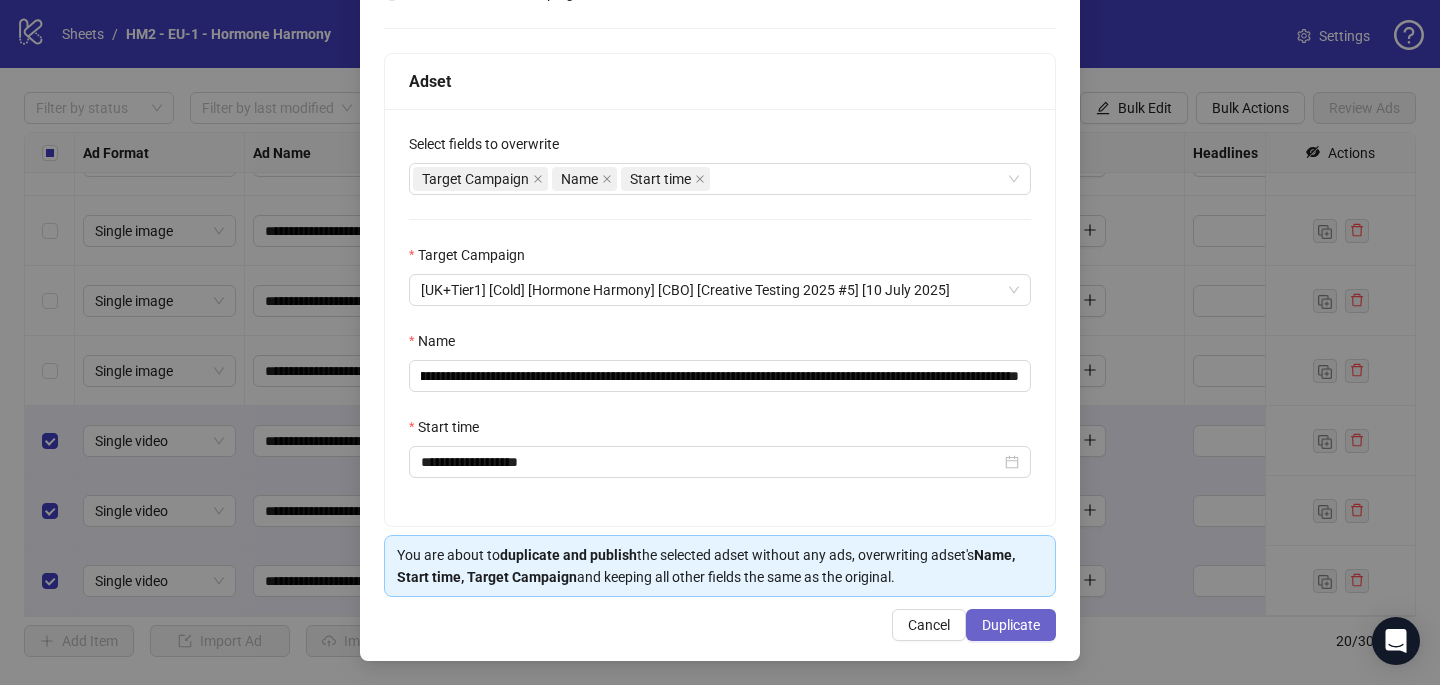 click on "Duplicate" at bounding box center (1011, 625) 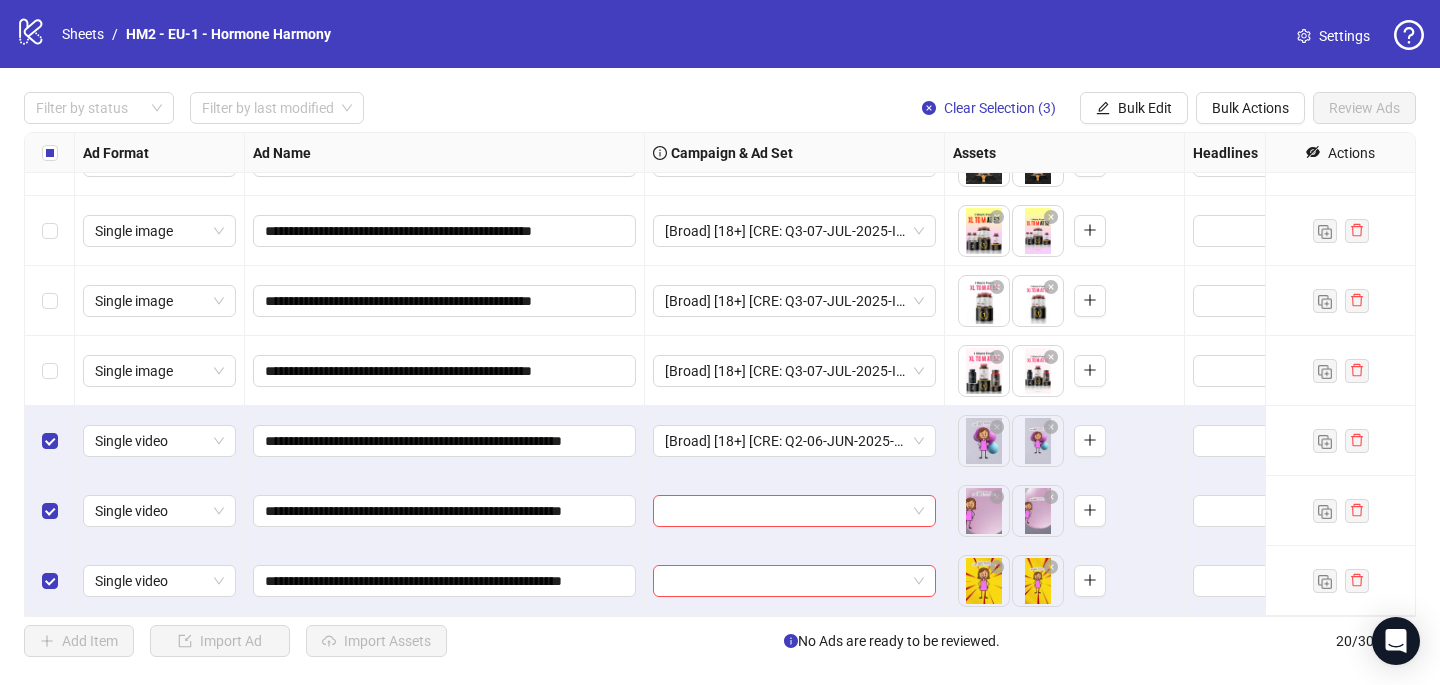 click at bounding box center (785, 511) 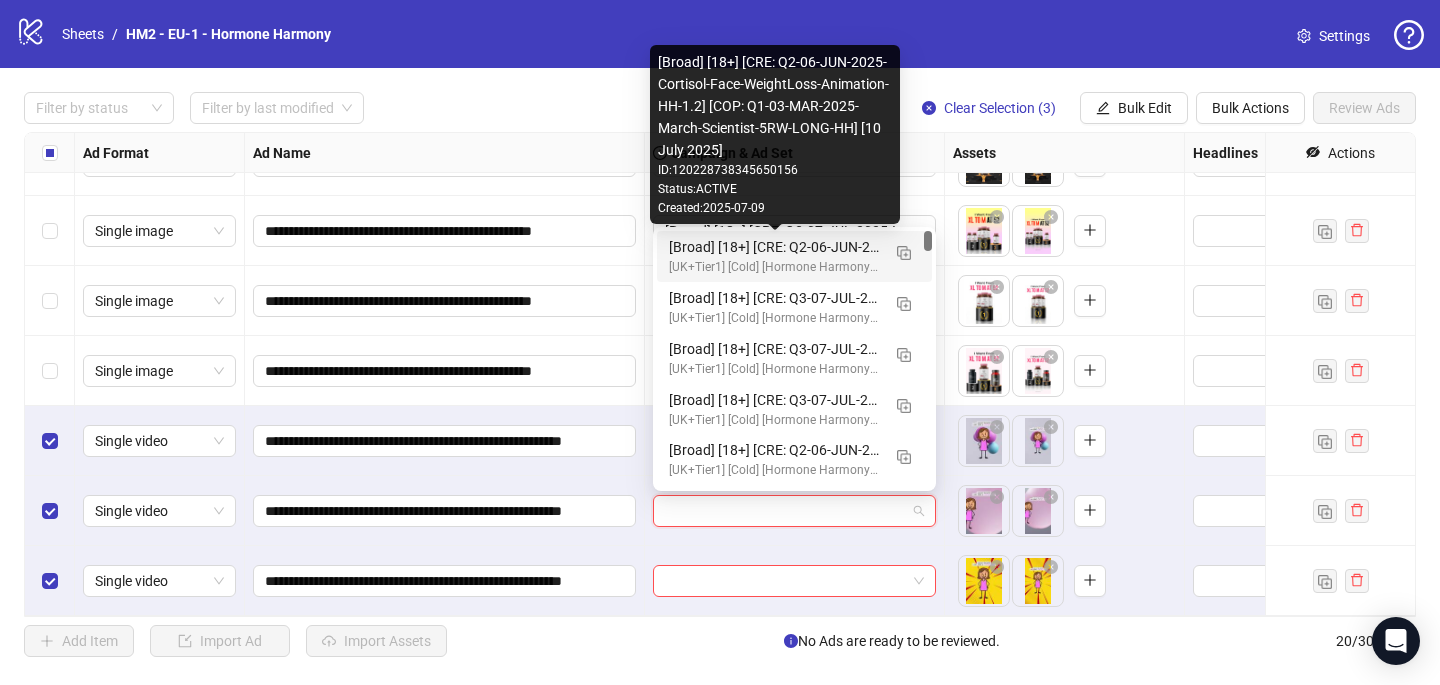 click on "[Broad] [18+] [CRE: Q2-06-JUN-2025-Cortisol-Face-WeightLoss-Animation-HH-1.2] [COP: Q1-03-MAR-2025-March-Scientist-5RW-LONG-HH] [10 July 2025]" at bounding box center [774, 247] 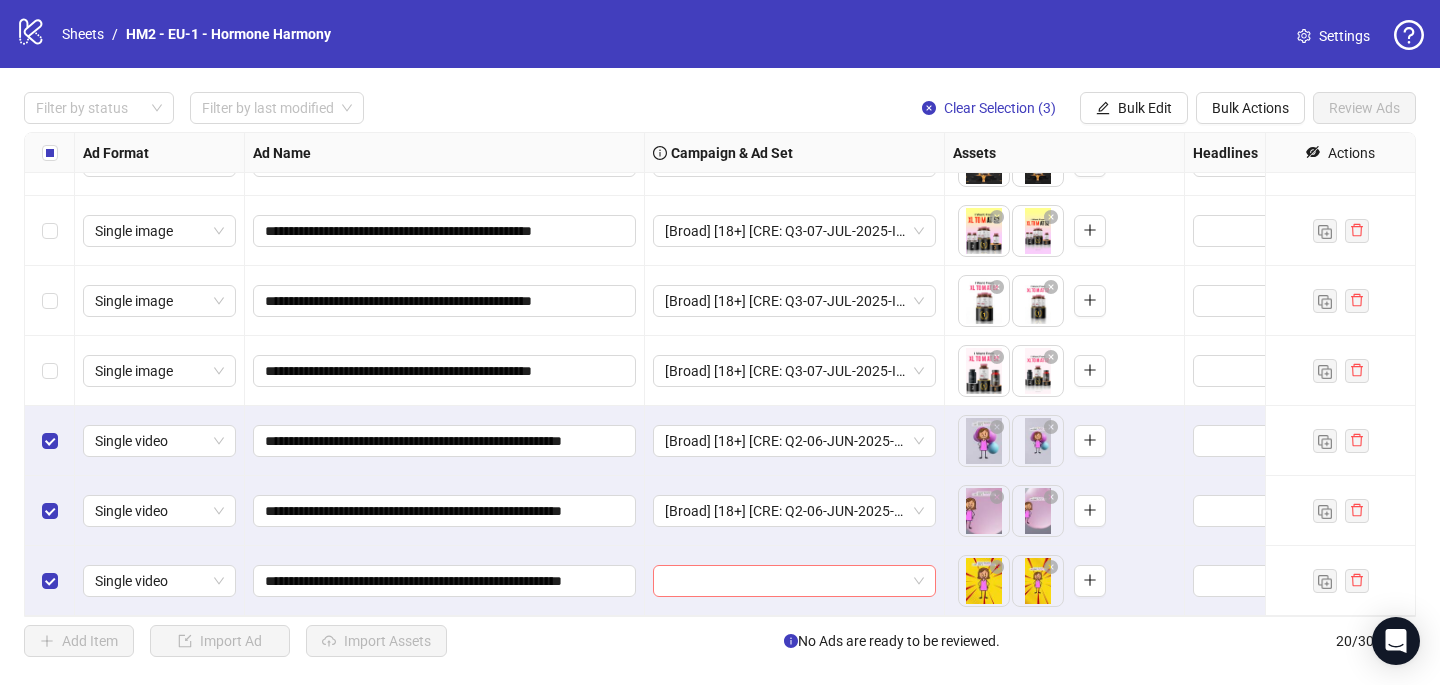 click at bounding box center (785, 581) 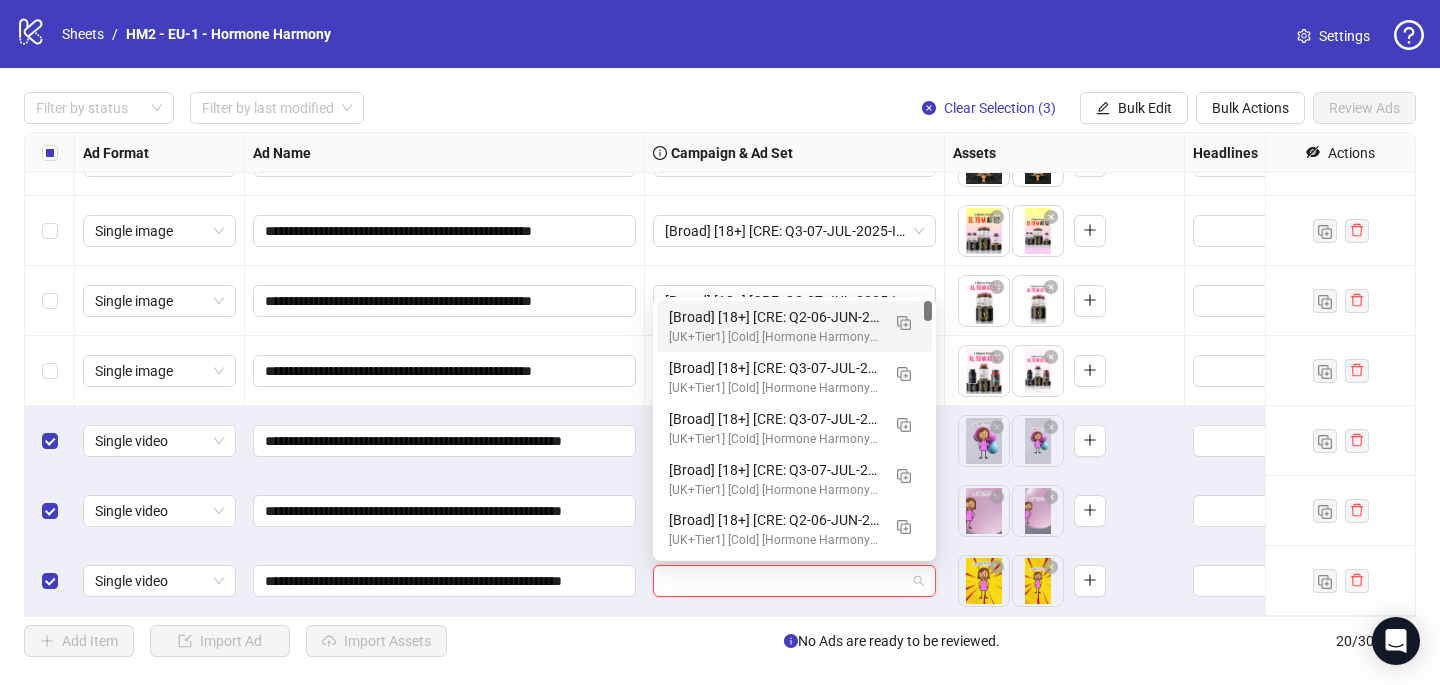 click on "[Broad] [18+] [CRE: Q2-06-JUN-2025-Cortisol-Face-WeightLoss-Animation-HH-1.2] [COP: Q1-03-MAR-2025-March-Scientist-5RW-LONG-HH] [10 July 2025]" at bounding box center [774, 317] 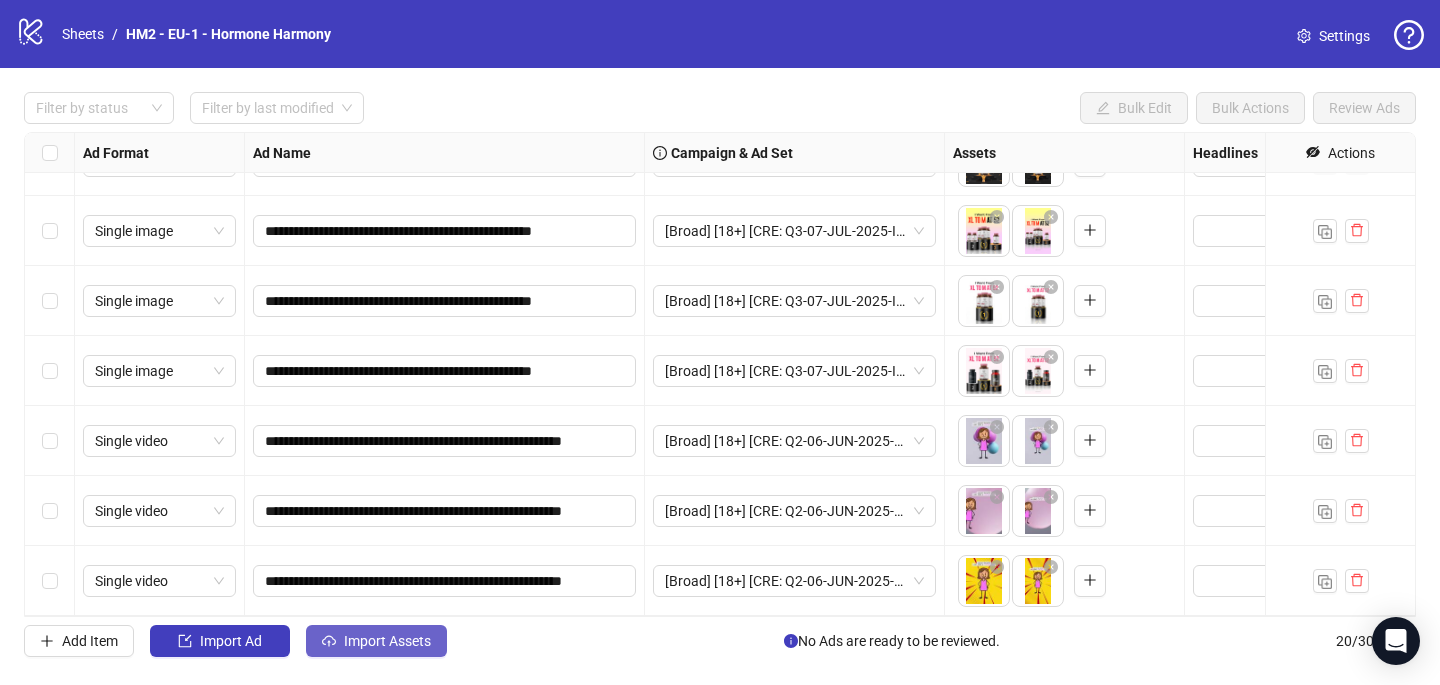 click on "Import Assets" at bounding box center (231, 641) 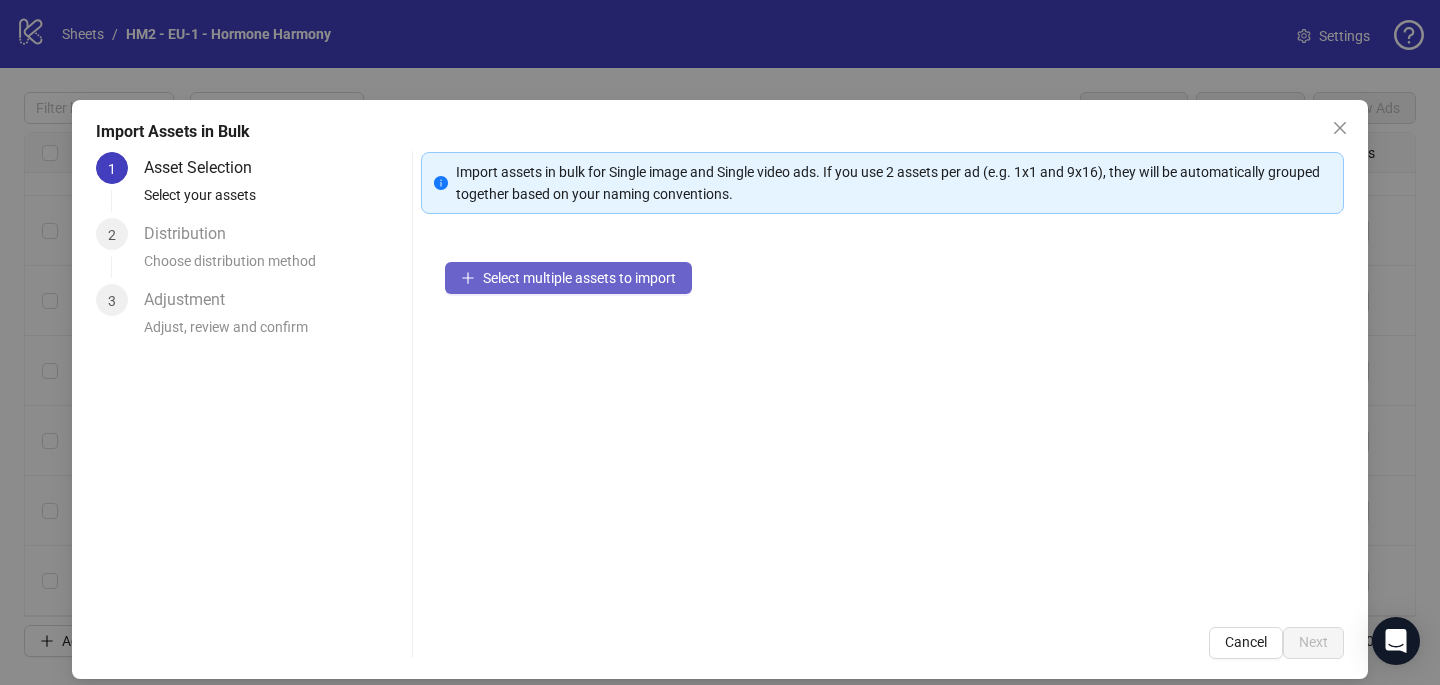 click on "Select multiple assets to import" at bounding box center (568, 278) 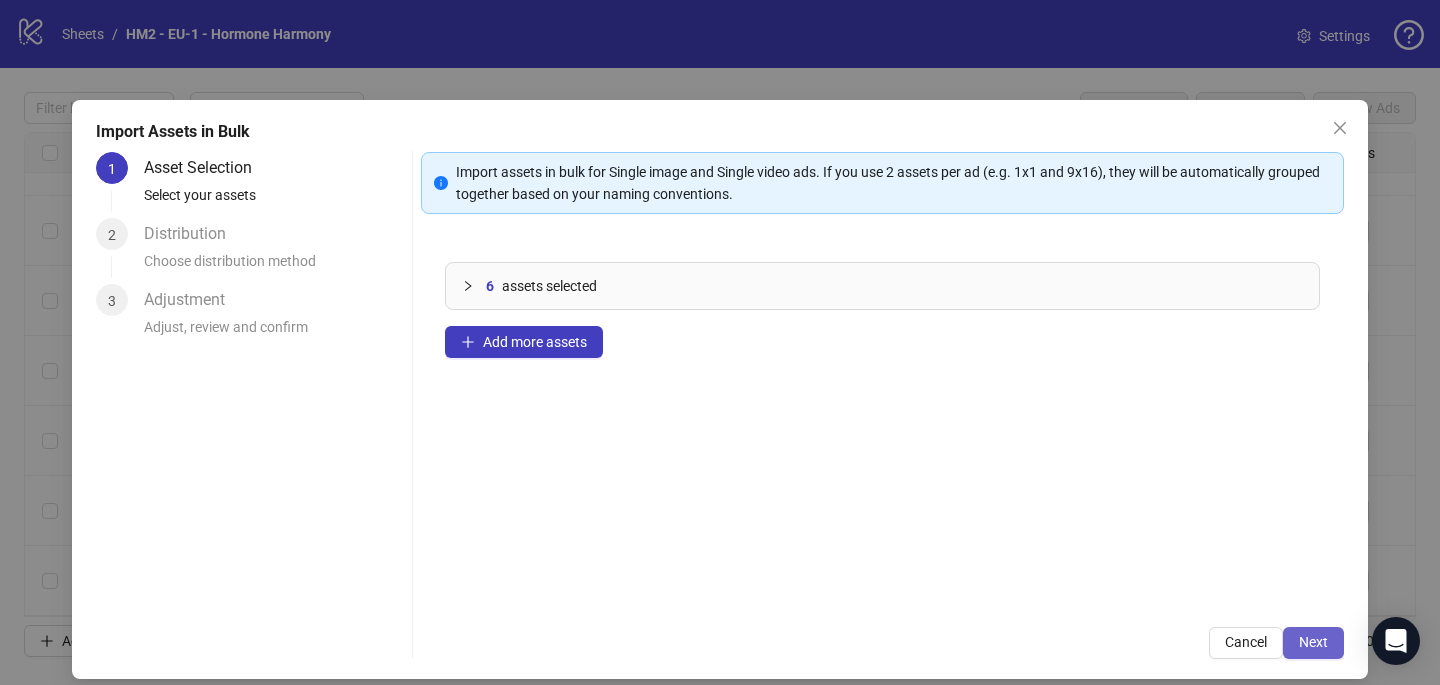 click on "Next" at bounding box center [1313, 643] 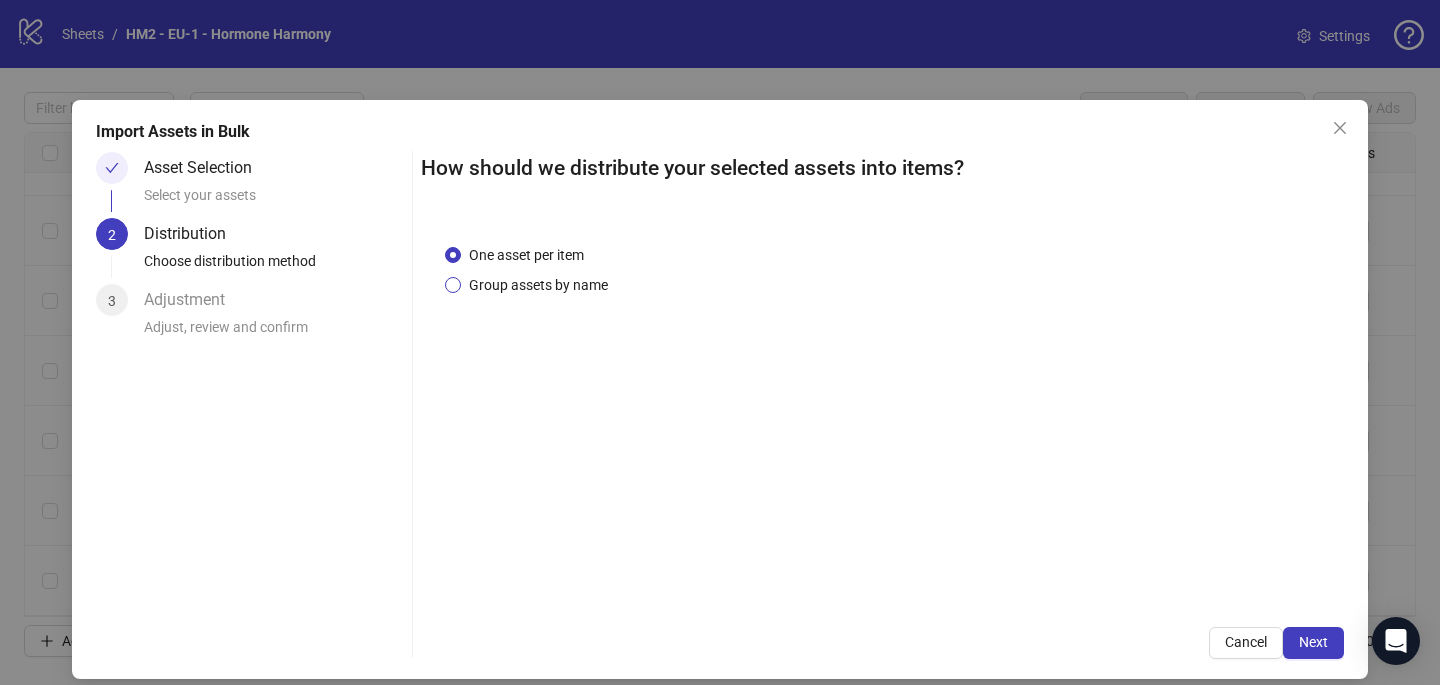 click on "Group assets by name" at bounding box center (526, 255) 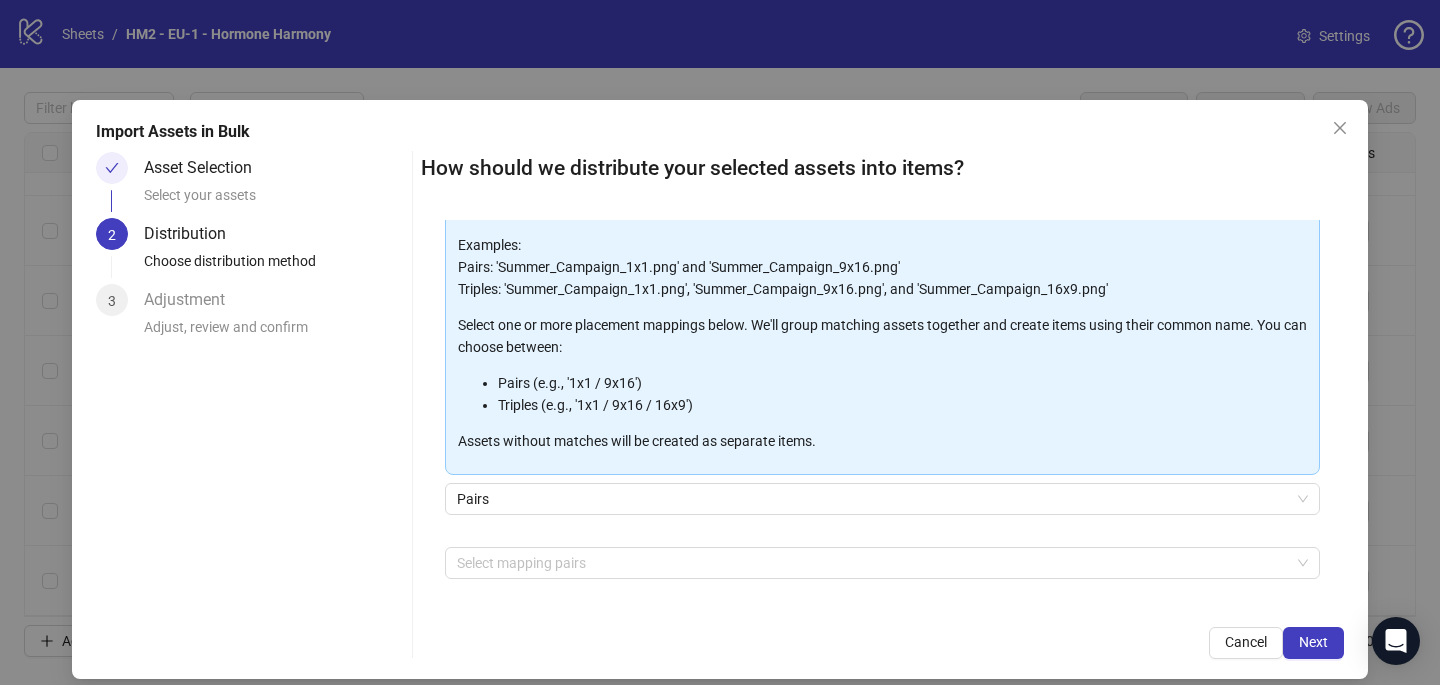 scroll, scrollTop: 203, scrollLeft: 0, axis: vertical 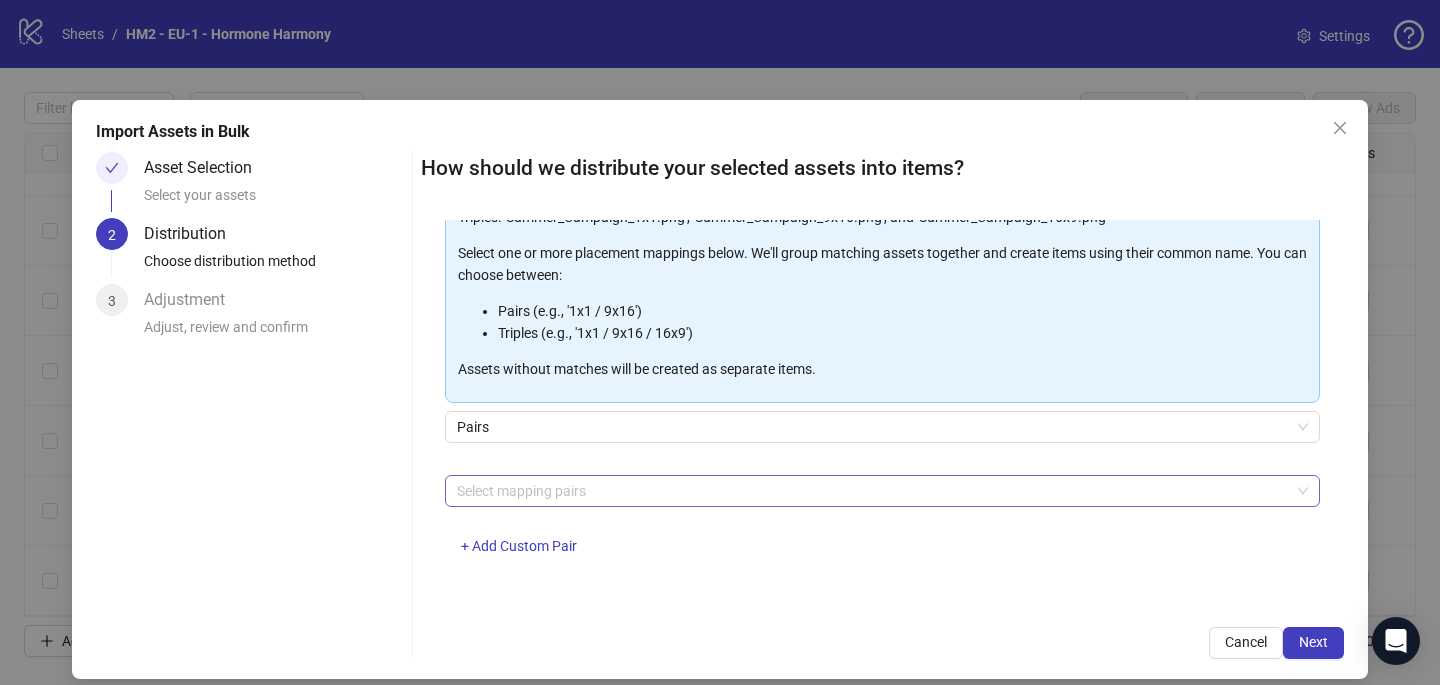 click at bounding box center [872, 491] 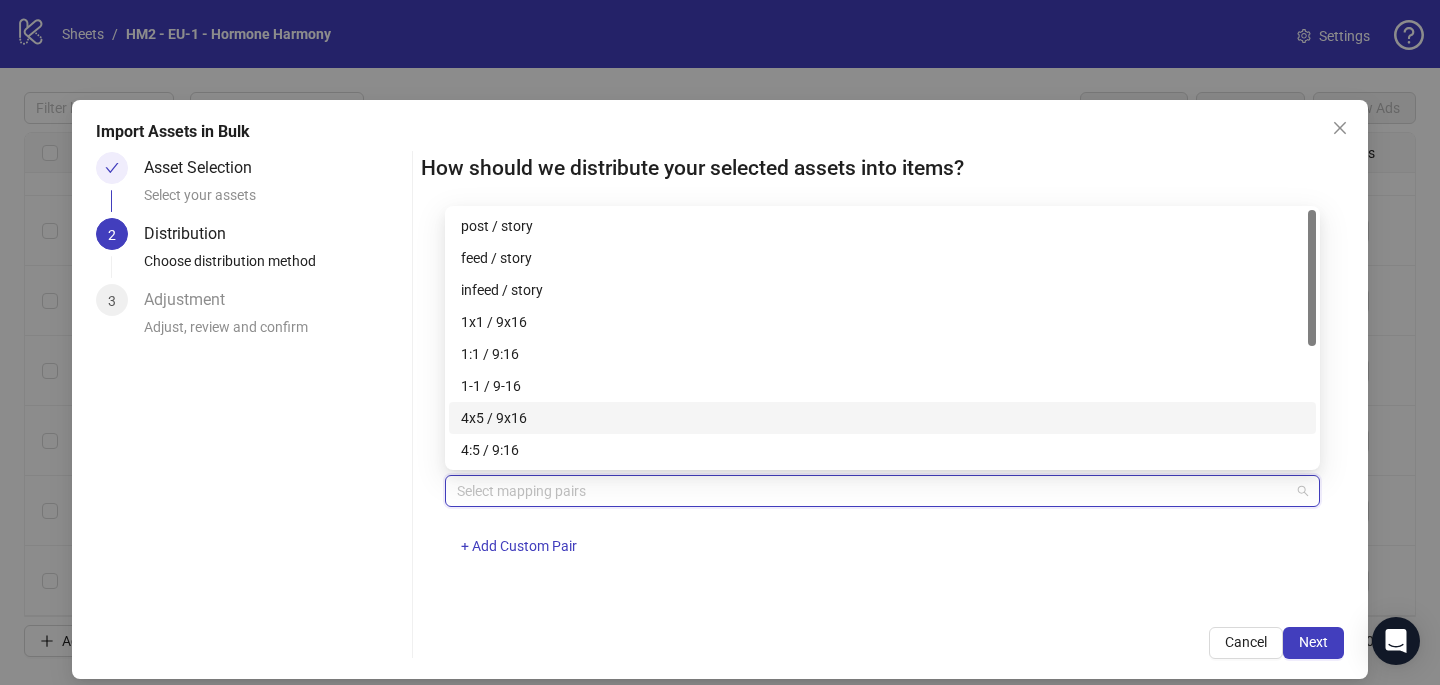 click on "4x5 / 9x16" at bounding box center (882, 418) 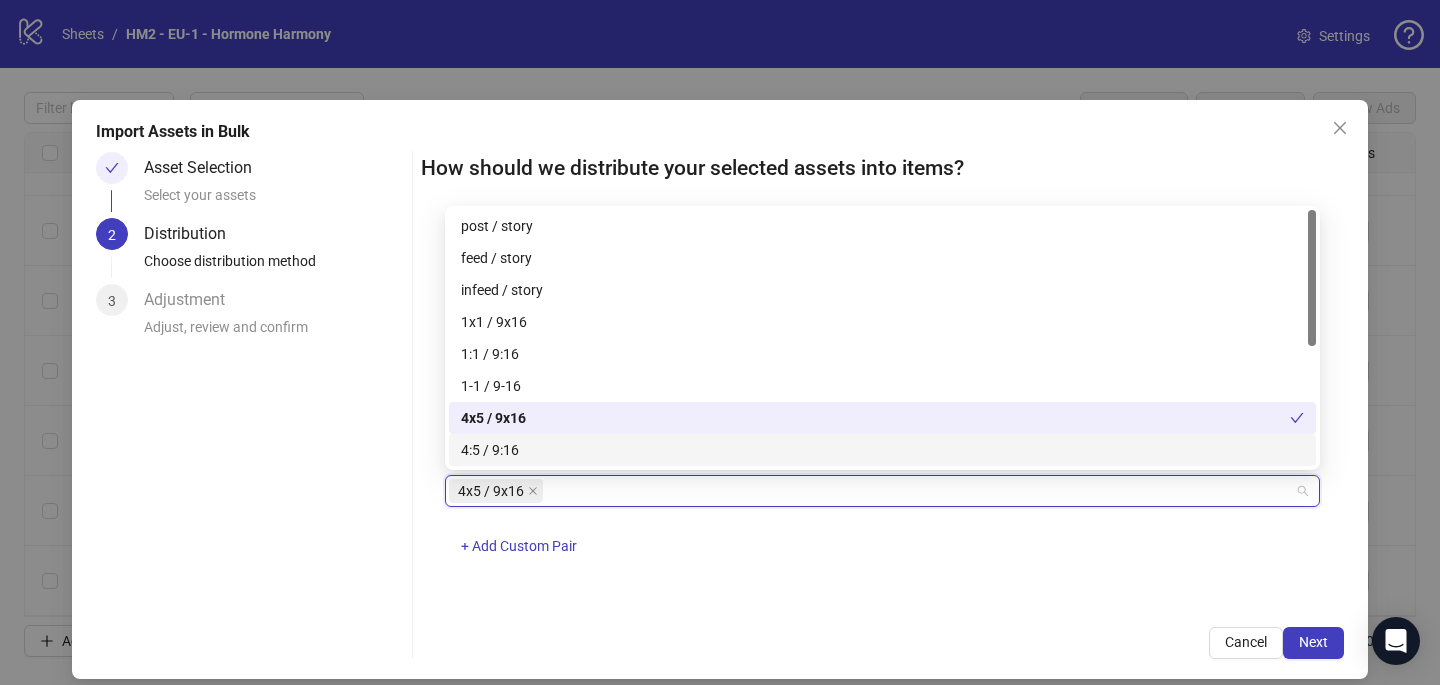 click on "4x5 / 9x16   + Add Custom Pair" at bounding box center (882, 527) 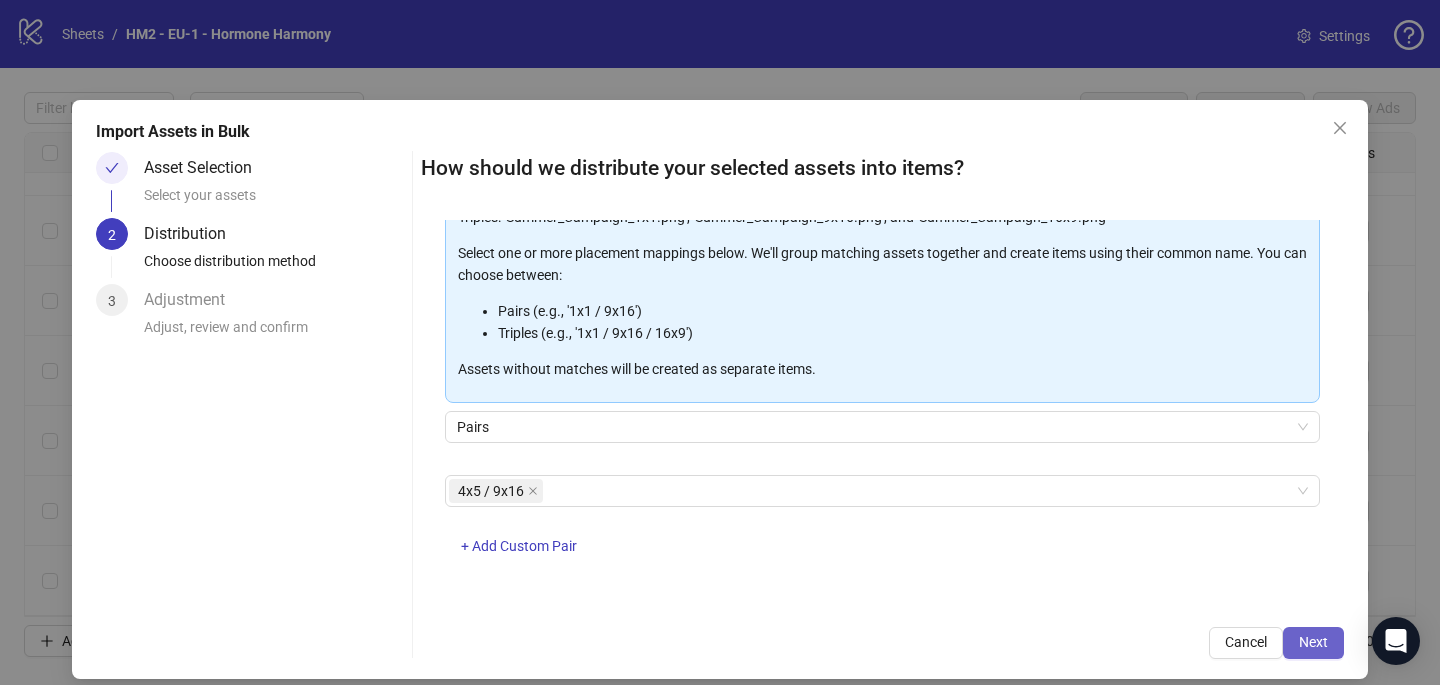 click on "Next" at bounding box center (1313, 642) 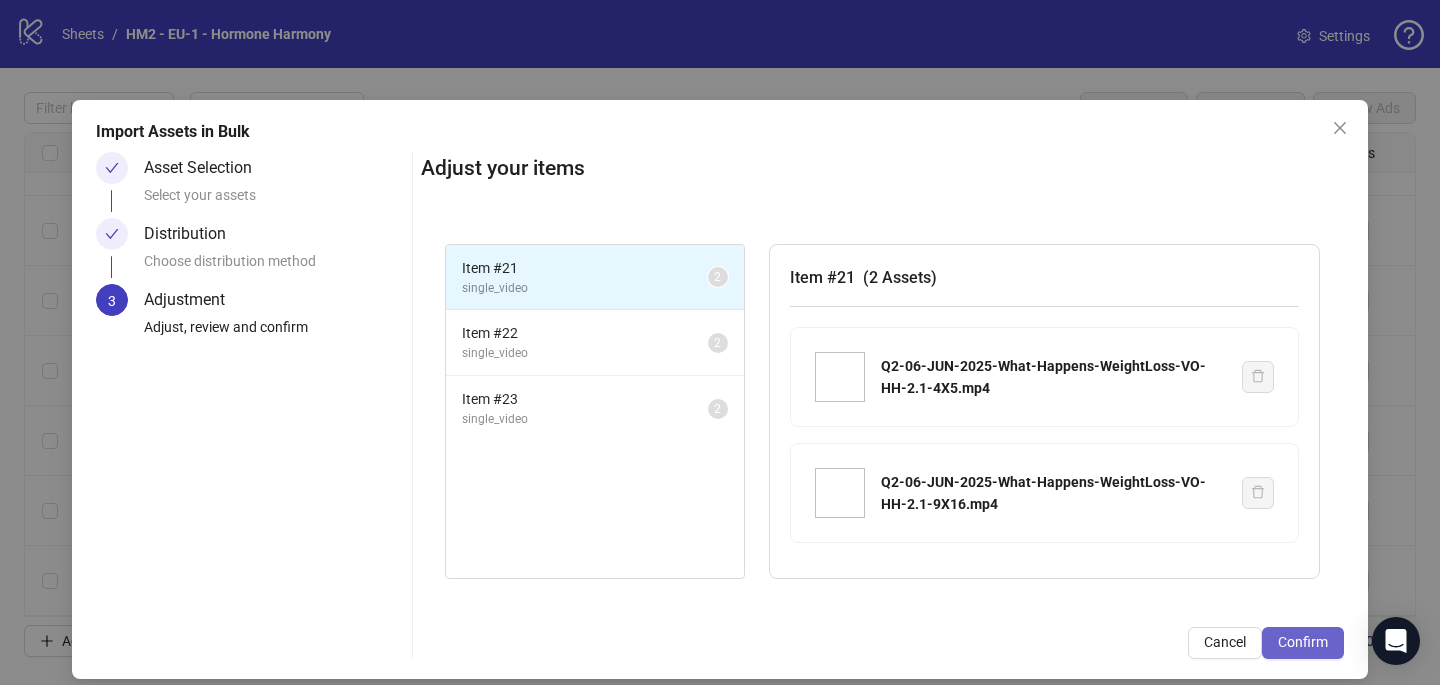 click on "Confirm" at bounding box center [1303, 643] 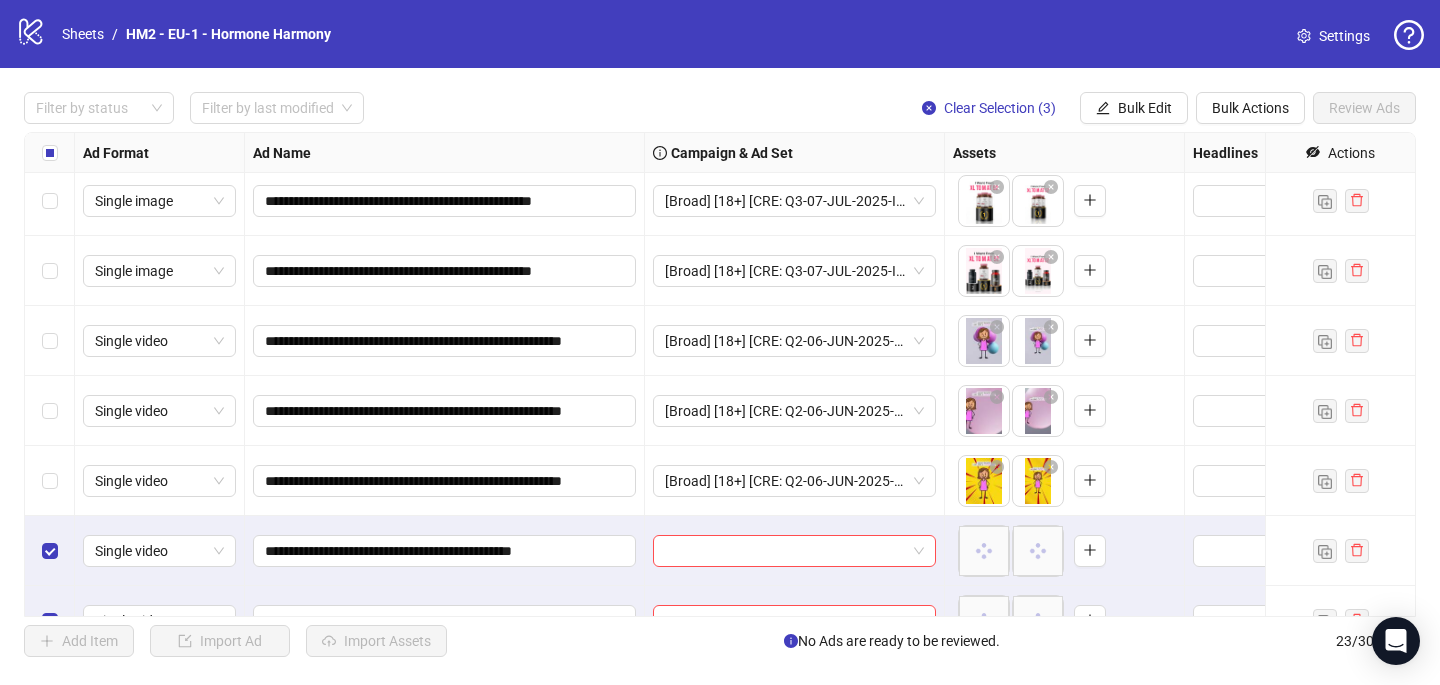 scroll, scrollTop: 1167, scrollLeft: 0, axis: vertical 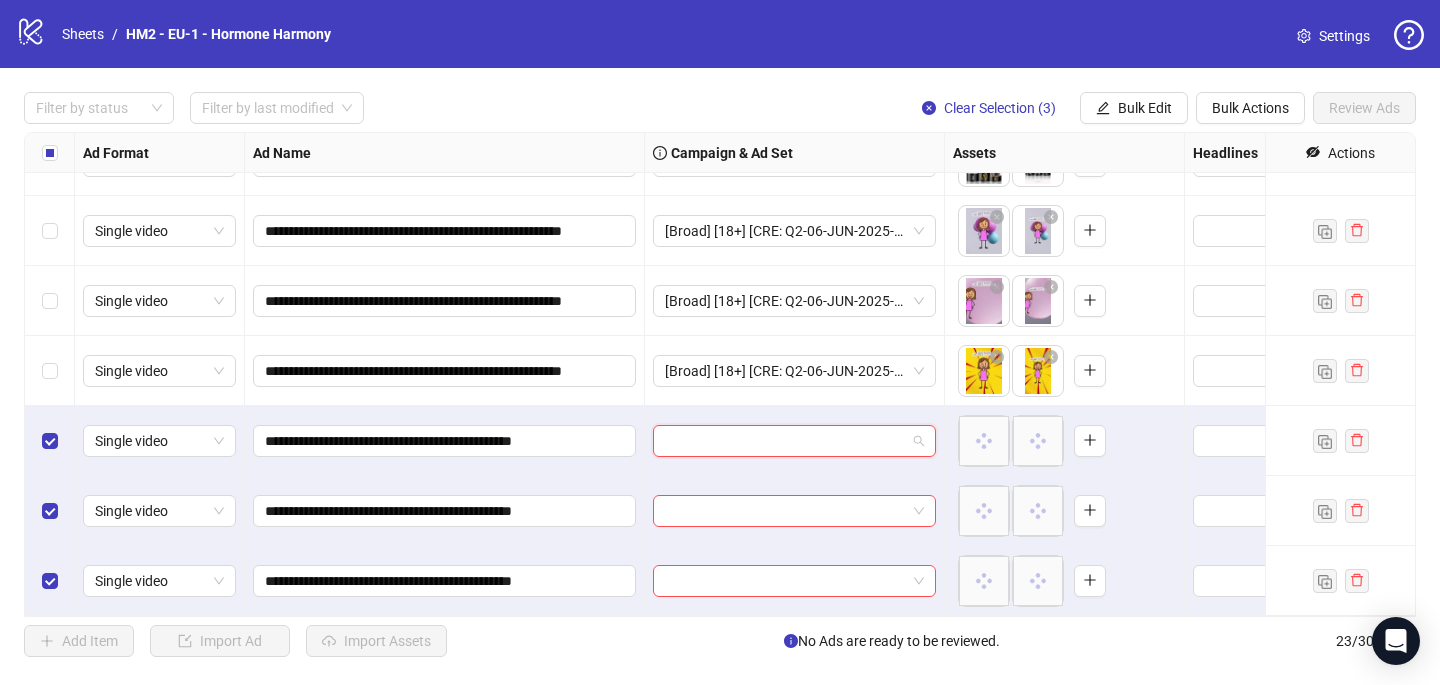click at bounding box center [785, 441] 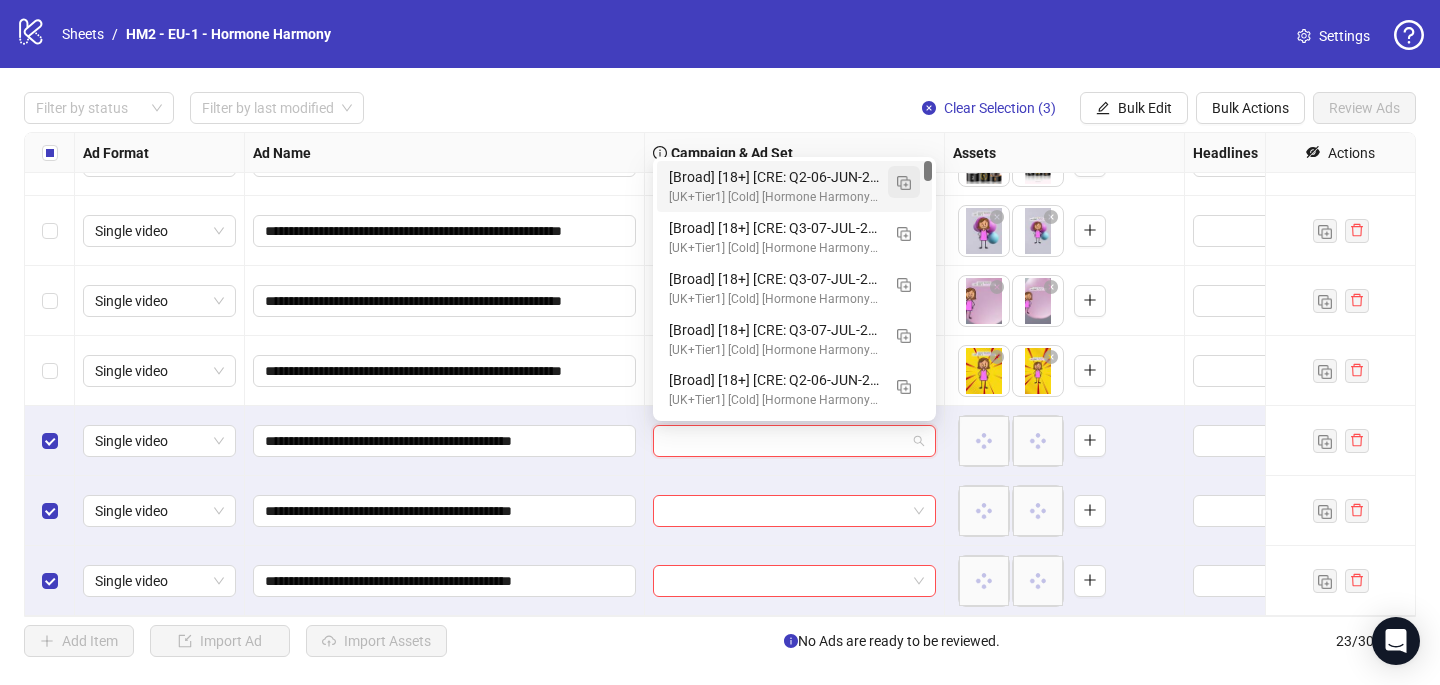 click at bounding box center (904, 182) 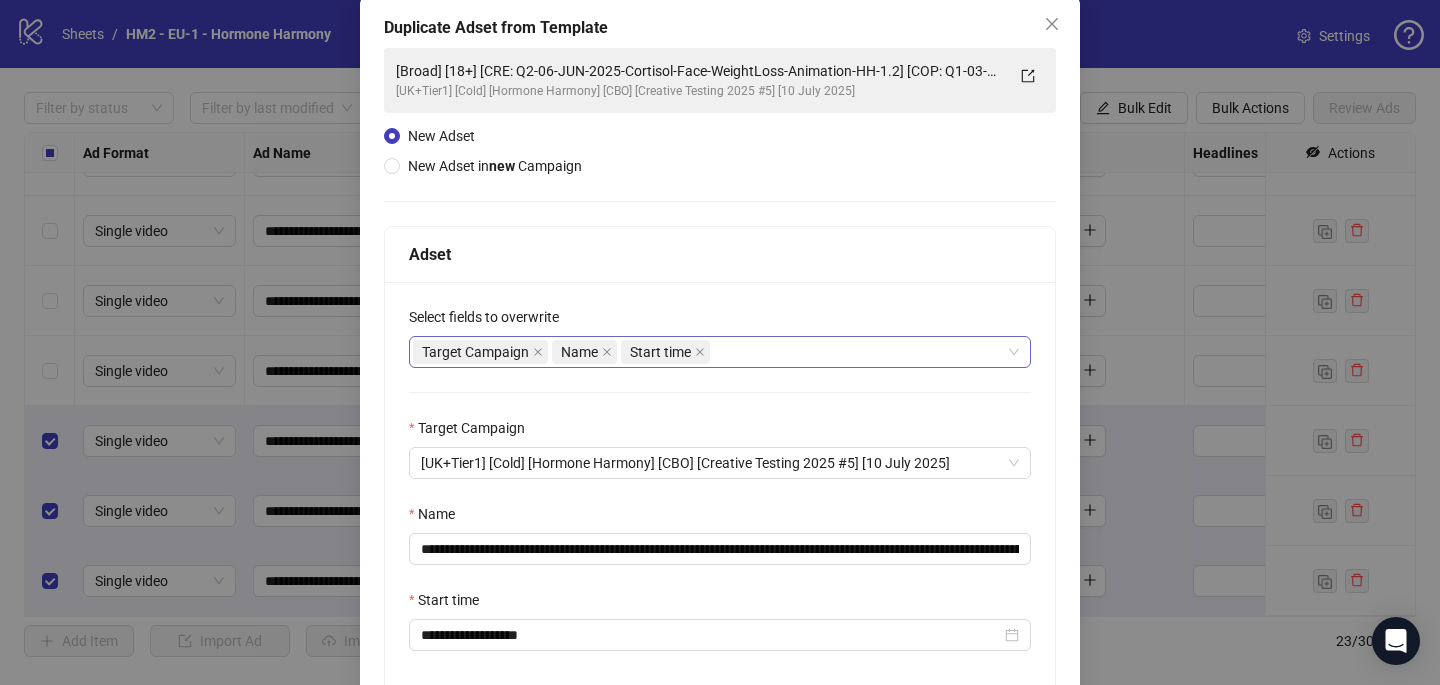 scroll, scrollTop: 155, scrollLeft: 0, axis: vertical 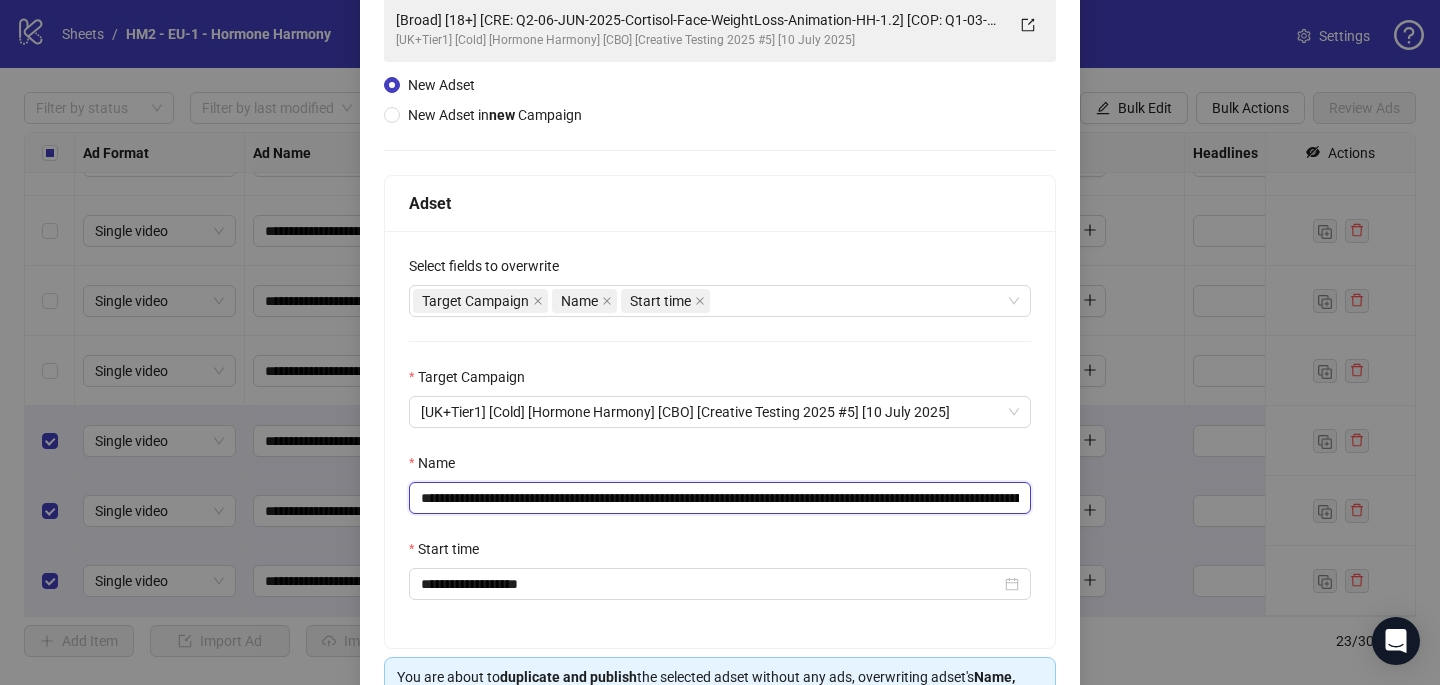 drag, startPoint x: 920, startPoint y: 500, endPoint x: 538, endPoint y: 503, distance: 382.01178 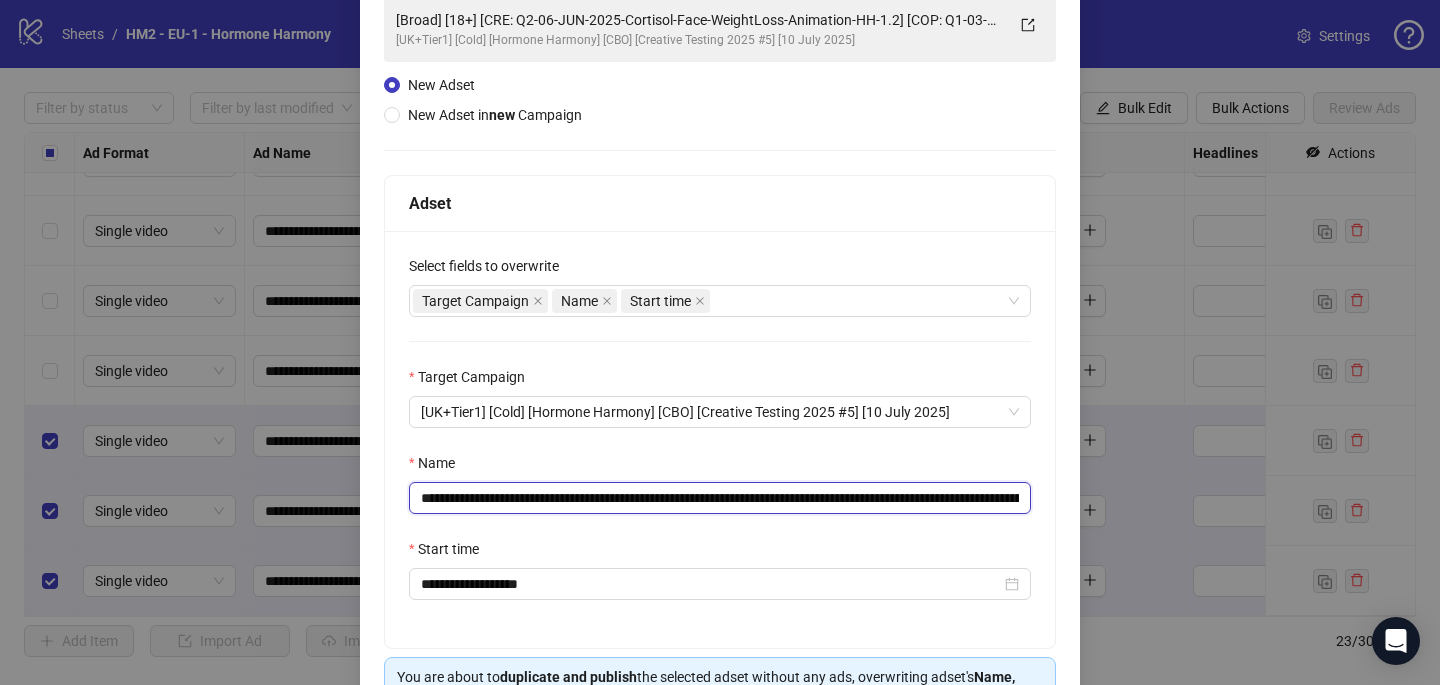 click on "**********" at bounding box center [720, 498] 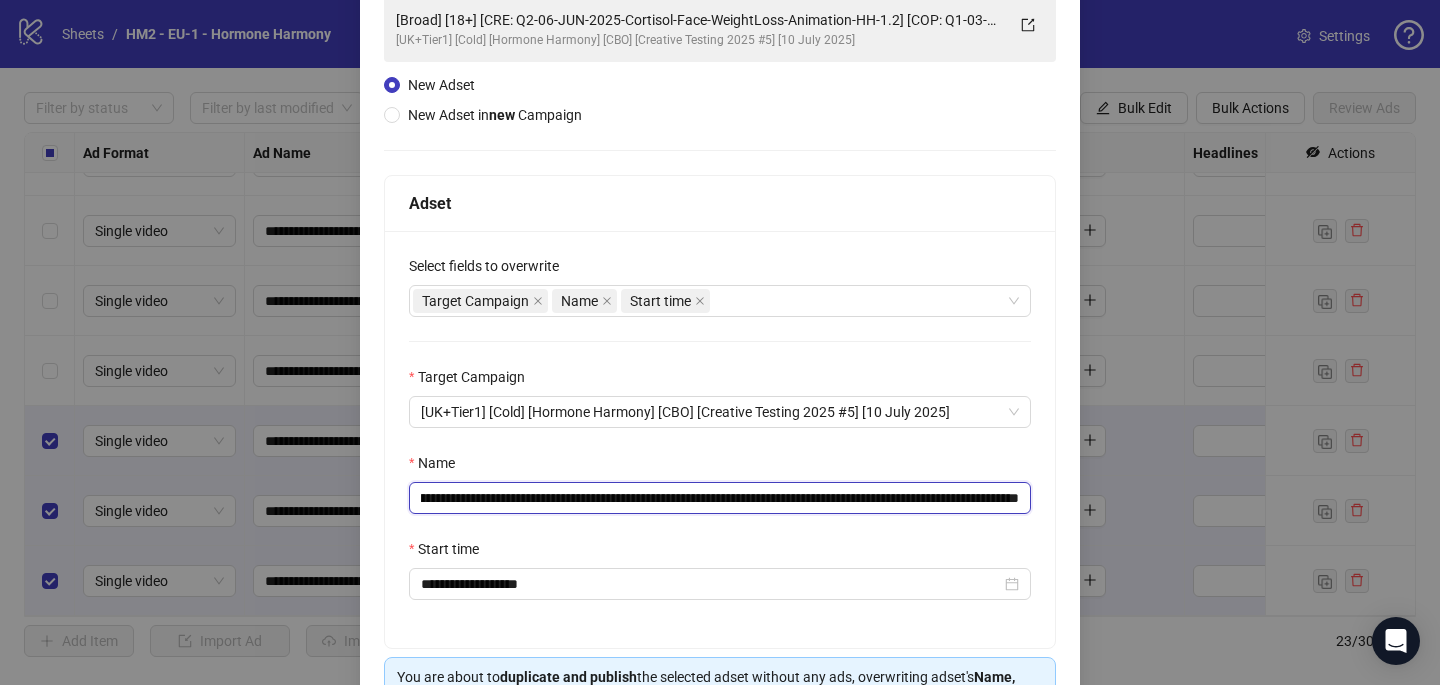 click on "**********" at bounding box center (720, 498) 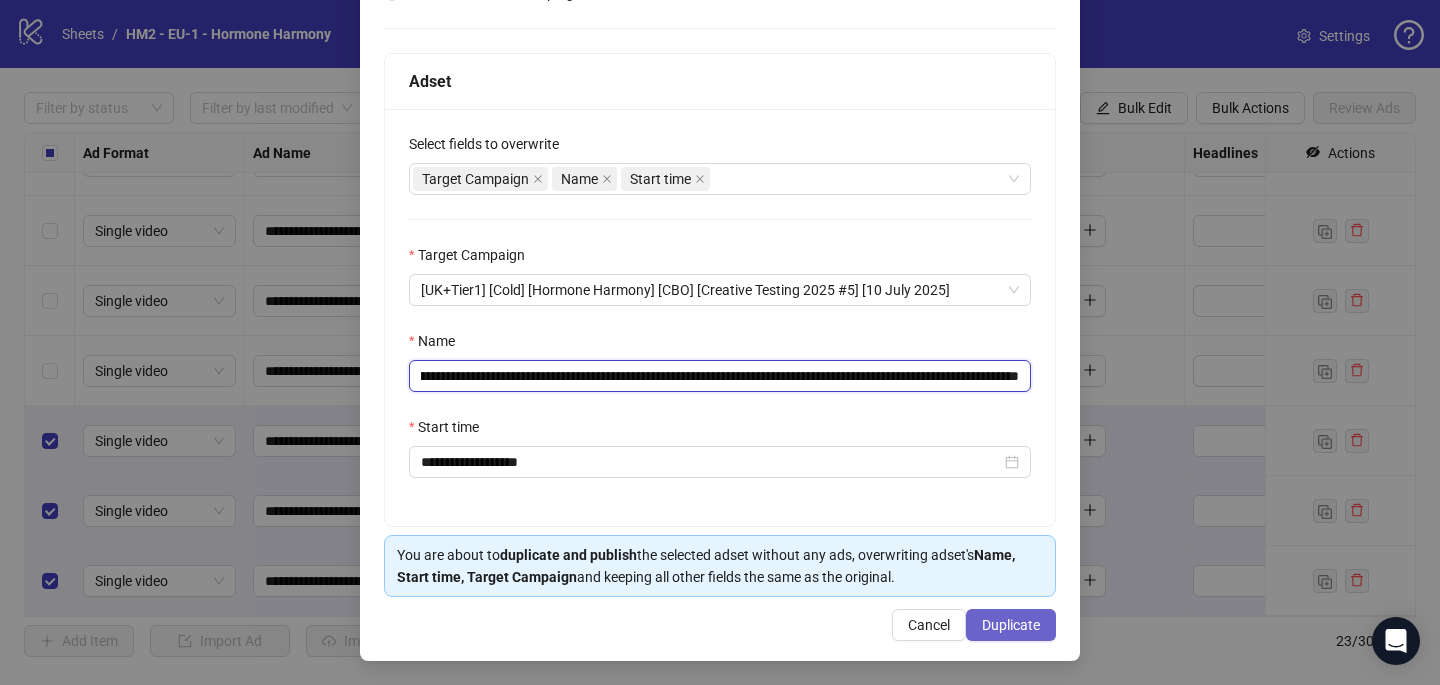 type on "**********" 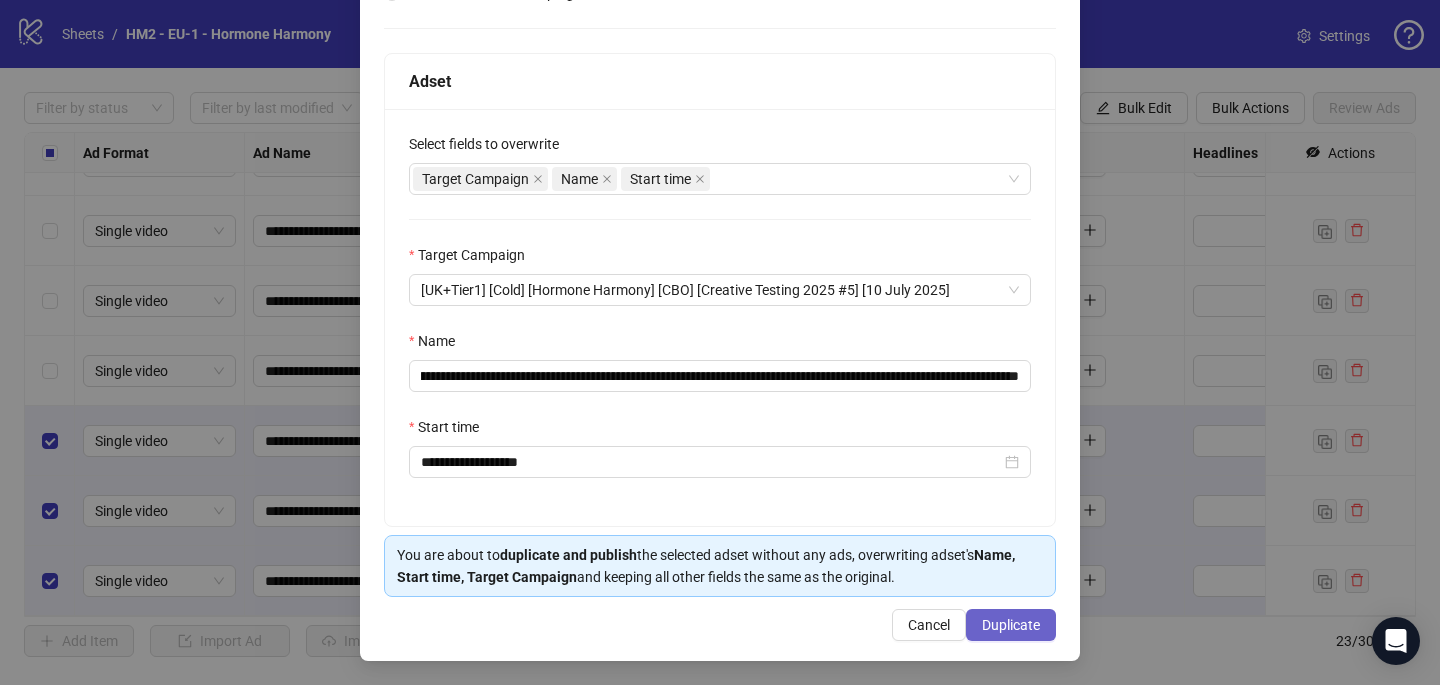 click on "Duplicate" at bounding box center (1011, 625) 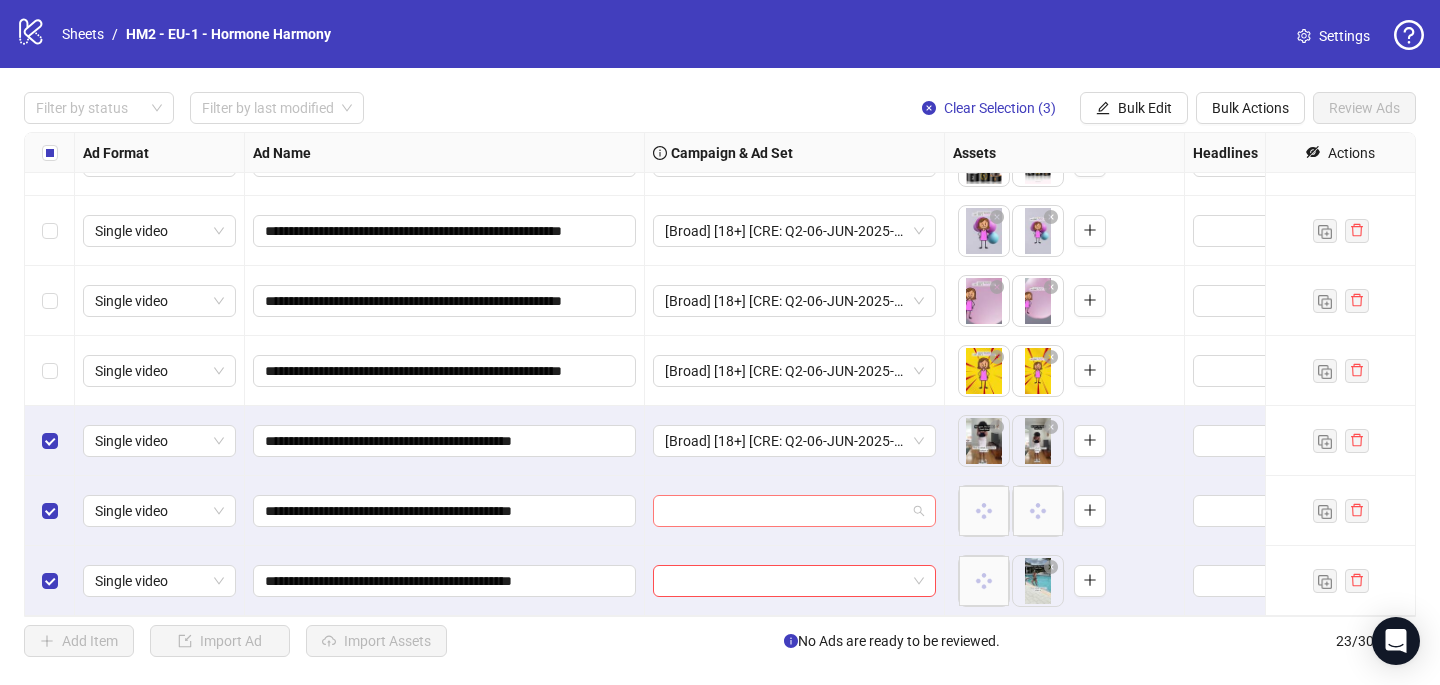 click at bounding box center [785, 511] 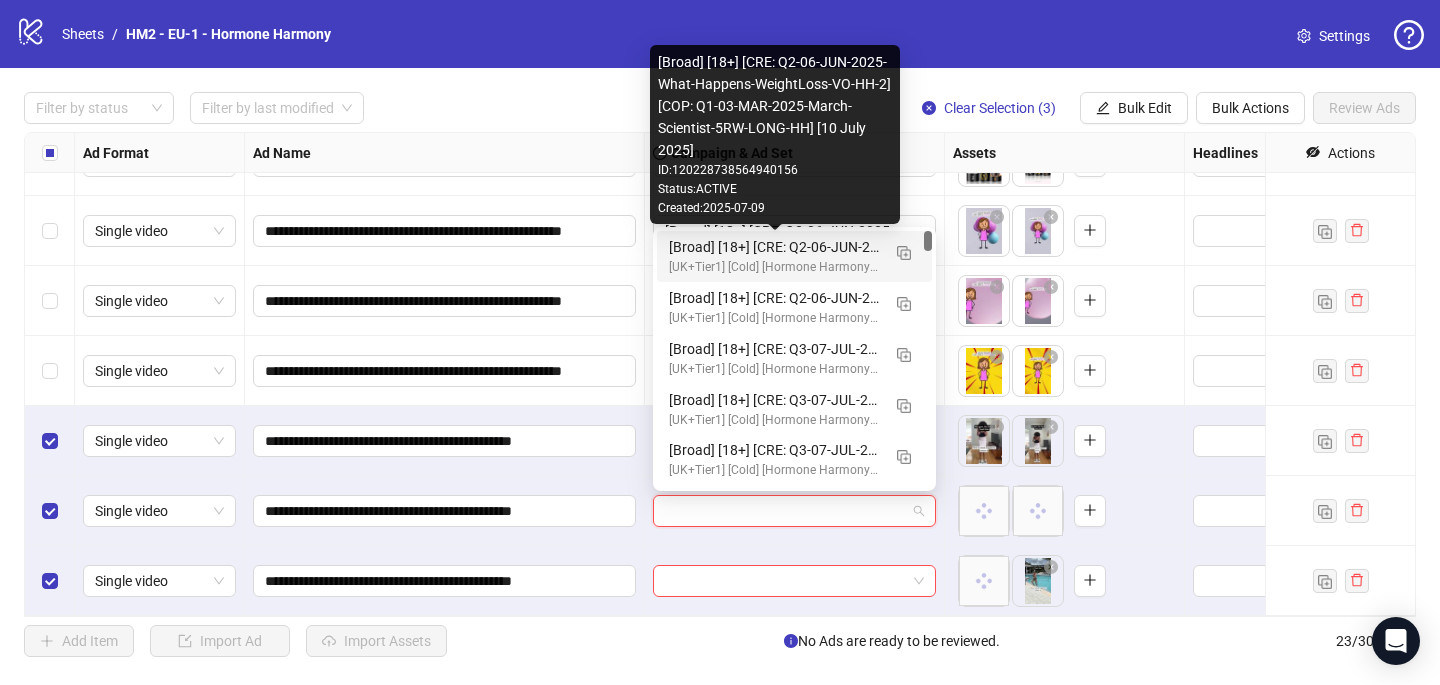 click on "[Broad] [18+] [CRE: Q2-06-JUN-2025-What-Happens-WeightLoss-VO-HH-2] [COP: Q1-03-MAR-2025-March-Scientist-5RW-LONG-HH] [10 July 2025]" at bounding box center [774, 247] 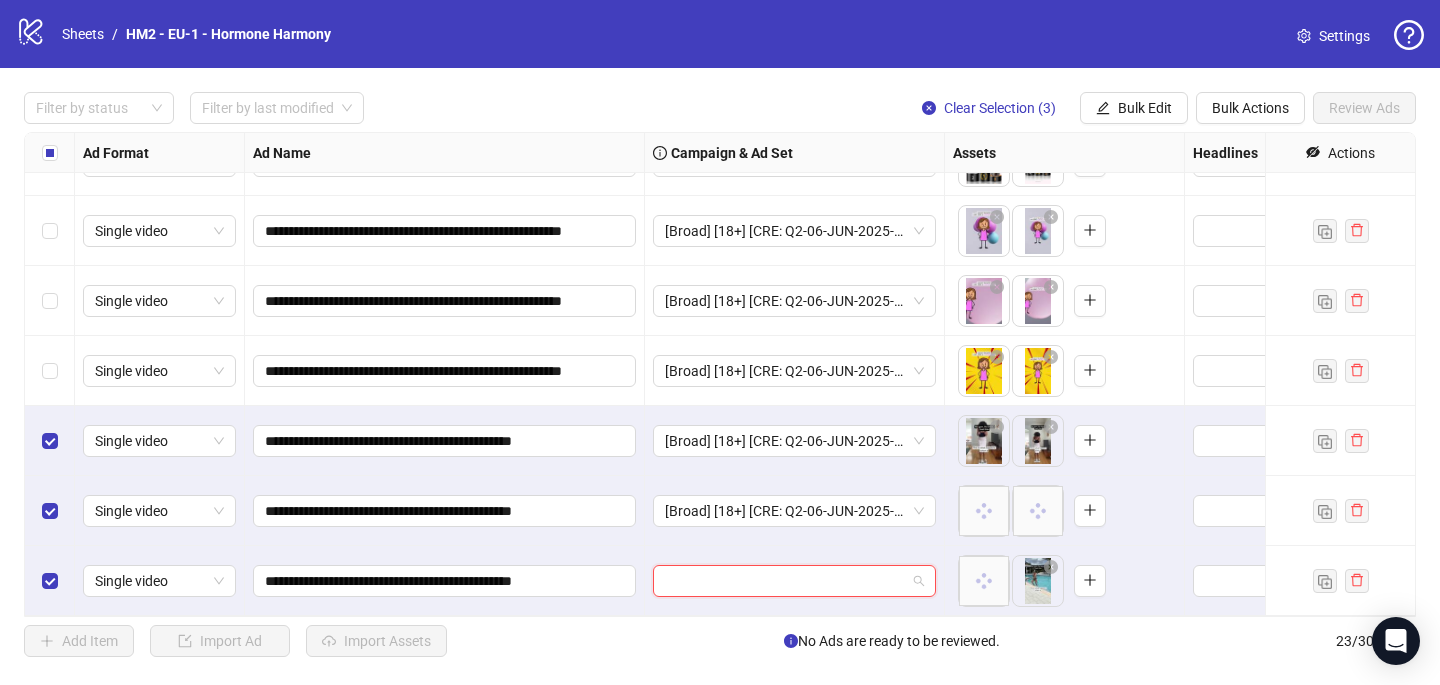 click at bounding box center (785, 581) 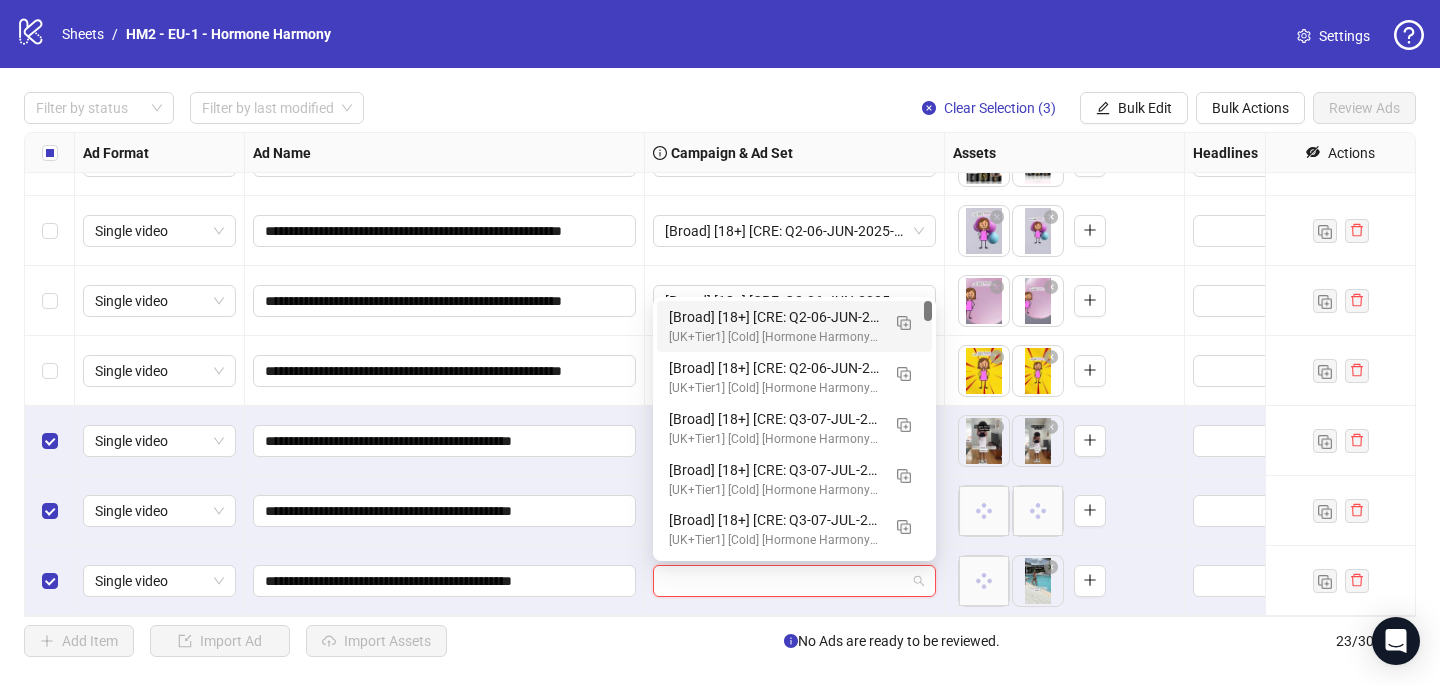 click on "[UK+Tier1] [Cold] [Hormone Harmony] [CBO] [Creative Testing 2025 #5] [10 July 2025]" at bounding box center (774, 337) 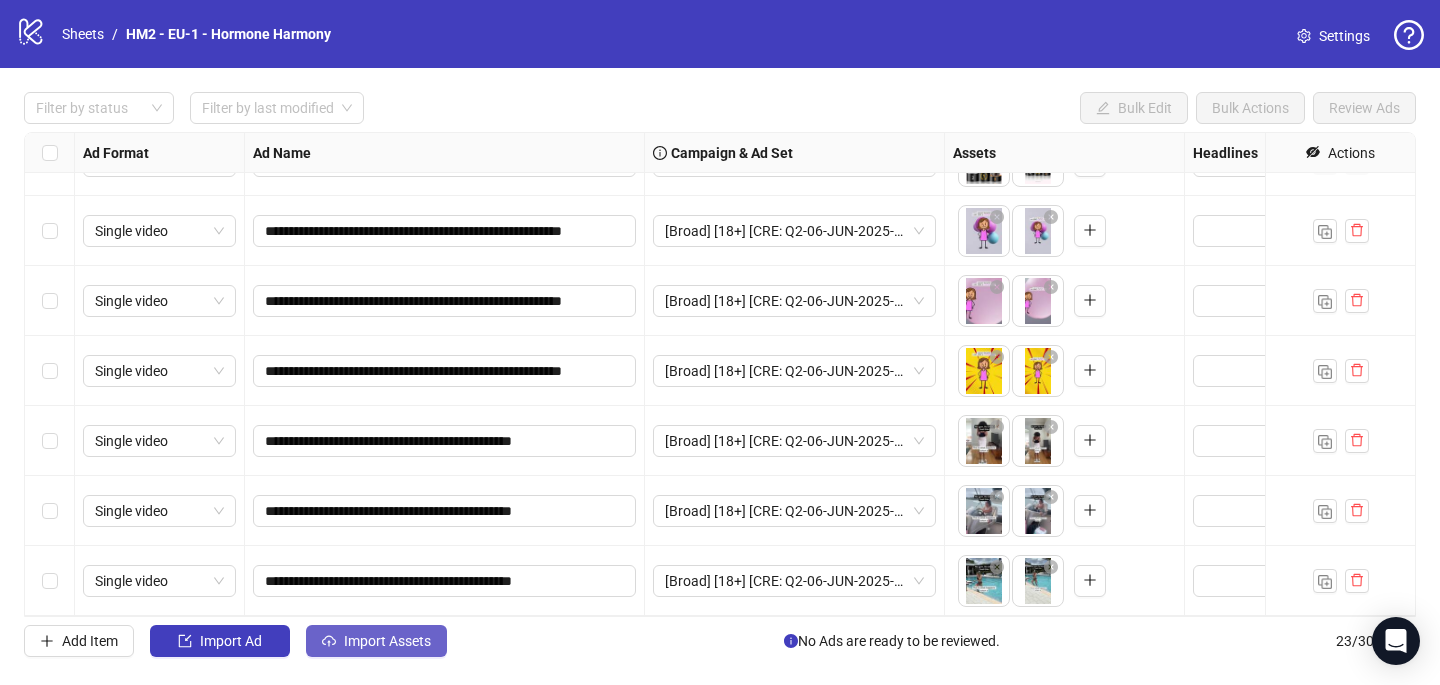 click on "Import Assets" at bounding box center (231, 641) 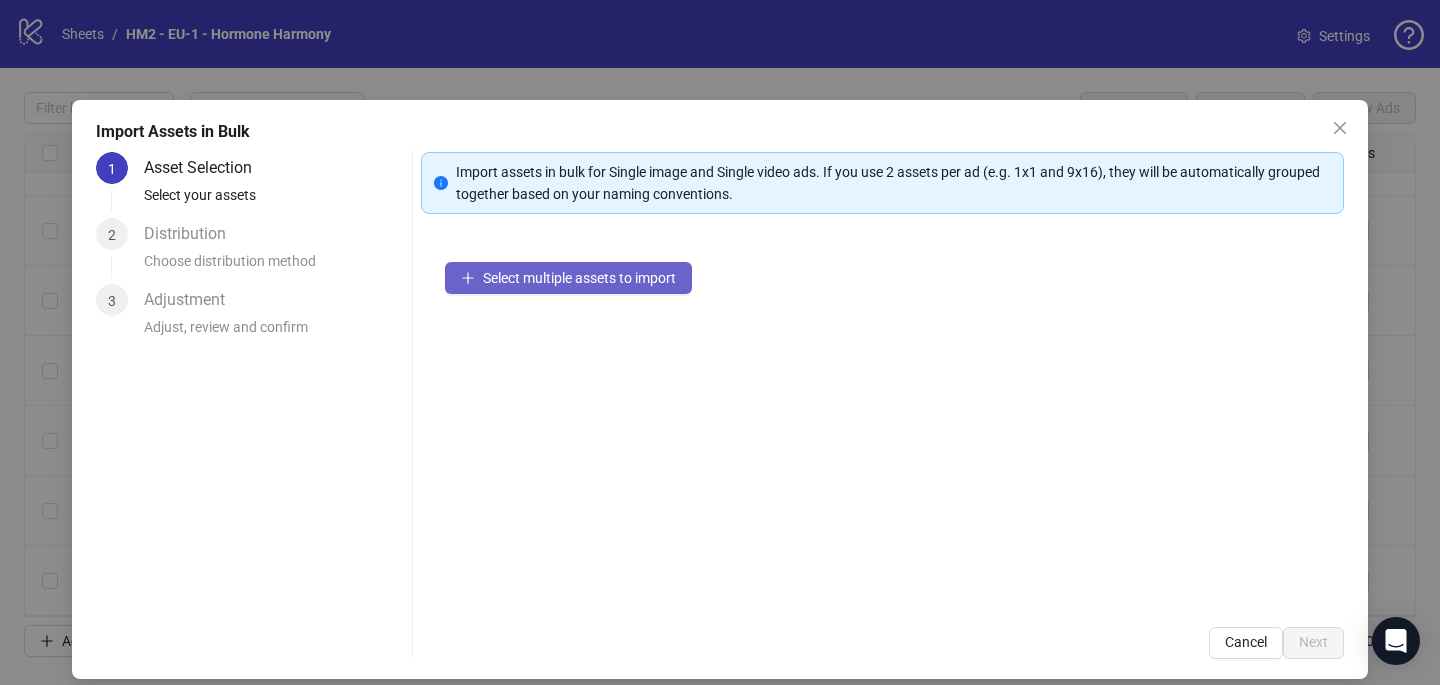 click on "Select multiple assets to import" at bounding box center [568, 278] 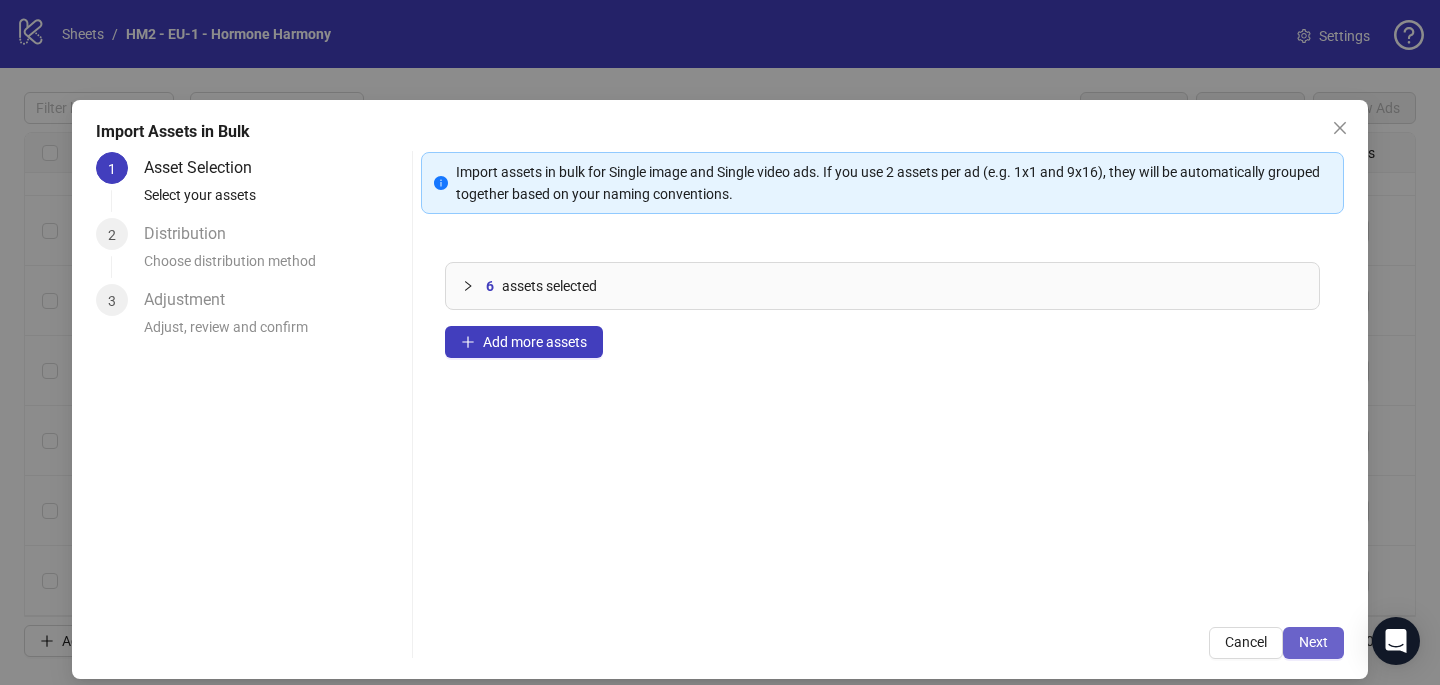 click on "Next" at bounding box center (1313, 642) 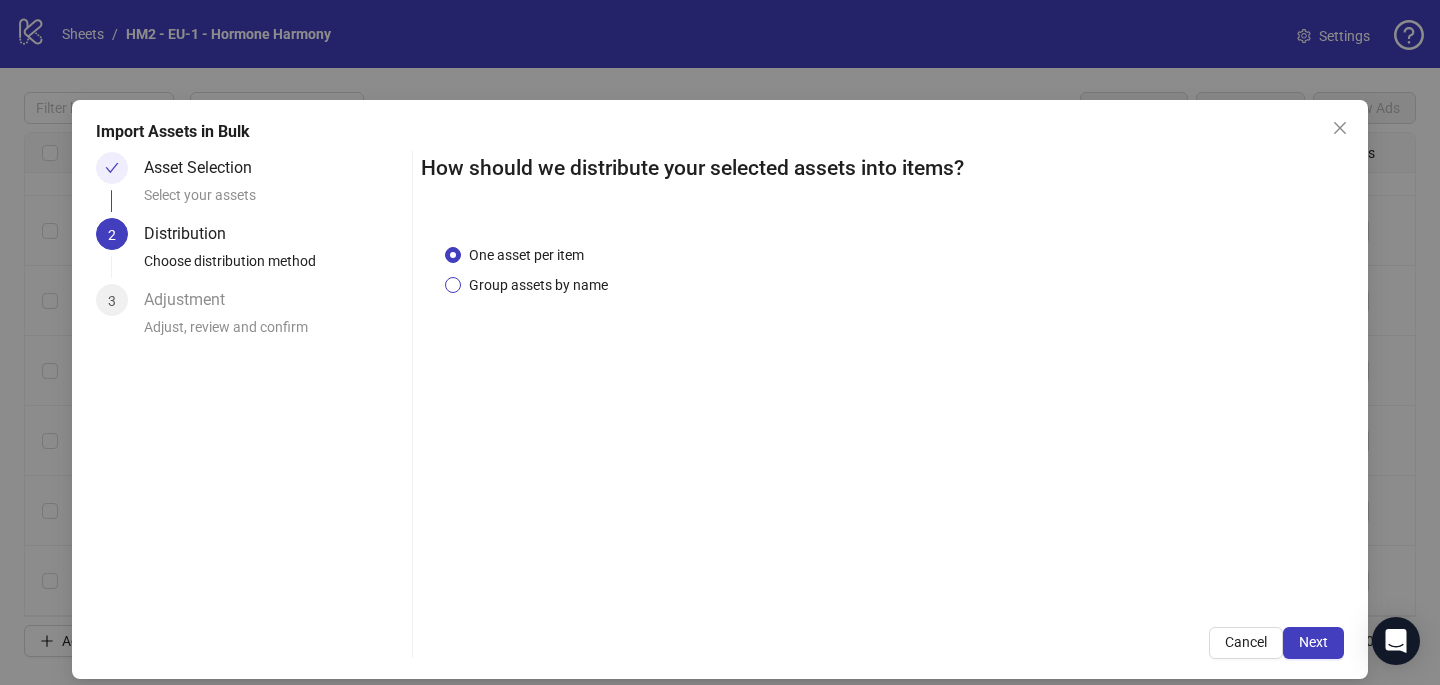 click on "Group assets by name" at bounding box center [526, 255] 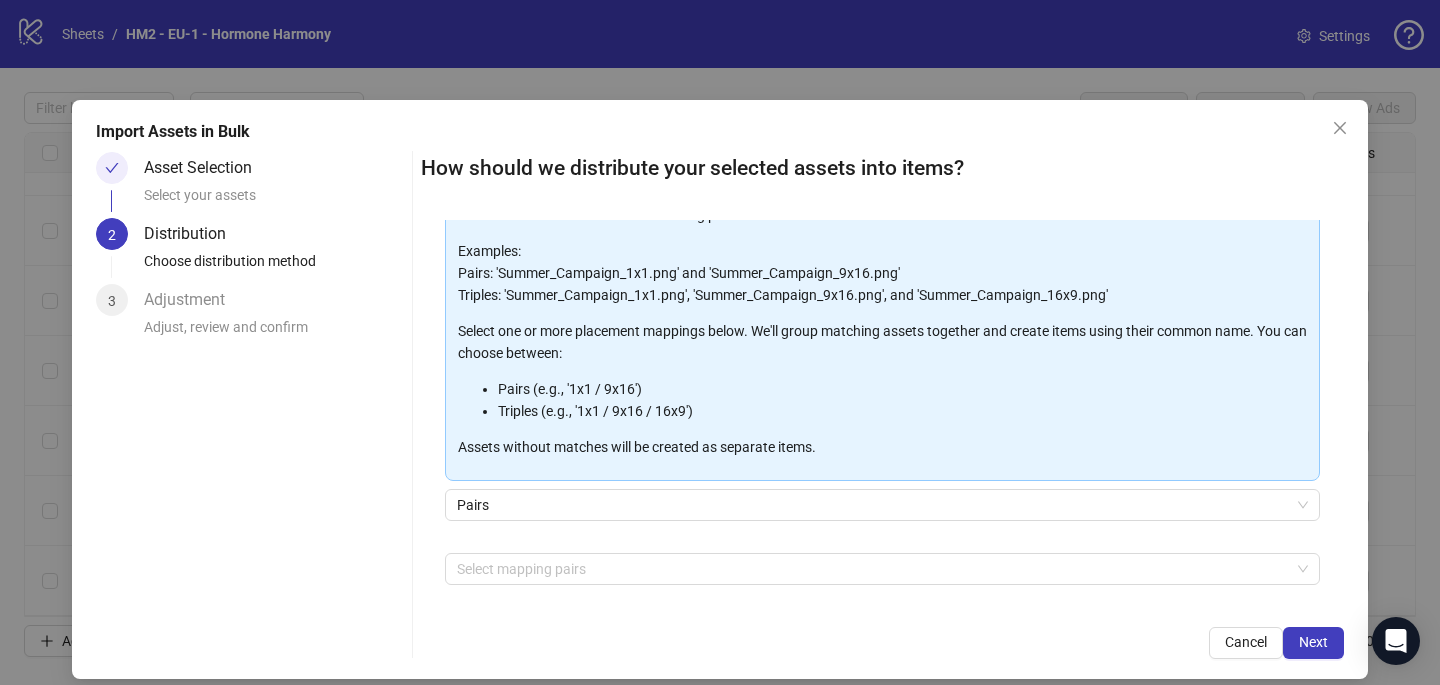 scroll, scrollTop: 203, scrollLeft: 0, axis: vertical 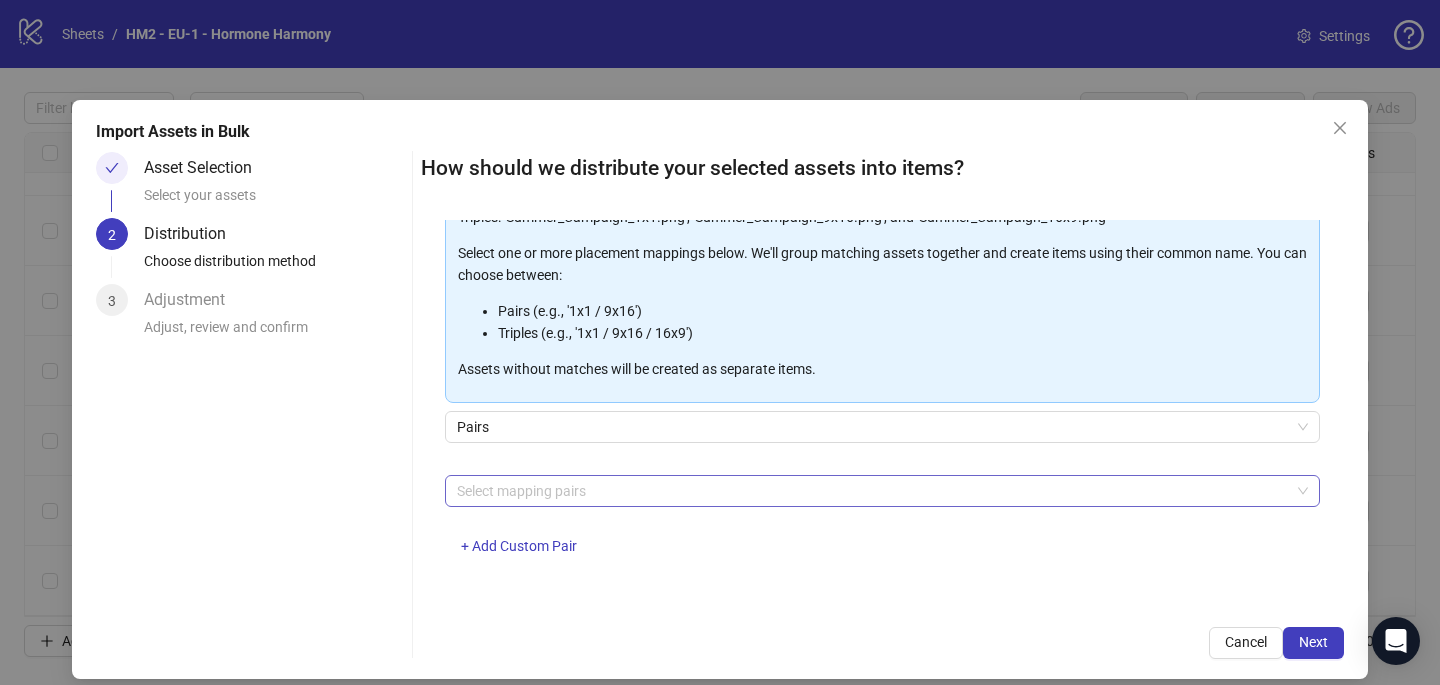 click at bounding box center (872, 491) 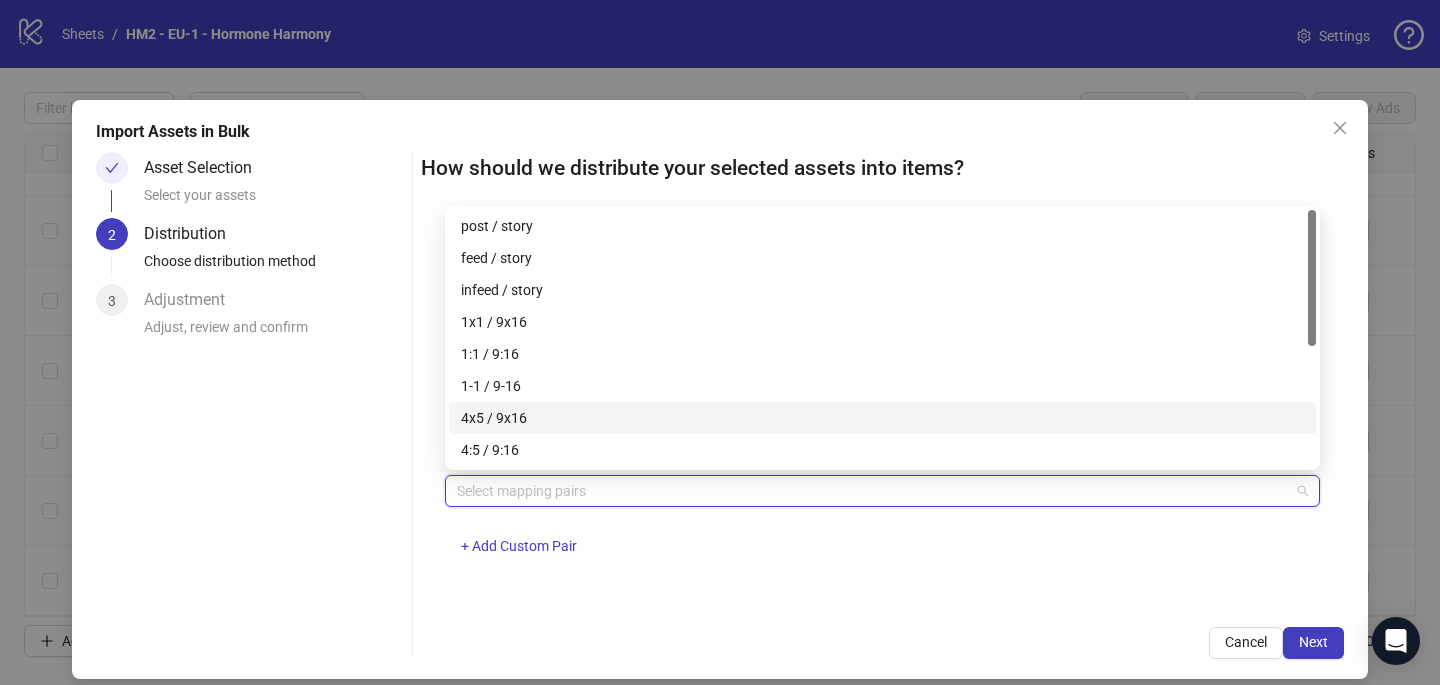 click on "4x5 / 9x16" at bounding box center (882, 418) 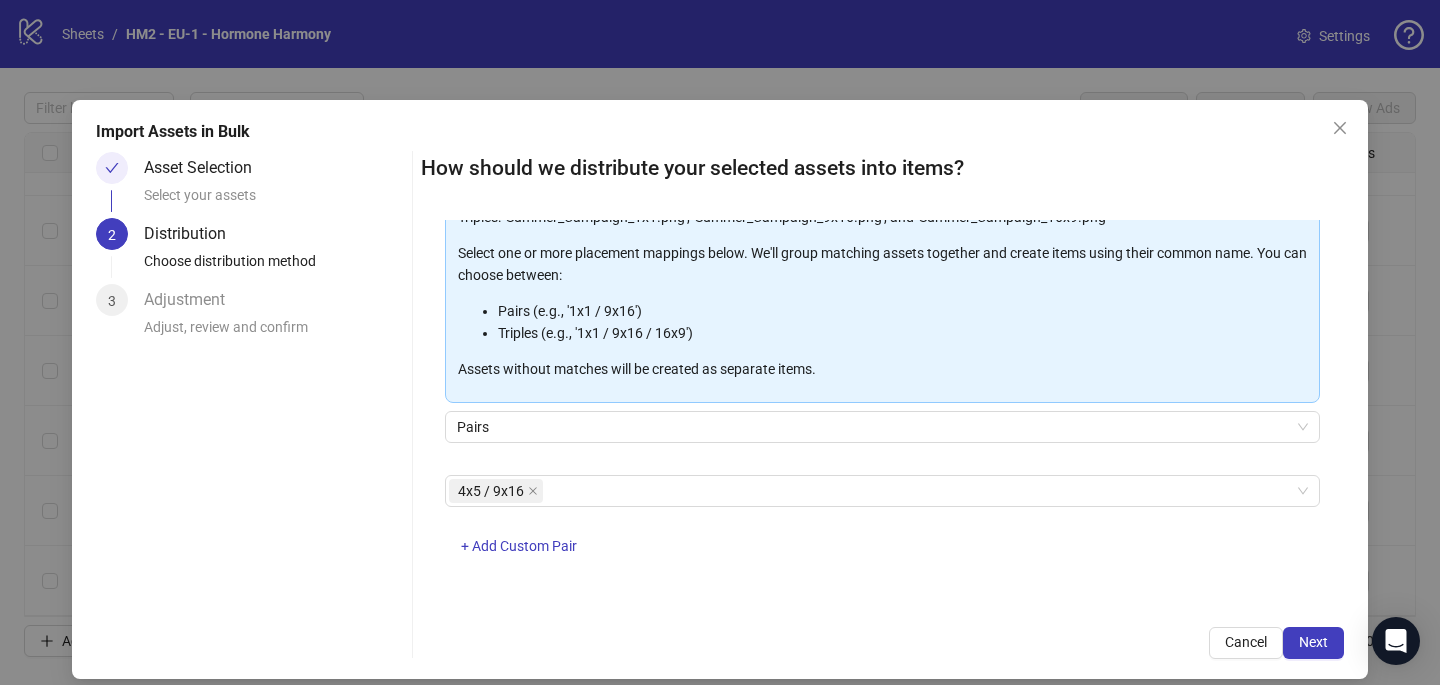 click on "4x5 / 9x16   + Add Custom Pair" at bounding box center (882, 527) 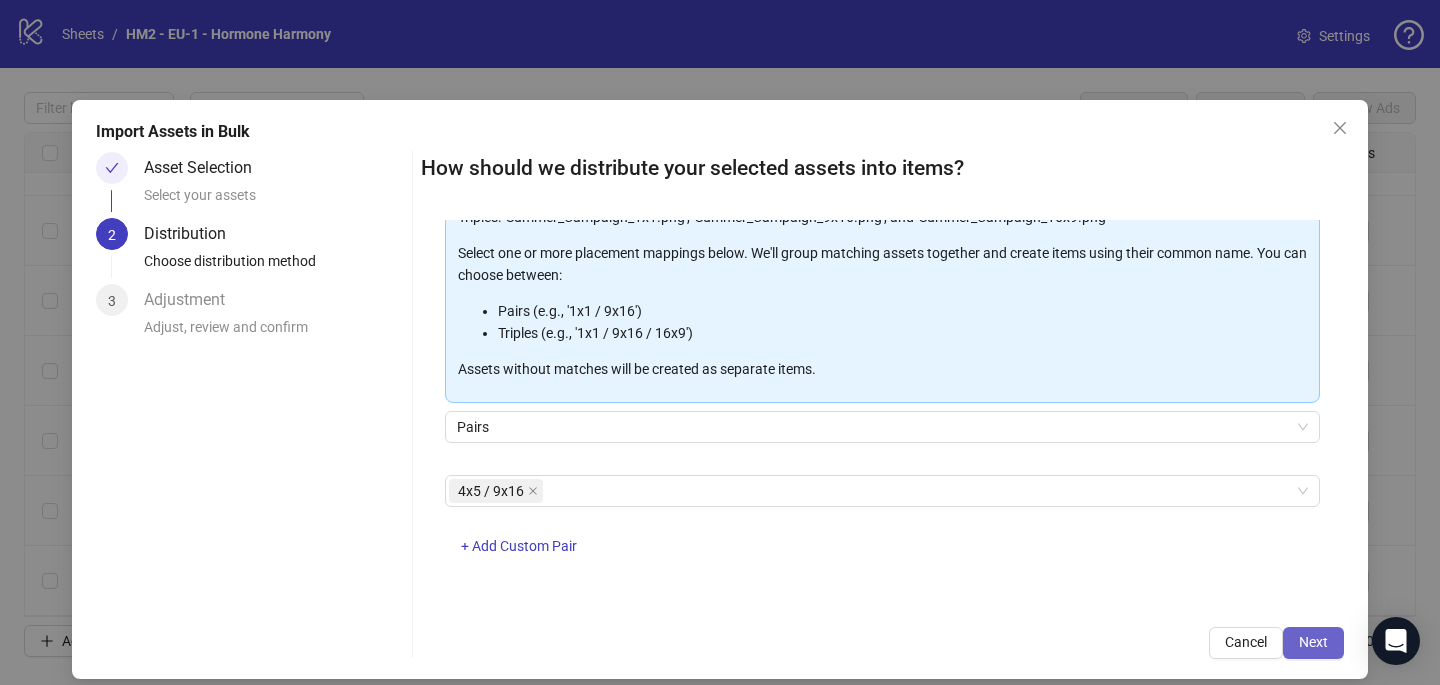 click on "Next" at bounding box center [1313, 642] 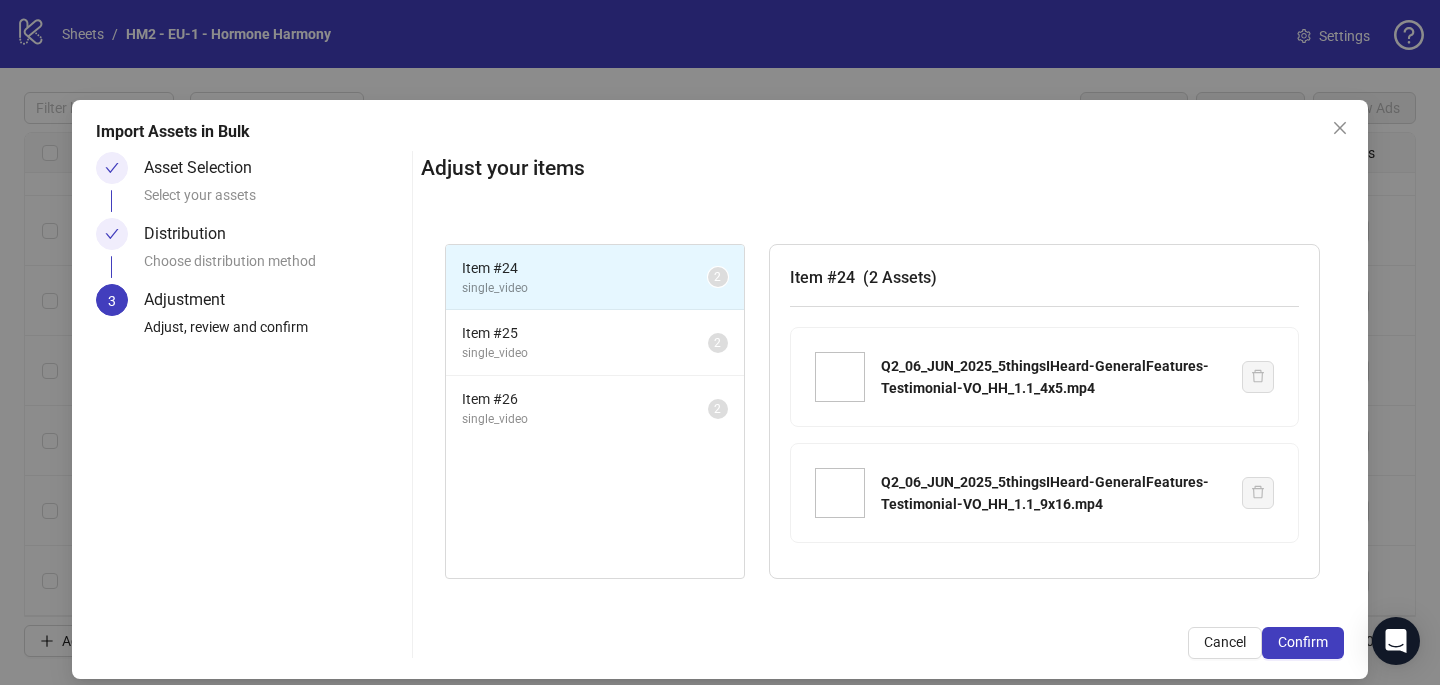 click on "Confirm" at bounding box center [1303, 642] 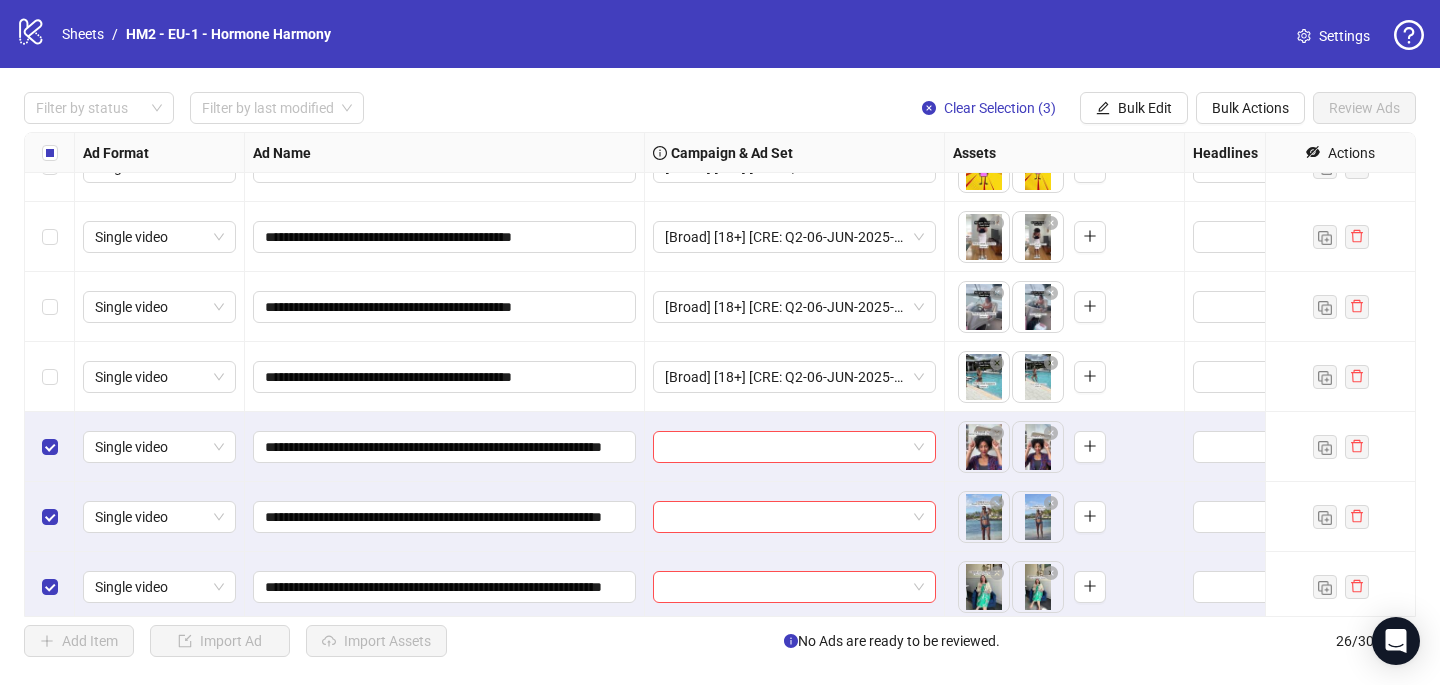 scroll, scrollTop: 1377, scrollLeft: 0, axis: vertical 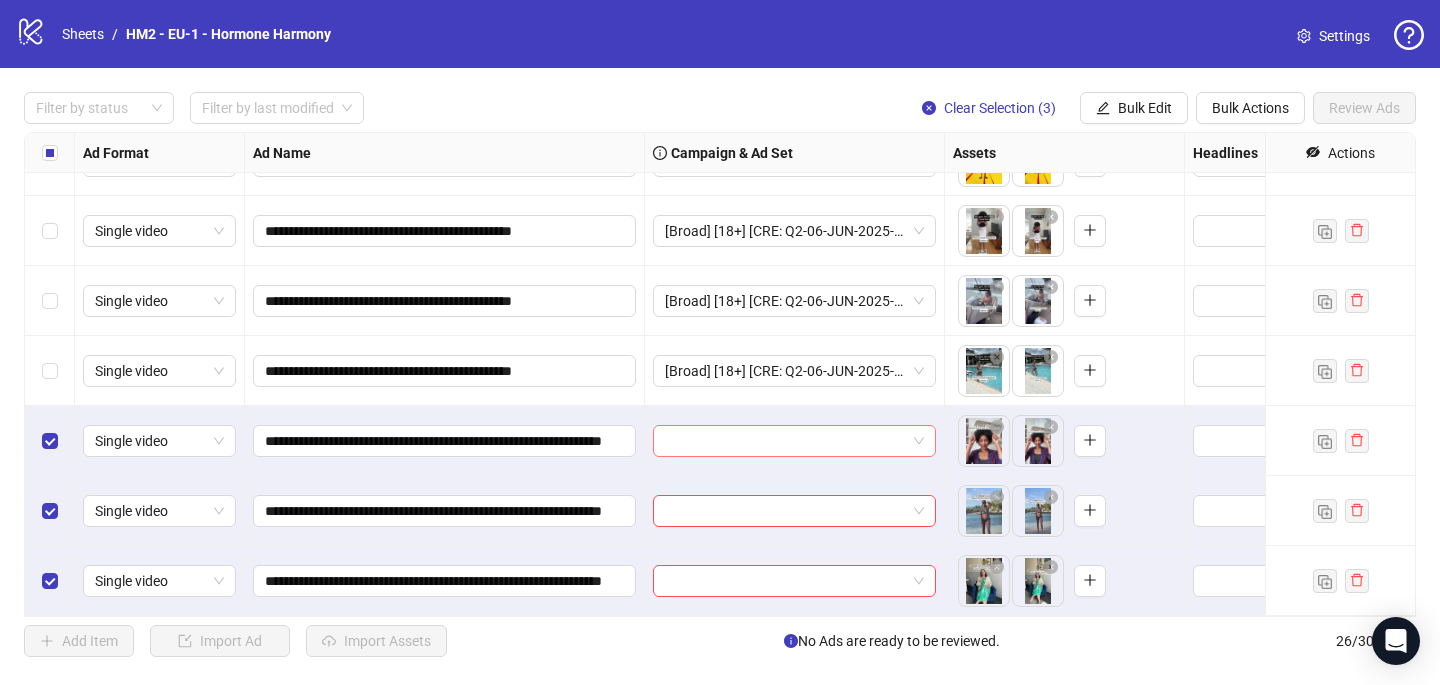 click at bounding box center (785, 441) 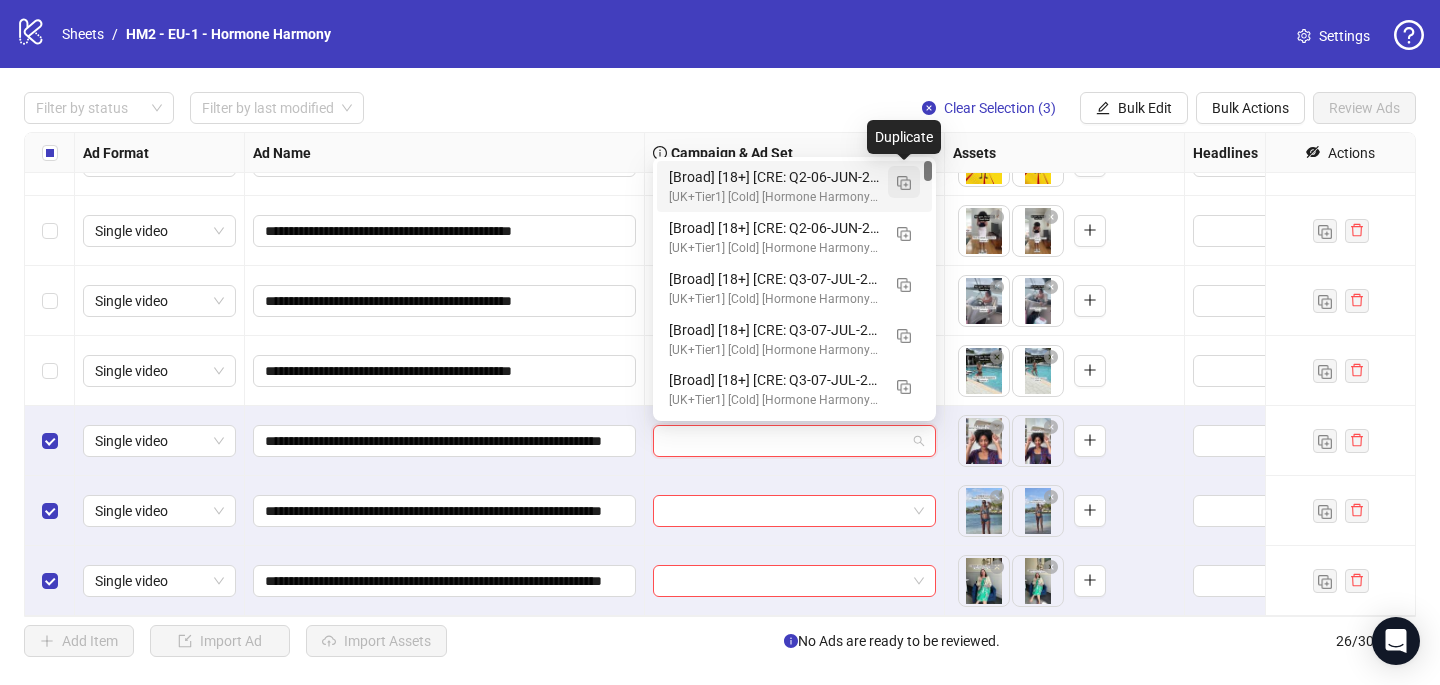 click at bounding box center [904, 183] 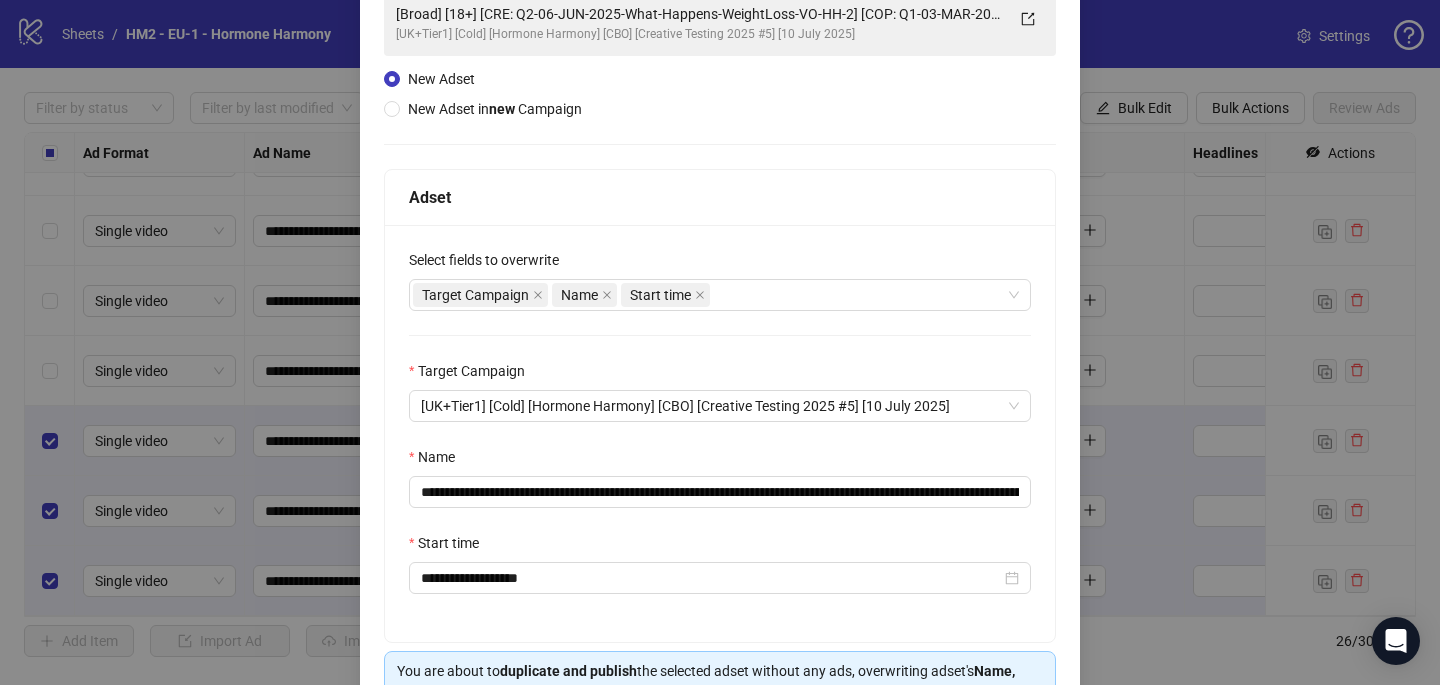 scroll, scrollTop: 234, scrollLeft: 0, axis: vertical 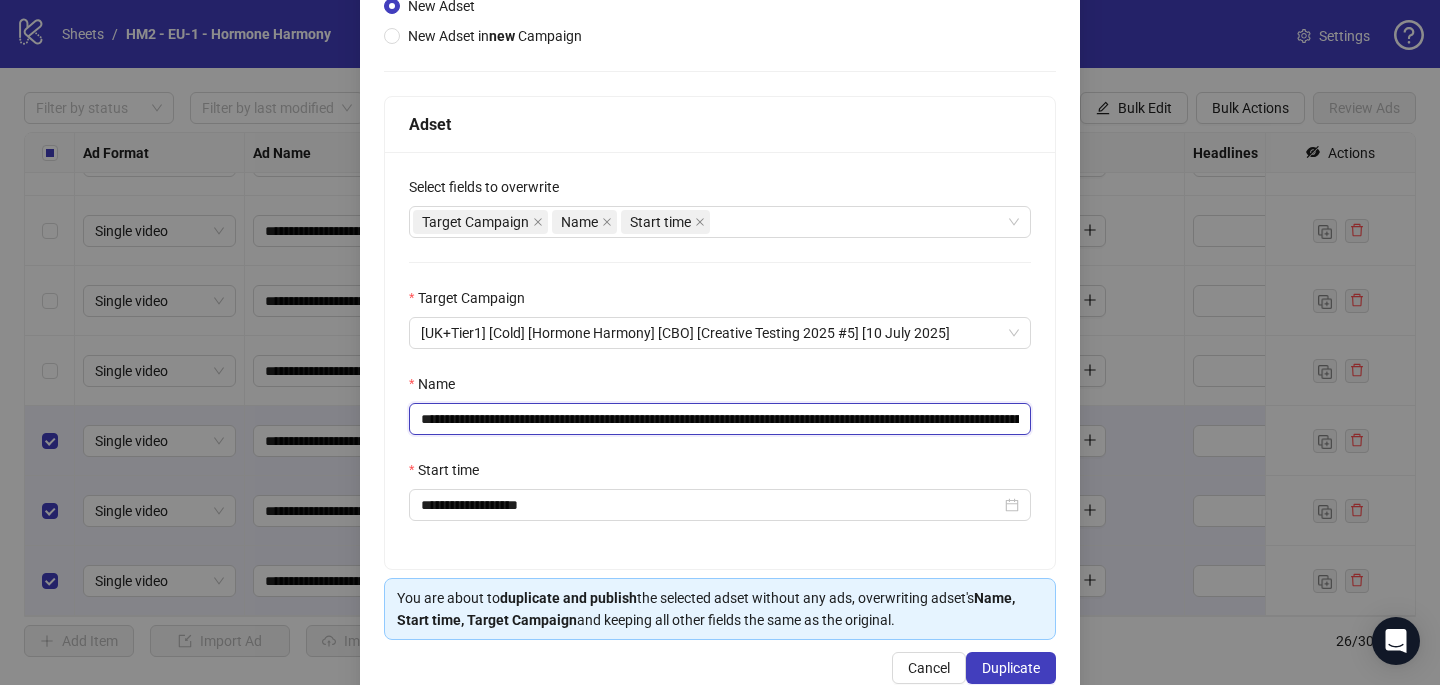 drag, startPoint x: 872, startPoint y: 416, endPoint x: 541, endPoint y: 422, distance: 331.05438 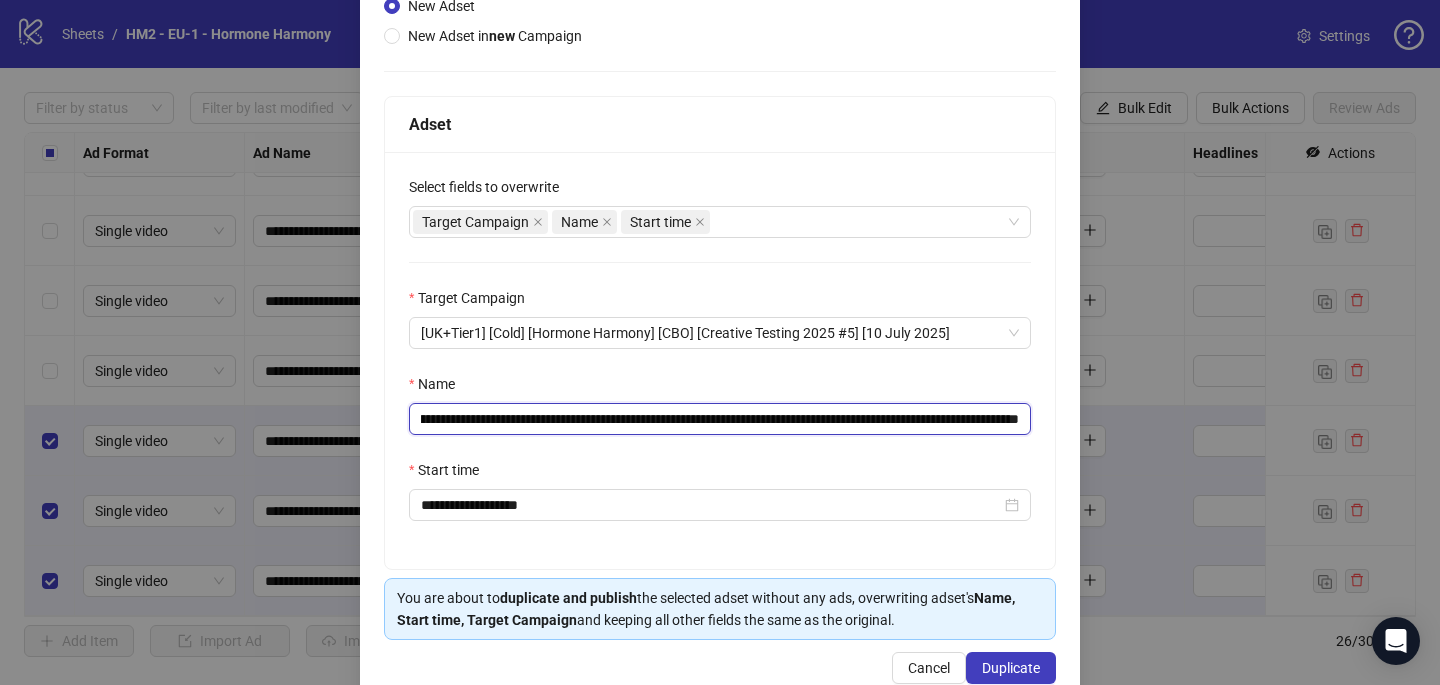 click on "**********" at bounding box center [720, 419] 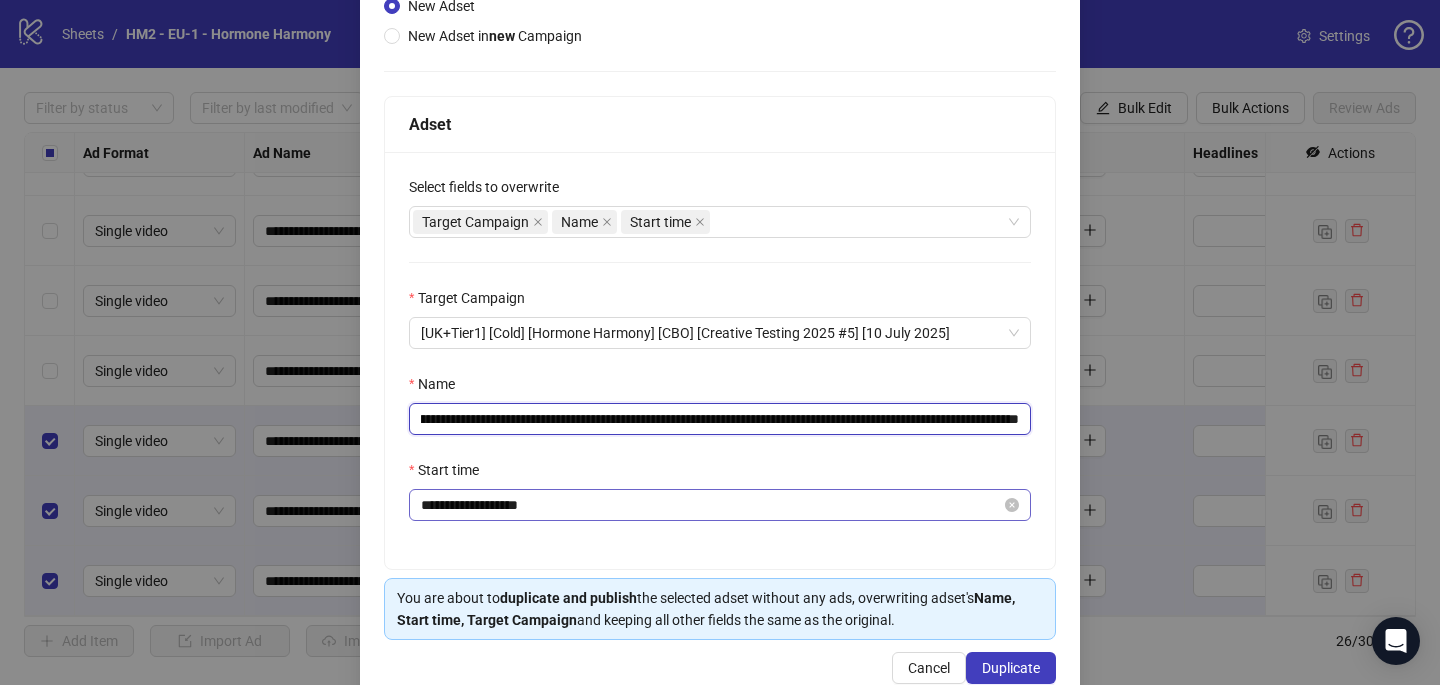 scroll, scrollTop: 278, scrollLeft: 0, axis: vertical 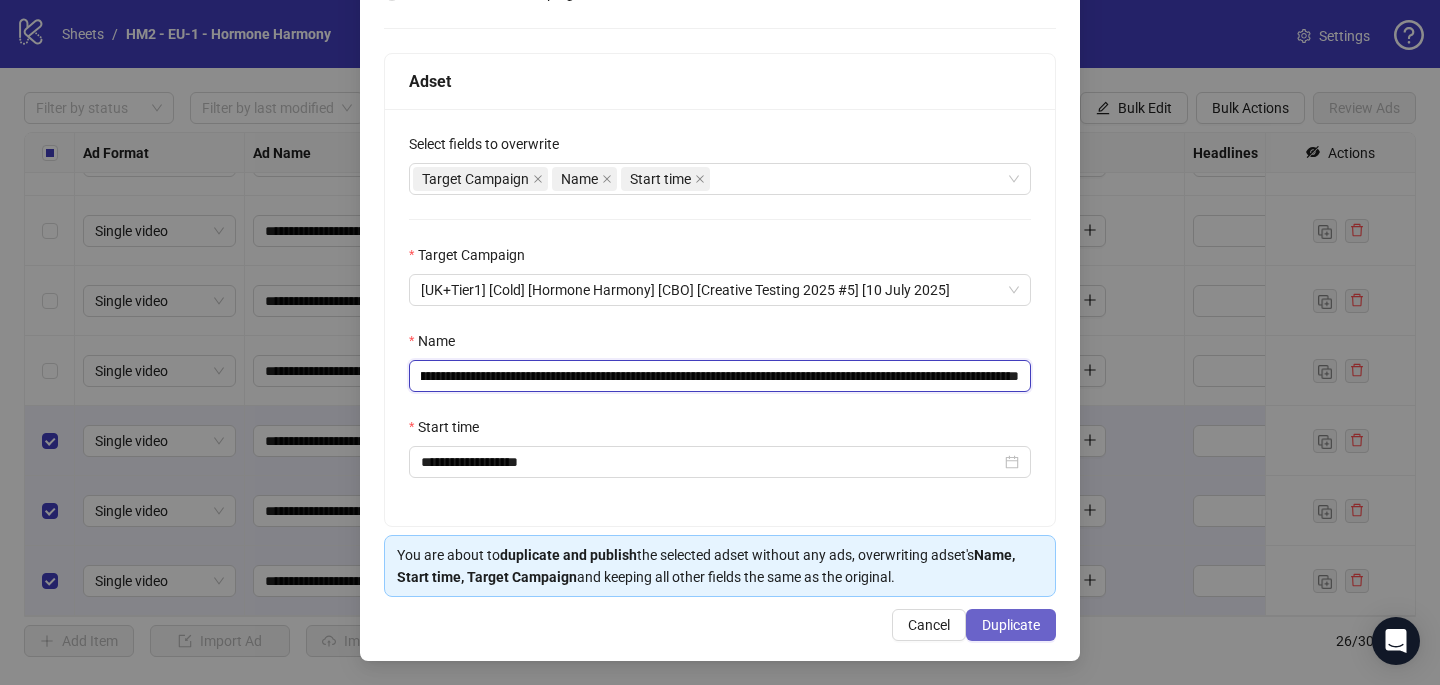 type on "**********" 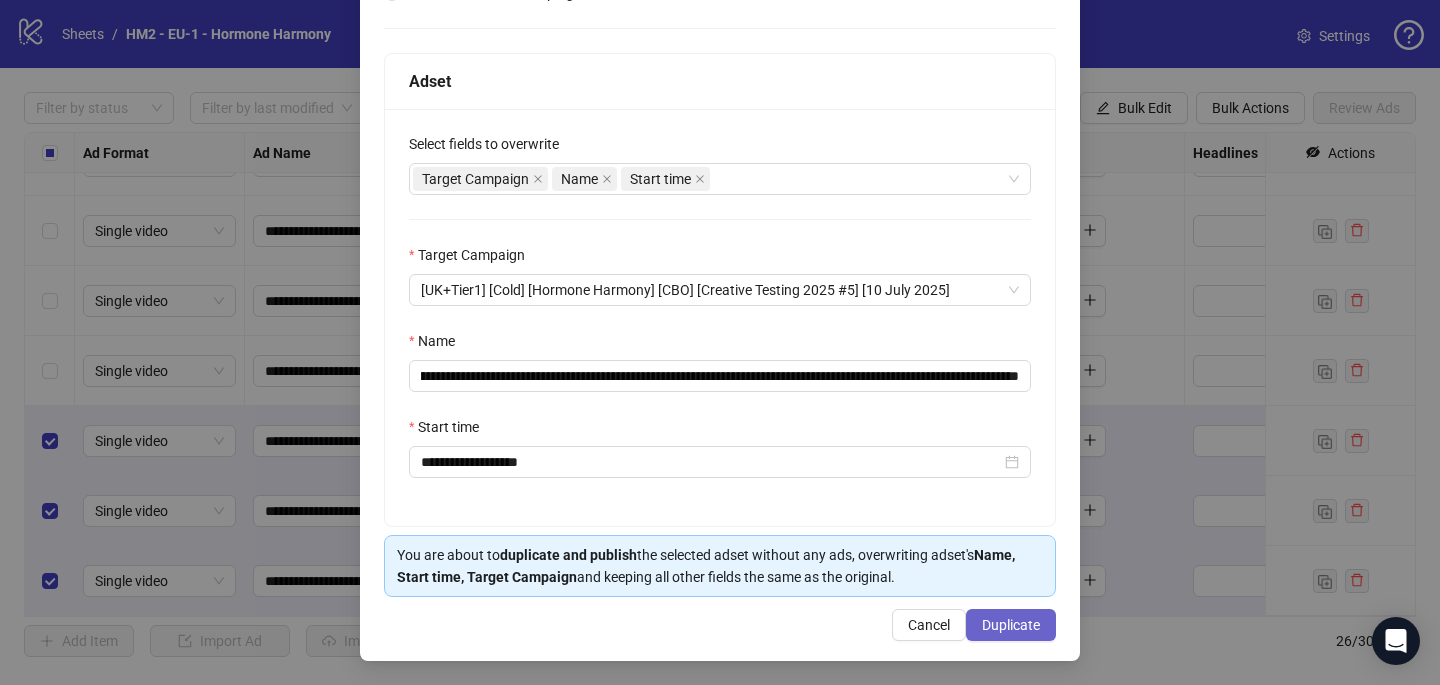 click on "Duplicate" at bounding box center [1011, 625] 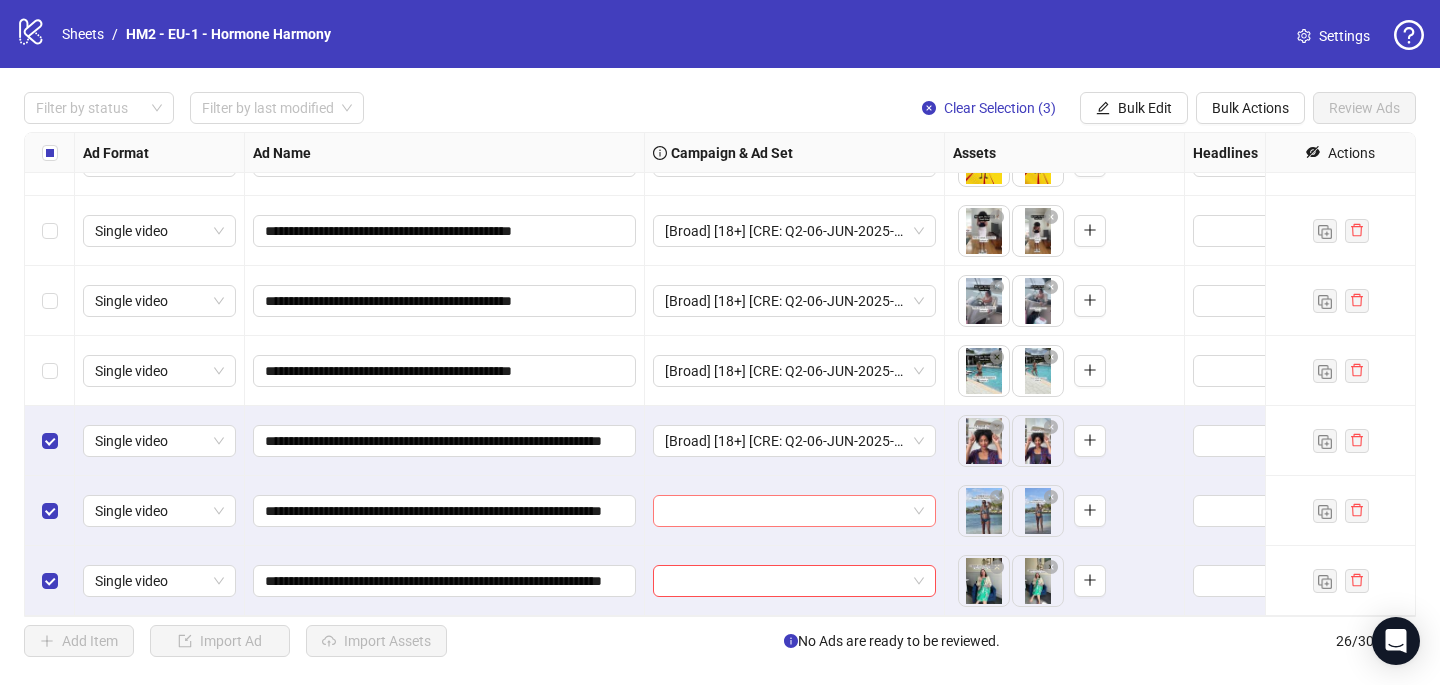 click at bounding box center [785, 511] 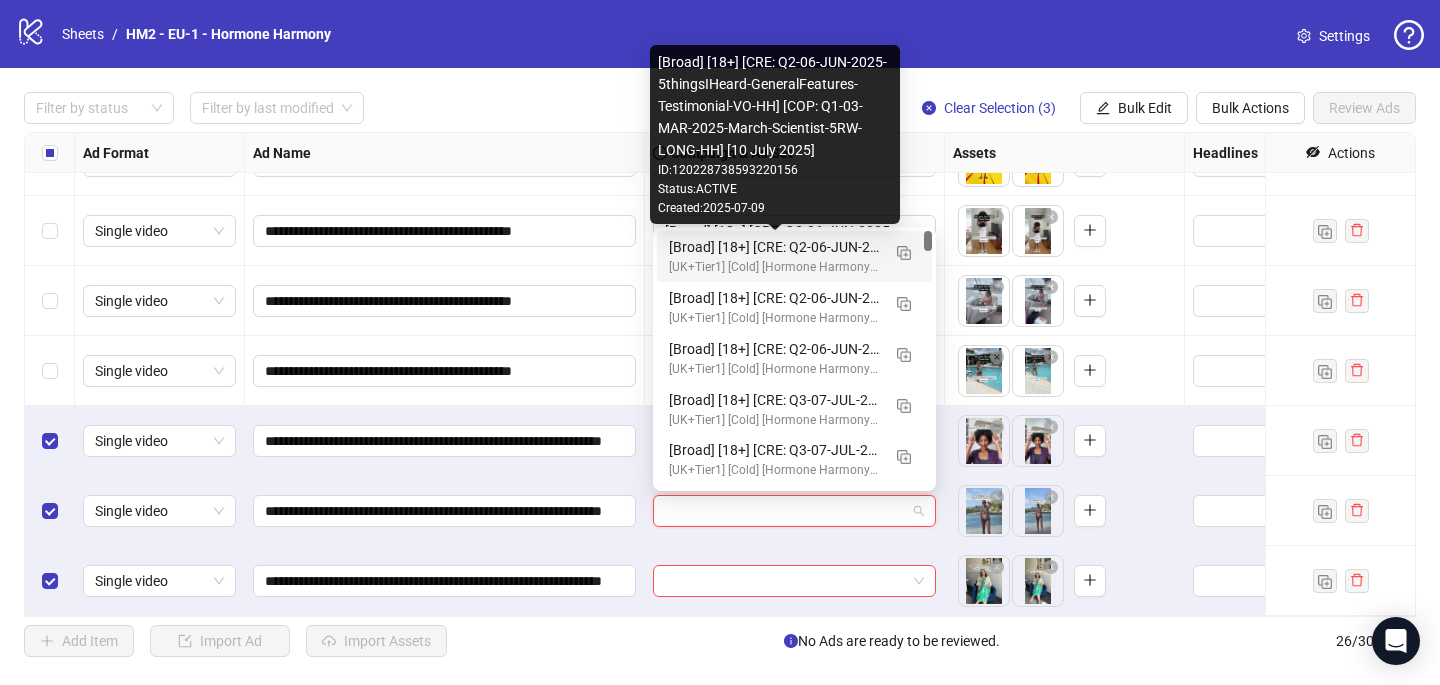 click on "[Broad] [18+] [CRE: Q2-06-JUN-2025-5thingsIHeard-GeneralFeatures-Testimonial-VO-HH] [COP: Q1-03-MAR-2025-March-Scientist-5RW-LONG-HH] [10 July 2025]" at bounding box center [774, 247] 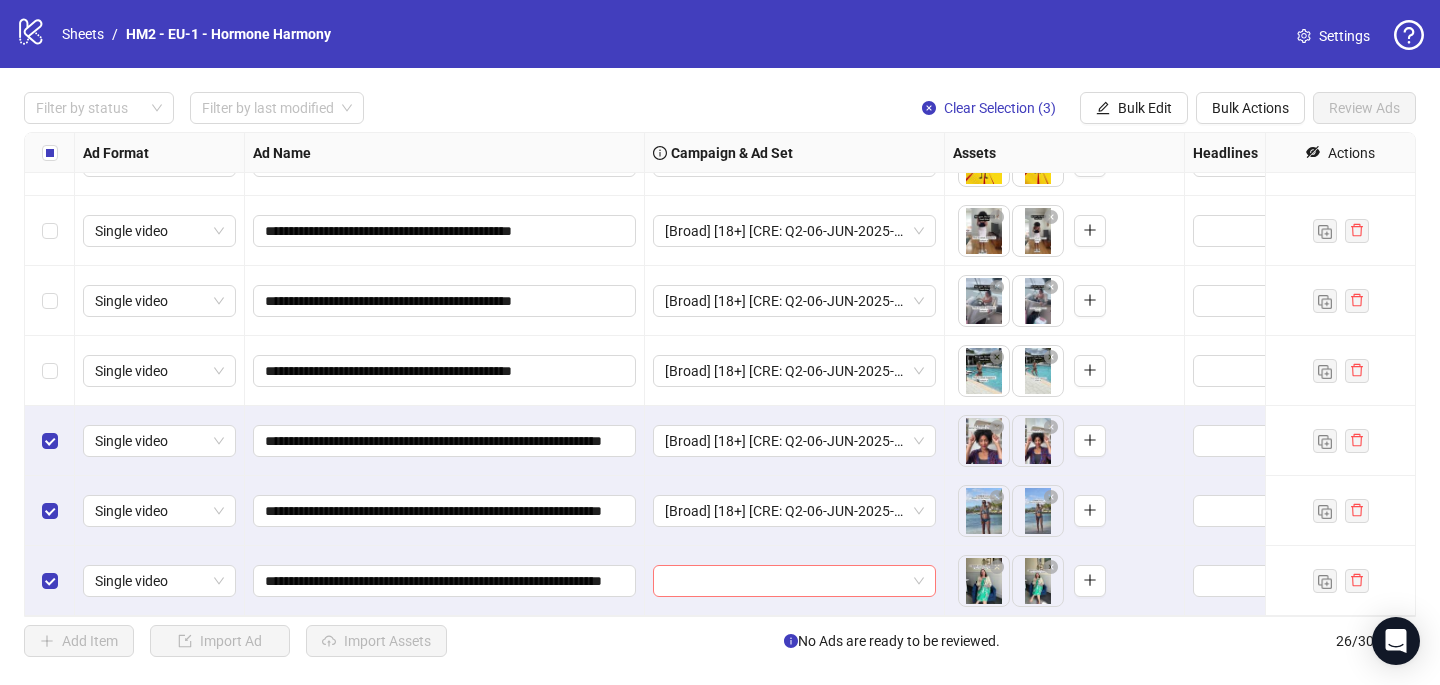 click at bounding box center (785, 581) 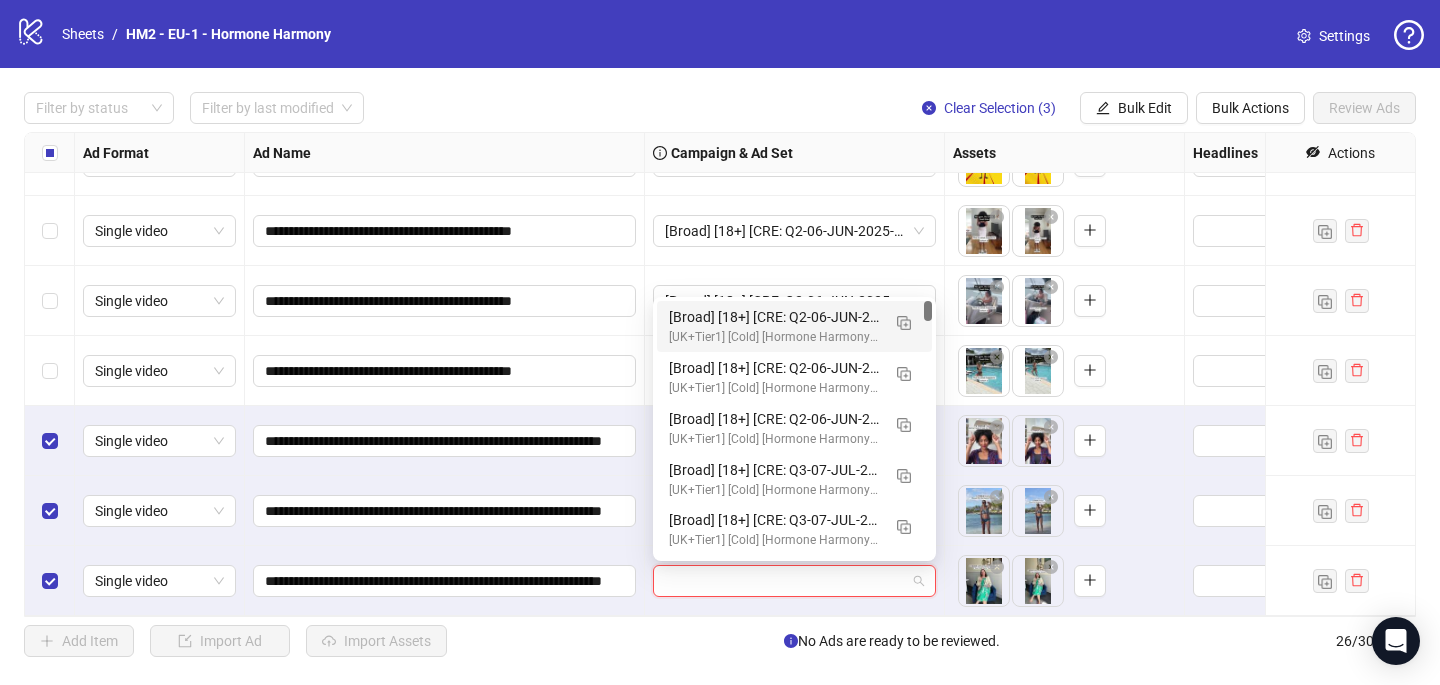 click on "[UK+Tier1] [Cold] [Hormone Harmony] [CBO] [Creative Testing 2025 #5] [10 July 2025]" at bounding box center (774, 337) 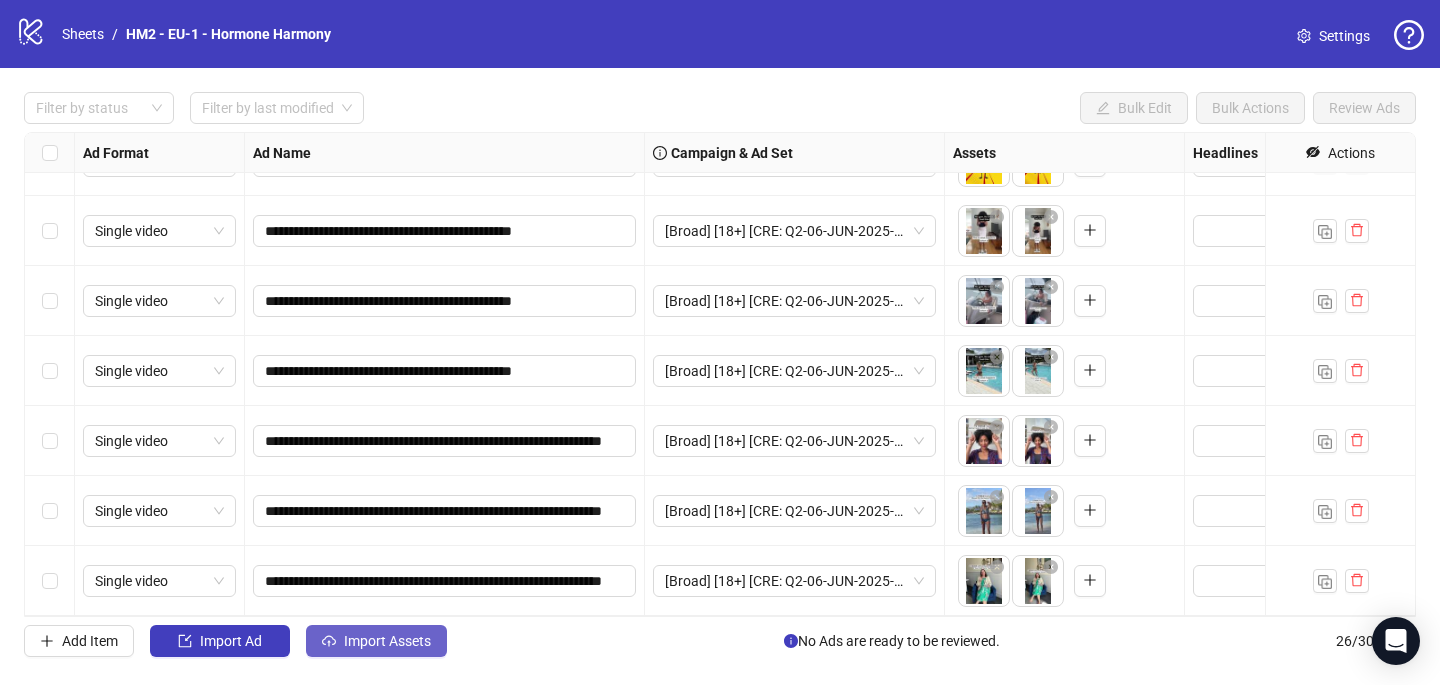 click on "Import Assets" at bounding box center (231, 641) 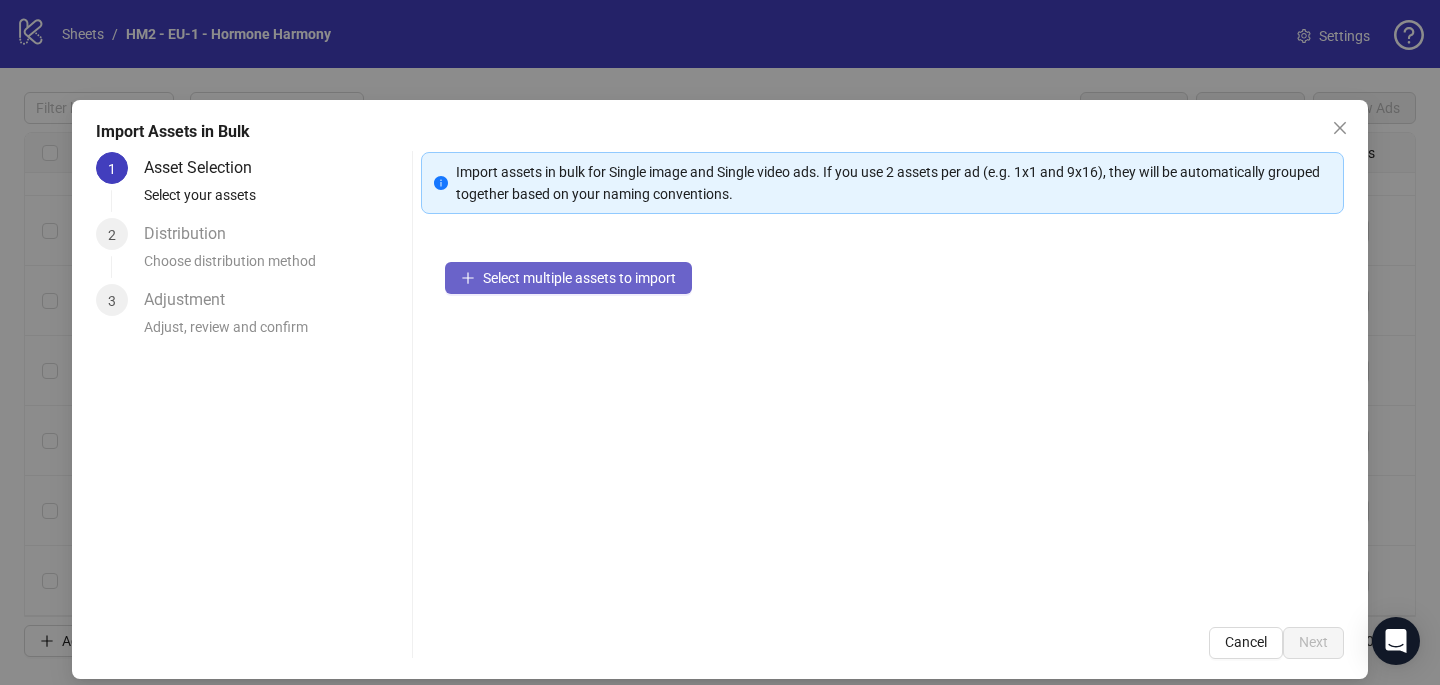 click on "Select multiple assets to import" at bounding box center (579, 278) 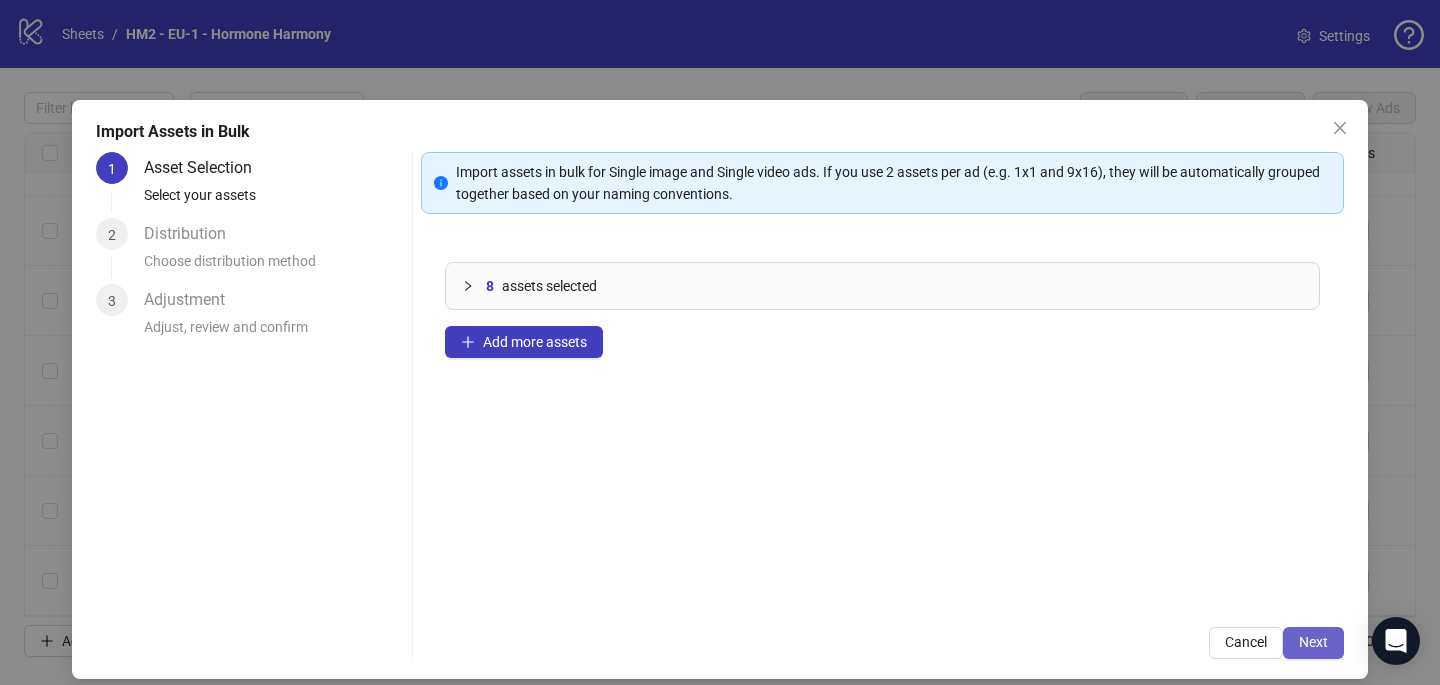 click on "Next" at bounding box center [1313, 642] 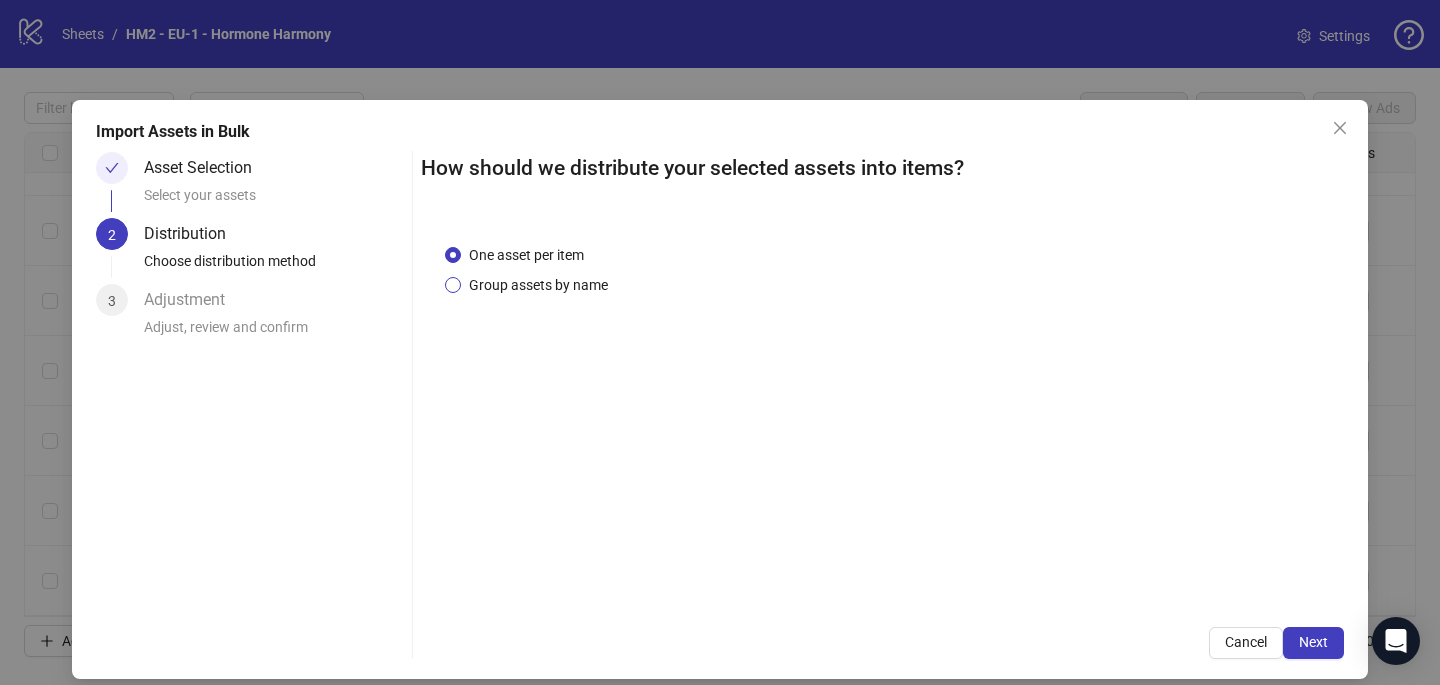 click on "Group assets by name" at bounding box center [526, 255] 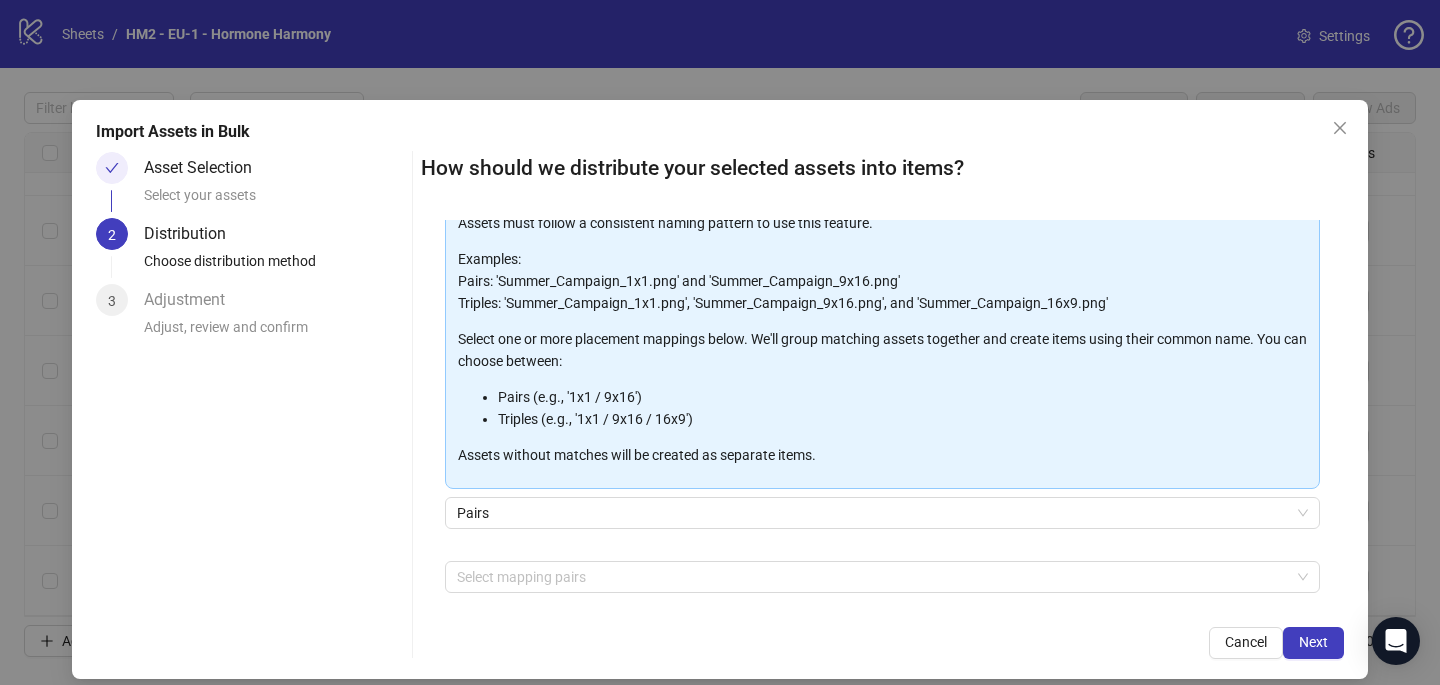 scroll, scrollTop: 203, scrollLeft: 0, axis: vertical 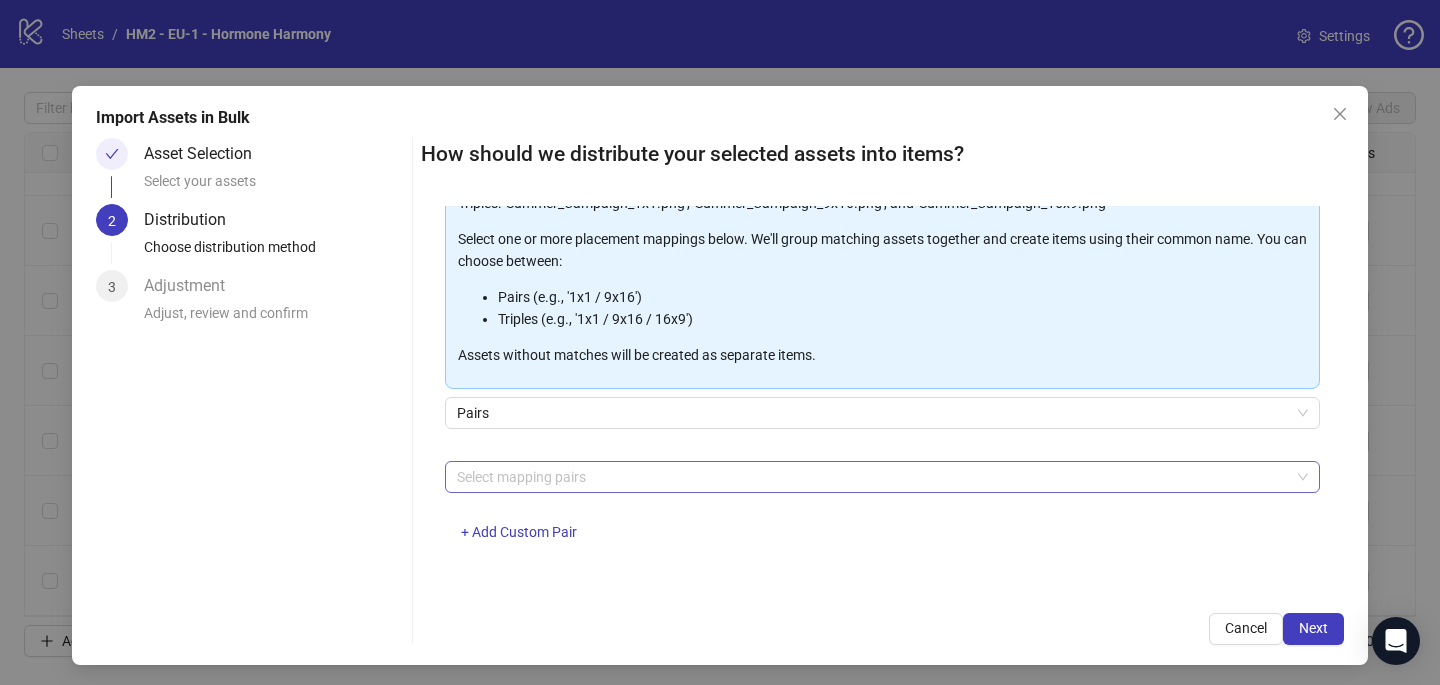 click at bounding box center (872, 477) 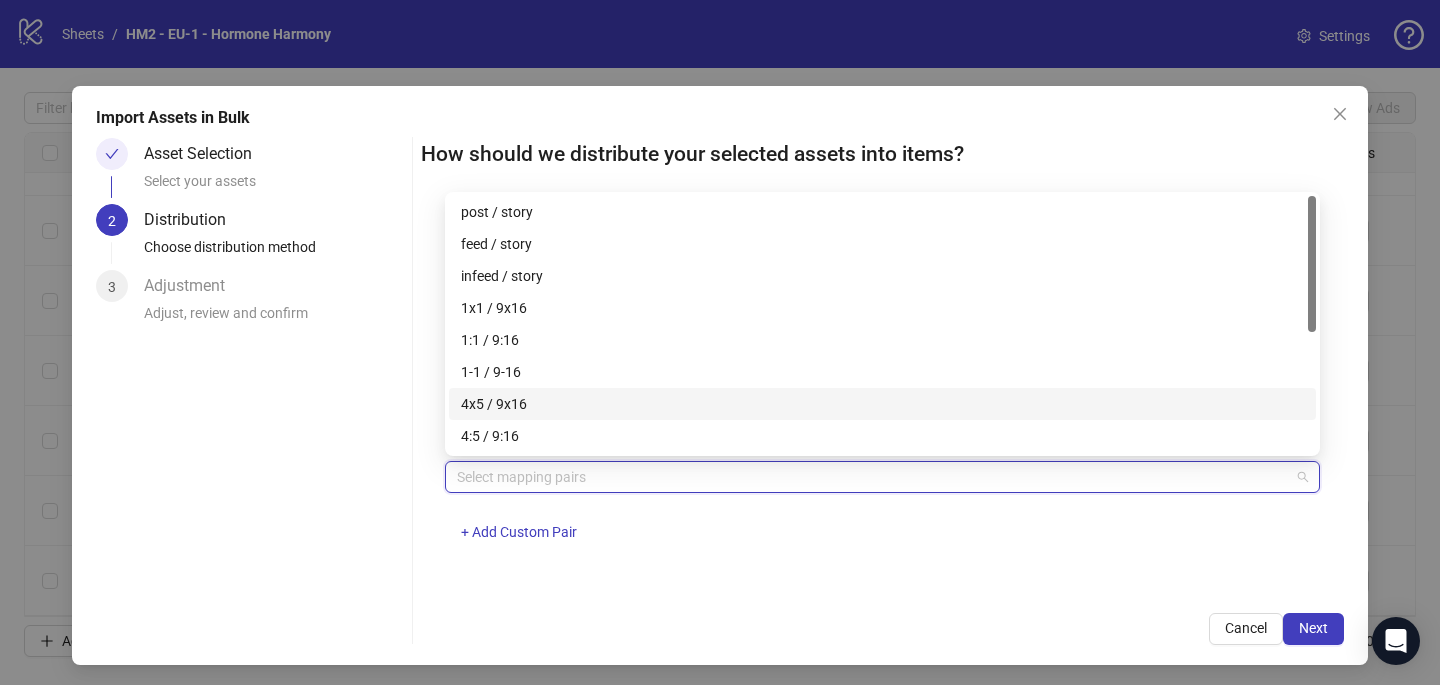 click on "4x5 / 9x16" at bounding box center (882, 404) 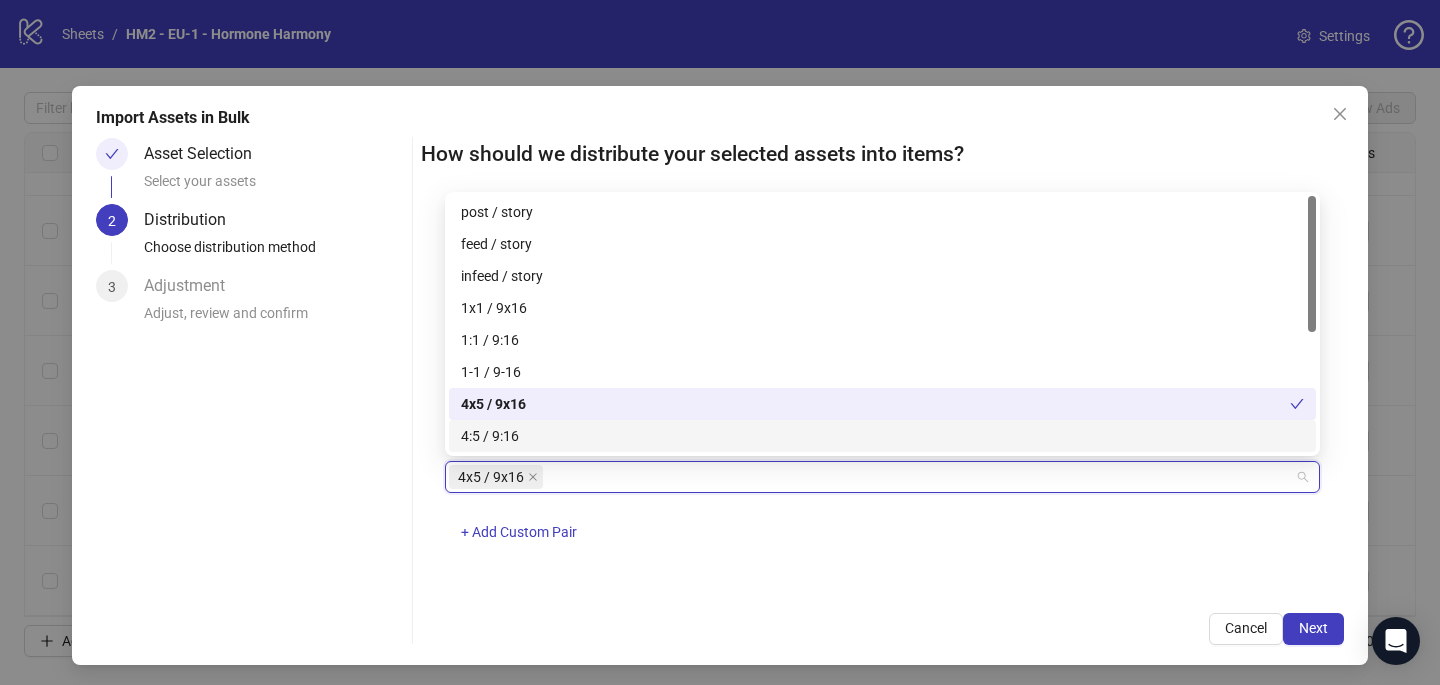 click on "4x5 / 9x16   + Add Custom Pair" at bounding box center (882, 513) 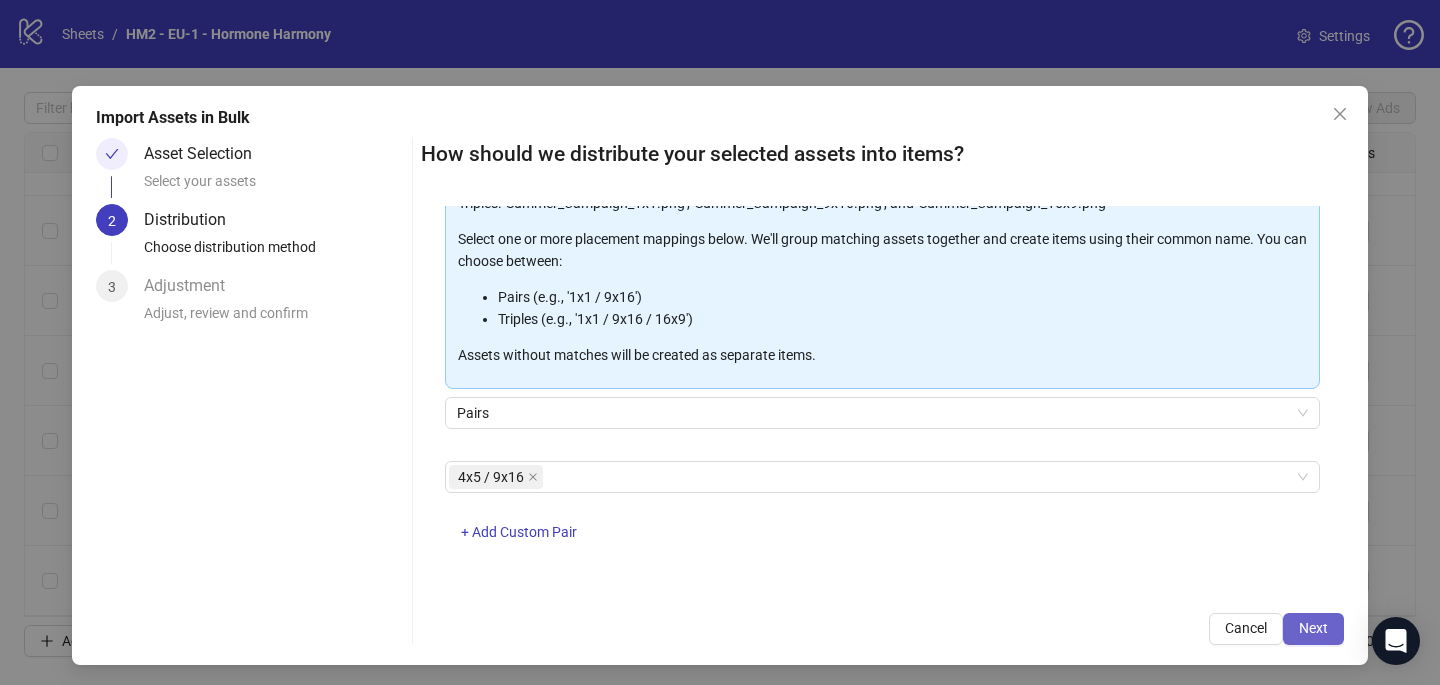 click on "Next" at bounding box center (1313, 628) 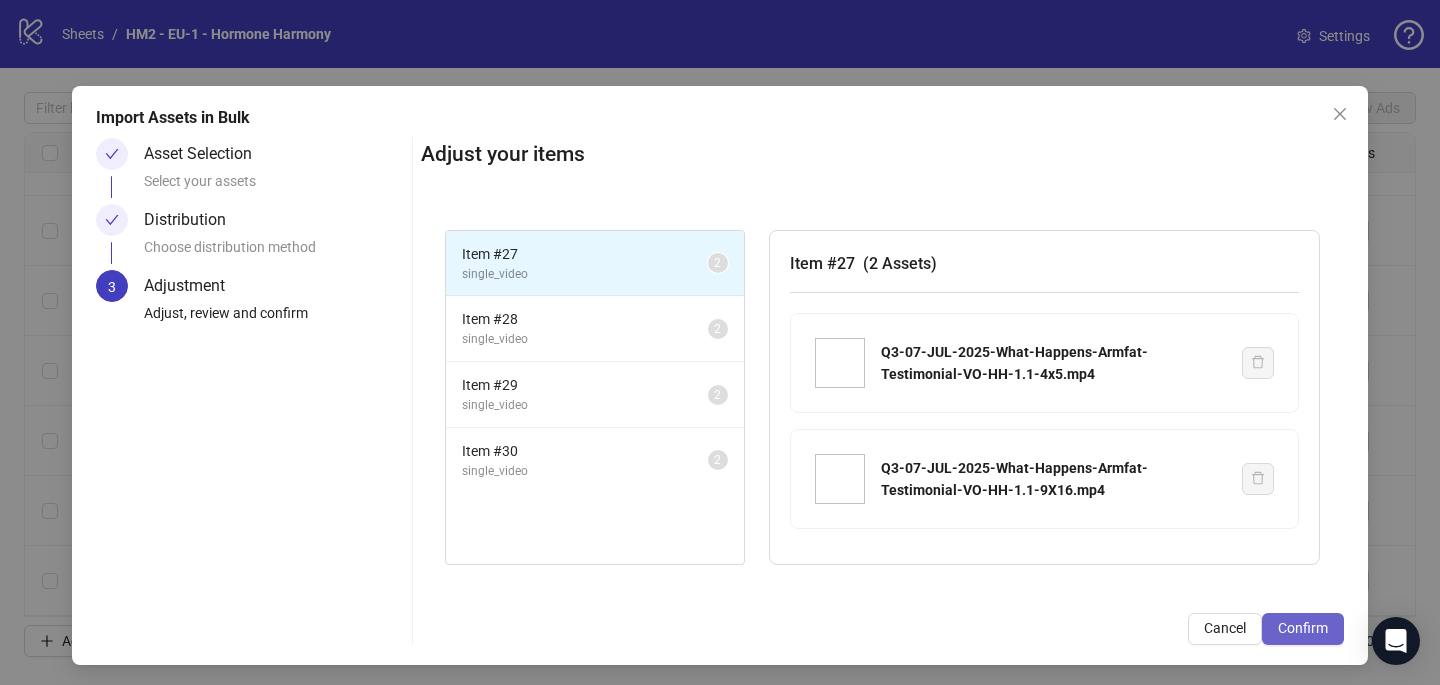 click on "Confirm" at bounding box center (1303, 628) 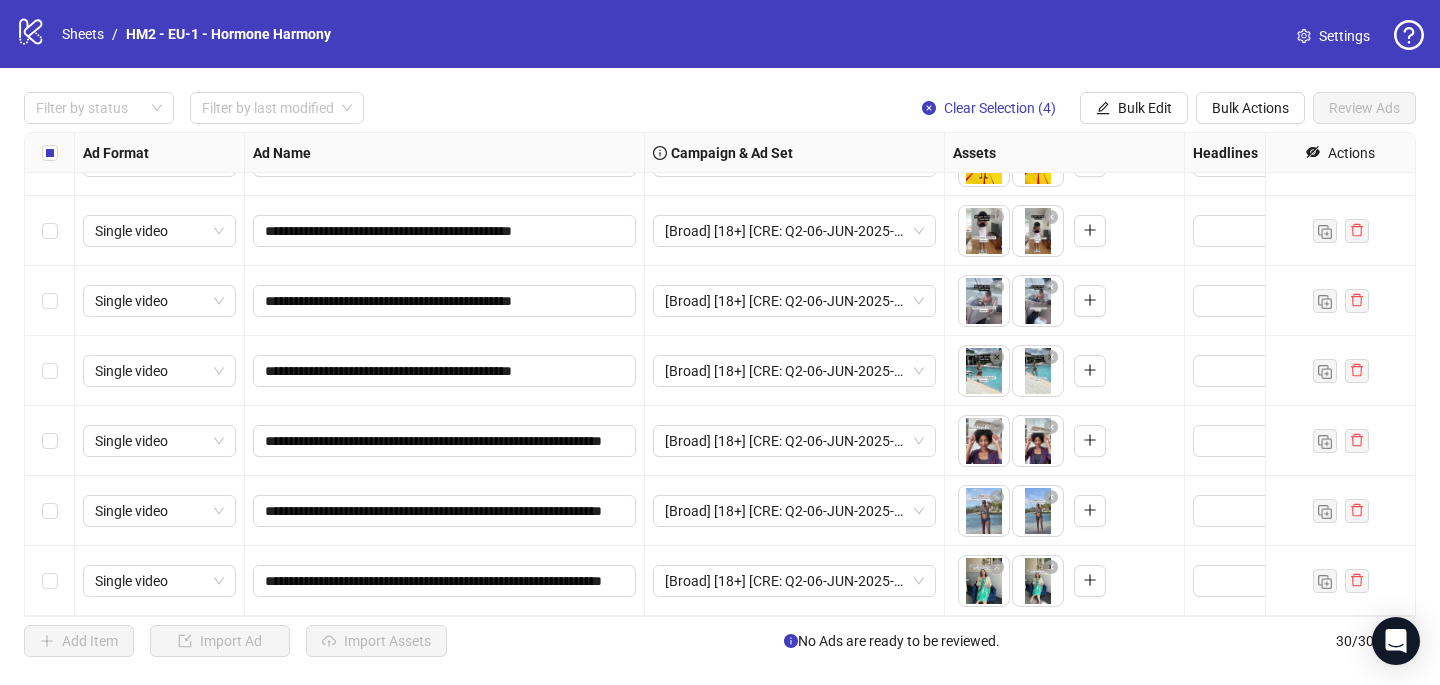 scroll, scrollTop: 1560, scrollLeft: 0, axis: vertical 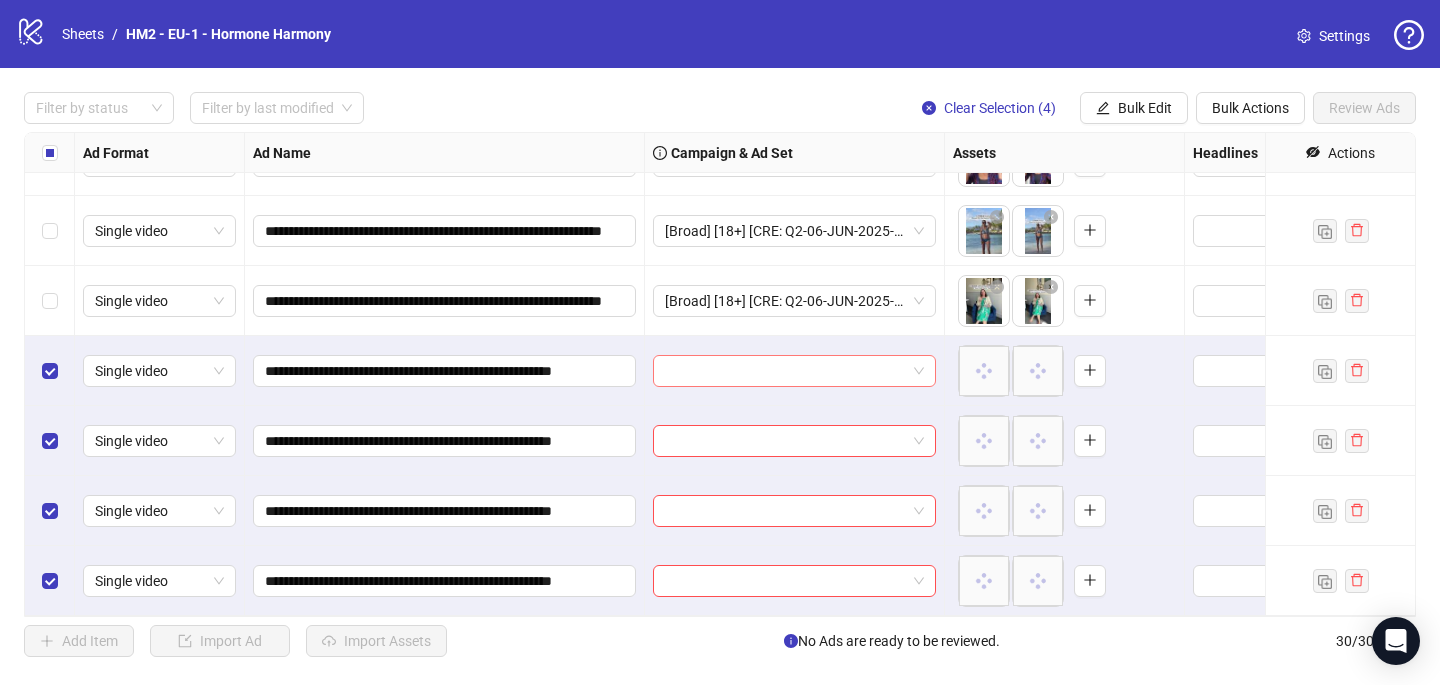 click at bounding box center (785, 371) 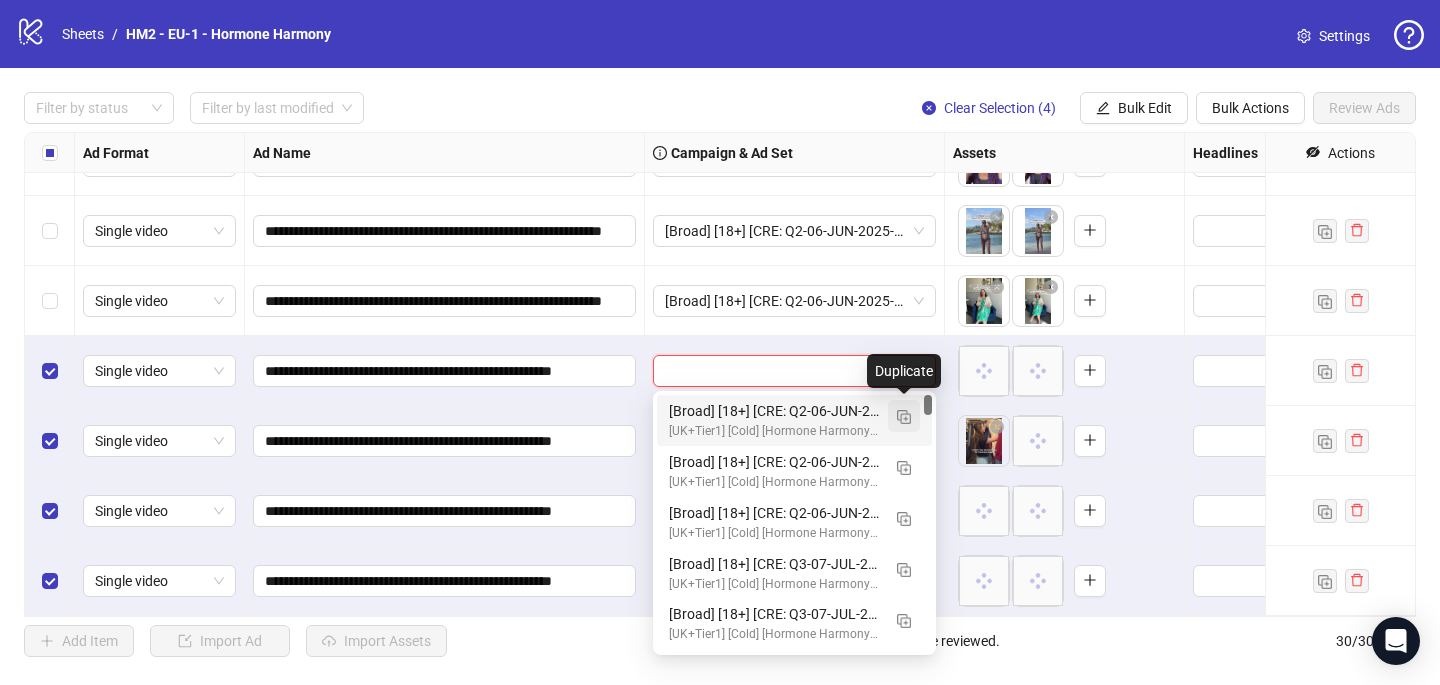 click at bounding box center (904, 417) 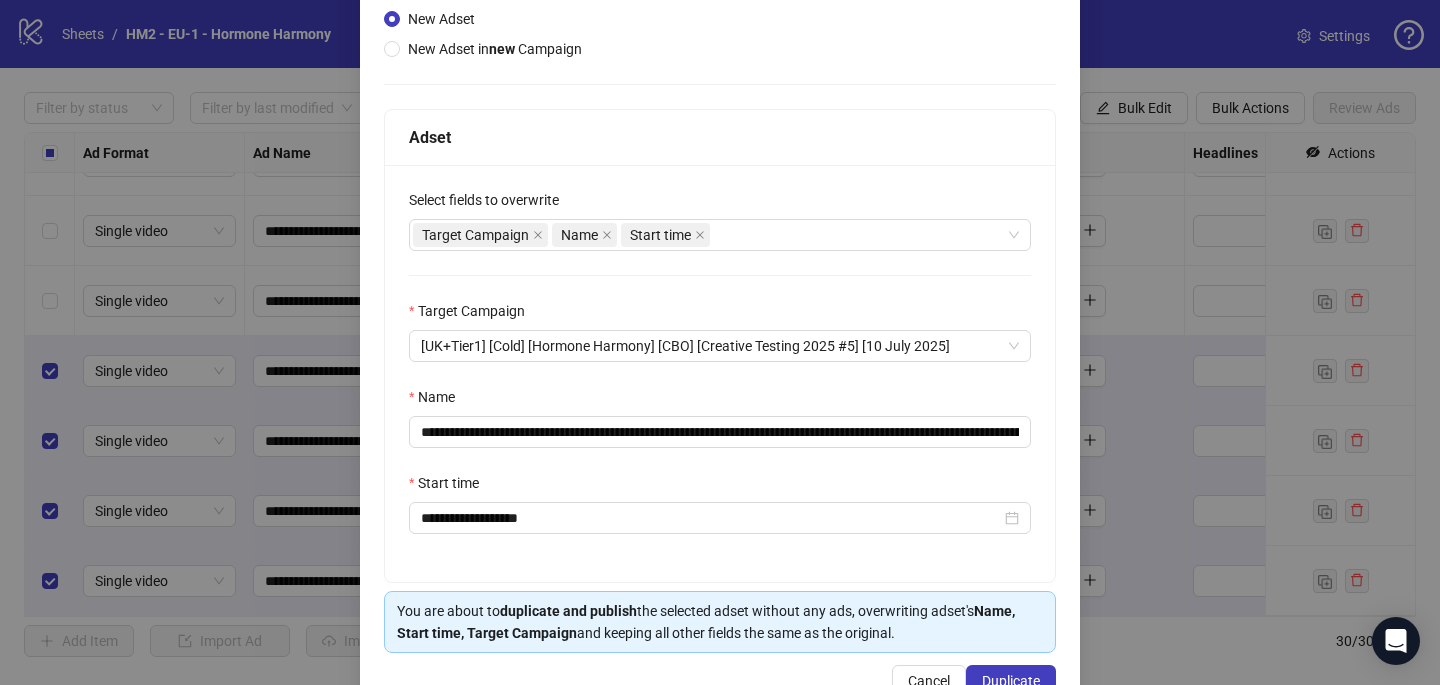 scroll, scrollTop: 226, scrollLeft: 0, axis: vertical 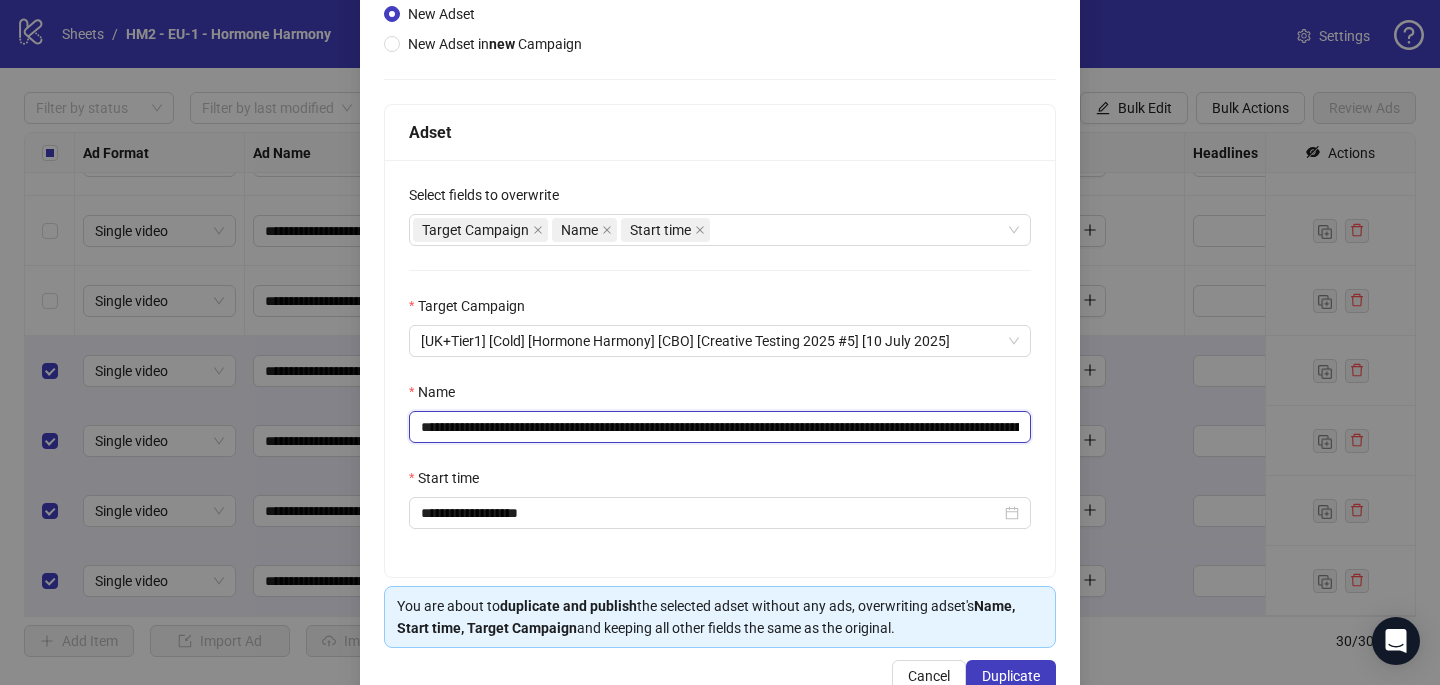 drag, startPoint x: 961, startPoint y: 426, endPoint x: 541, endPoint y: 421, distance: 420.02975 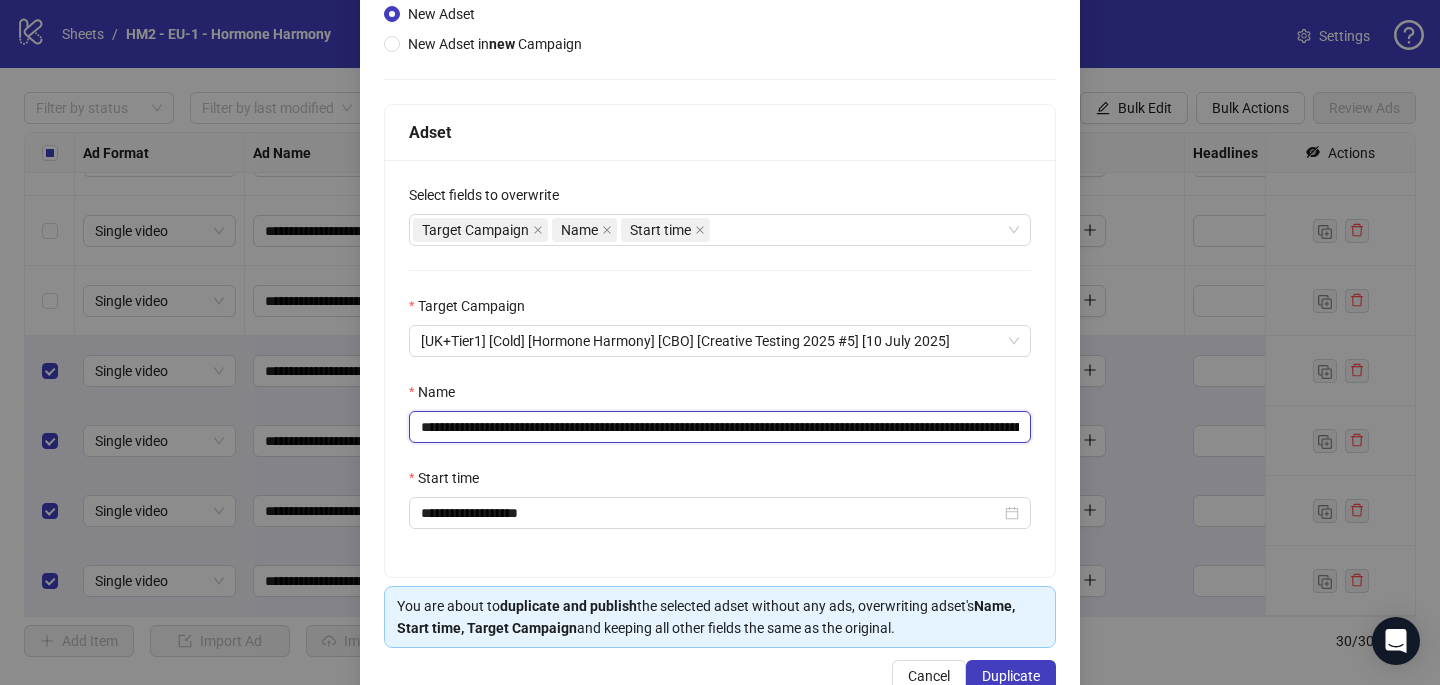 click on "**********" at bounding box center [720, 427] 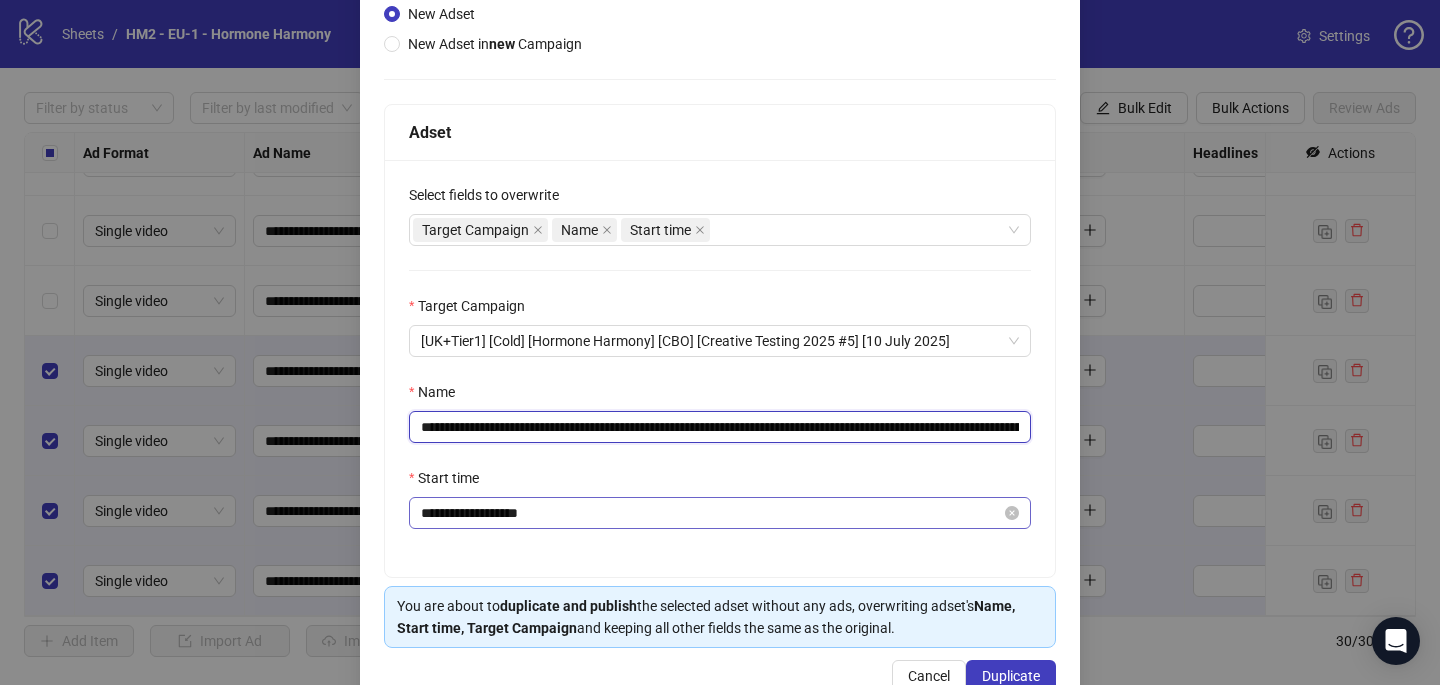 scroll, scrollTop: 278, scrollLeft: 0, axis: vertical 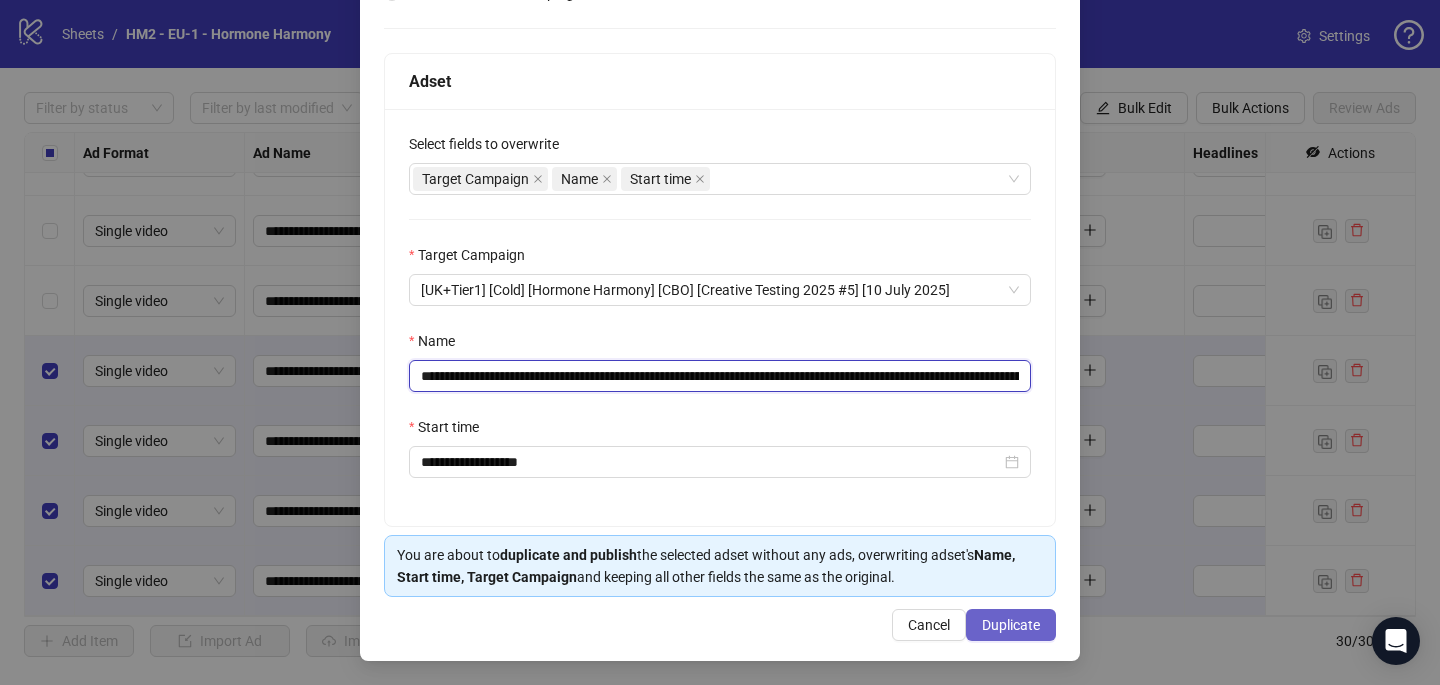 type on "**********" 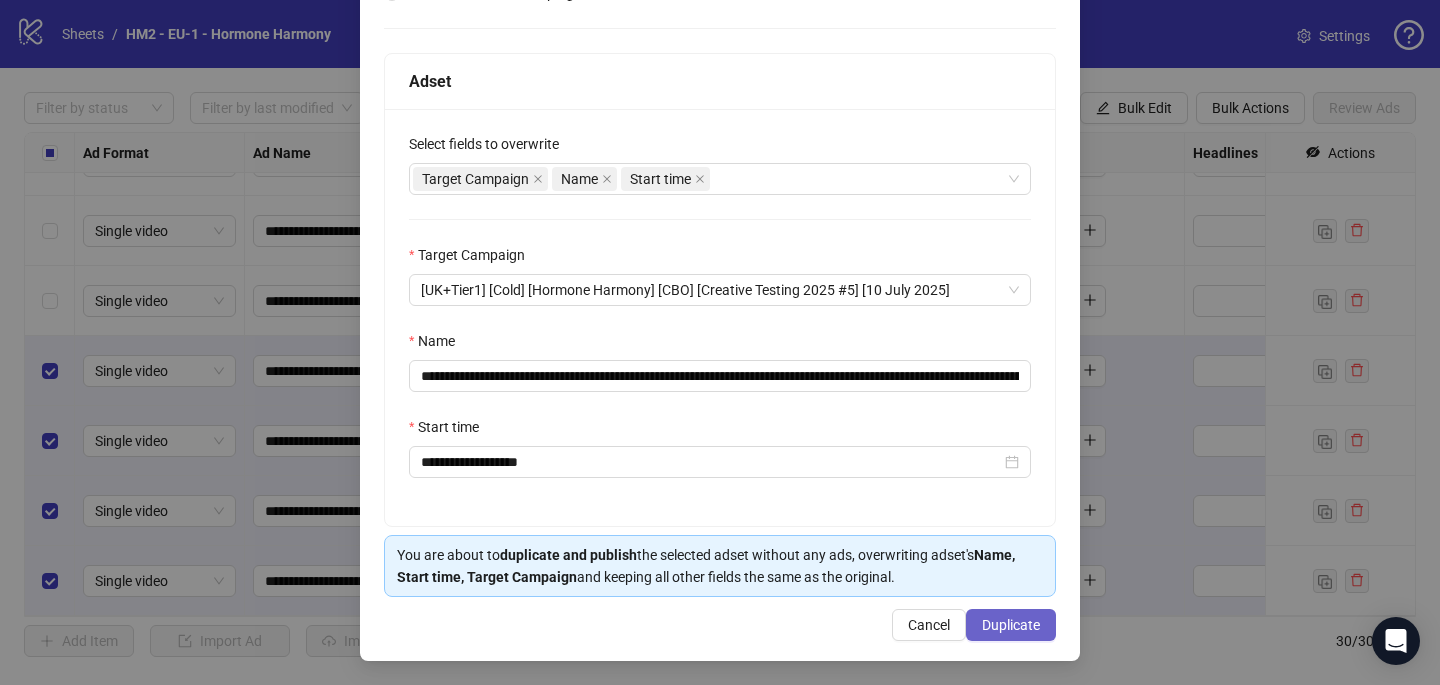 click on "Duplicate" at bounding box center (1011, 625) 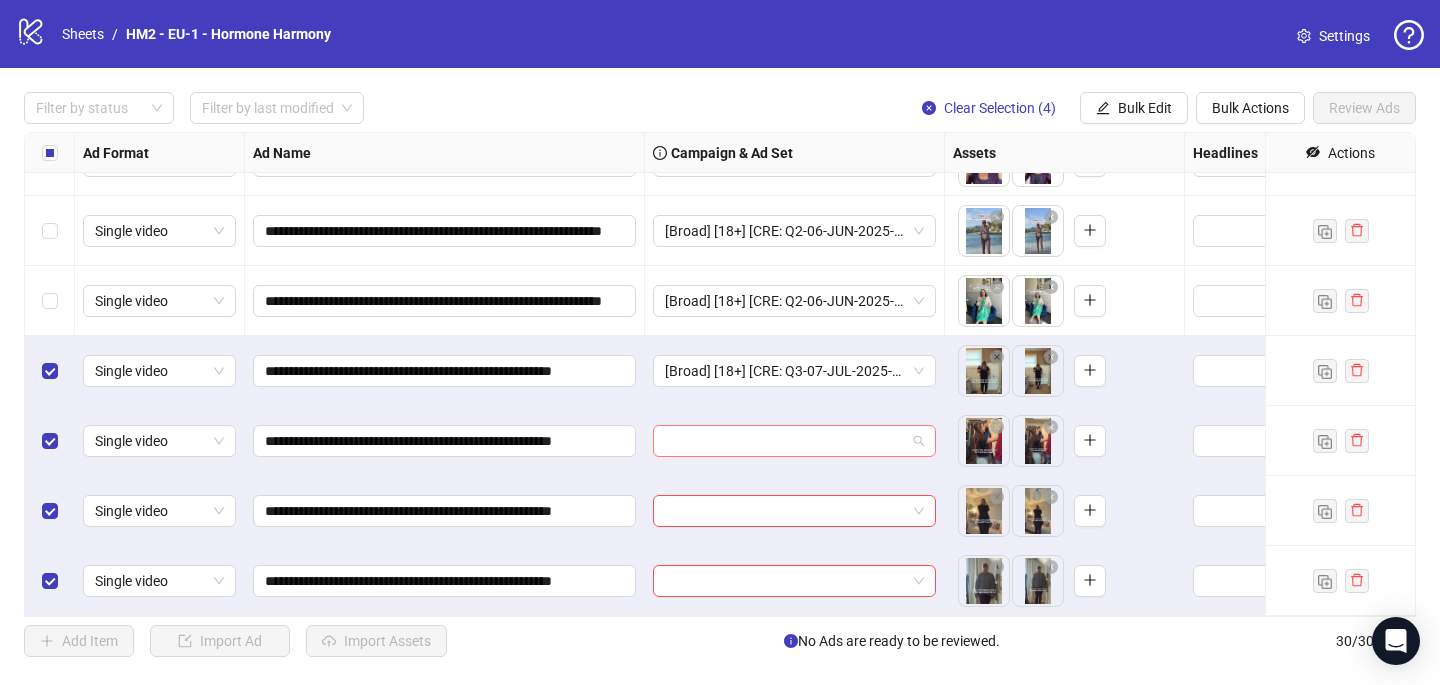 click at bounding box center (785, 441) 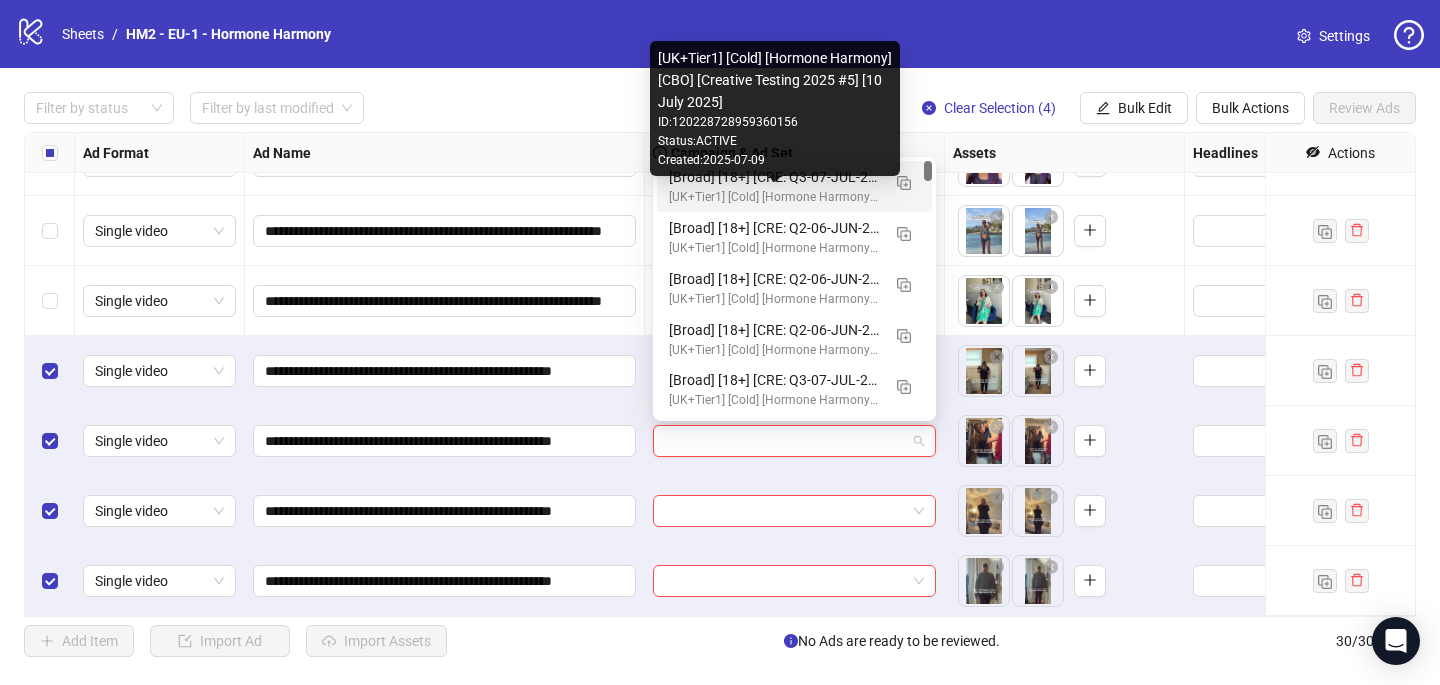 click on "[UK+Tier1] [Cold] [Hormone Harmony] [CBO] [Creative Testing 2025 #5] [10 July 2025]" at bounding box center (774, 197) 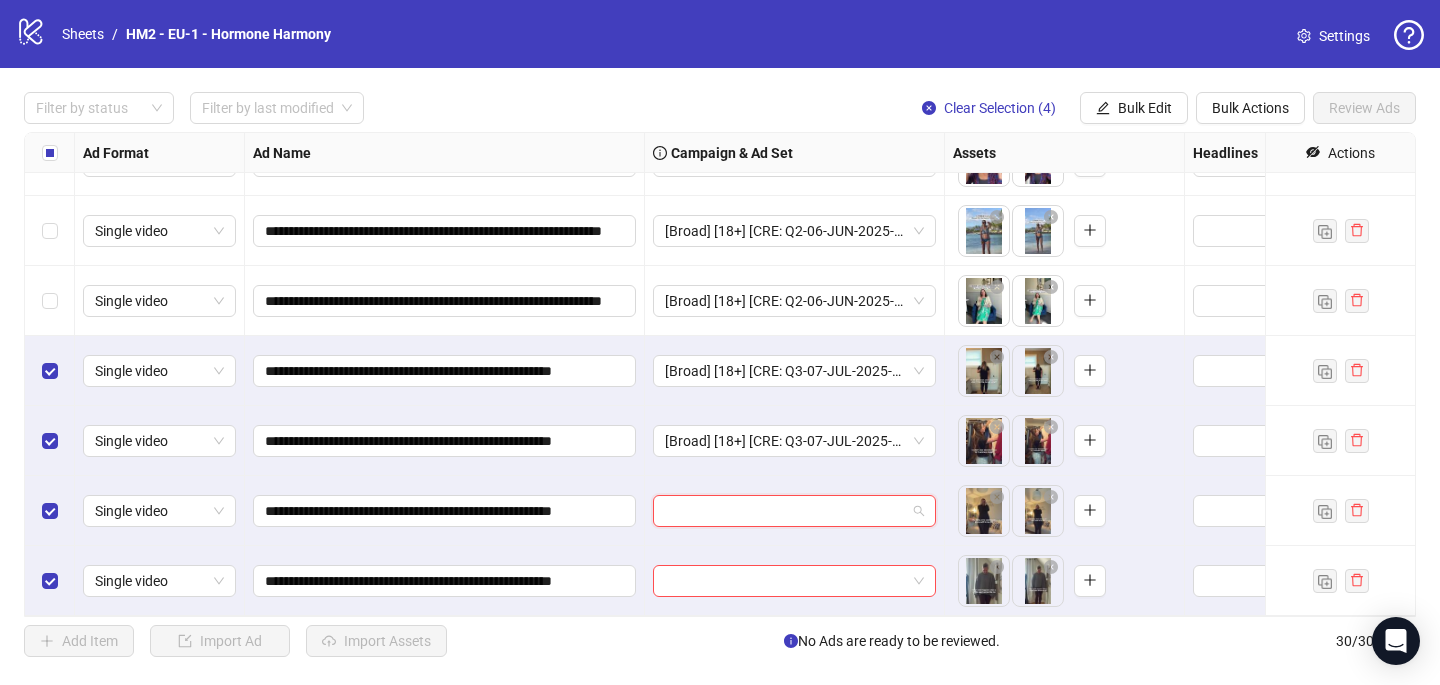 click at bounding box center [785, 511] 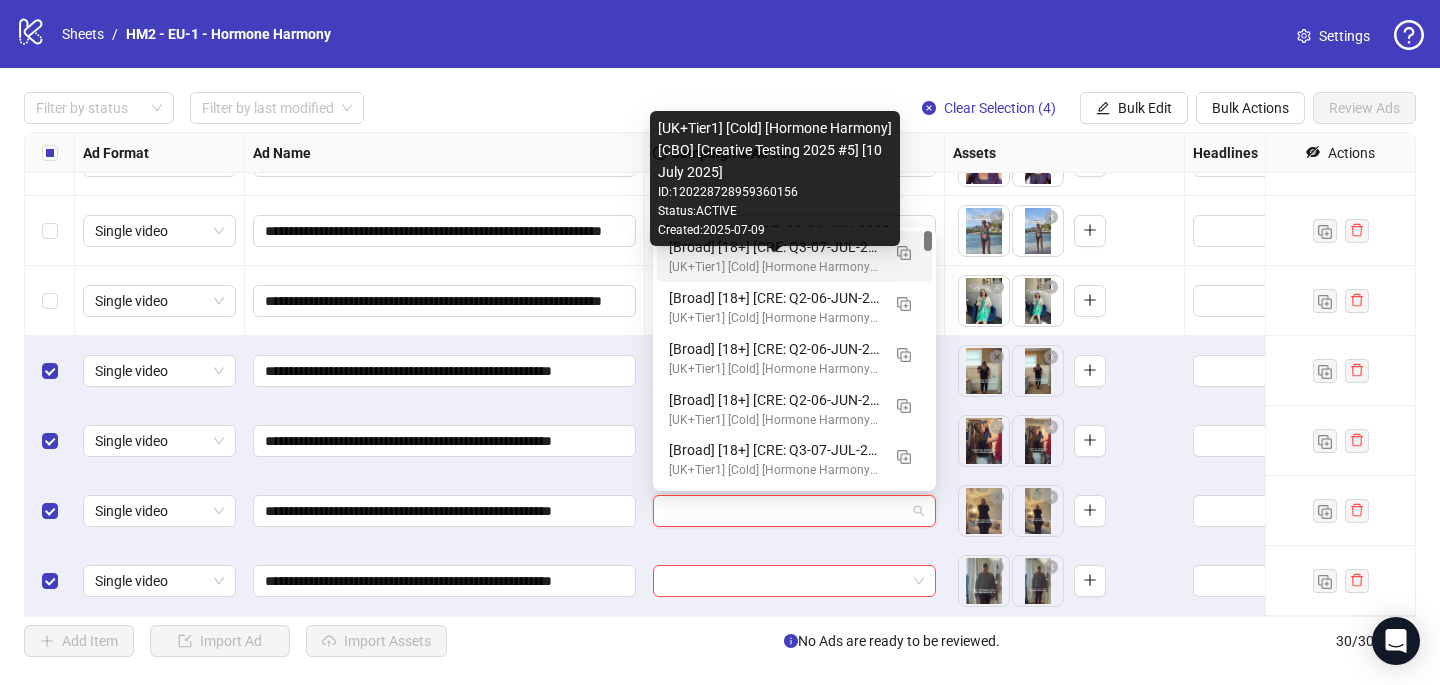 click on "[UK+Tier1] [Cold] [Hormone Harmony] [CBO] [Creative Testing 2025 #5] [10 July 2025]" at bounding box center (774, 267) 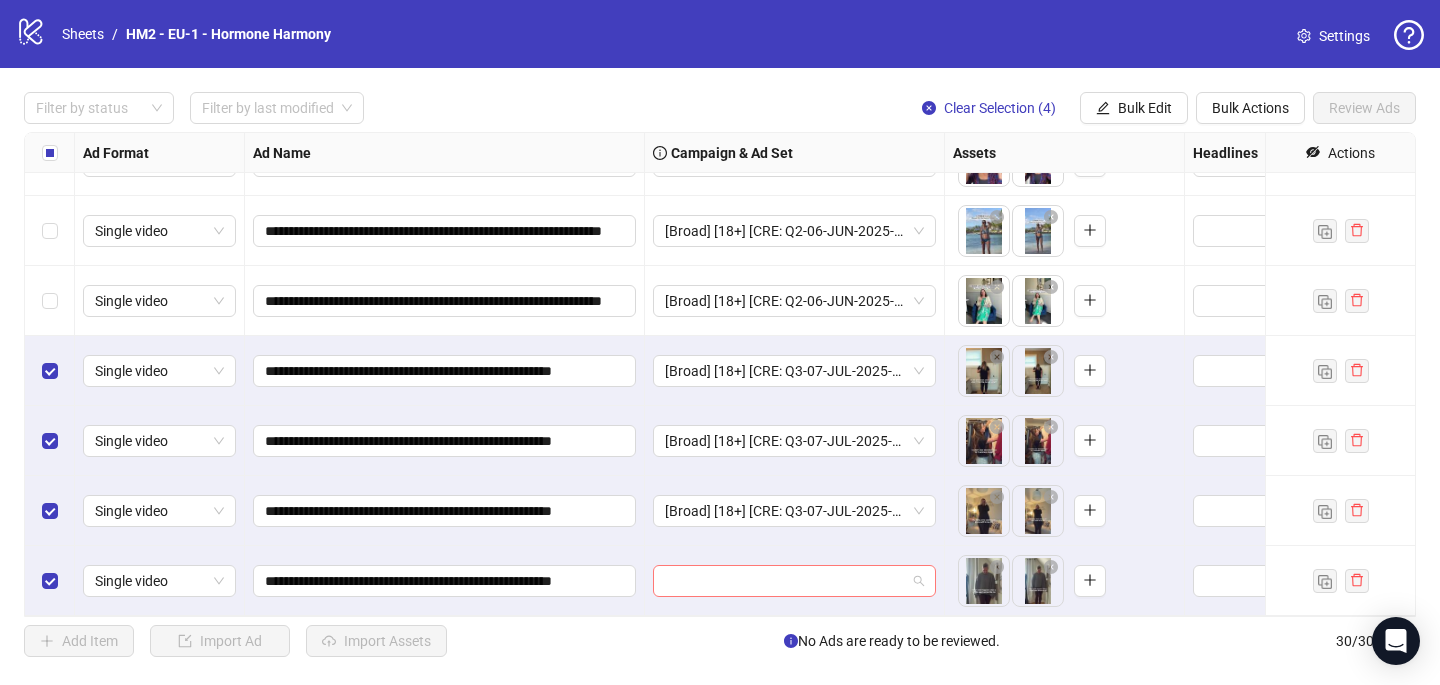 click at bounding box center (785, 581) 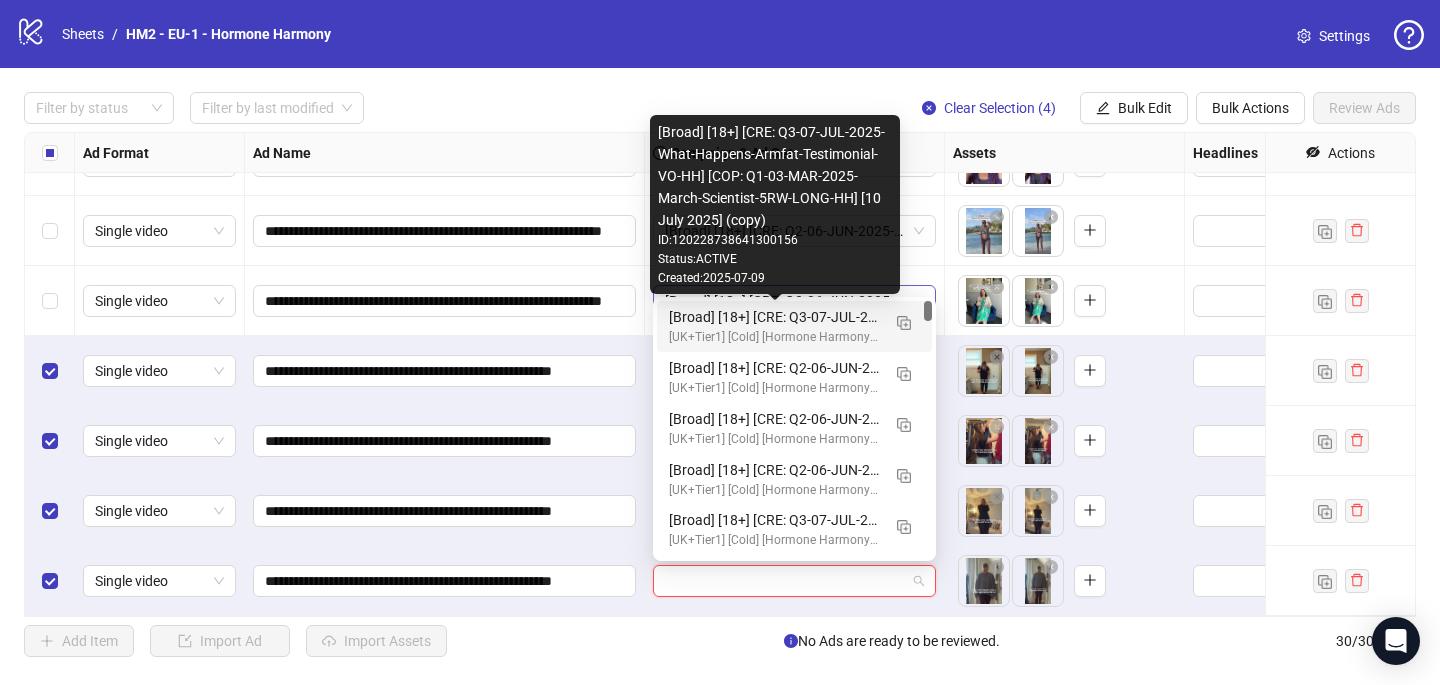 click on "[Broad] [18+] [CRE: Q3-07-JUL-2025-What-Happens-Armfat-Testimonial-VO-HH] [COP: Q1-03-MAR-2025-March-Scientist-5RW-LONG-HH] [10 July 2025] (copy)" at bounding box center [774, 317] 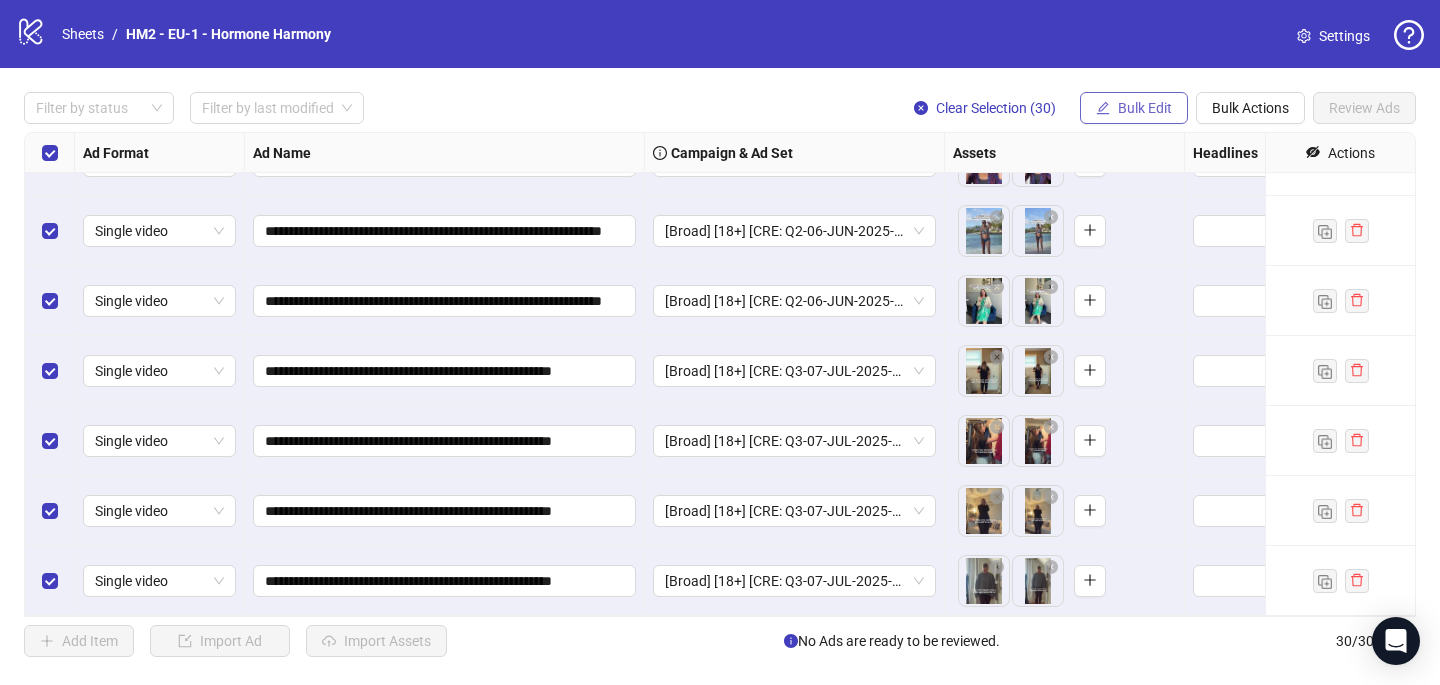 click on "Bulk Edit" at bounding box center (1134, 108) 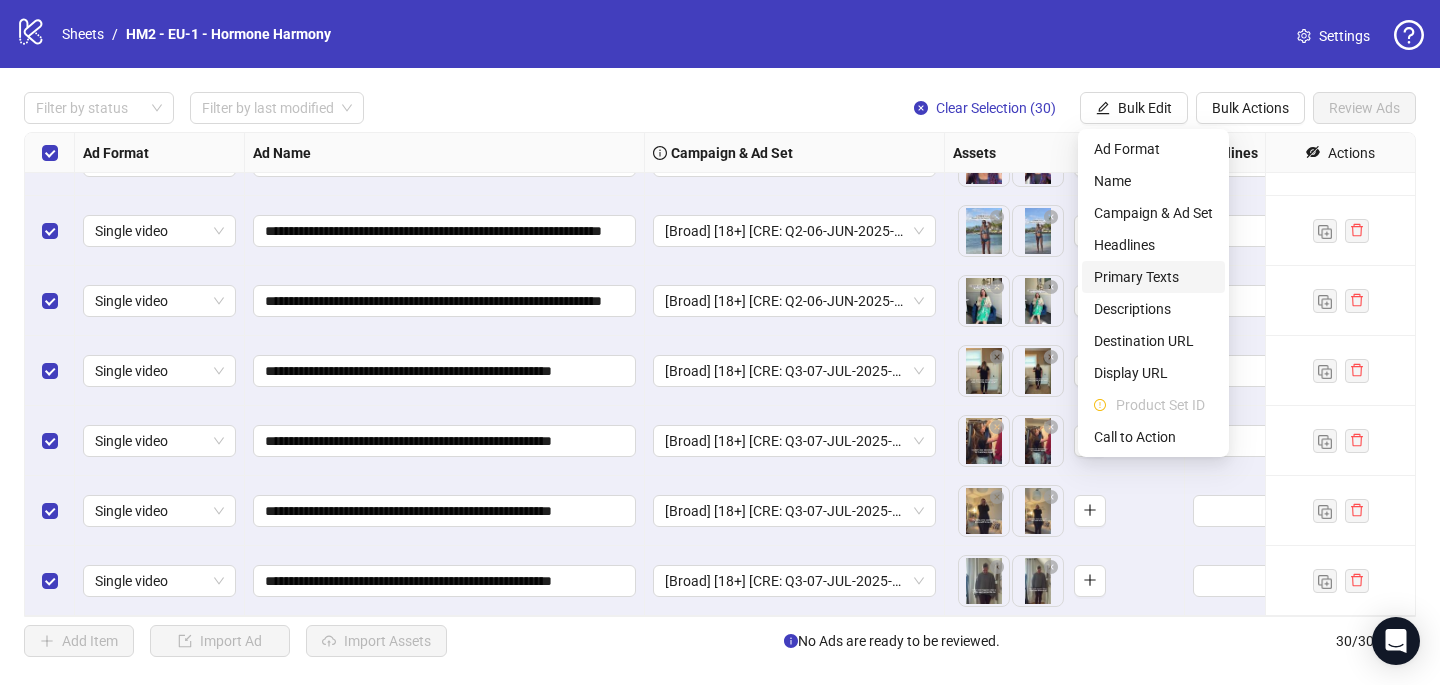 click on "Primary Texts" at bounding box center (1153, 277) 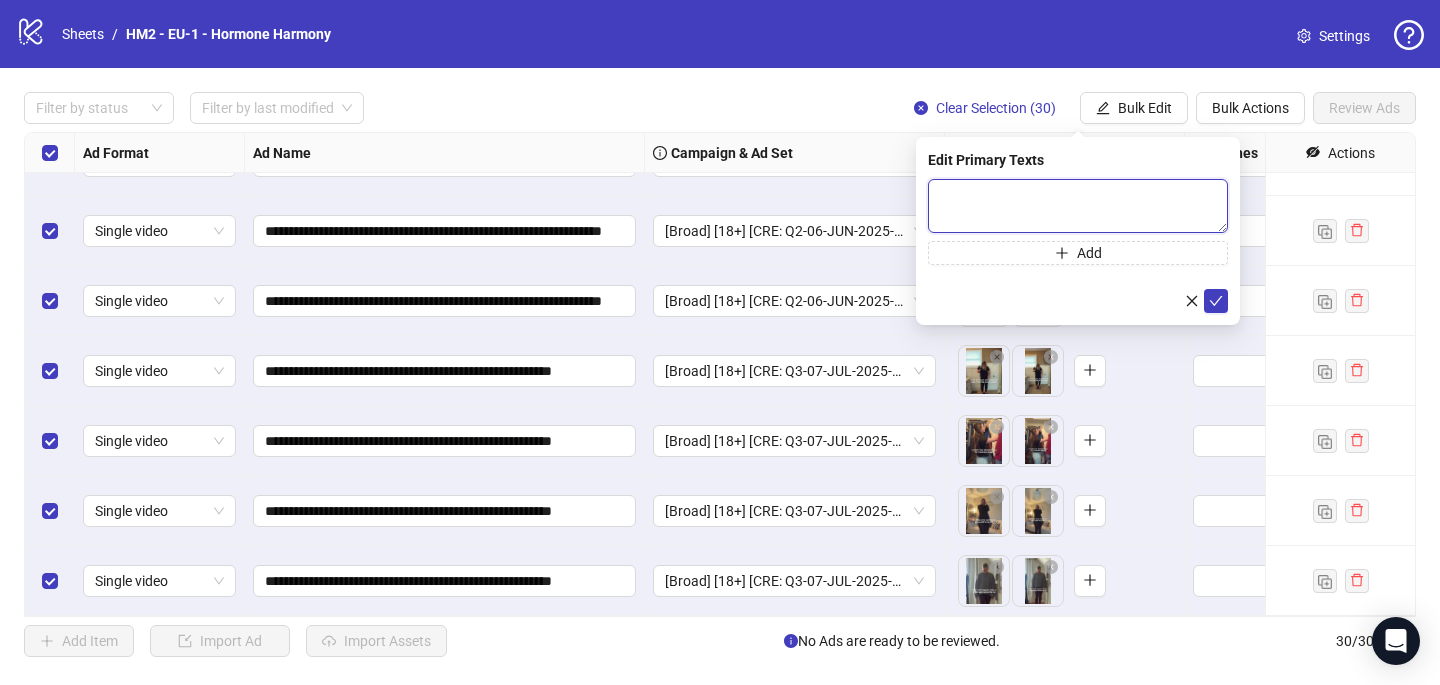 click at bounding box center (1078, 206) 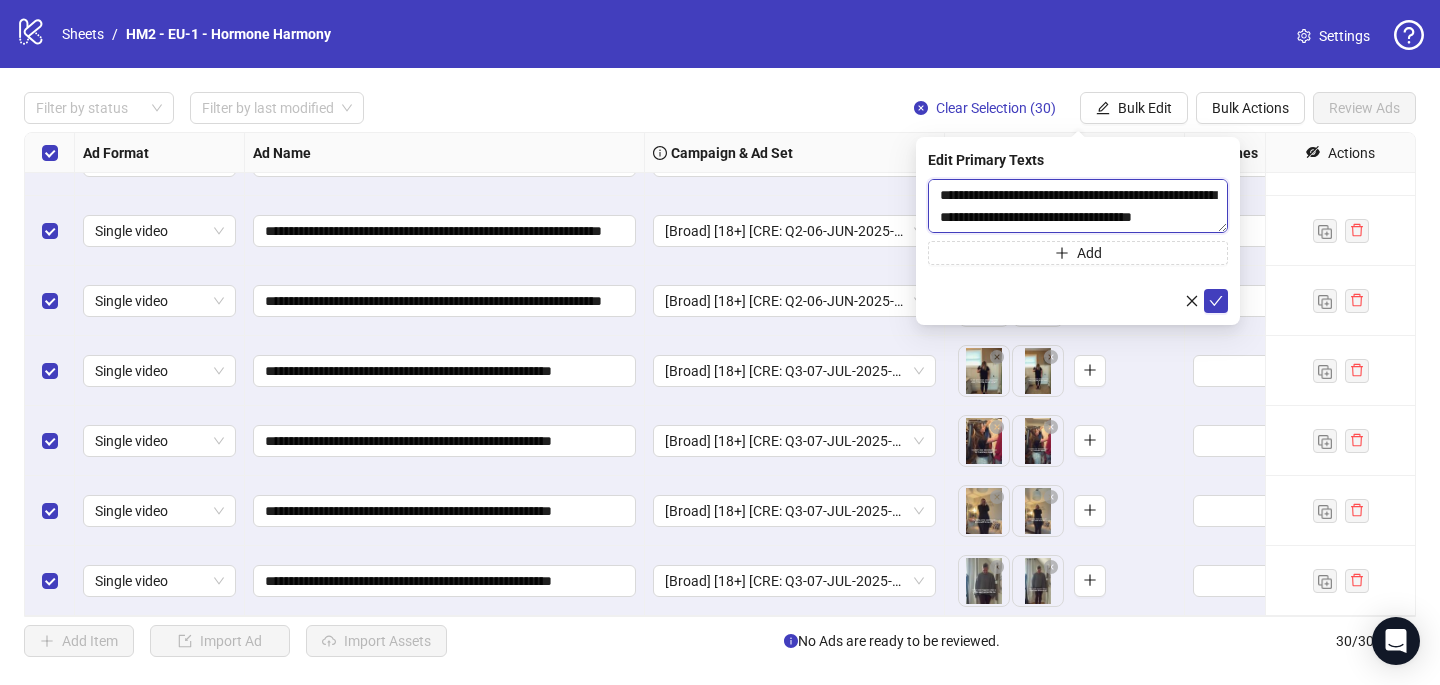 scroll, scrollTop: 1467, scrollLeft: 0, axis: vertical 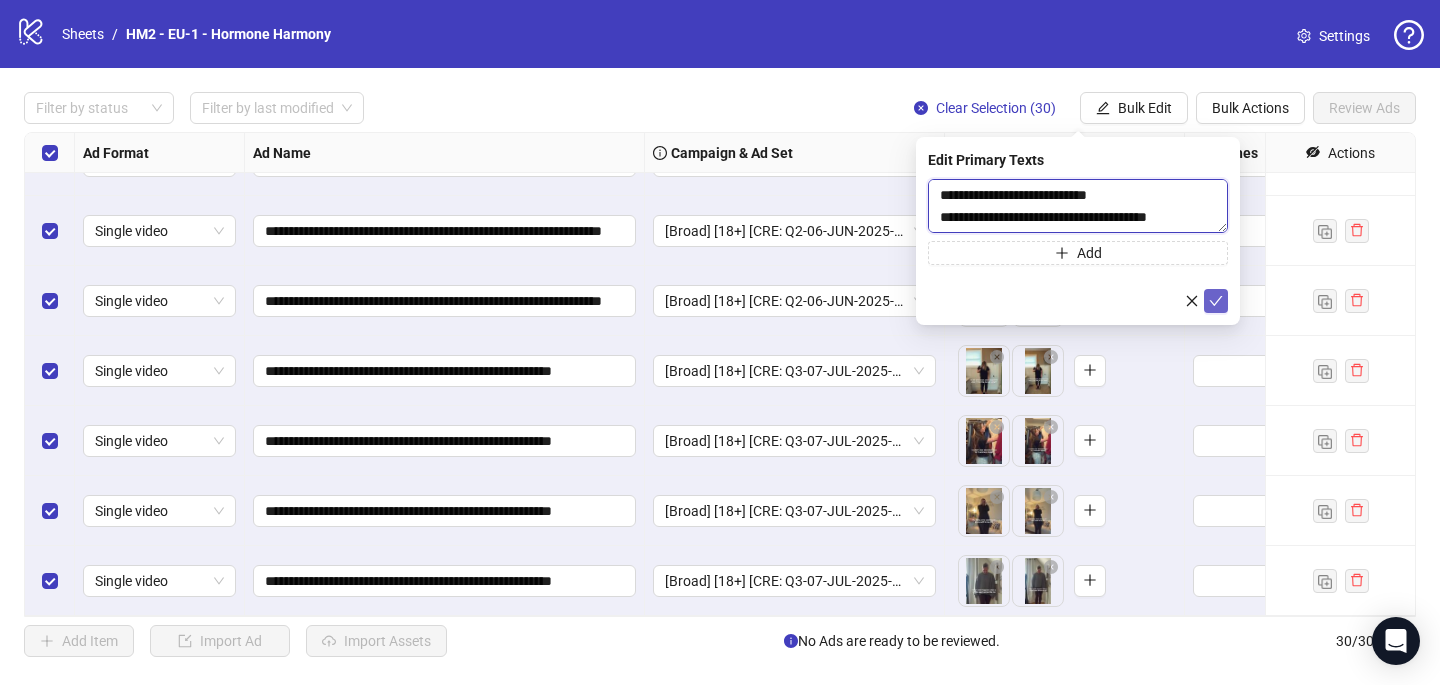 type on "**********" 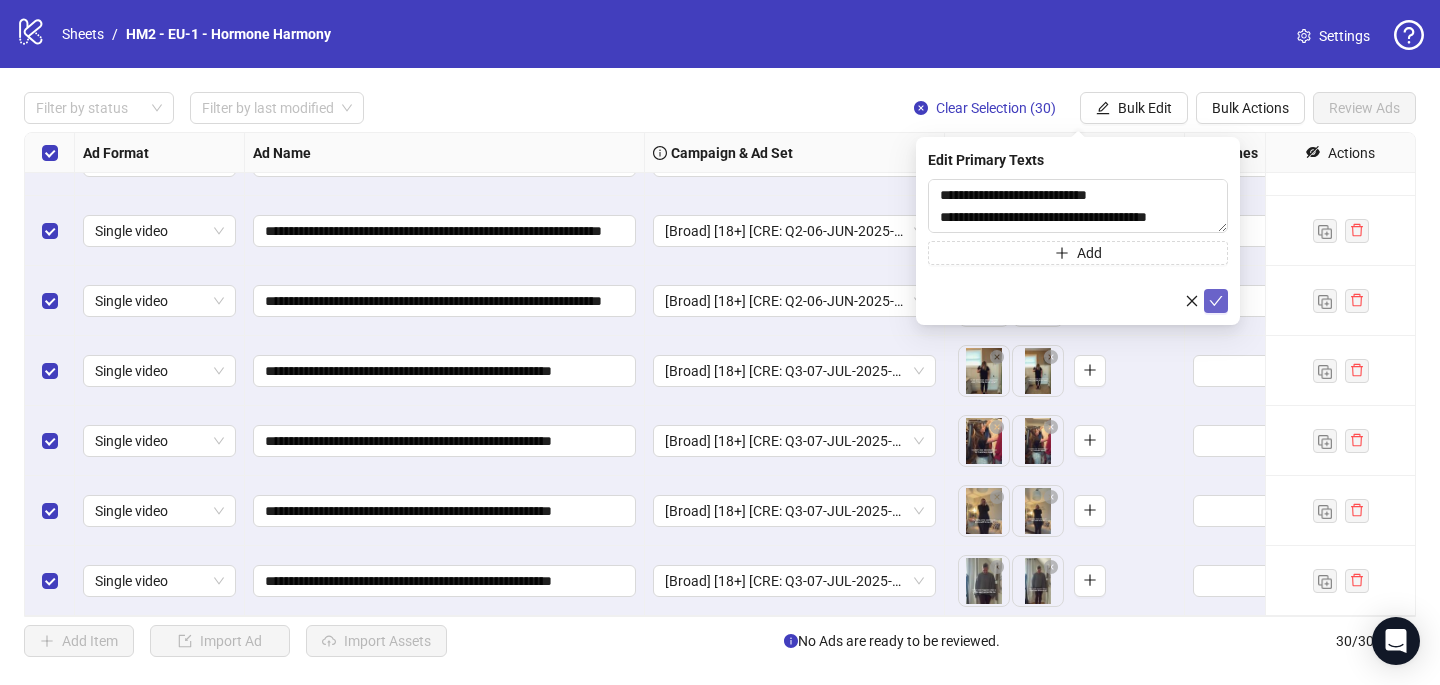 click at bounding box center (1216, 301) 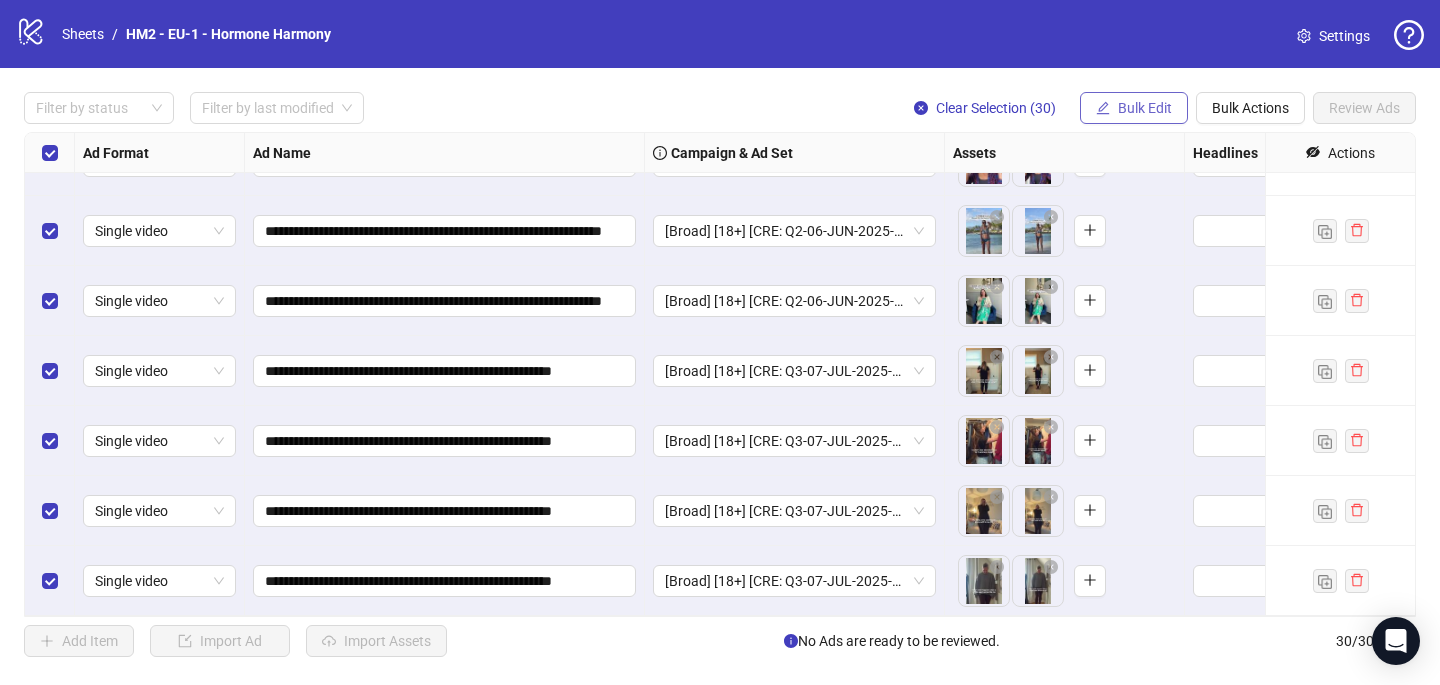 click on "Bulk Edit" at bounding box center (1145, 108) 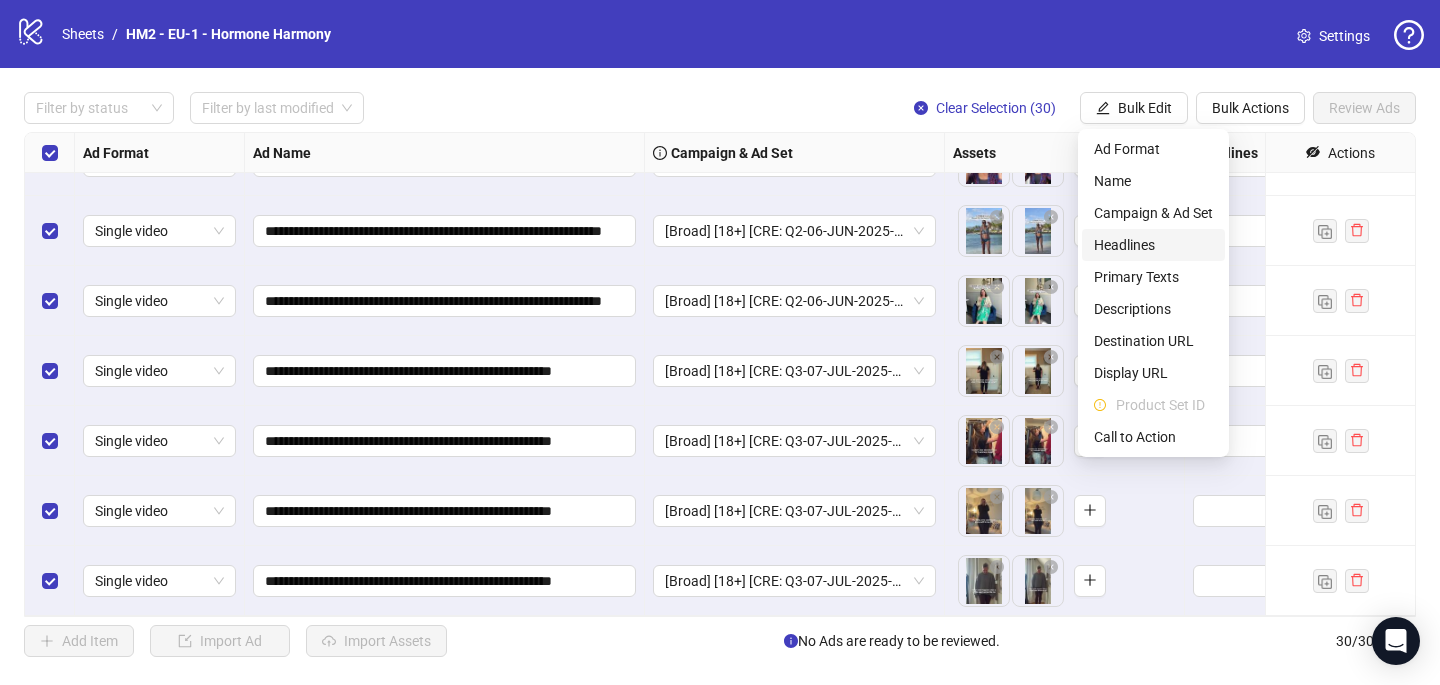 click on "Headlines" at bounding box center (1153, 245) 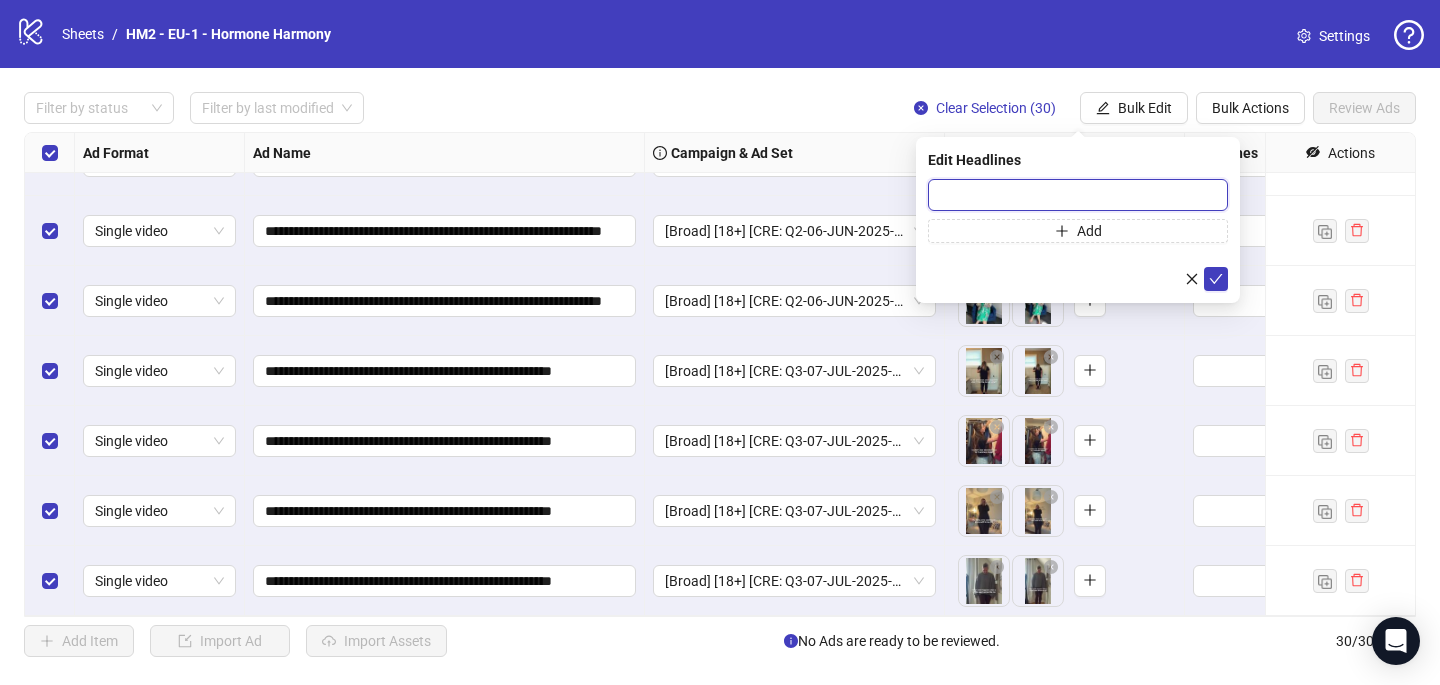 click at bounding box center (1078, 195) 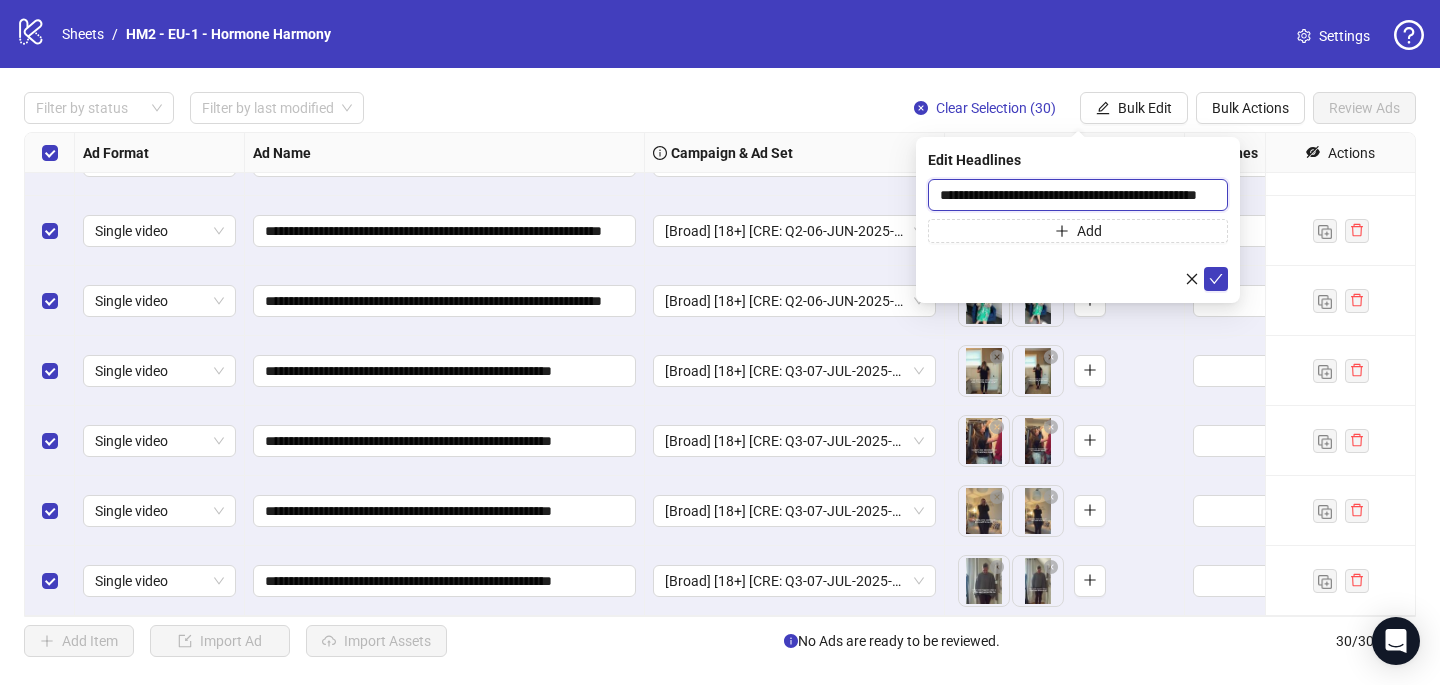 scroll, scrollTop: 0, scrollLeft: 57, axis: horizontal 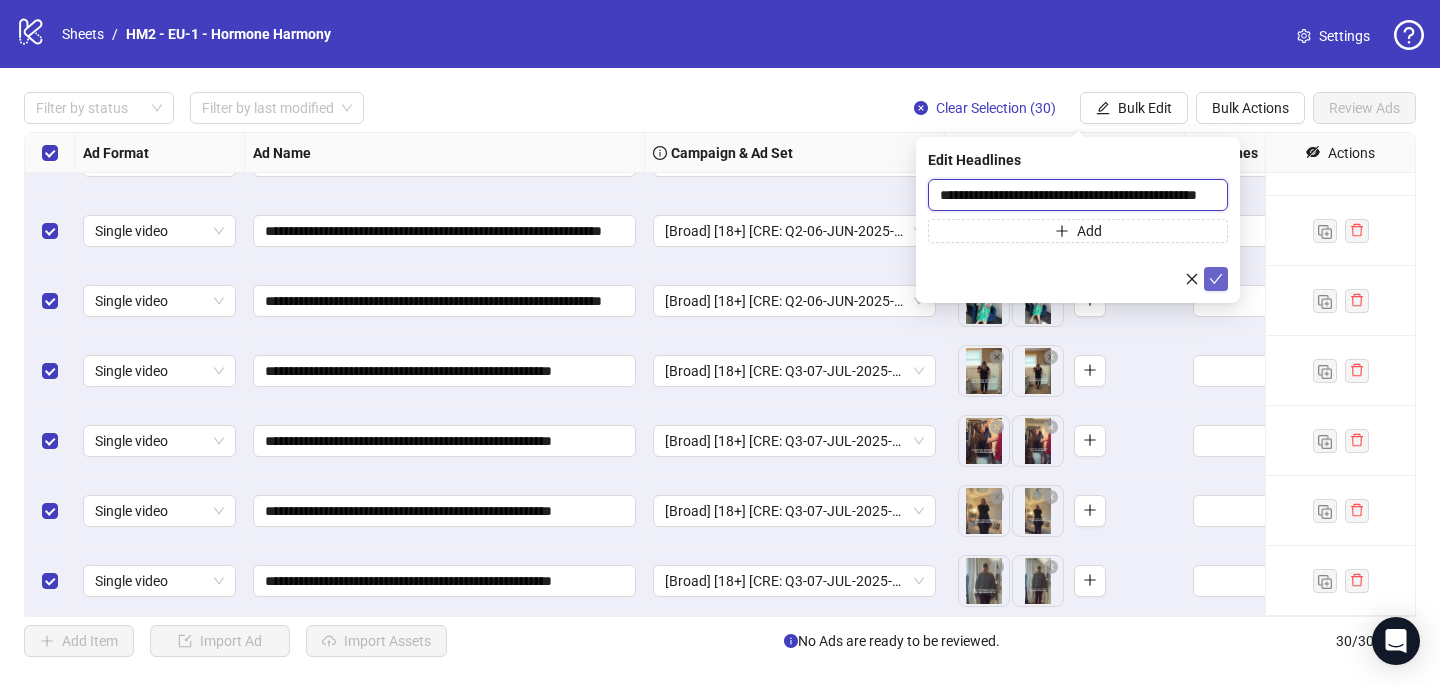 type on "**********" 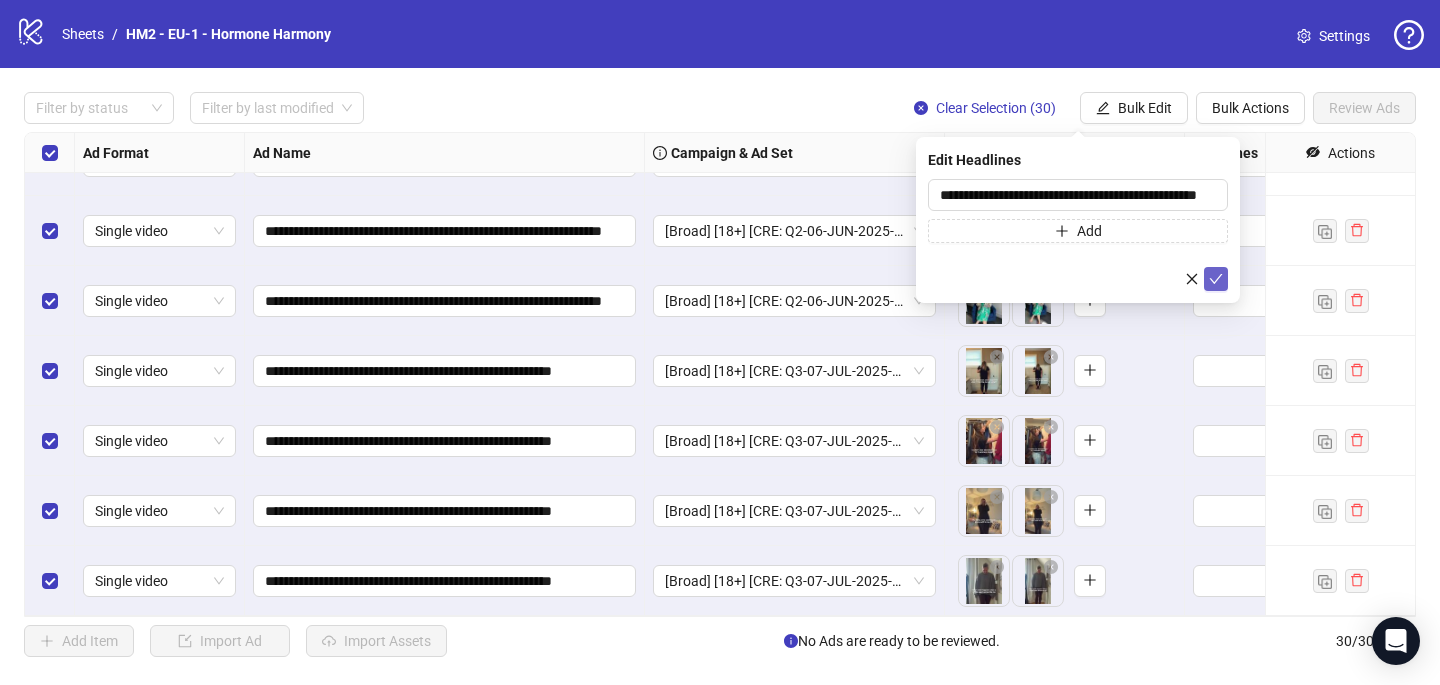 click at bounding box center (1216, 279) 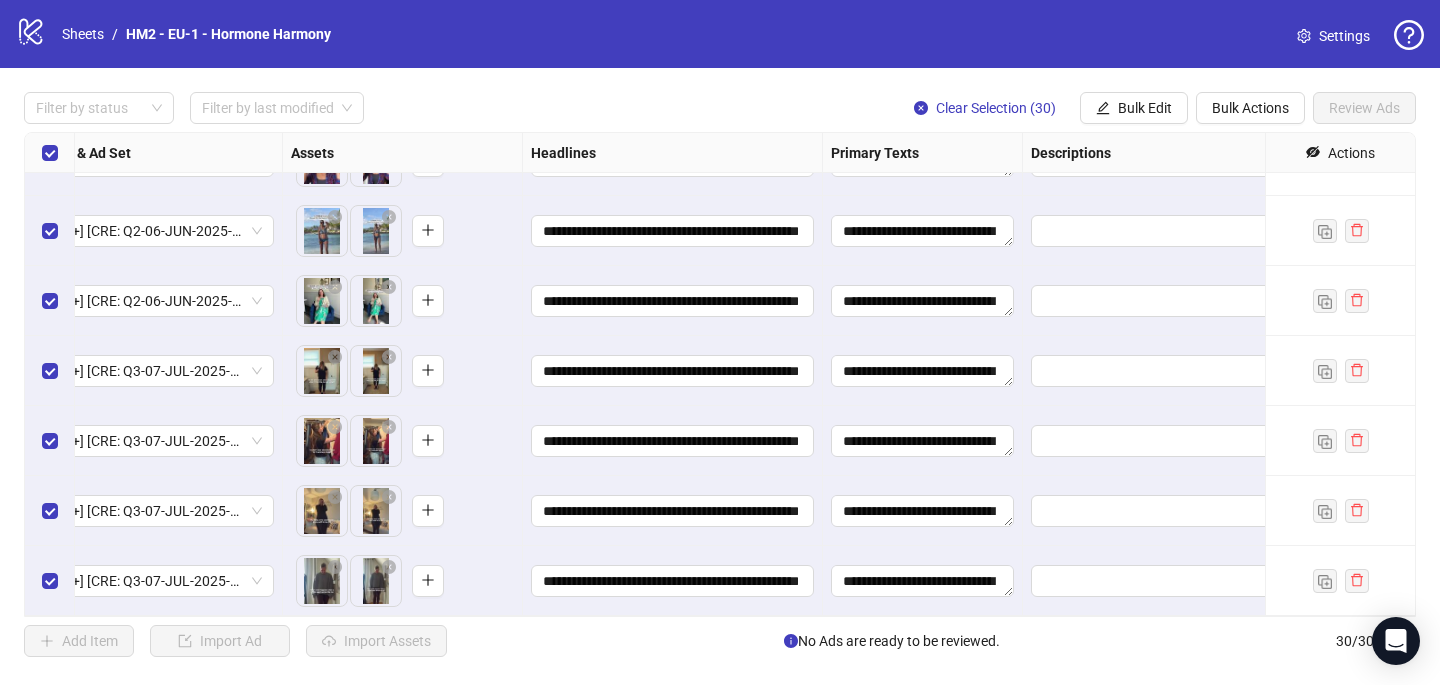 scroll, scrollTop: 1657, scrollLeft: 693, axis: both 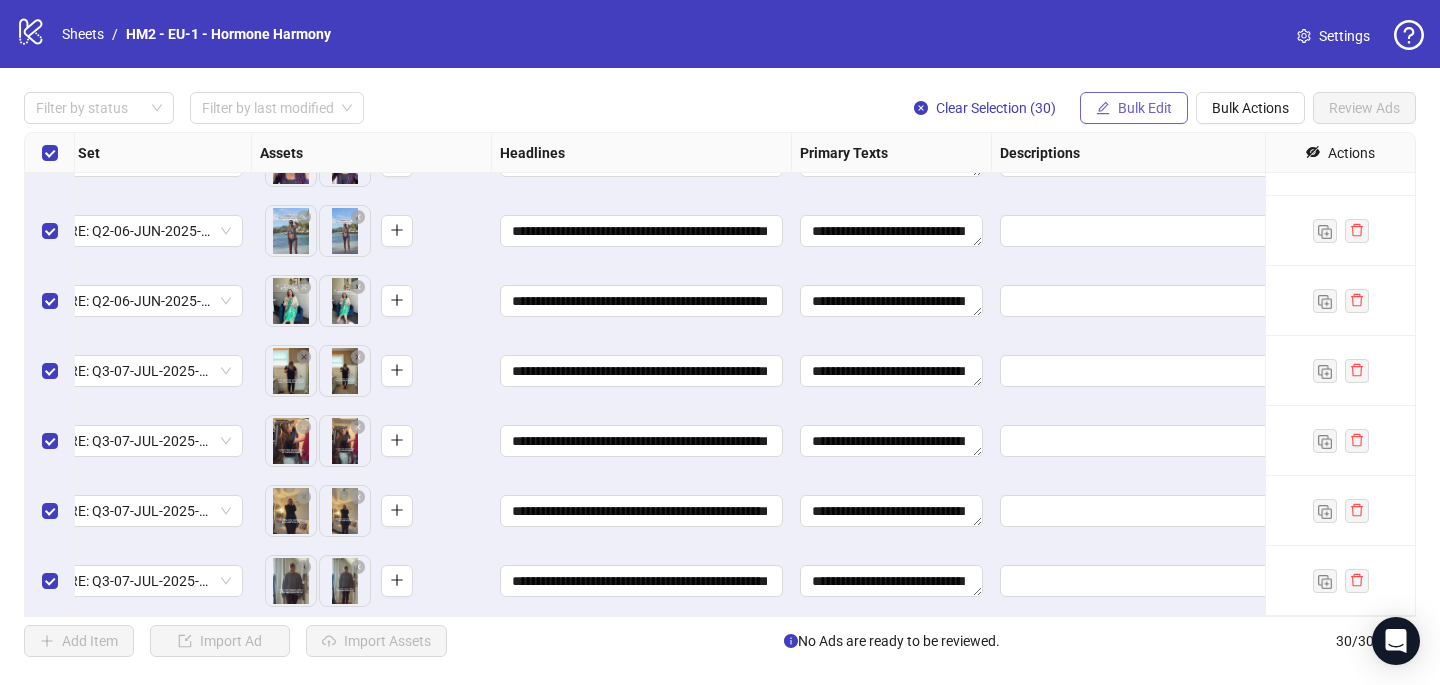 click at bounding box center [1103, 108] 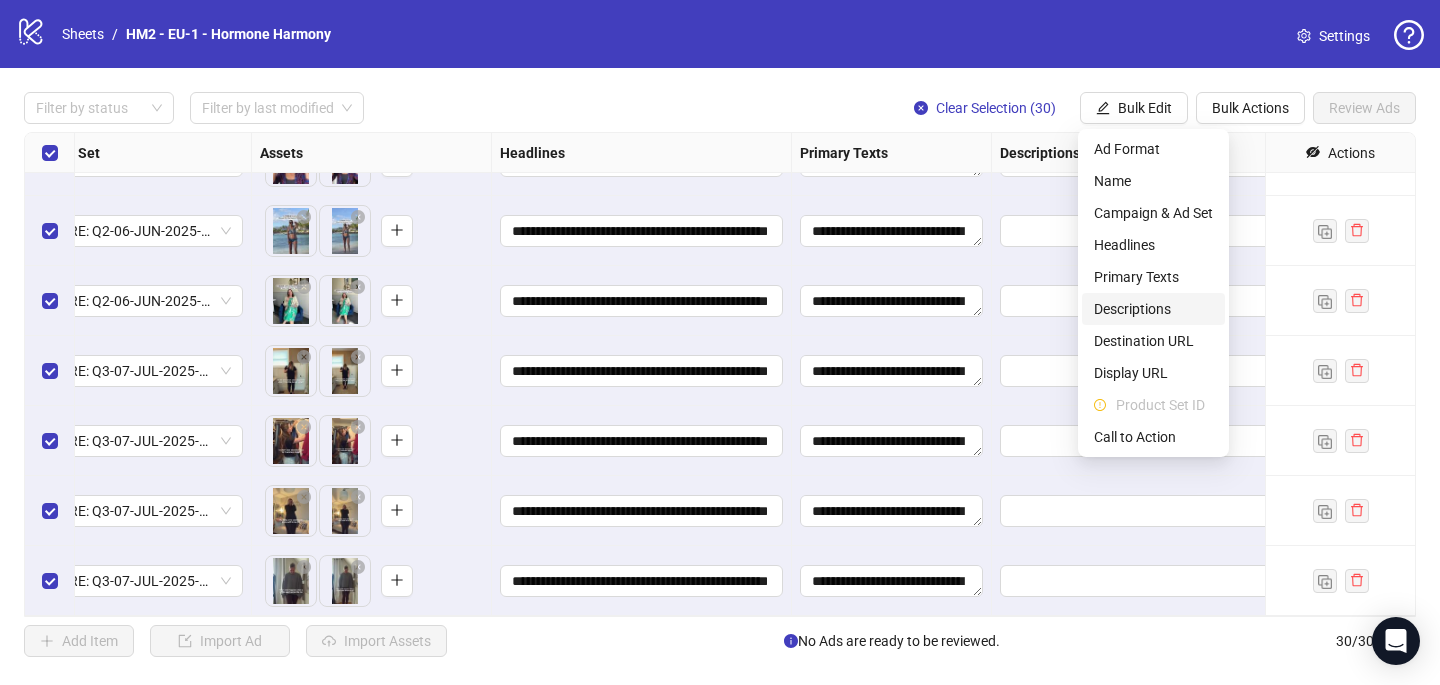 click on "Descriptions" at bounding box center (1153, 309) 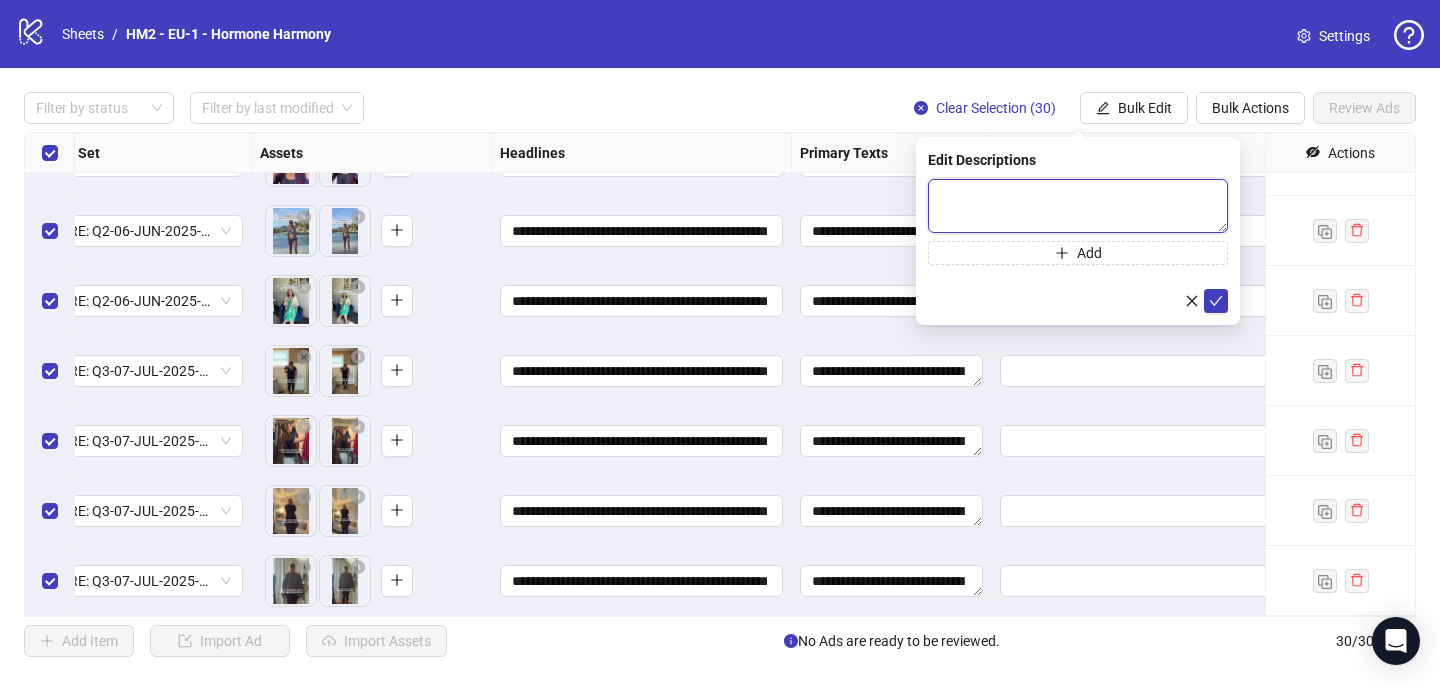 click at bounding box center [1078, 206] 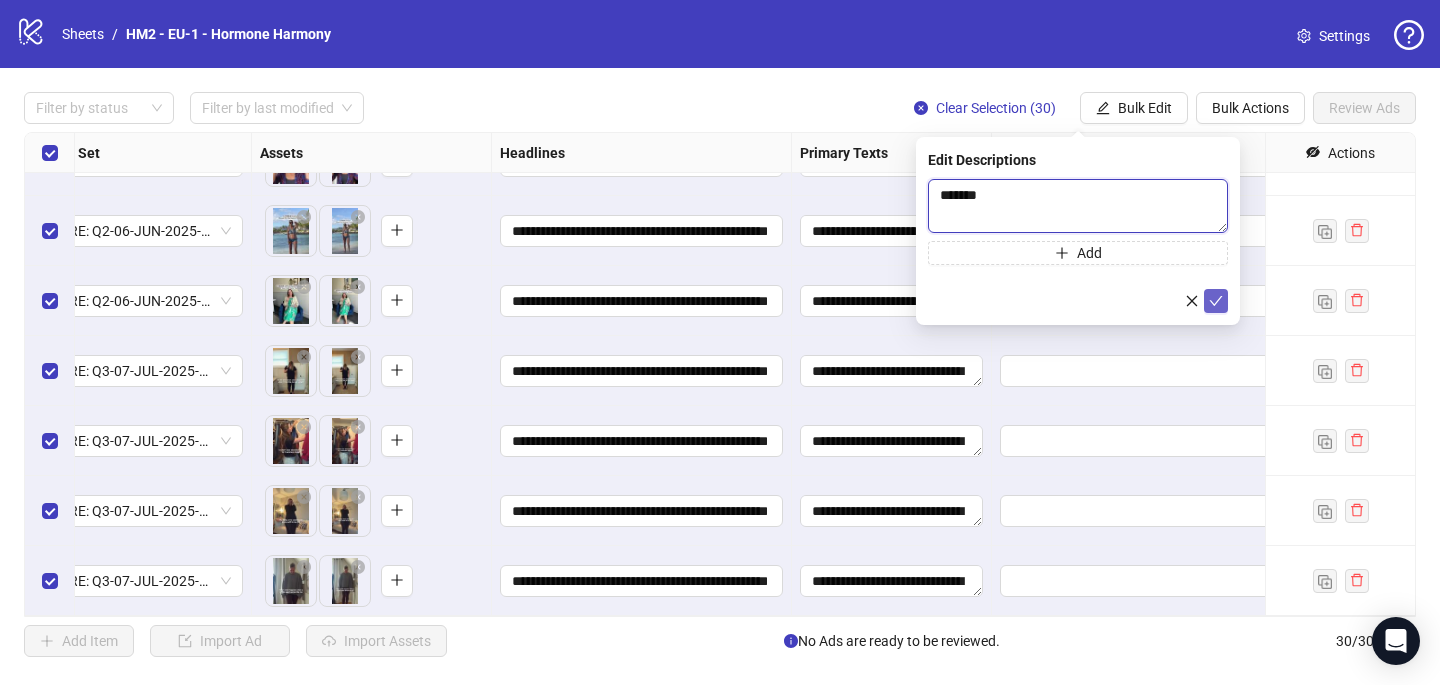 type 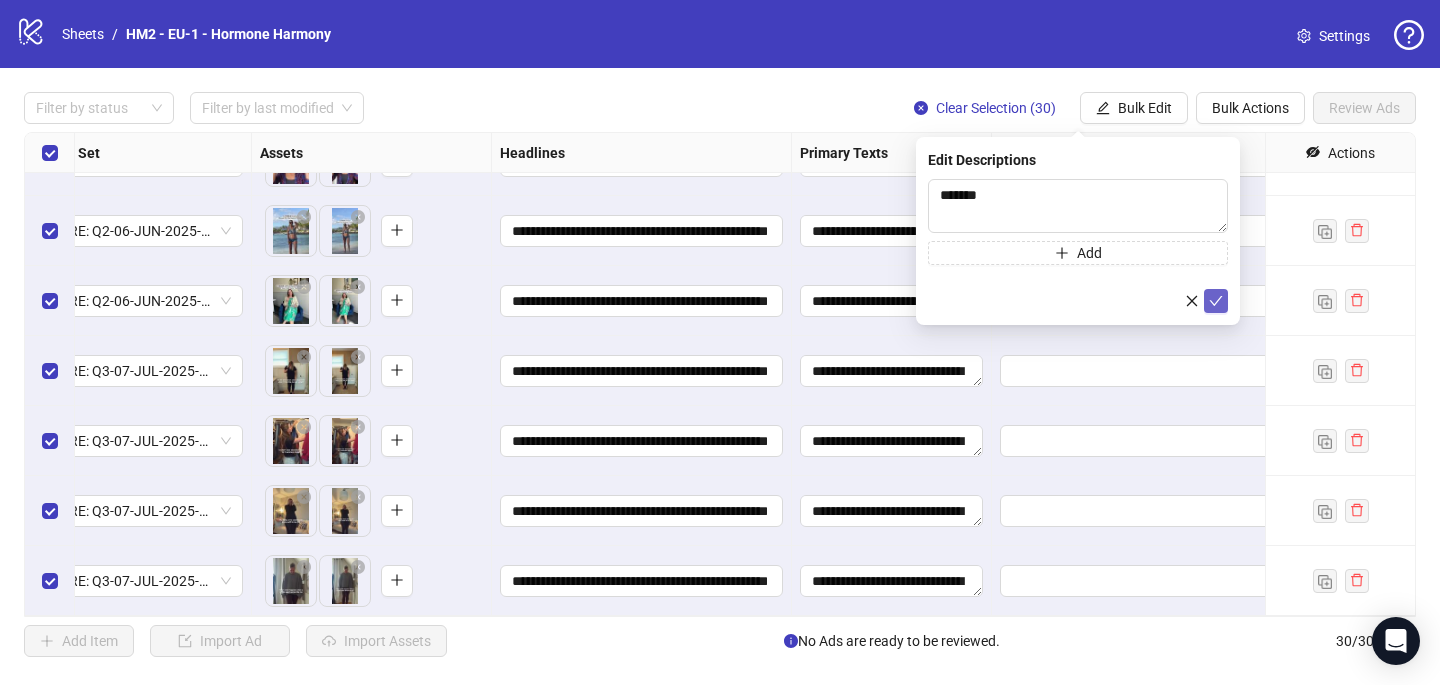 click at bounding box center (1216, 301) 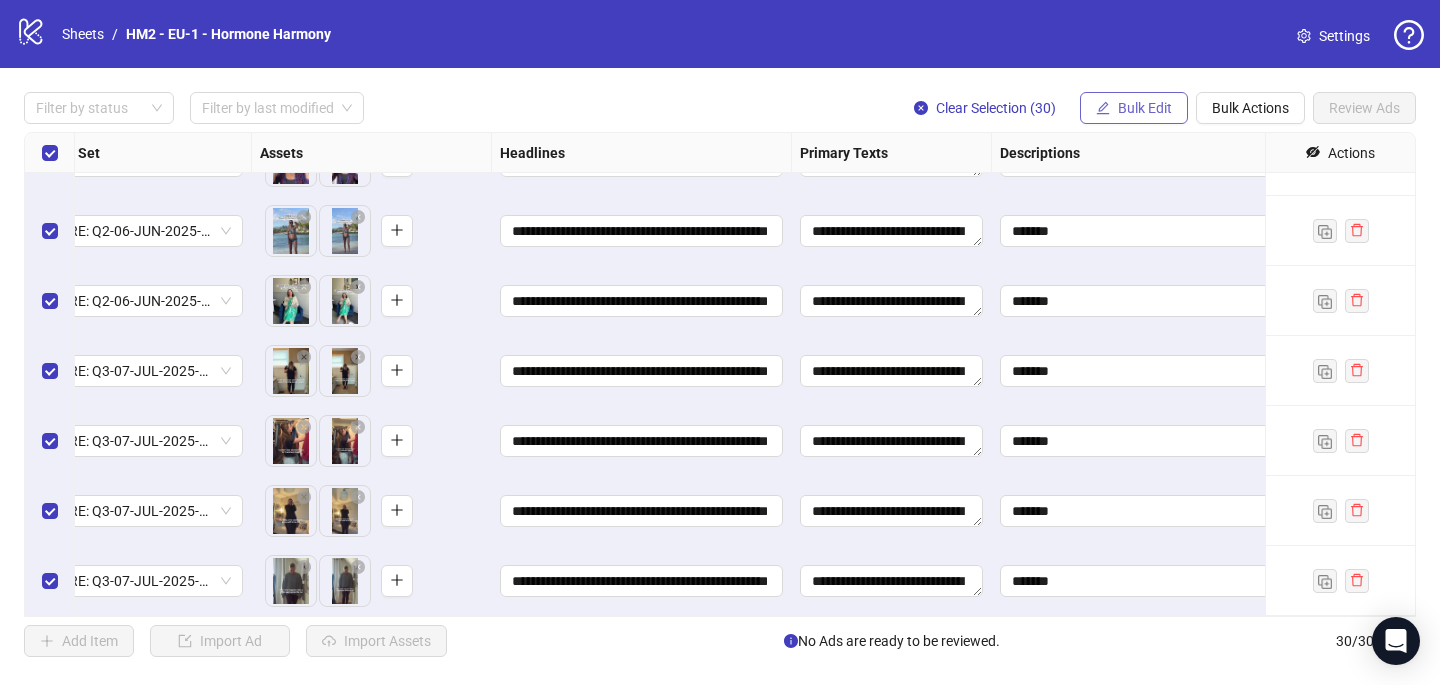 click on "Bulk Edit" at bounding box center [1145, 108] 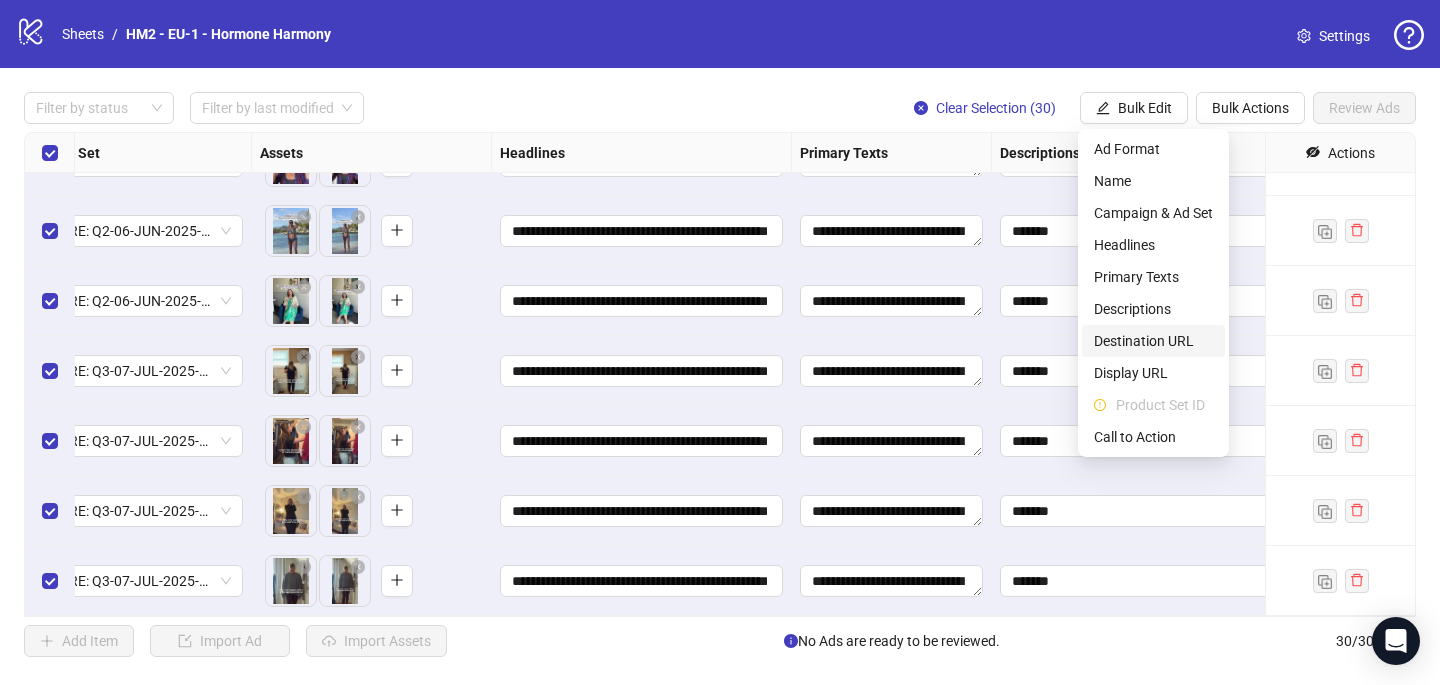 click on "Destination URL" at bounding box center [1153, 341] 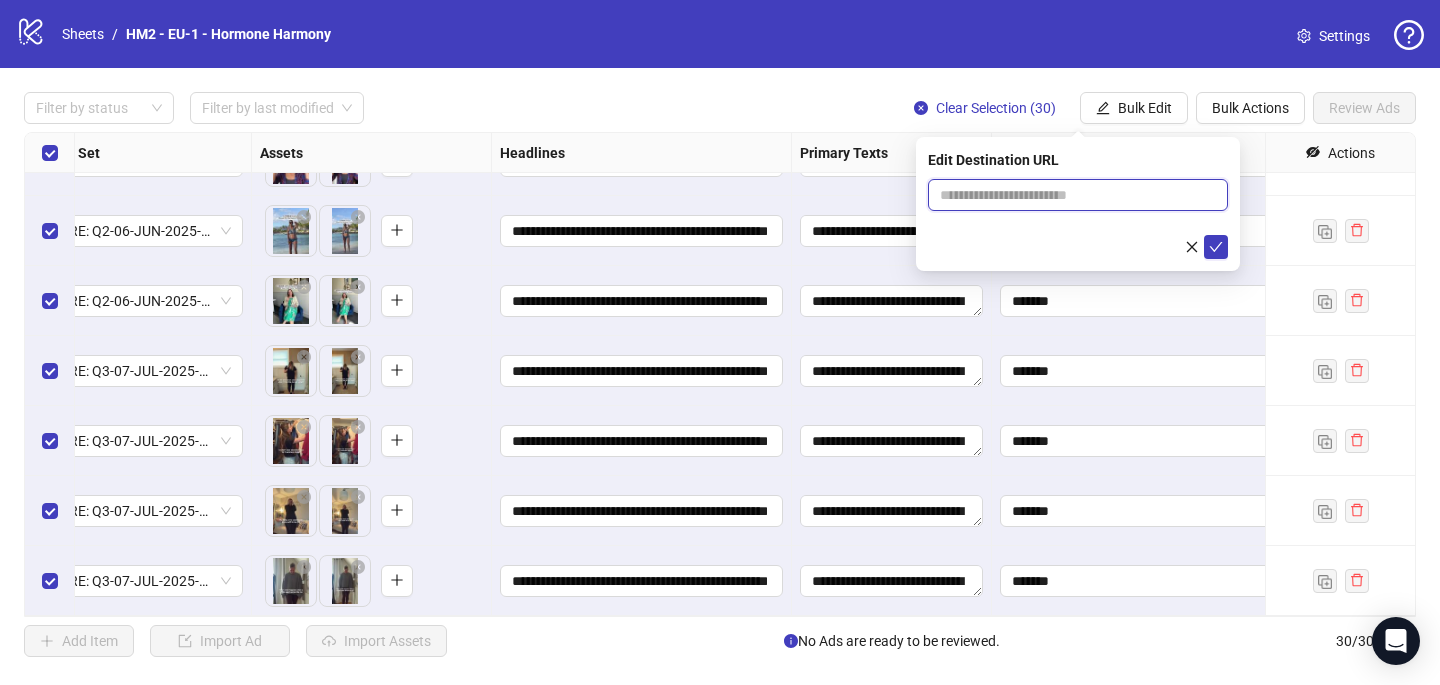 click at bounding box center (1070, 195) 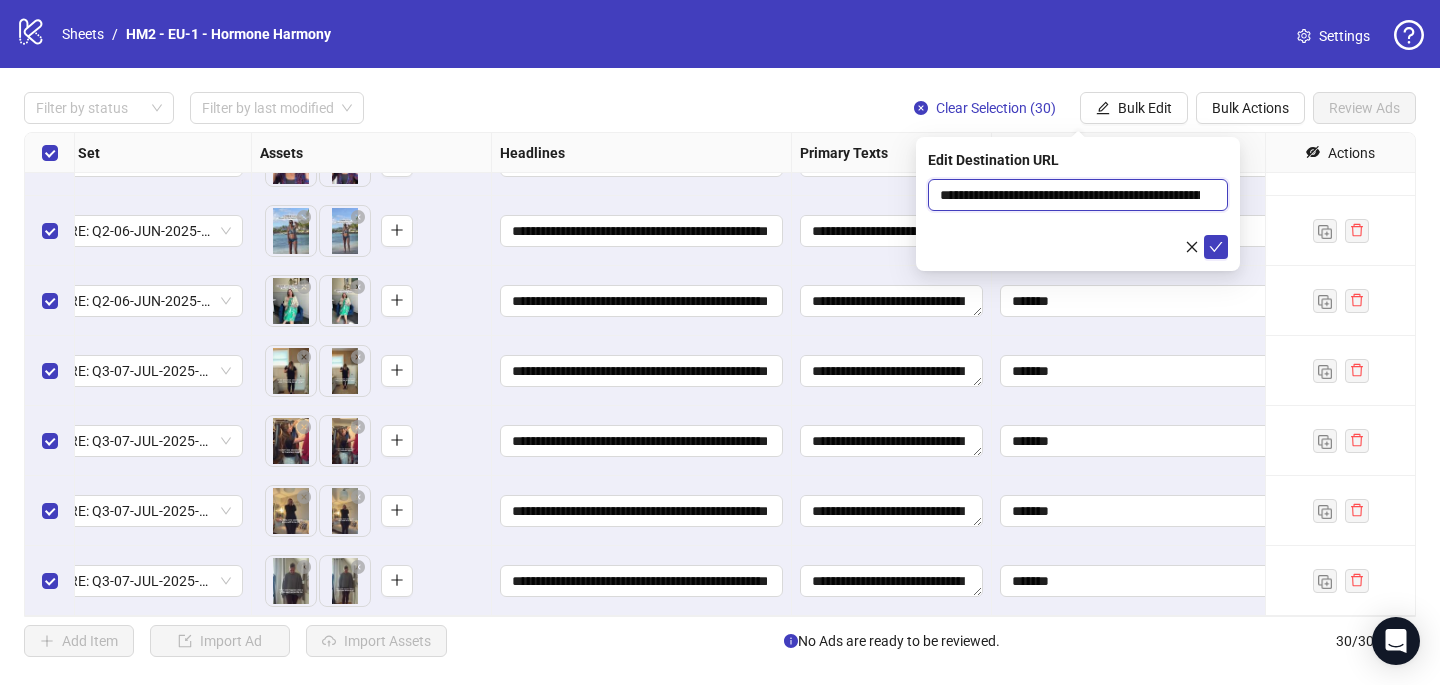 scroll, scrollTop: 0, scrollLeft: 145, axis: horizontal 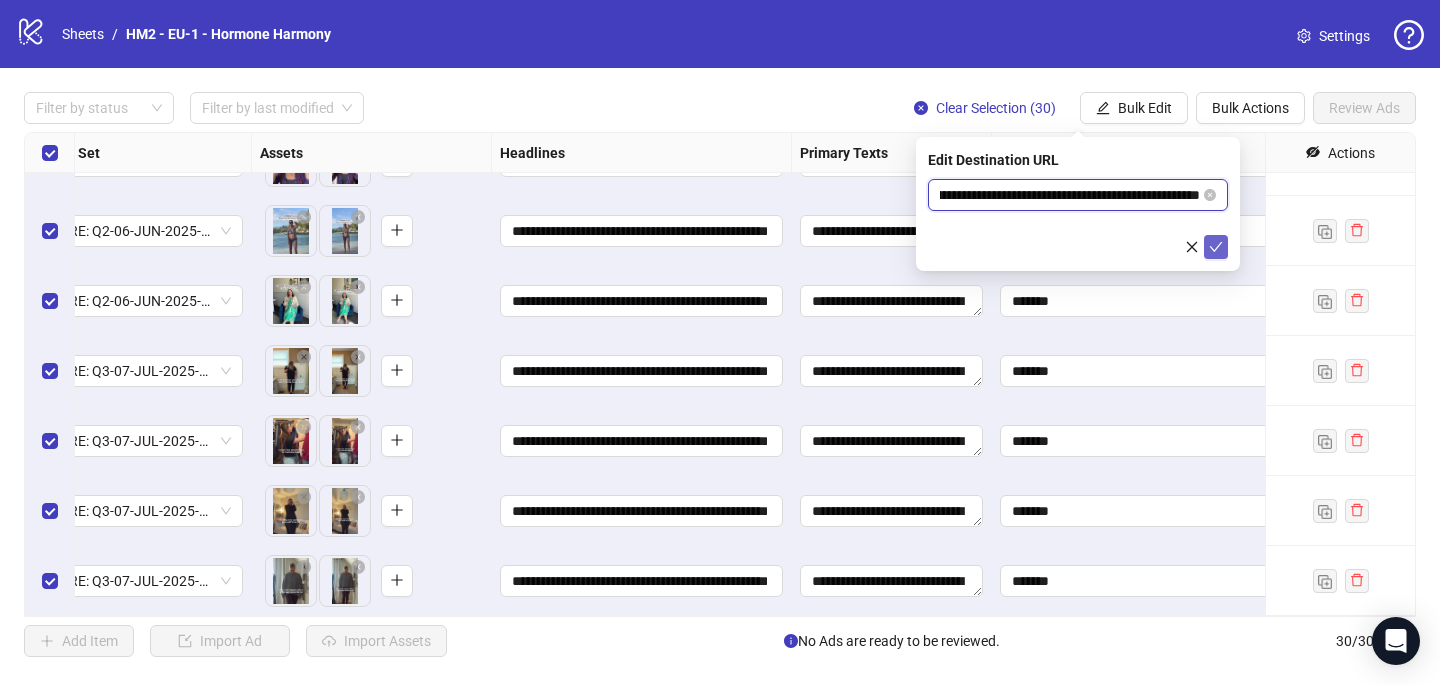 type on "**********" 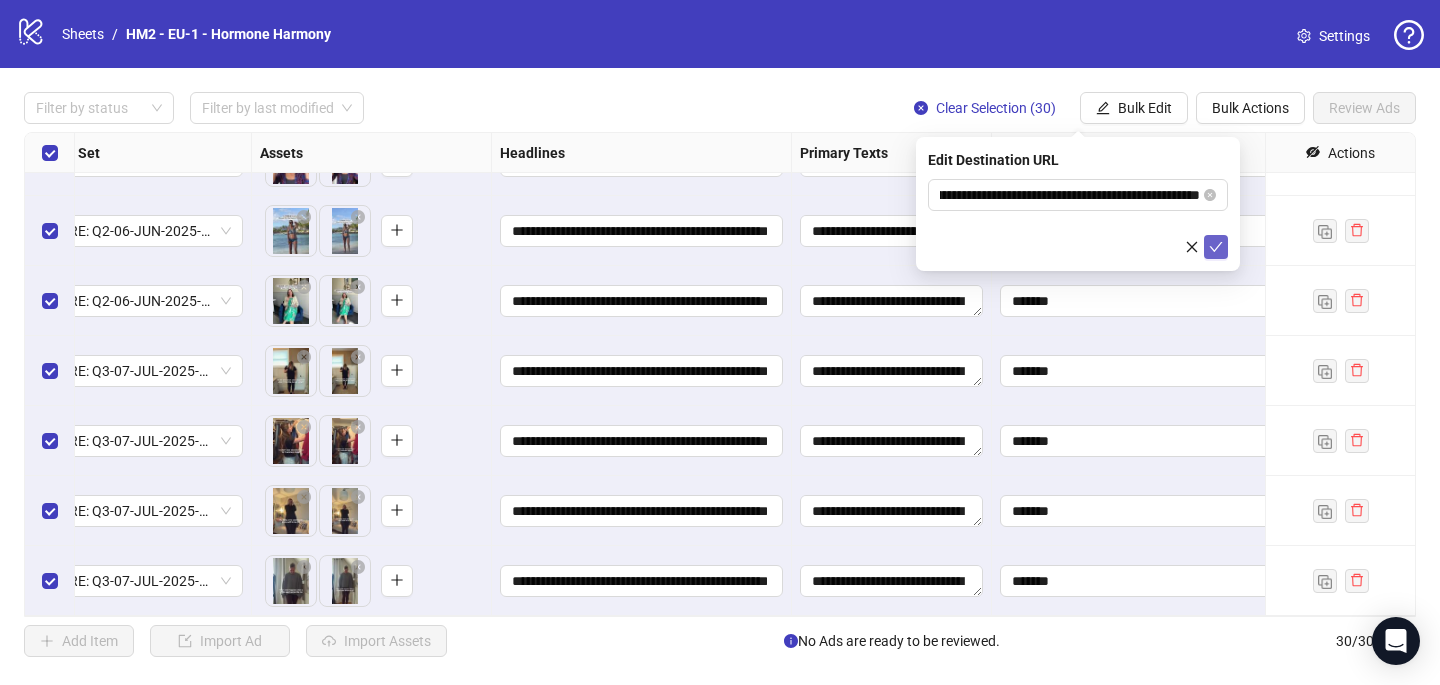 click at bounding box center [1216, 247] 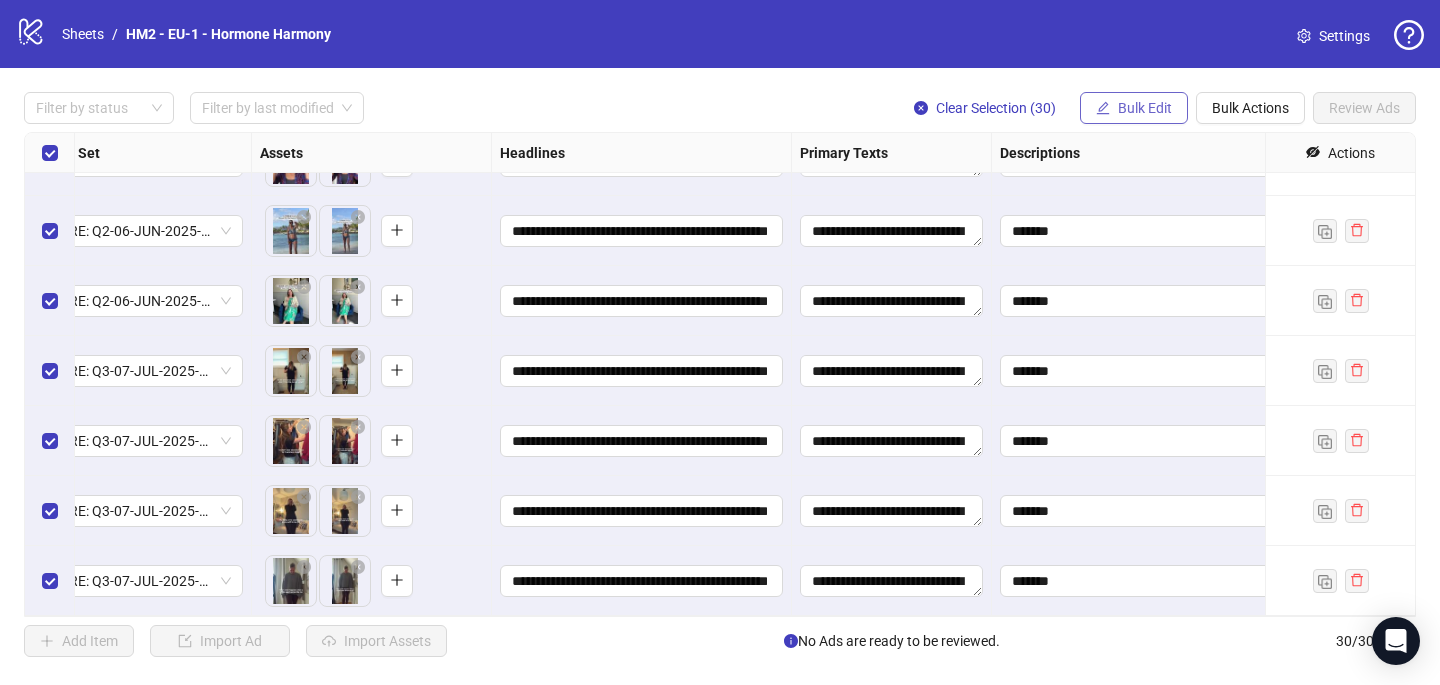click on "Bulk Edit" at bounding box center [1145, 108] 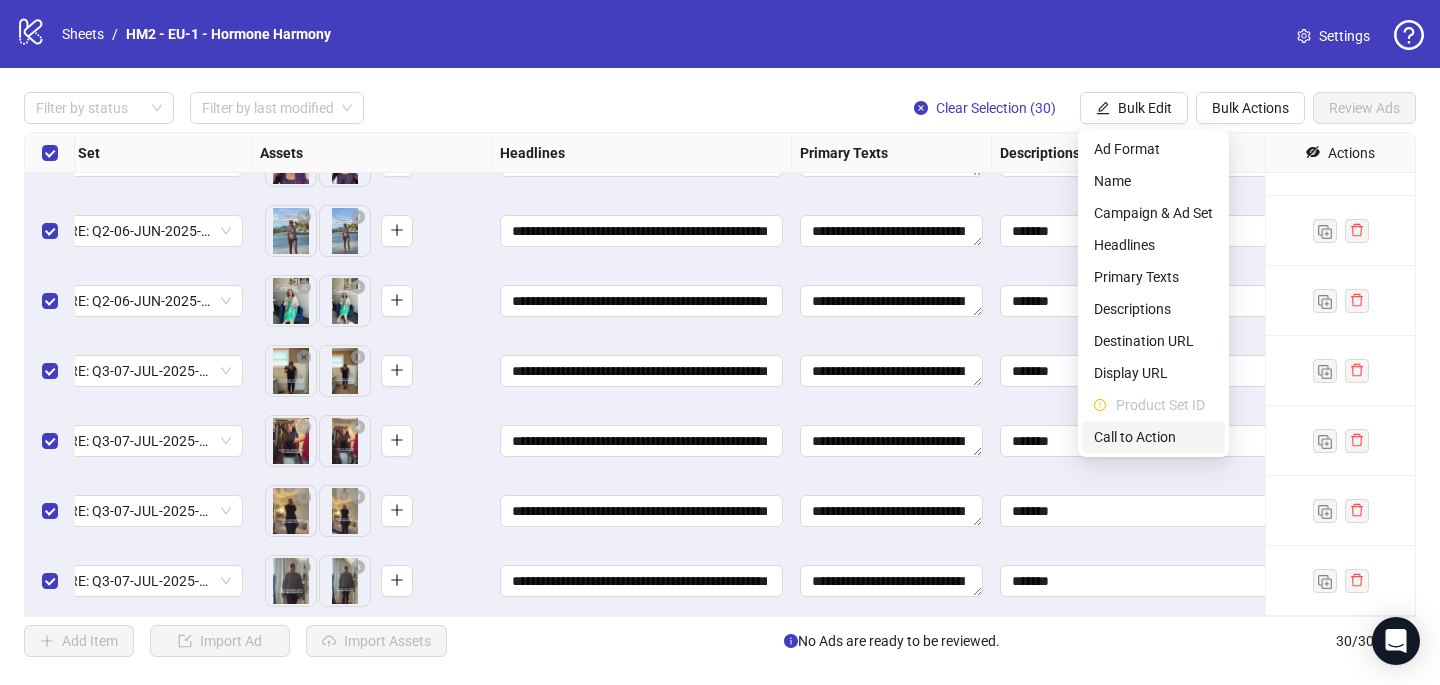 click on "Call to Action" at bounding box center (1153, 437) 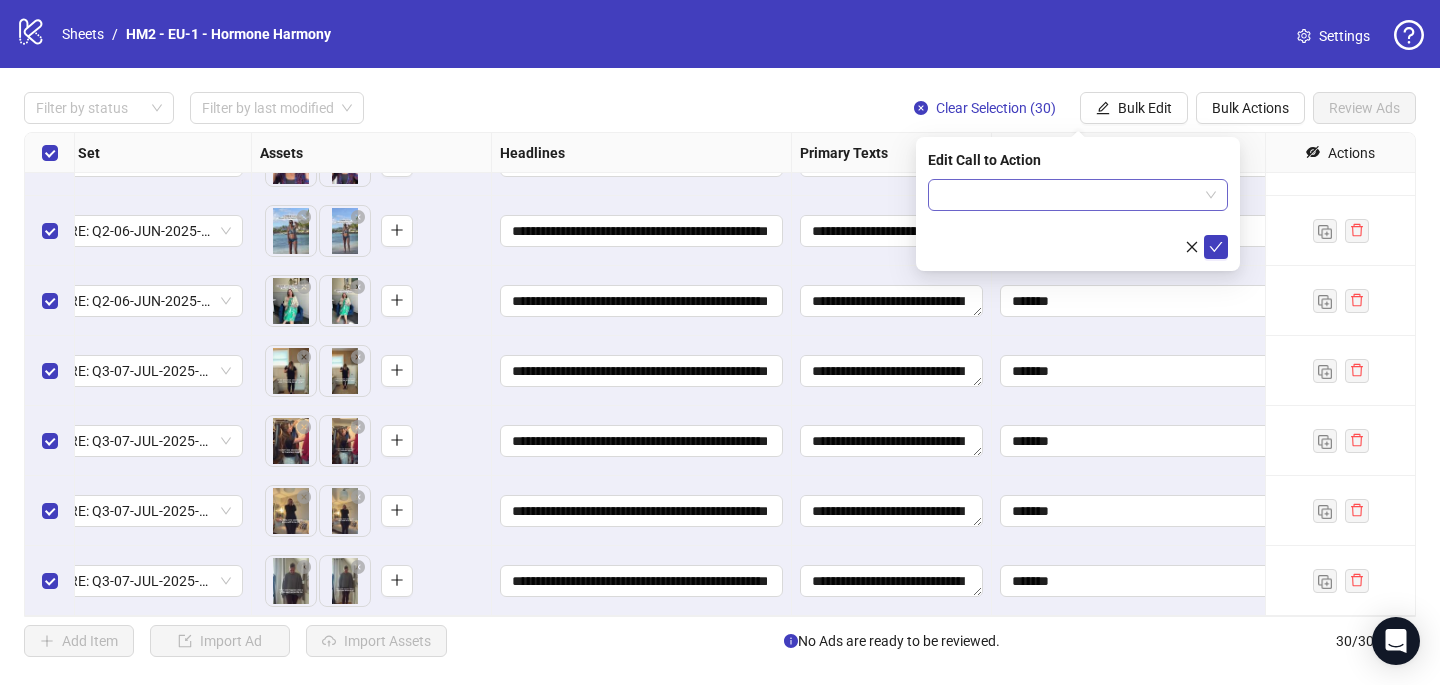 click at bounding box center (1069, 195) 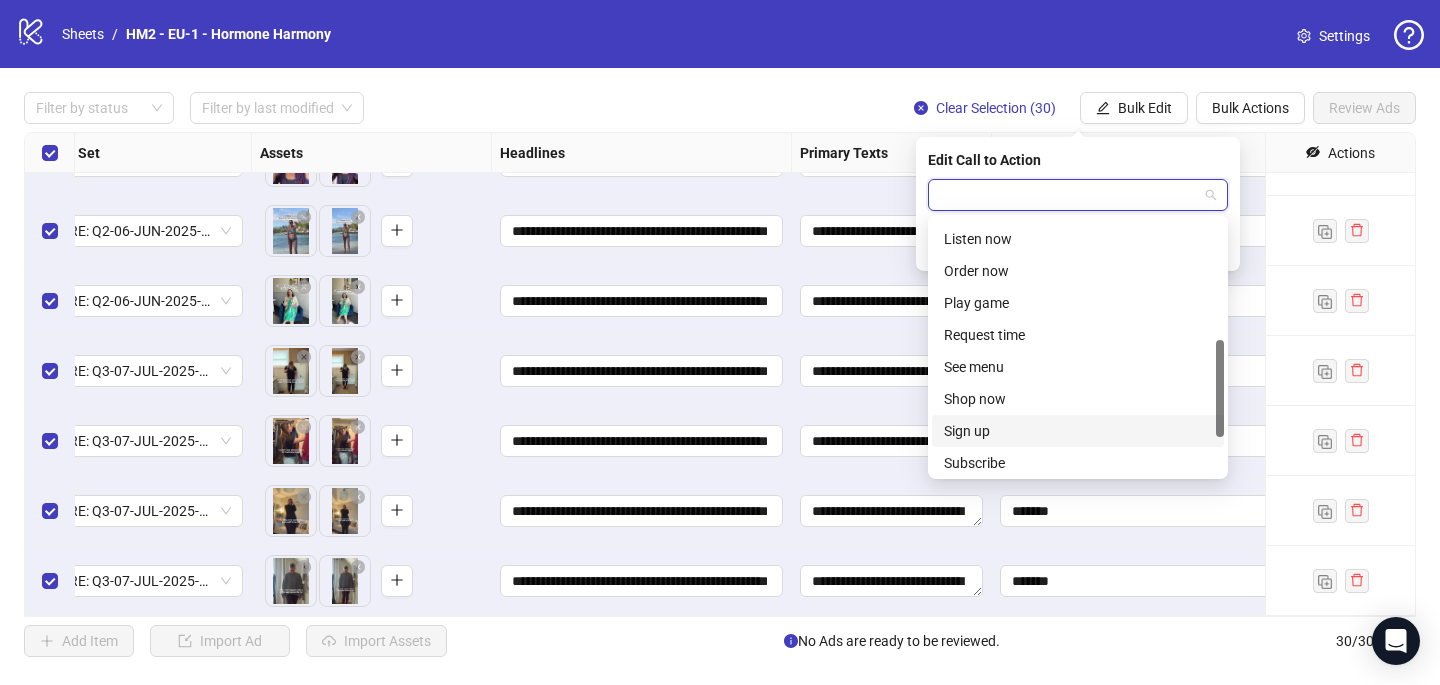 scroll, scrollTop: 317, scrollLeft: 0, axis: vertical 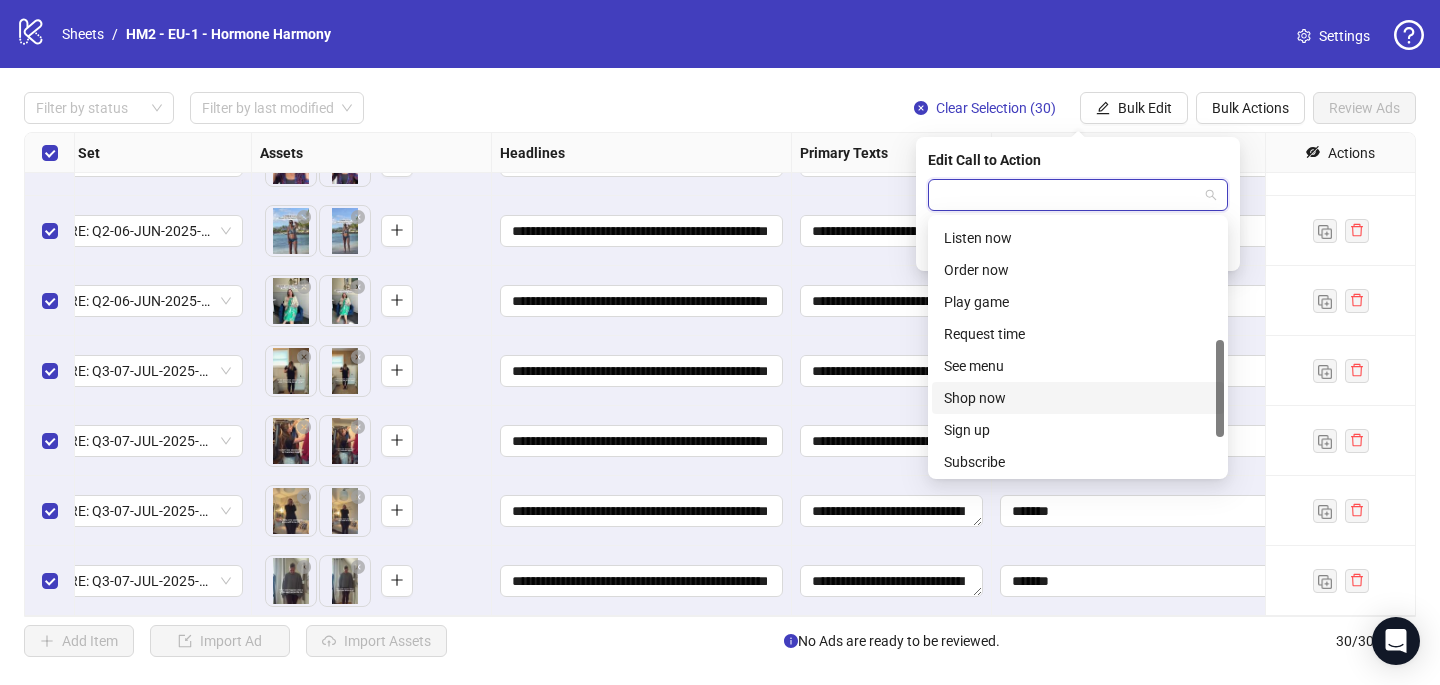 click on "Shop now" at bounding box center (1078, 398) 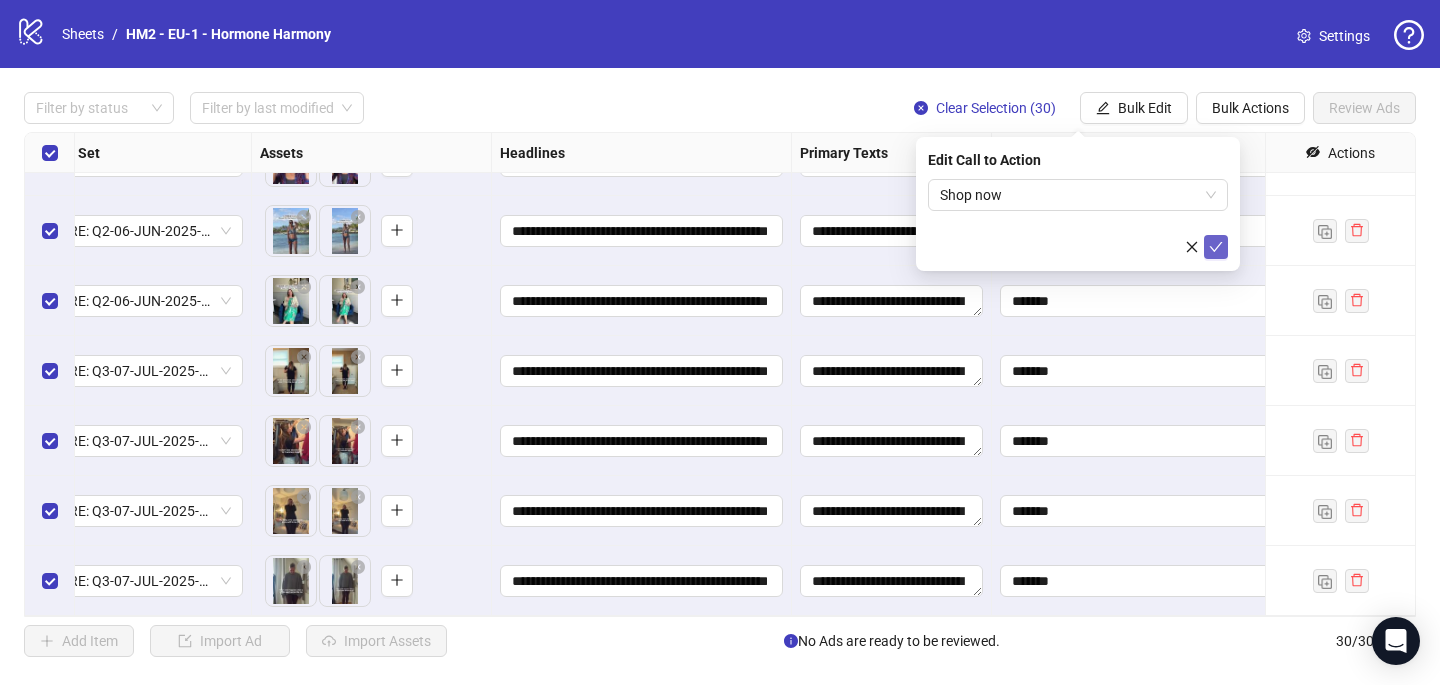click at bounding box center (1216, 247) 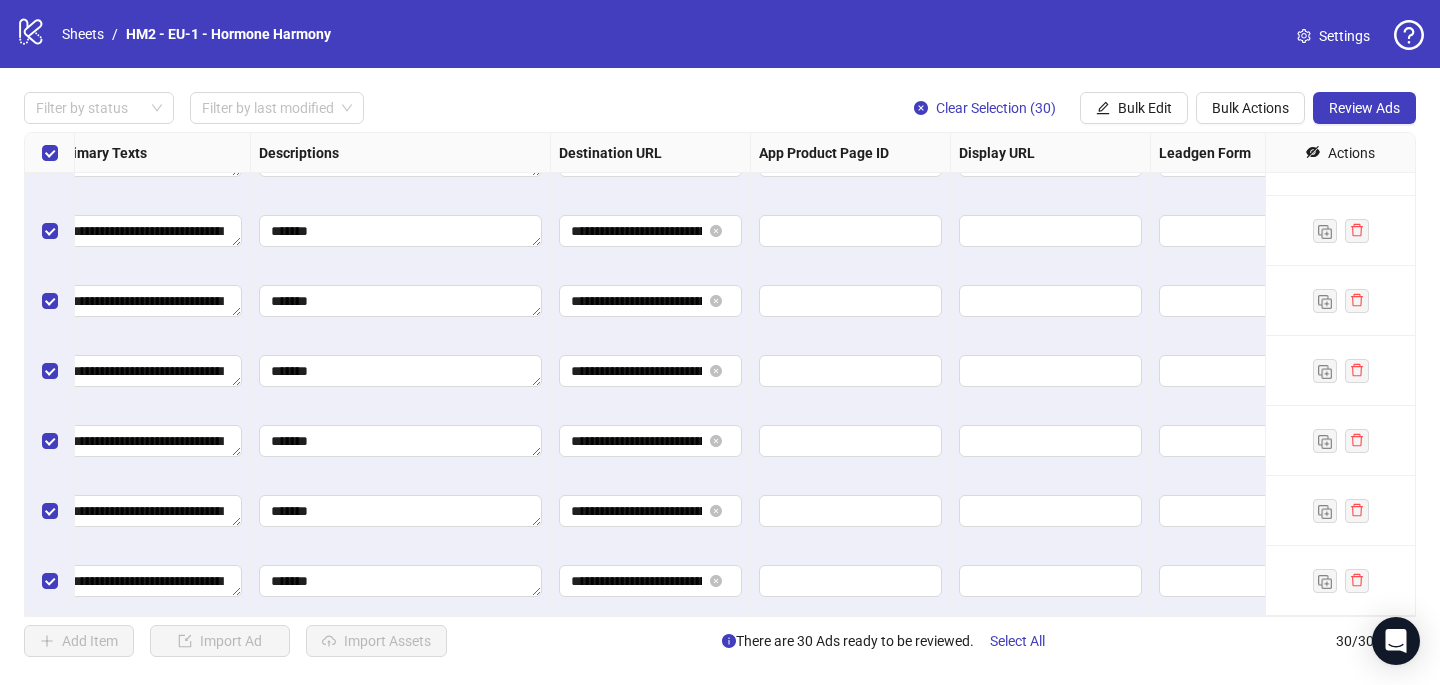 scroll, scrollTop: 1657, scrollLeft: 1880, axis: both 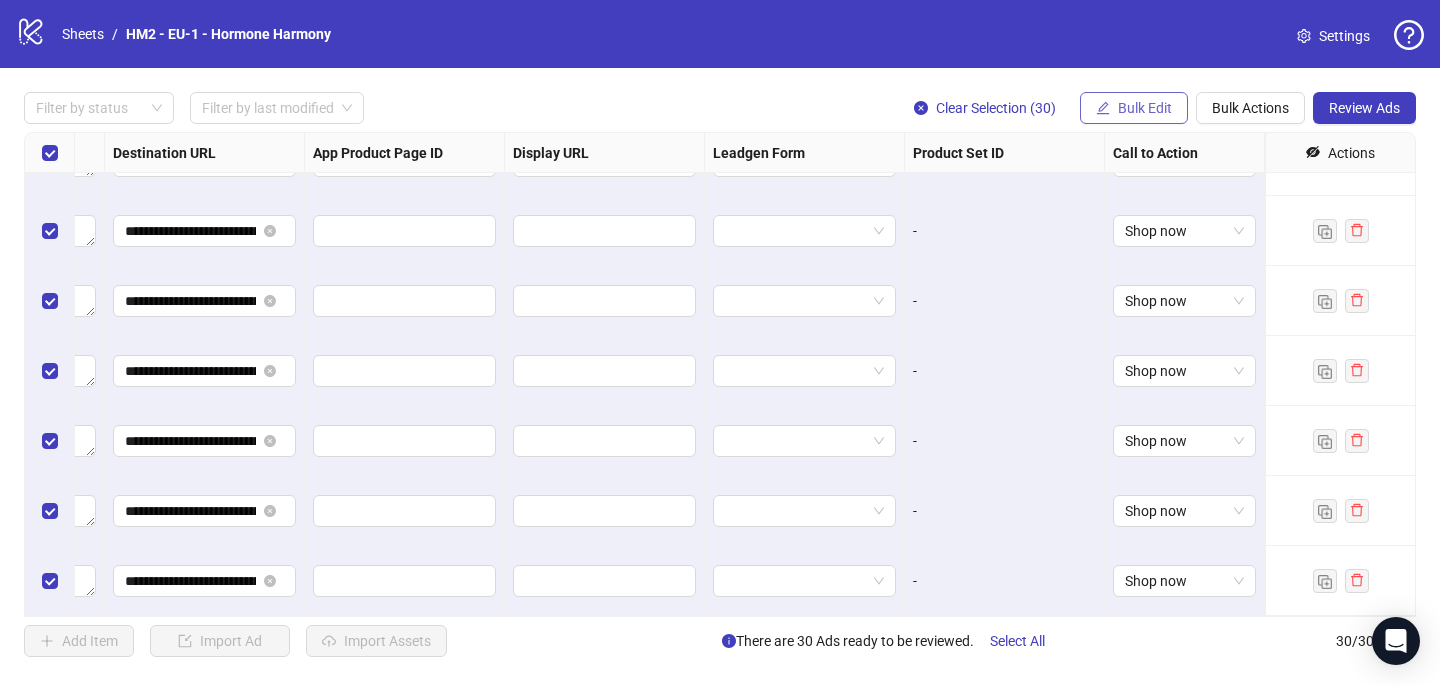 click on "Bulk Edit" at bounding box center [1145, 108] 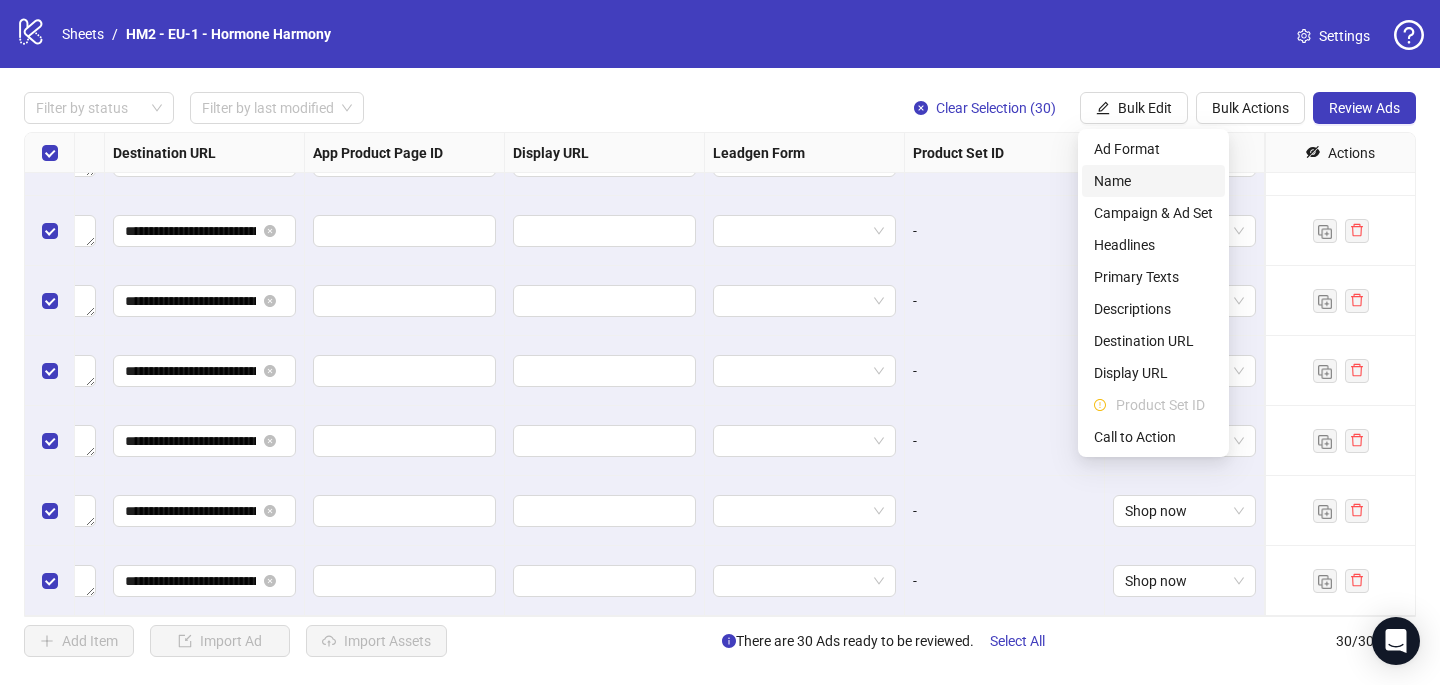 click on "Name" at bounding box center (1153, 181) 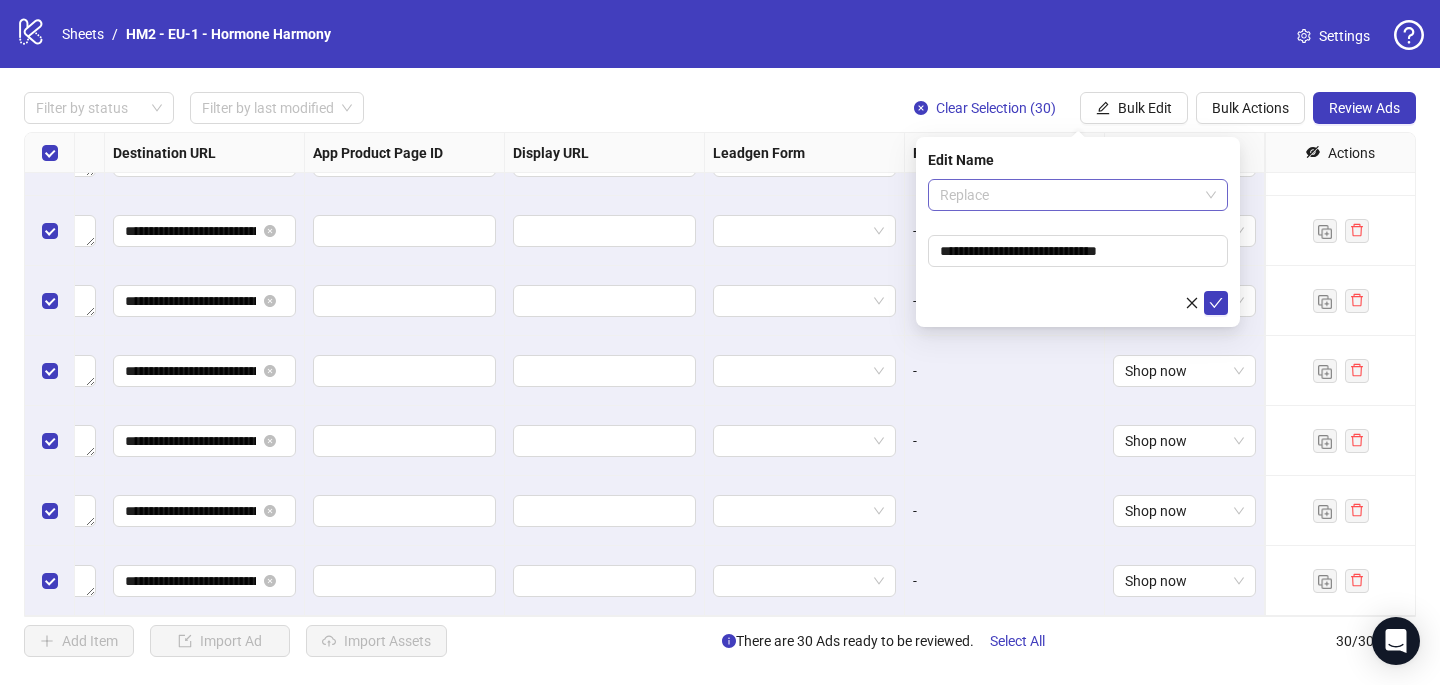 click on "Replace" at bounding box center (1078, 195) 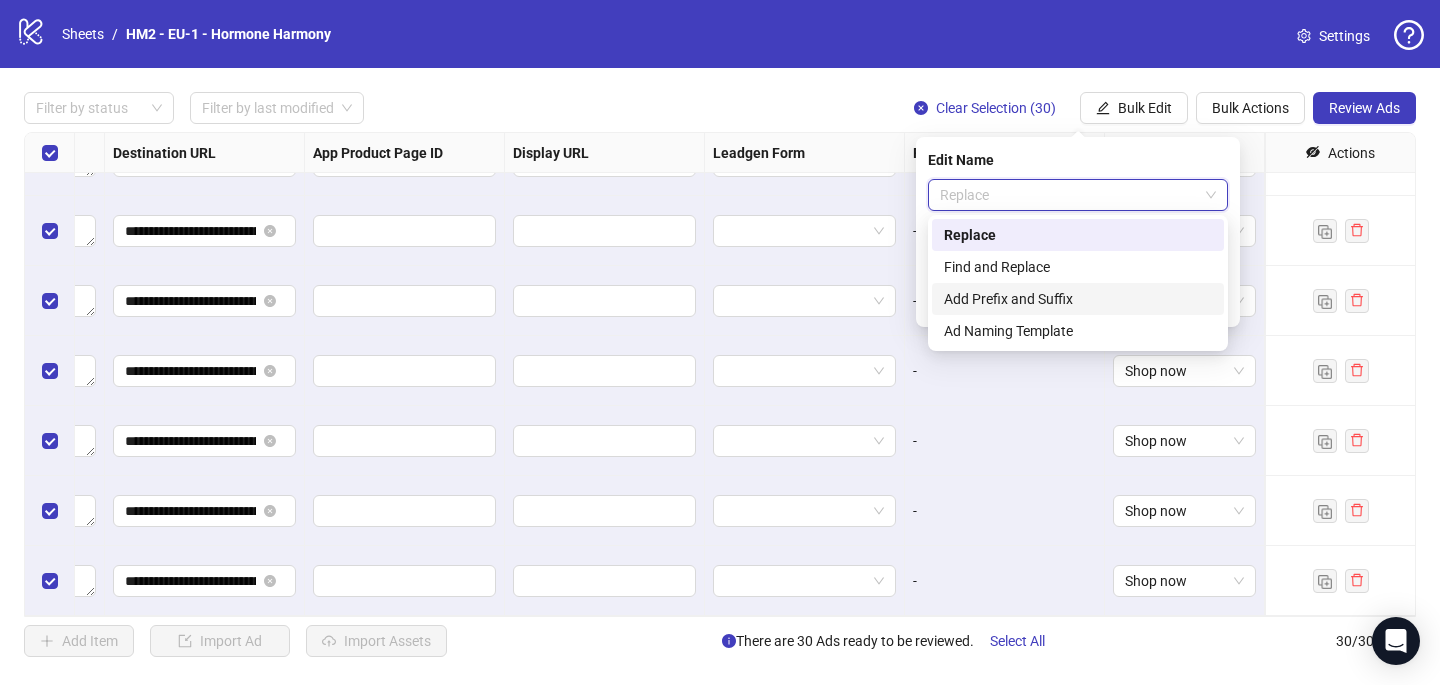 click on "Add Prefix and Suffix" at bounding box center (1078, 299) 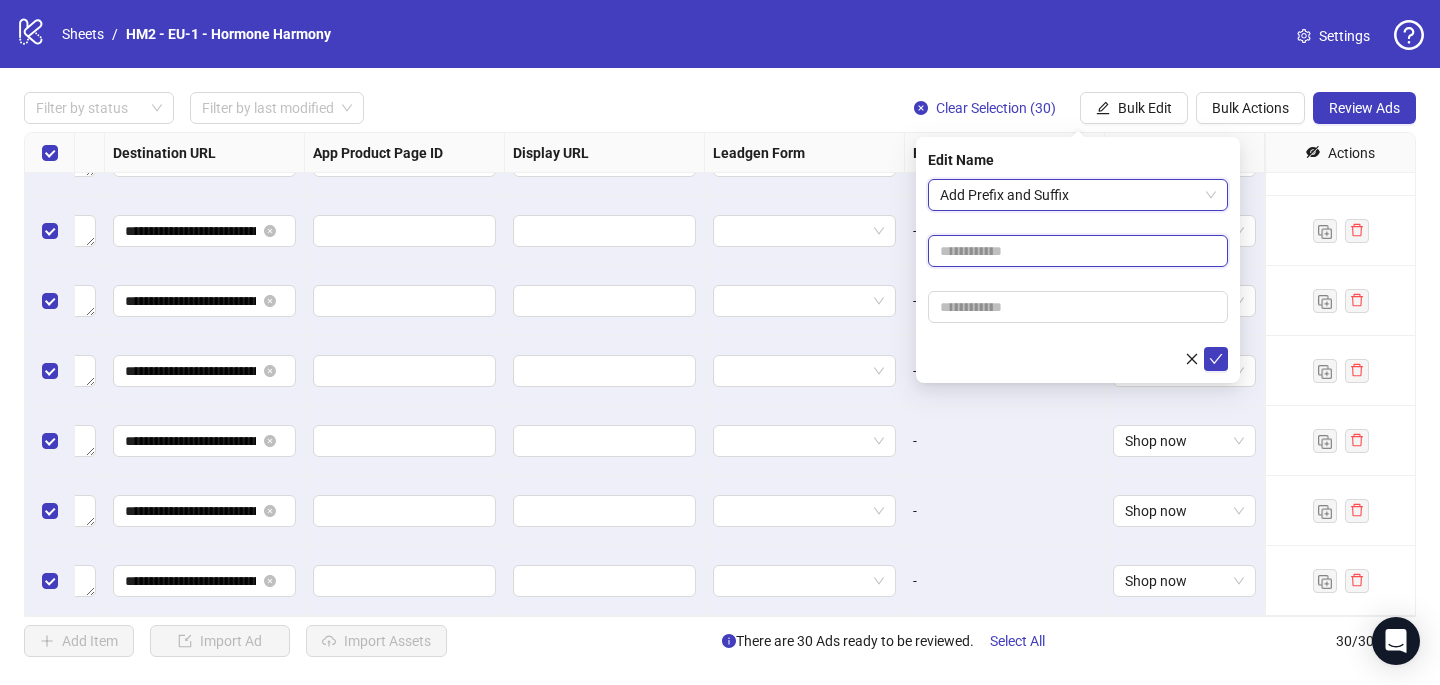 click at bounding box center (1078, 251) 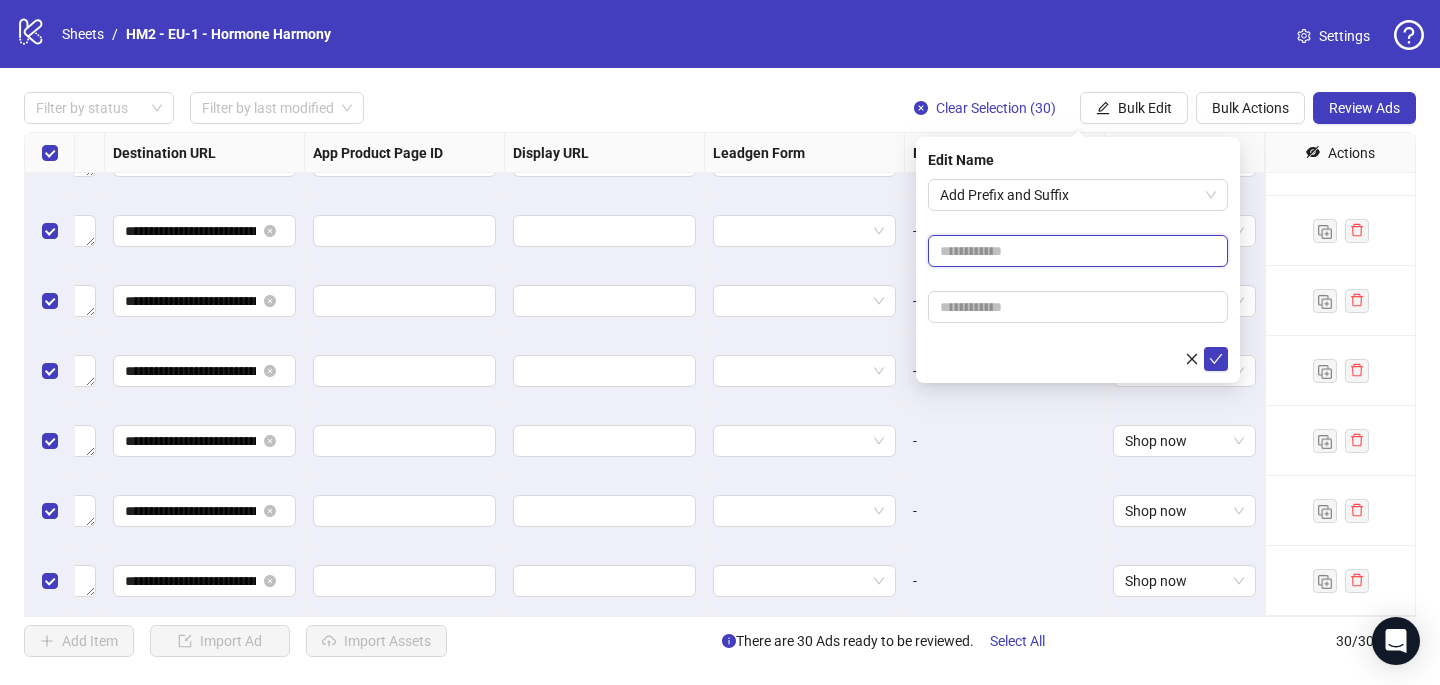 paste on "**********" 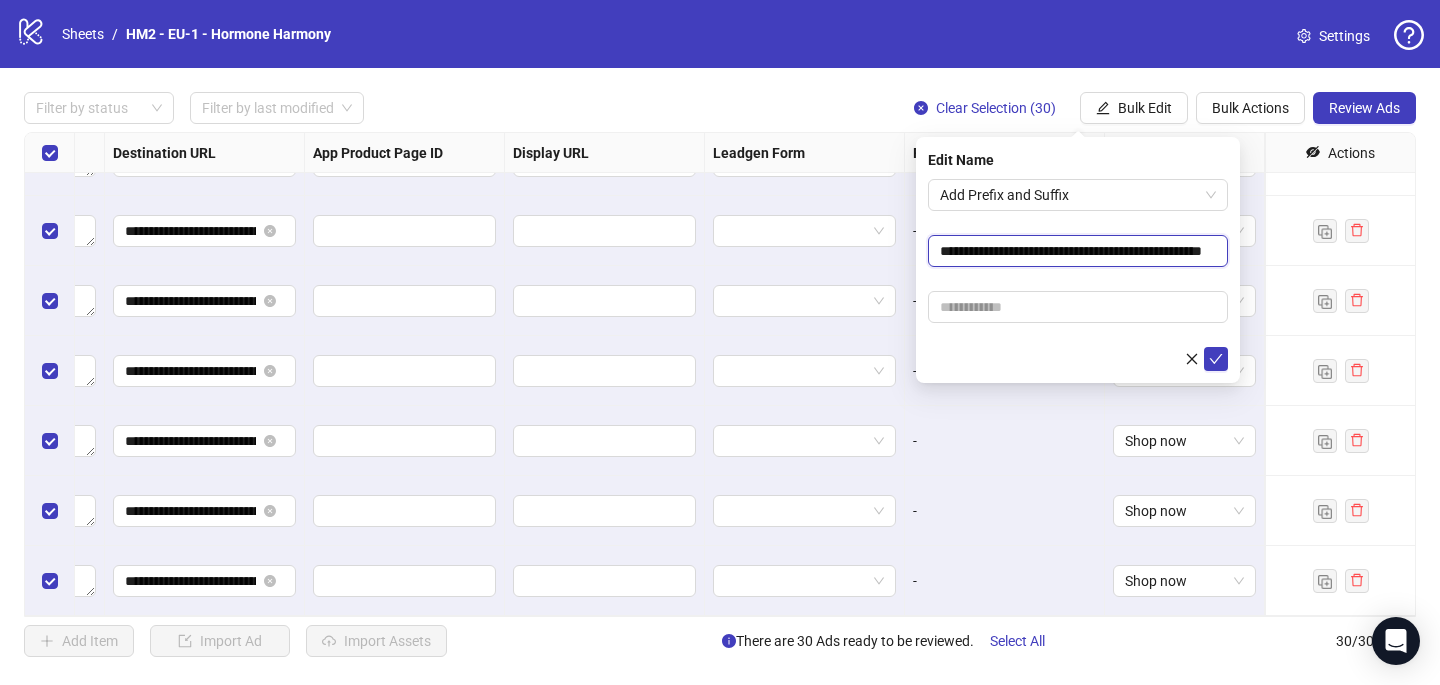 scroll, scrollTop: 0, scrollLeft: 76, axis: horizontal 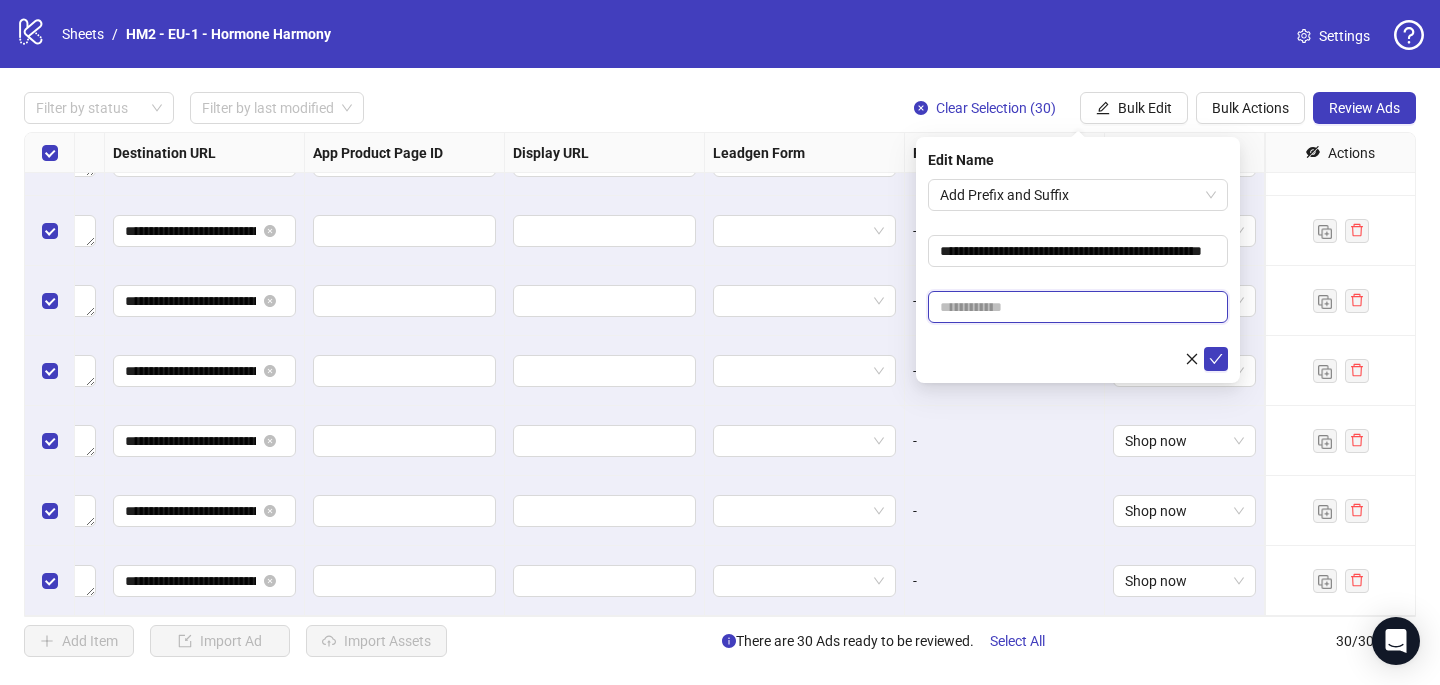 click at bounding box center (1078, 307) 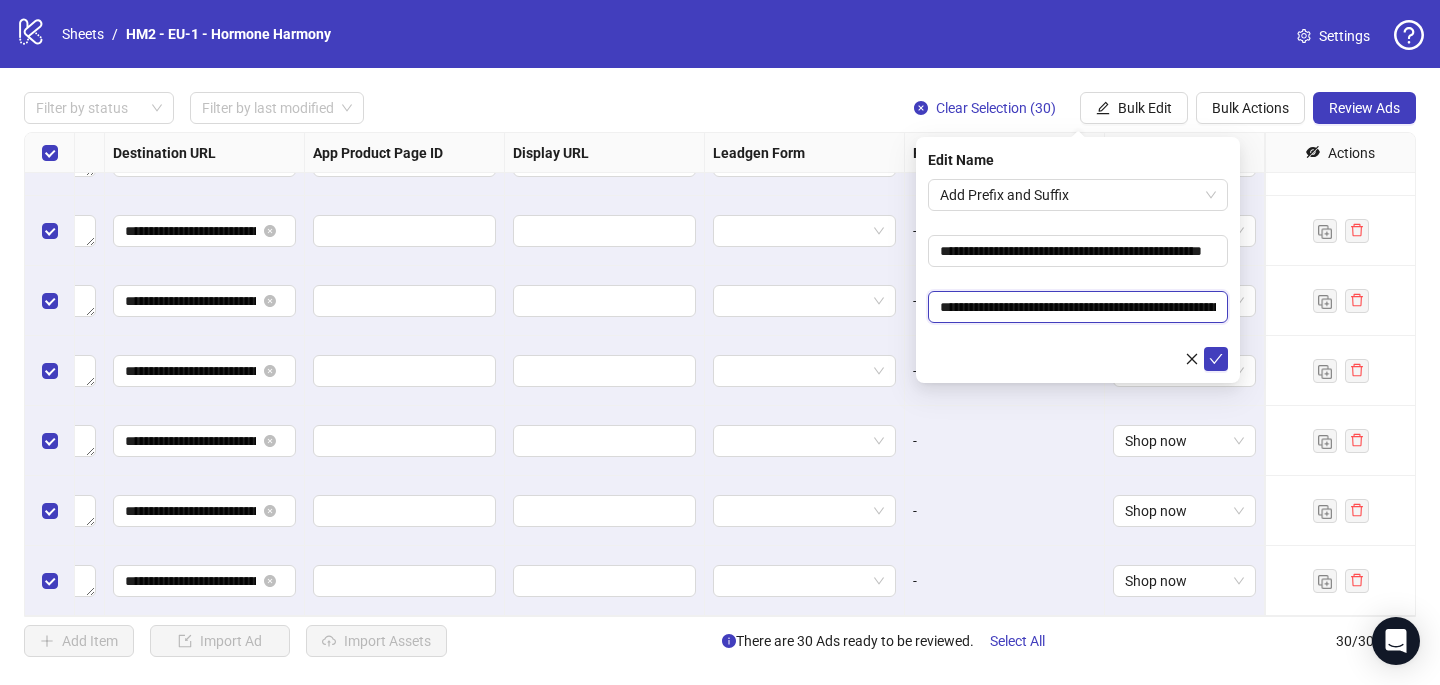 scroll, scrollTop: 0, scrollLeft: 300, axis: horizontal 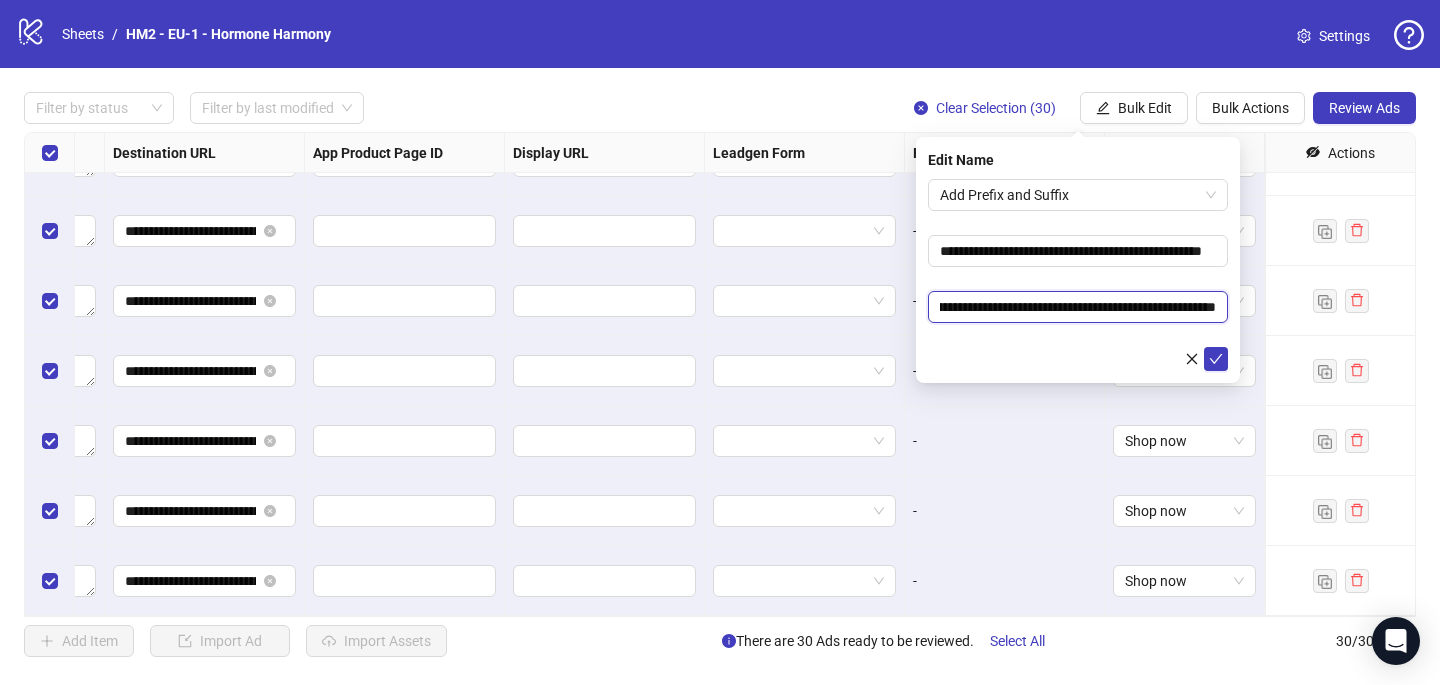 type on "**********" 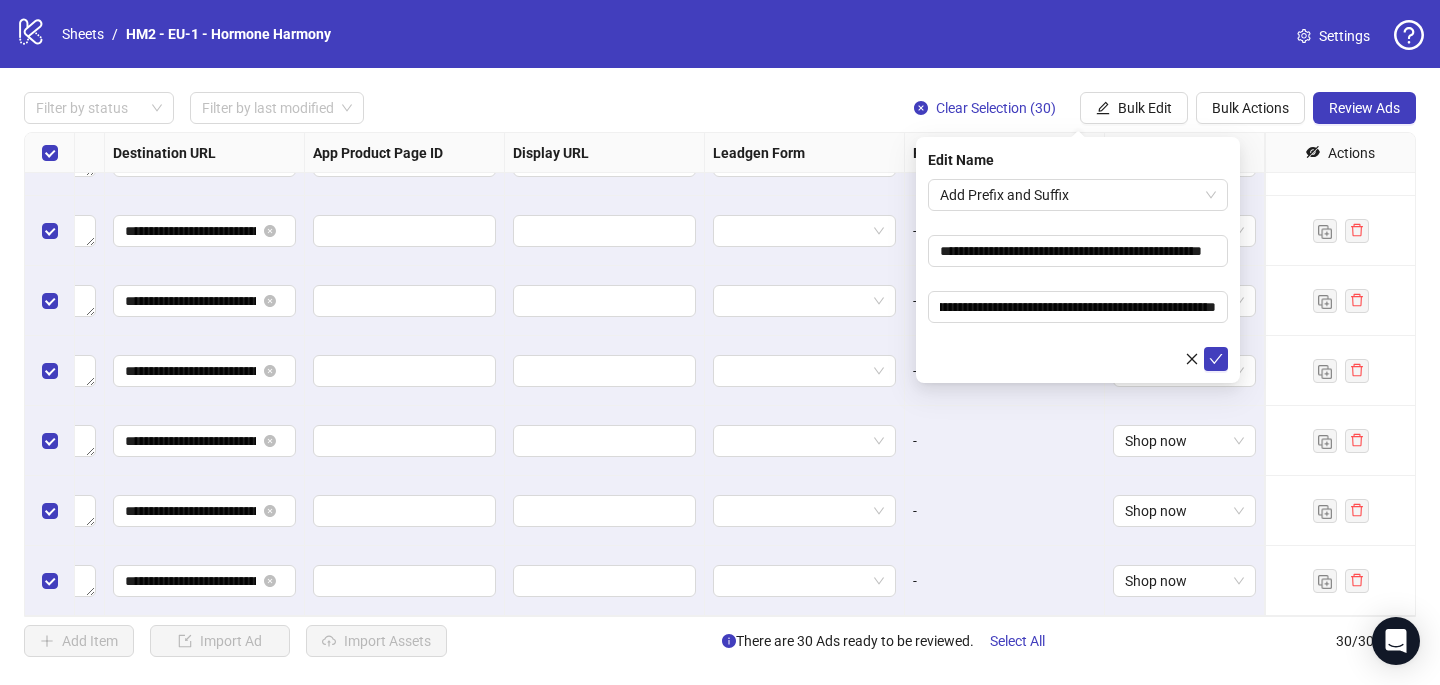 scroll, scrollTop: 0, scrollLeft: 0, axis: both 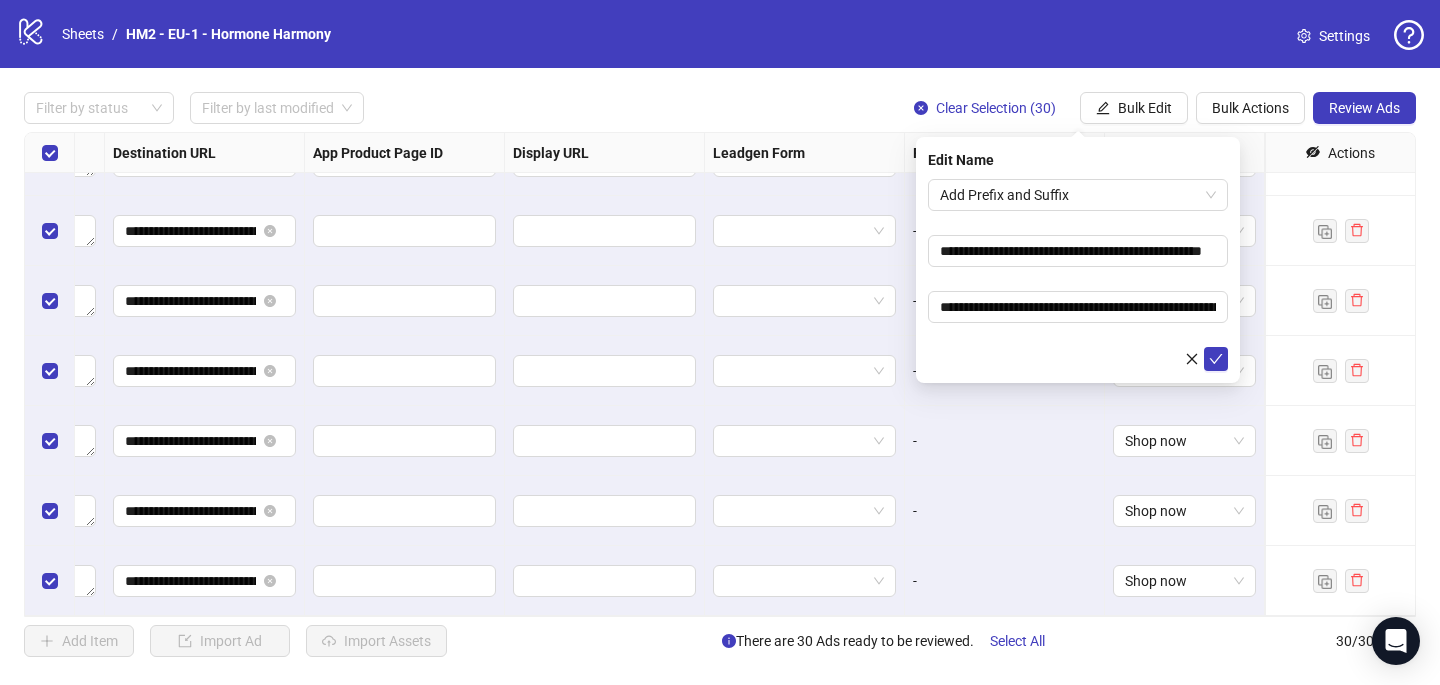 click on "**********" at bounding box center (1078, 275) 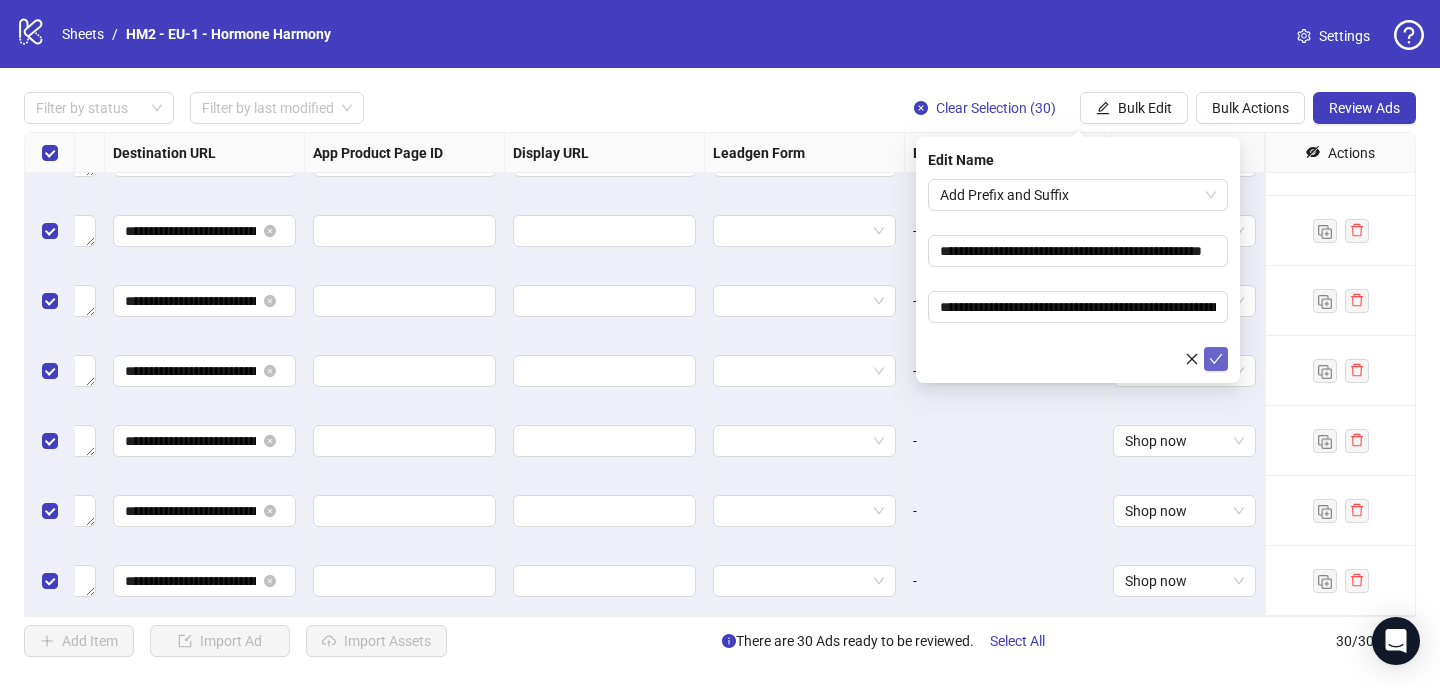 click at bounding box center [1216, 359] 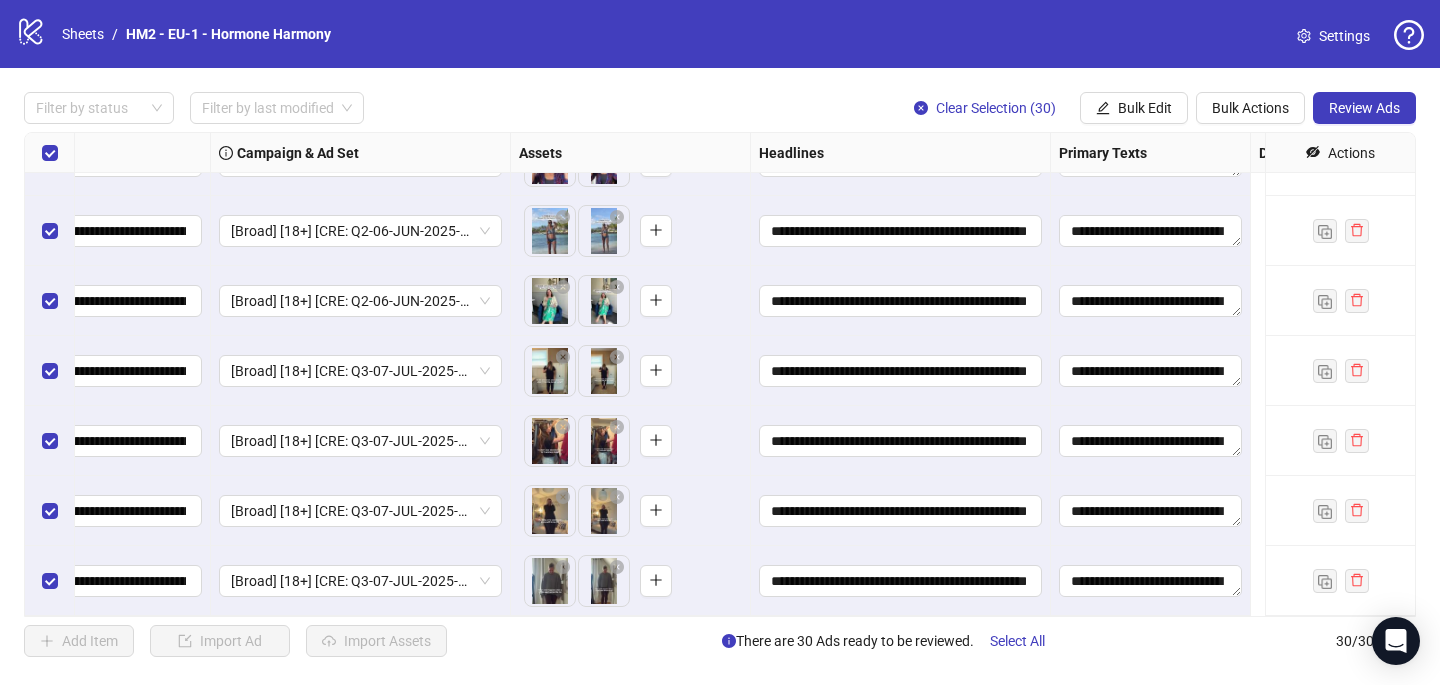 scroll, scrollTop: 1657, scrollLeft: 0, axis: vertical 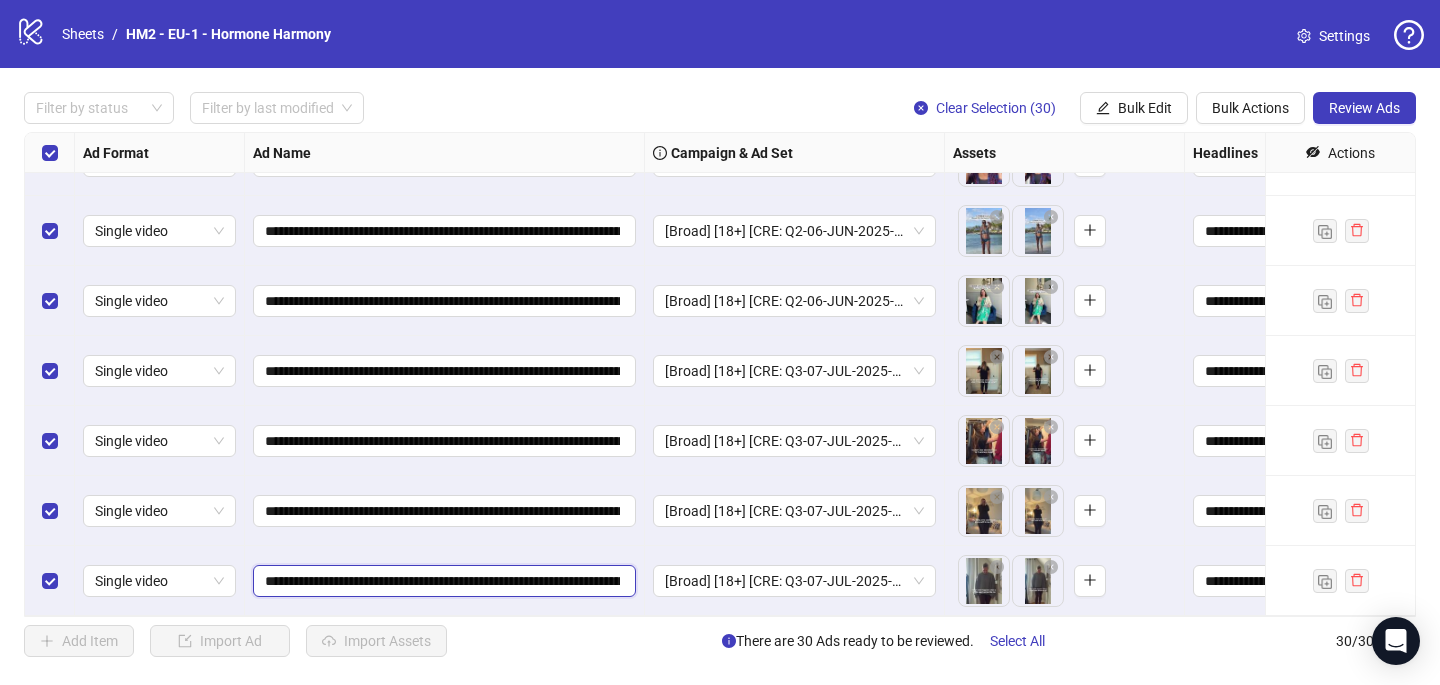 click on "**********" at bounding box center [442, 581] 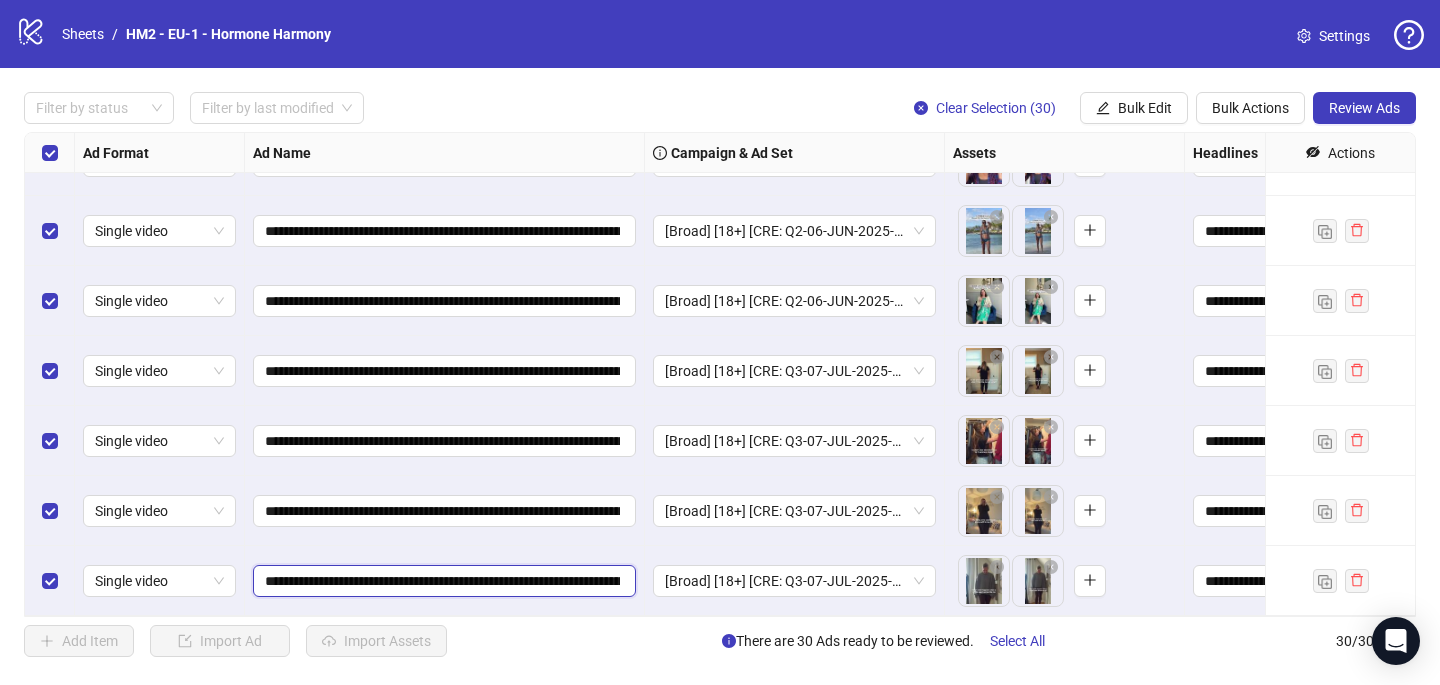 click on "**********" at bounding box center (442, 581) 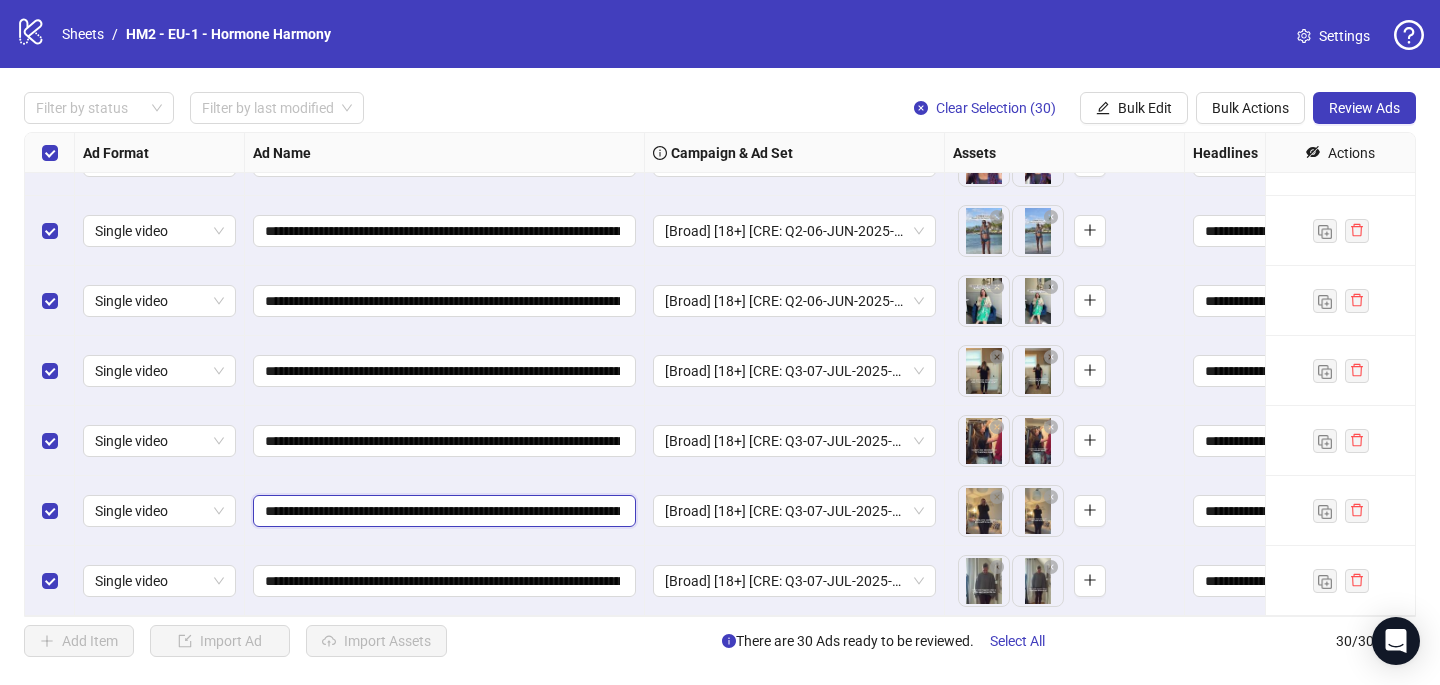 click on "**********" at bounding box center (442, 511) 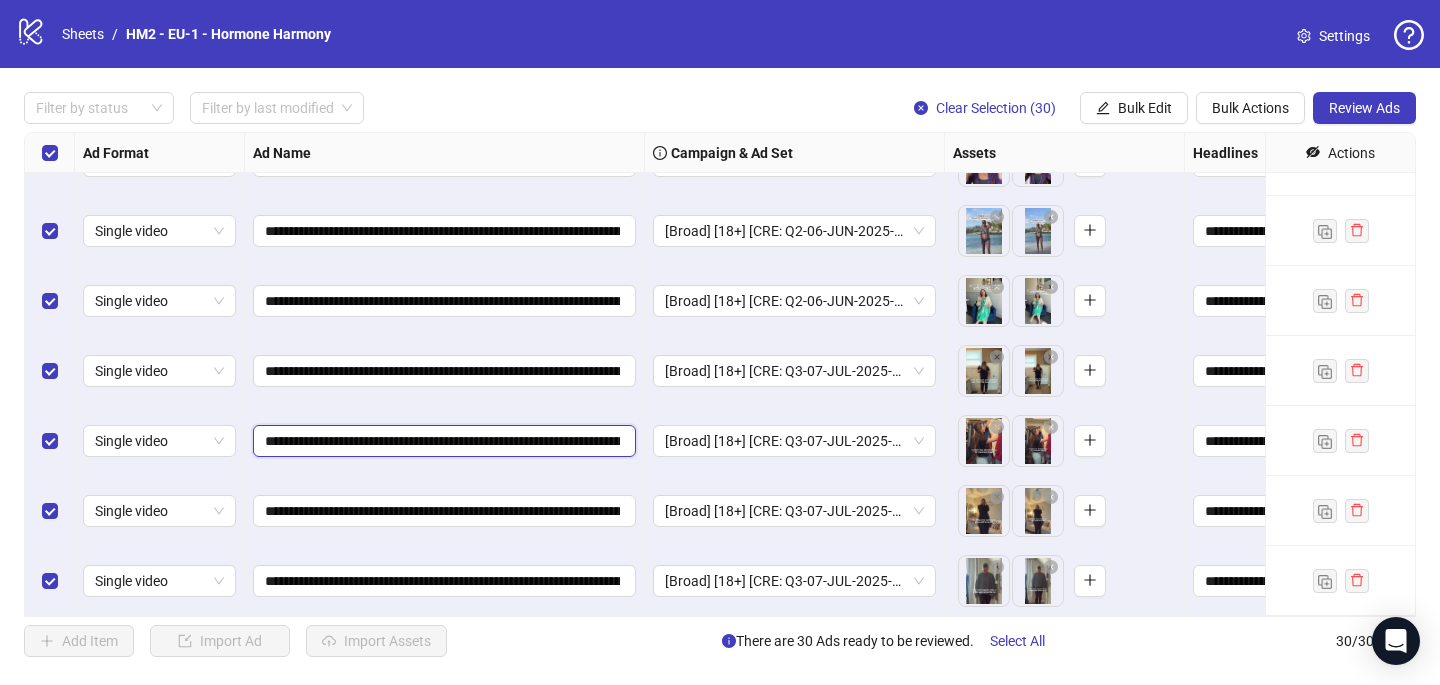 click on "**********" at bounding box center (442, 441) 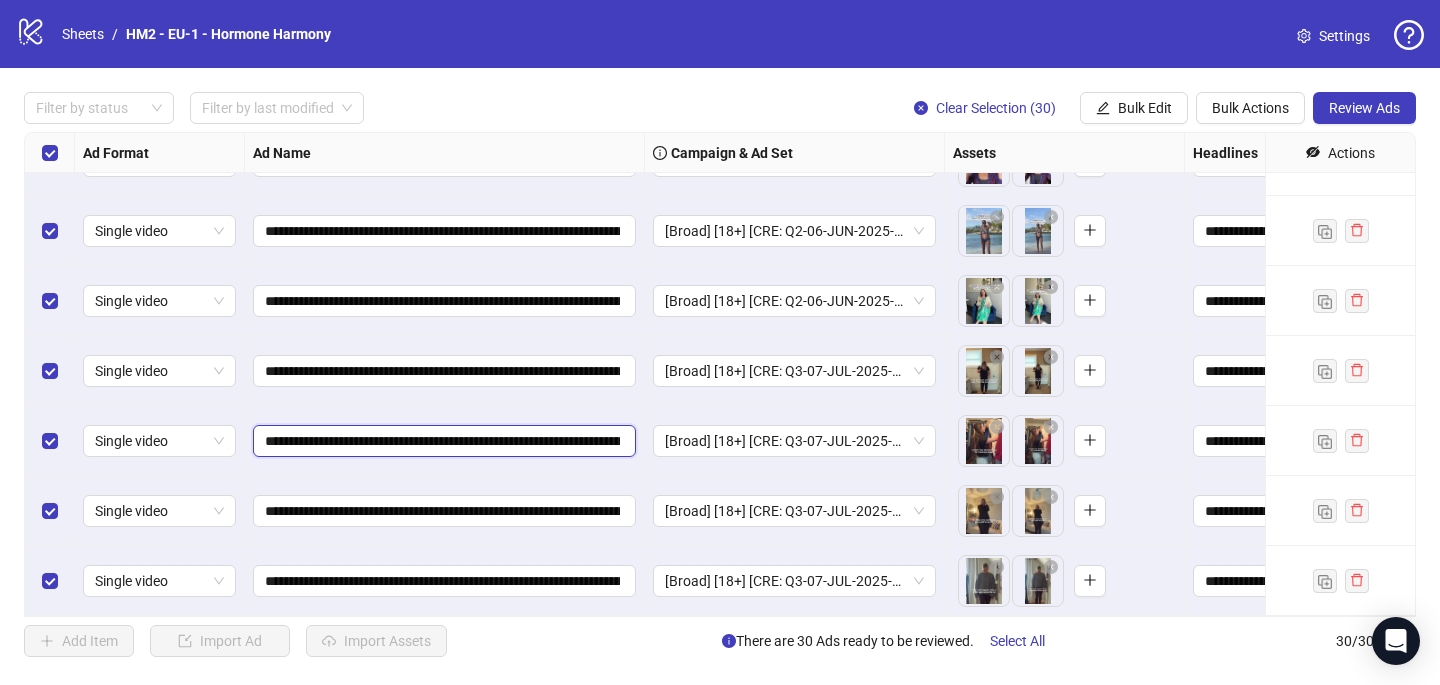 click on "**********" at bounding box center (442, 441) 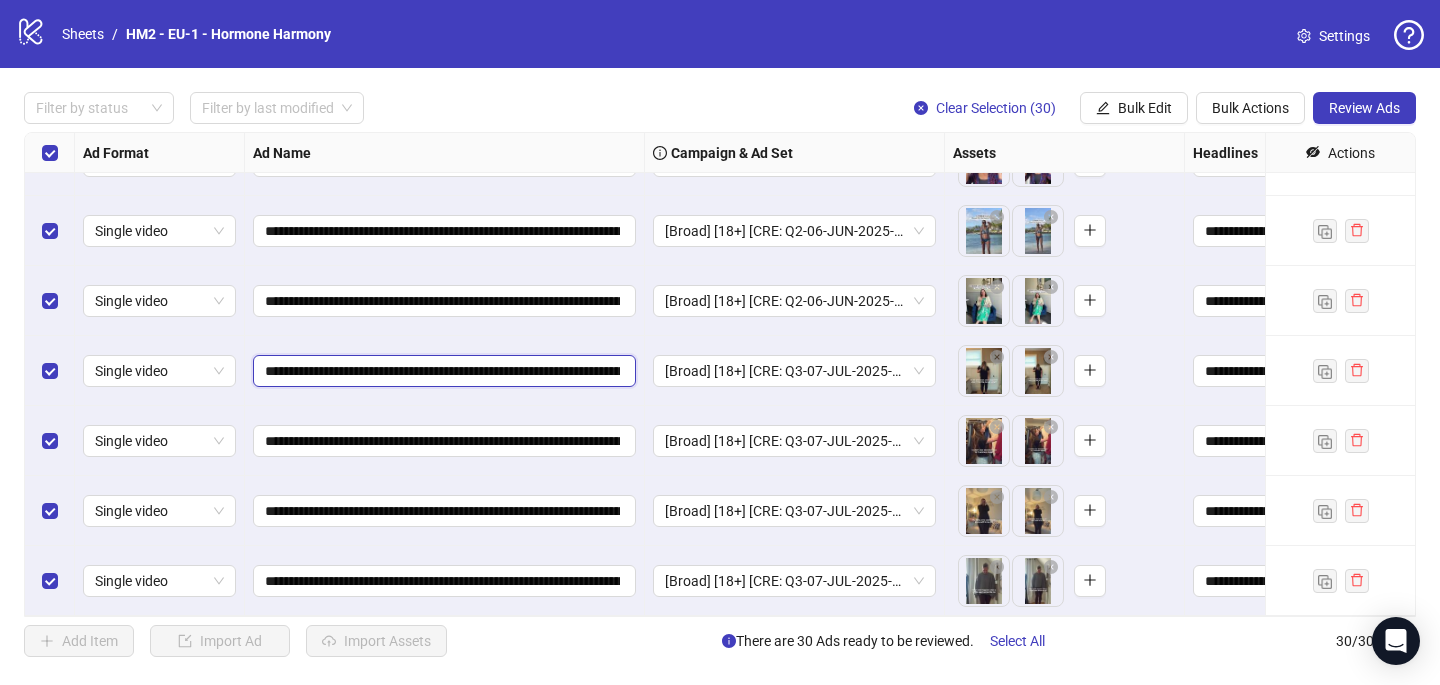 click on "**********" at bounding box center (442, 371) 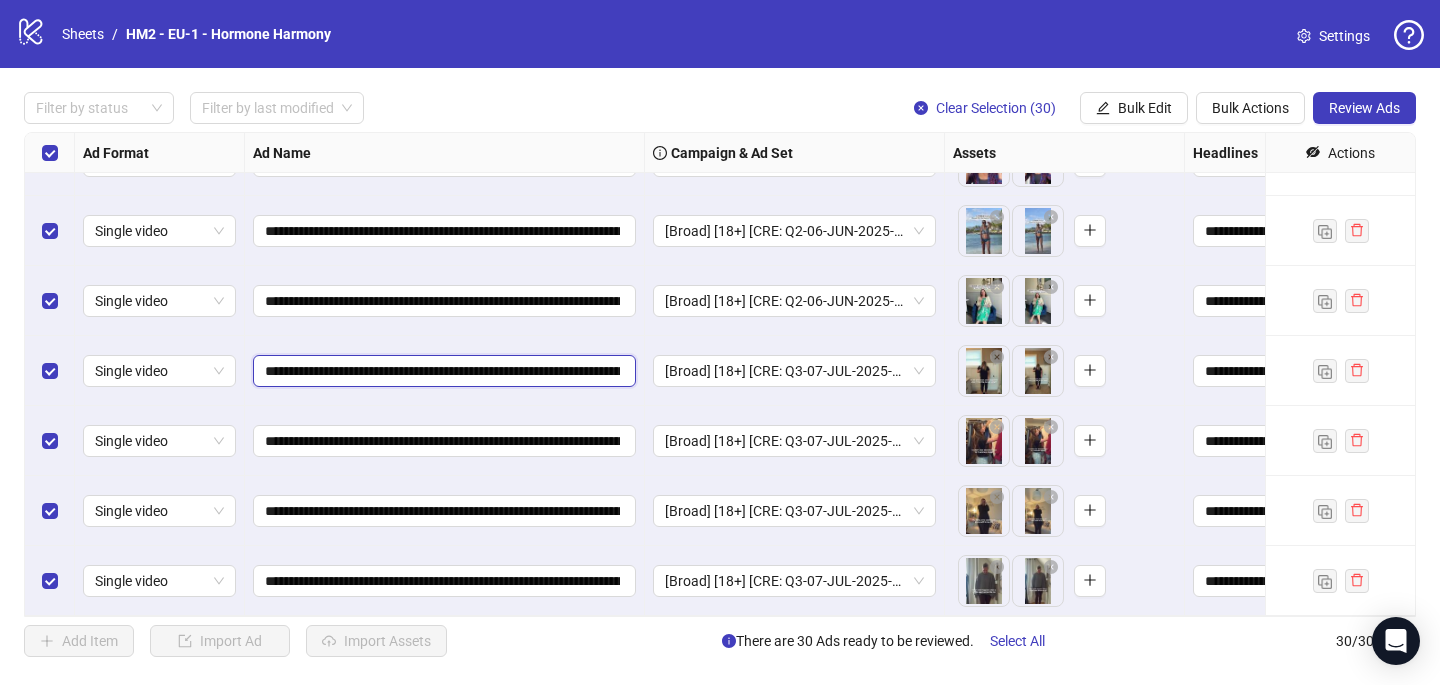 click on "**********" at bounding box center (442, 371) 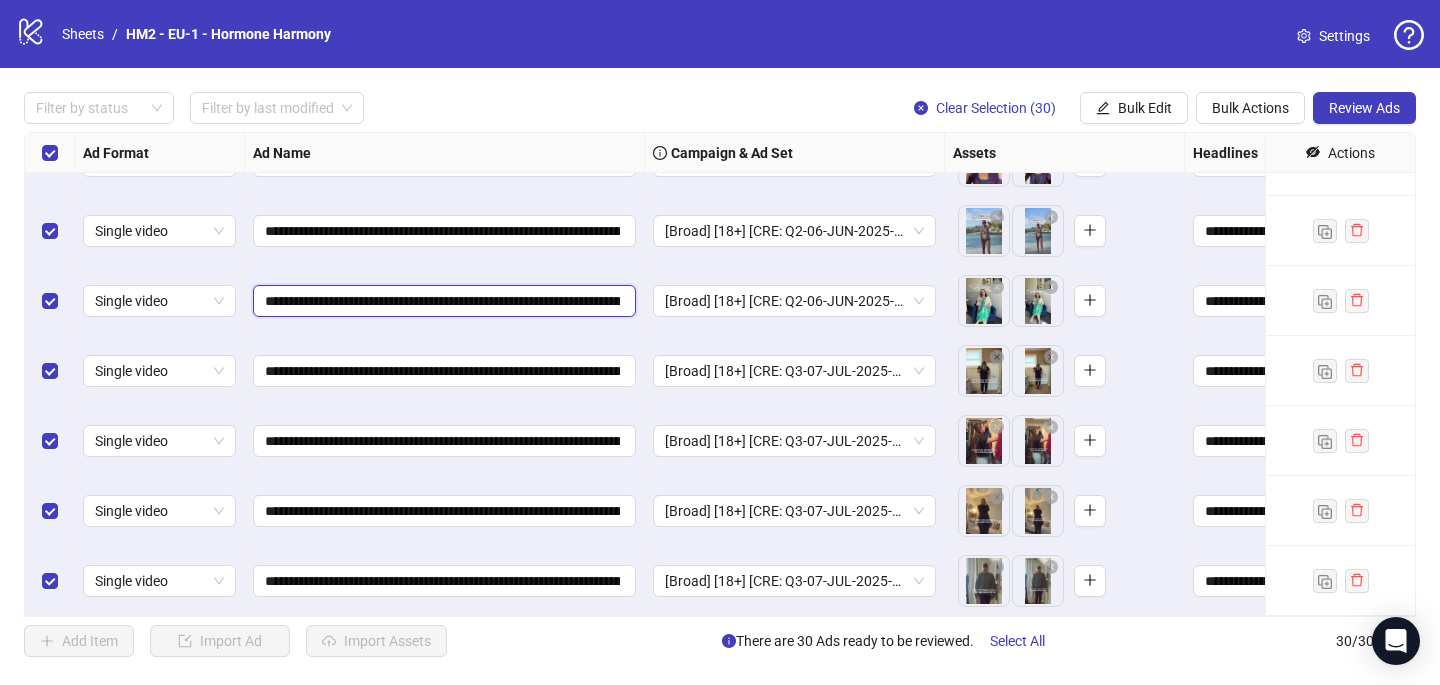 click on "**********" at bounding box center [442, 301] 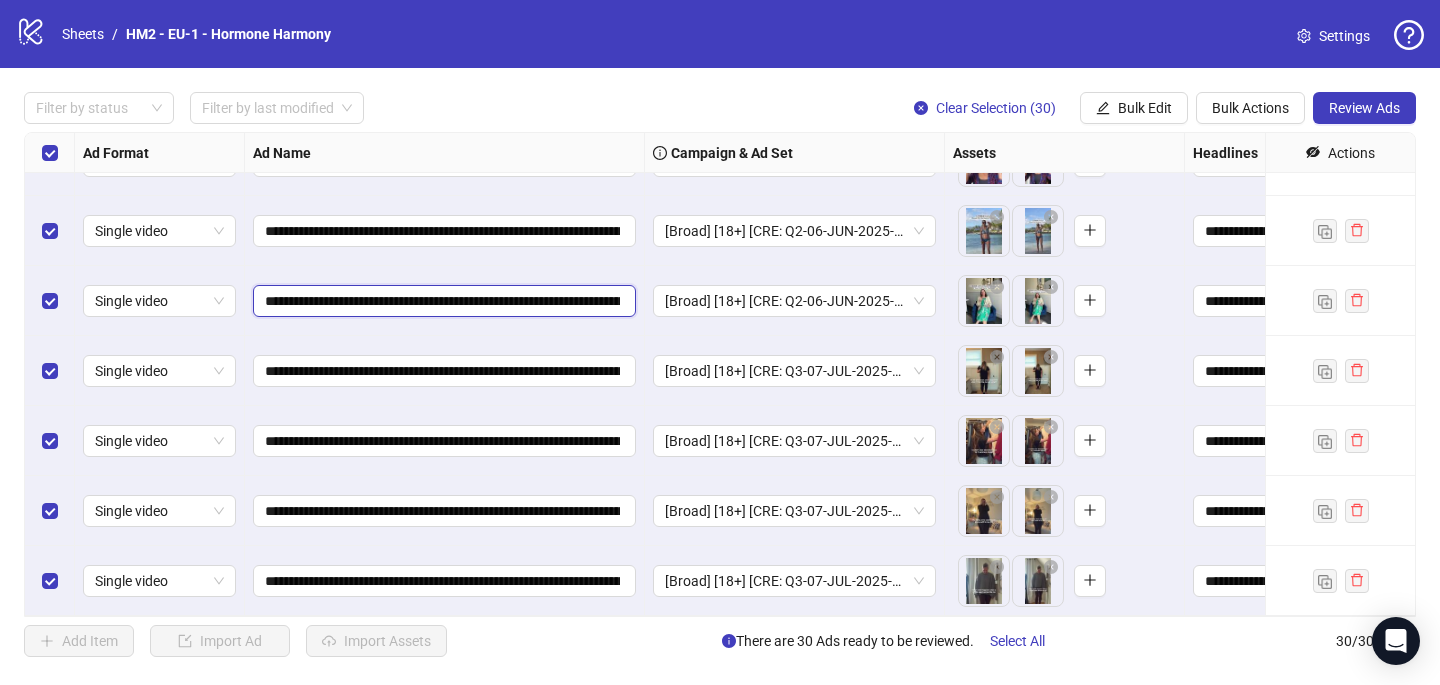 click on "**********" at bounding box center (442, 301) 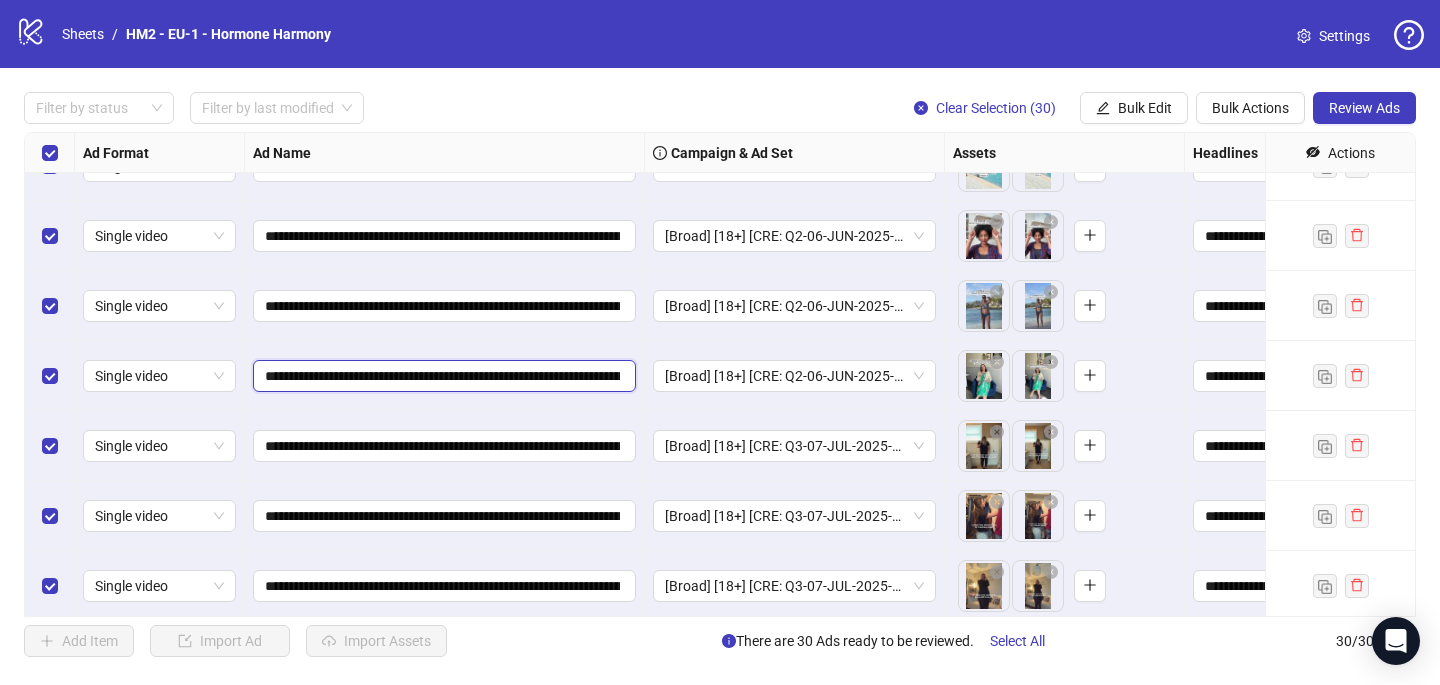 scroll, scrollTop: 1580, scrollLeft: 0, axis: vertical 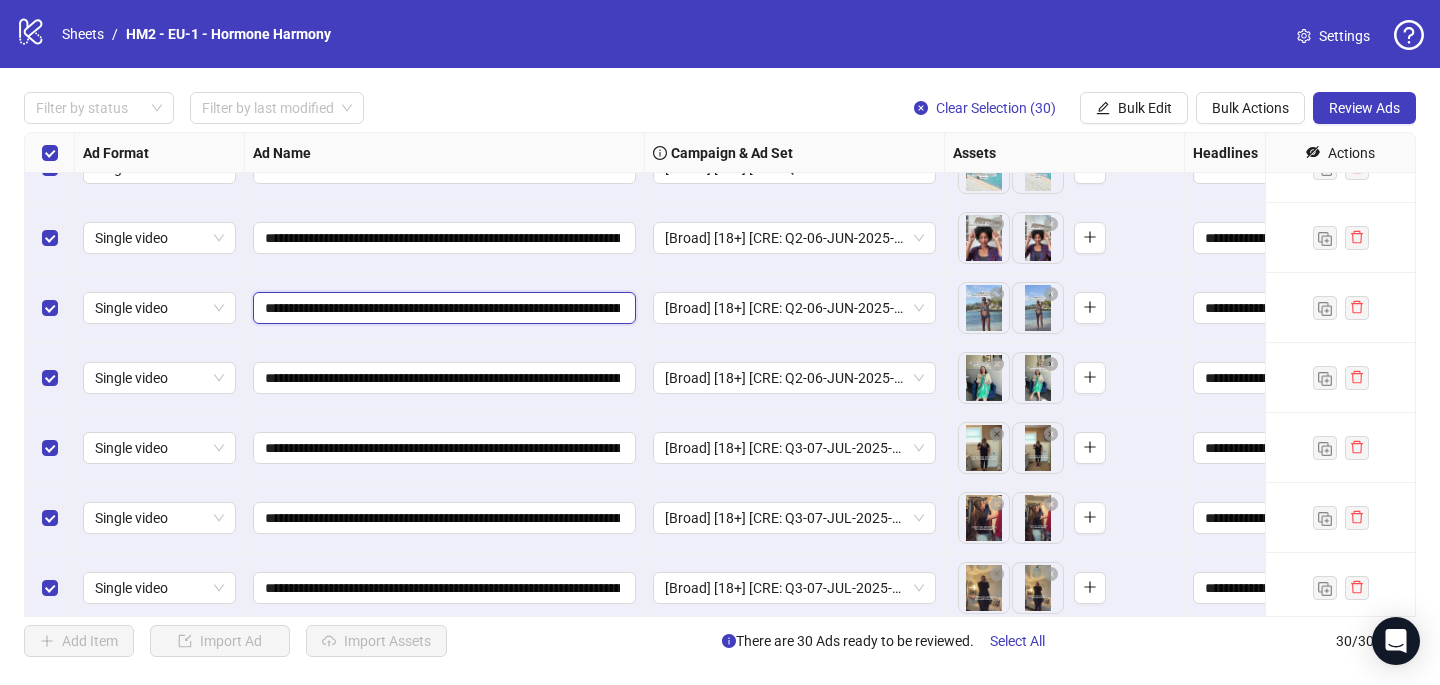 click on "**********" at bounding box center (442, 308) 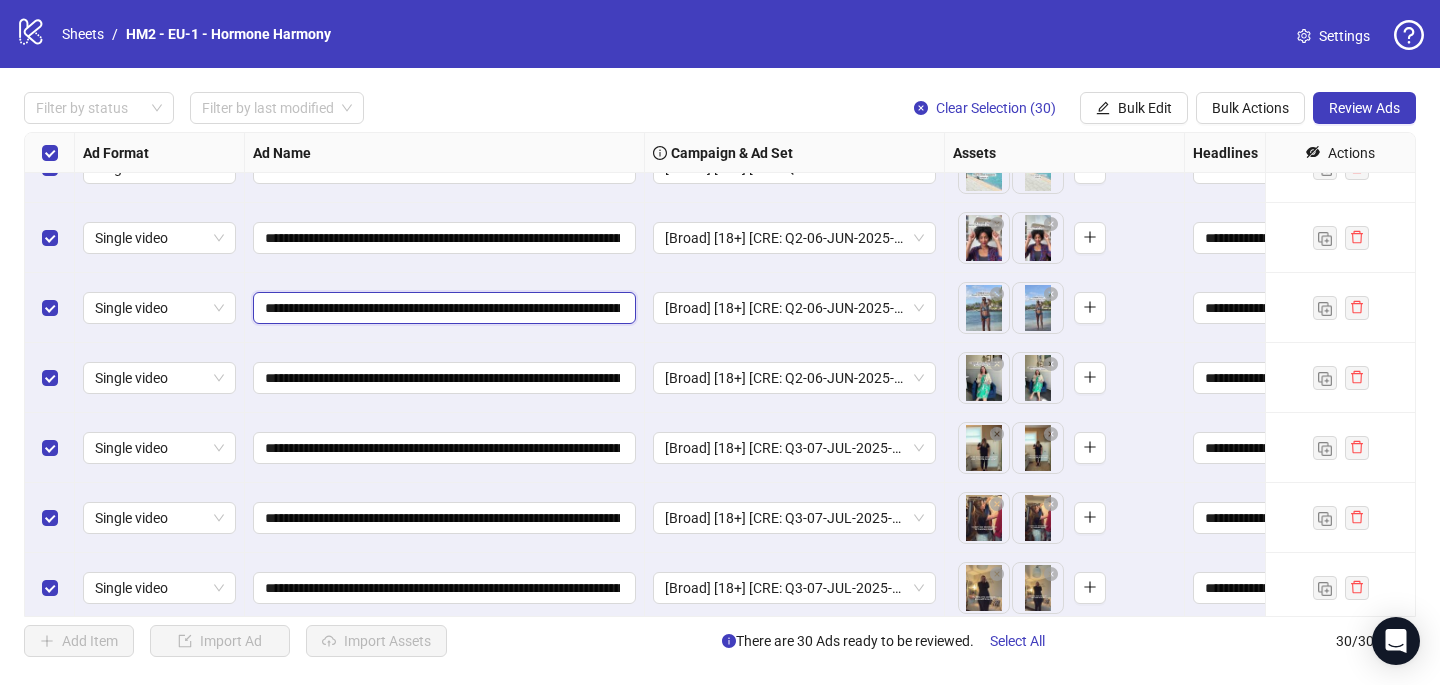 click on "**********" at bounding box center [442, 308] 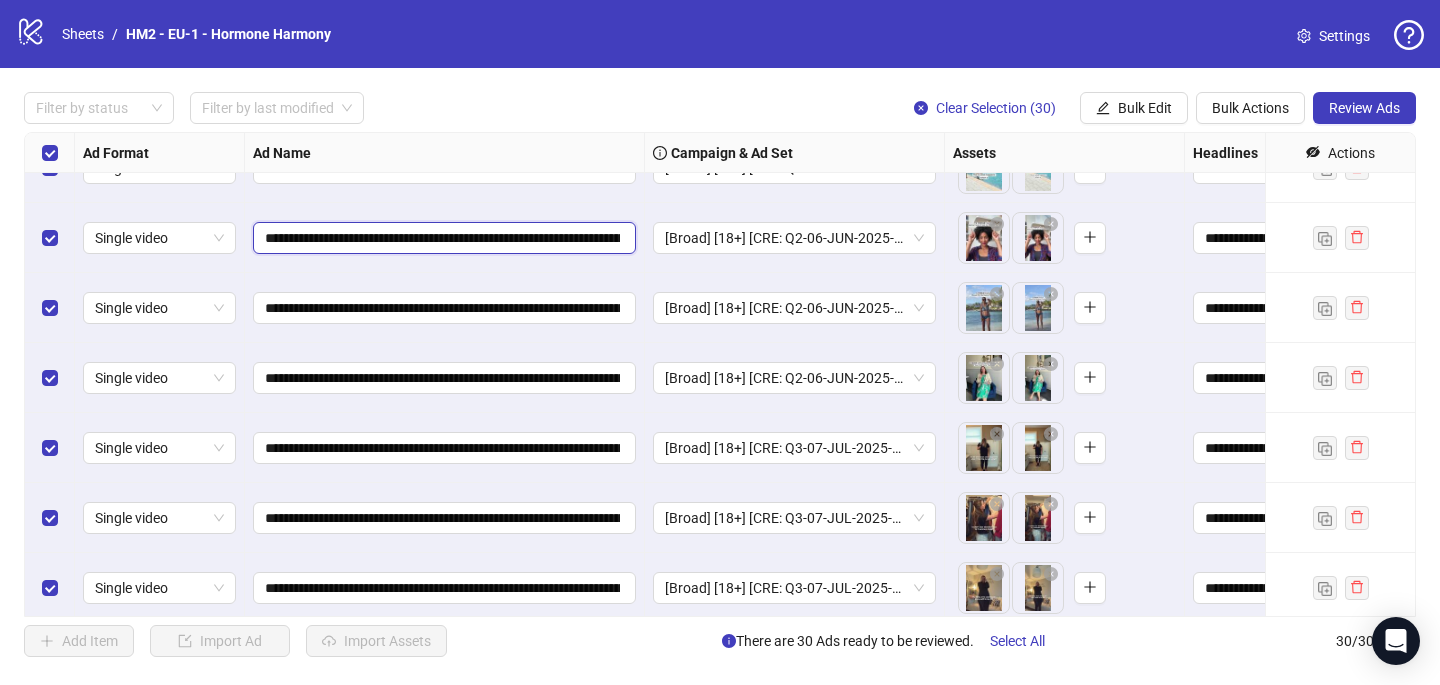 click on "**********" at bounding box center (442, 238) 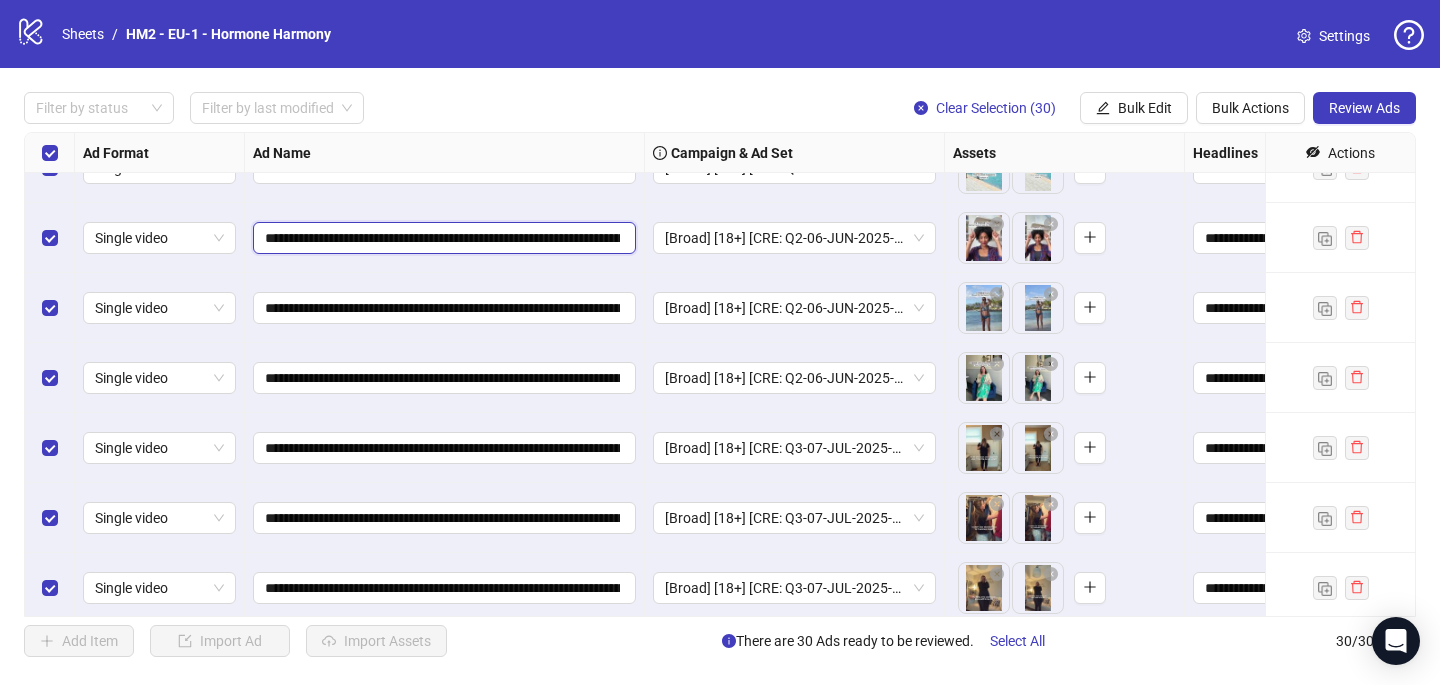 click on "**********" at bounding box center (442, 238) 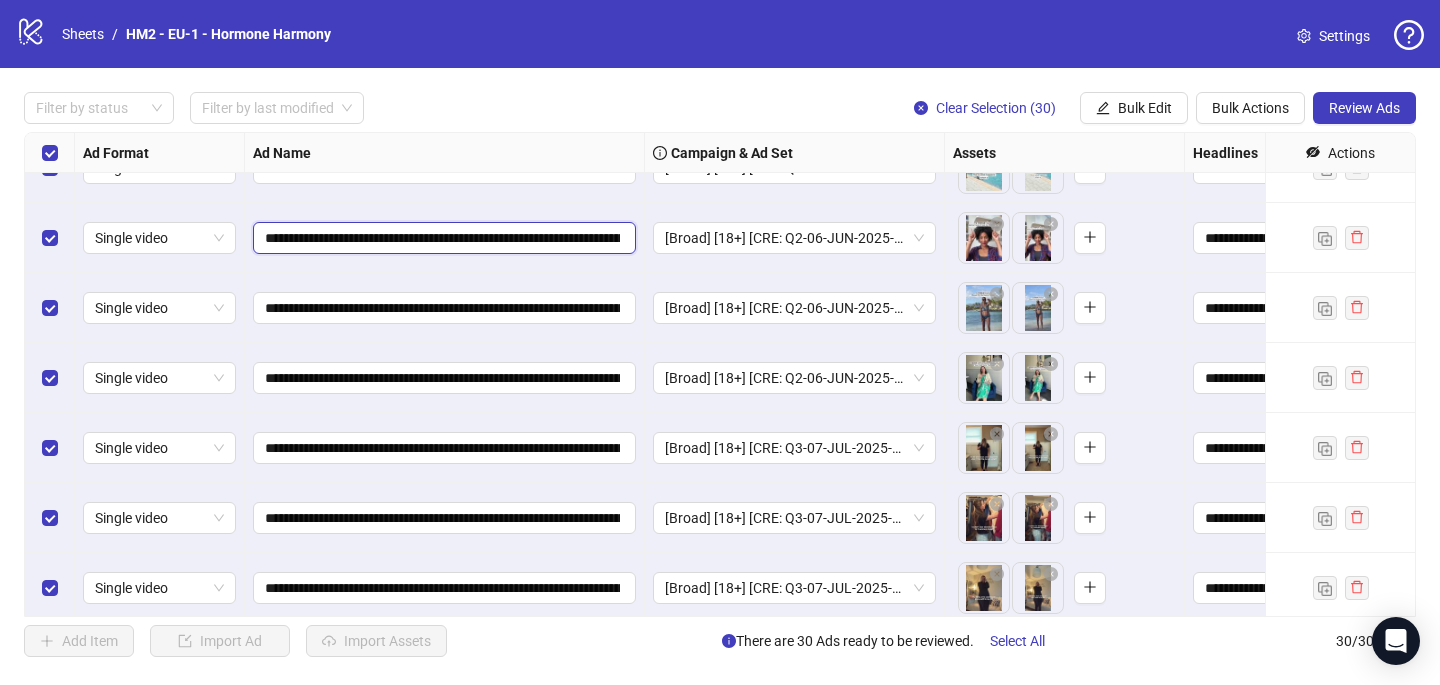 scroll, scrollTop: 1482, scrollLeft: 0, axis: vertical 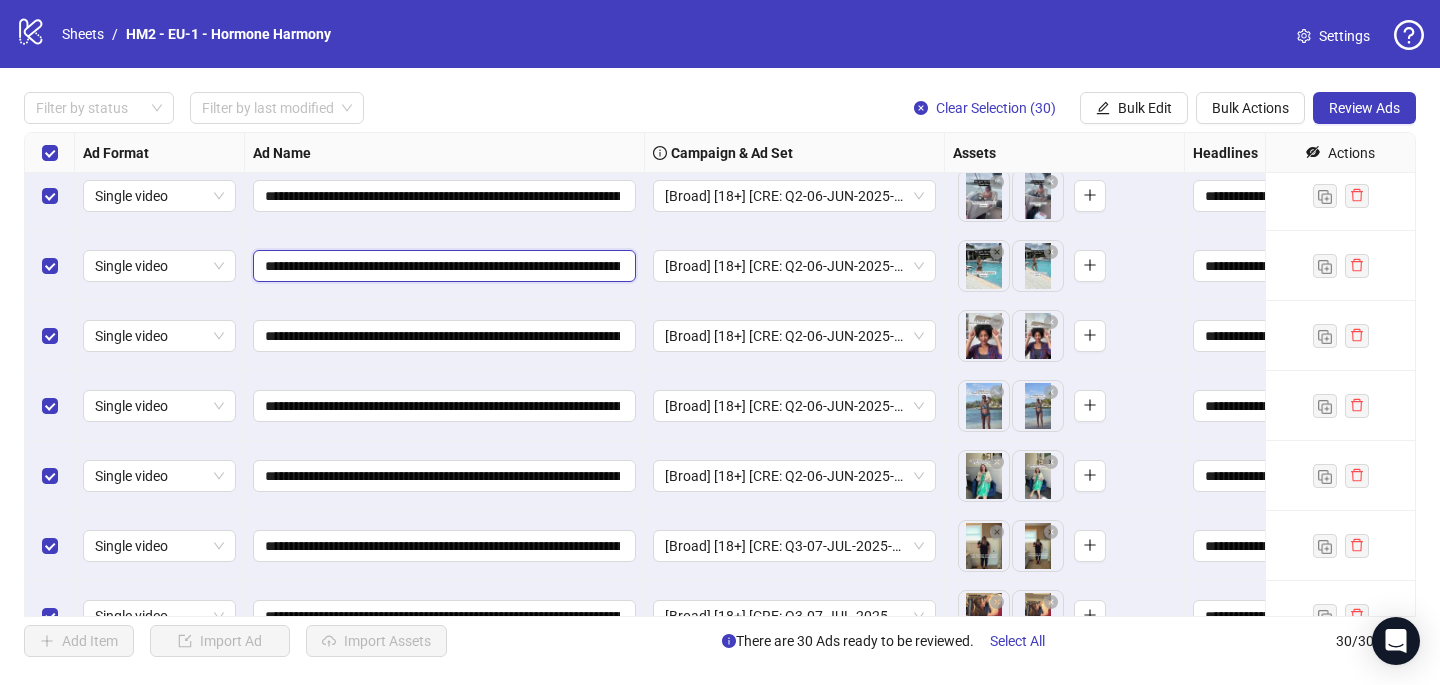 click on "**********" at bounding box center (442, 266) 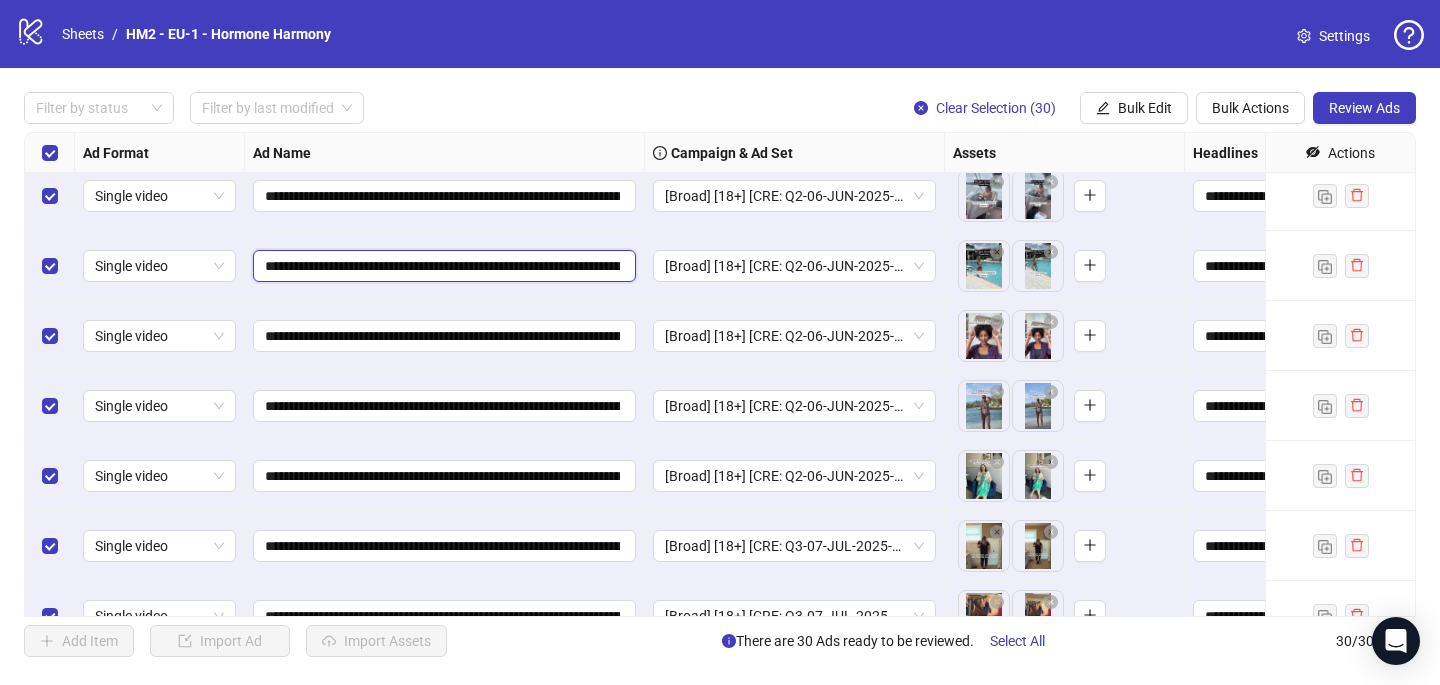 click on "**********" at bounding box center (442, 266) 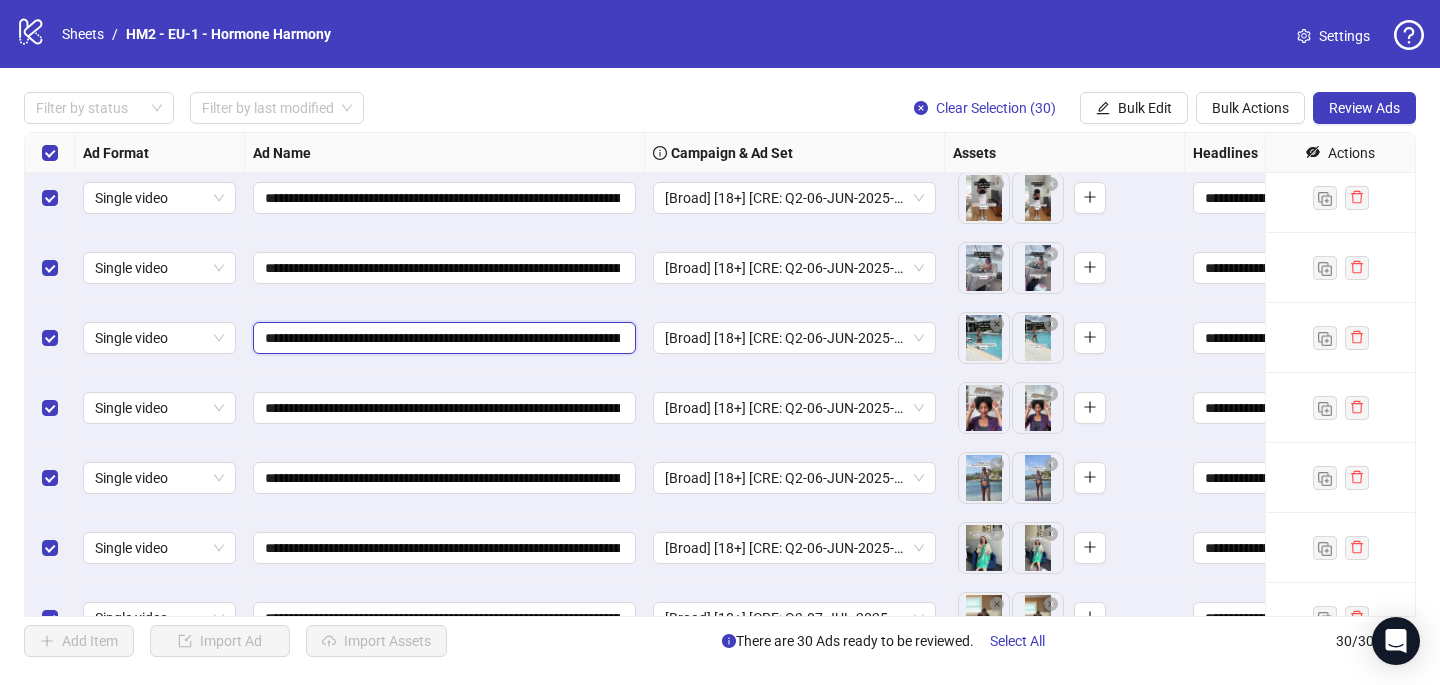 scroll, scrollTop: 1408, scrollLeft: 0, axis: vertical 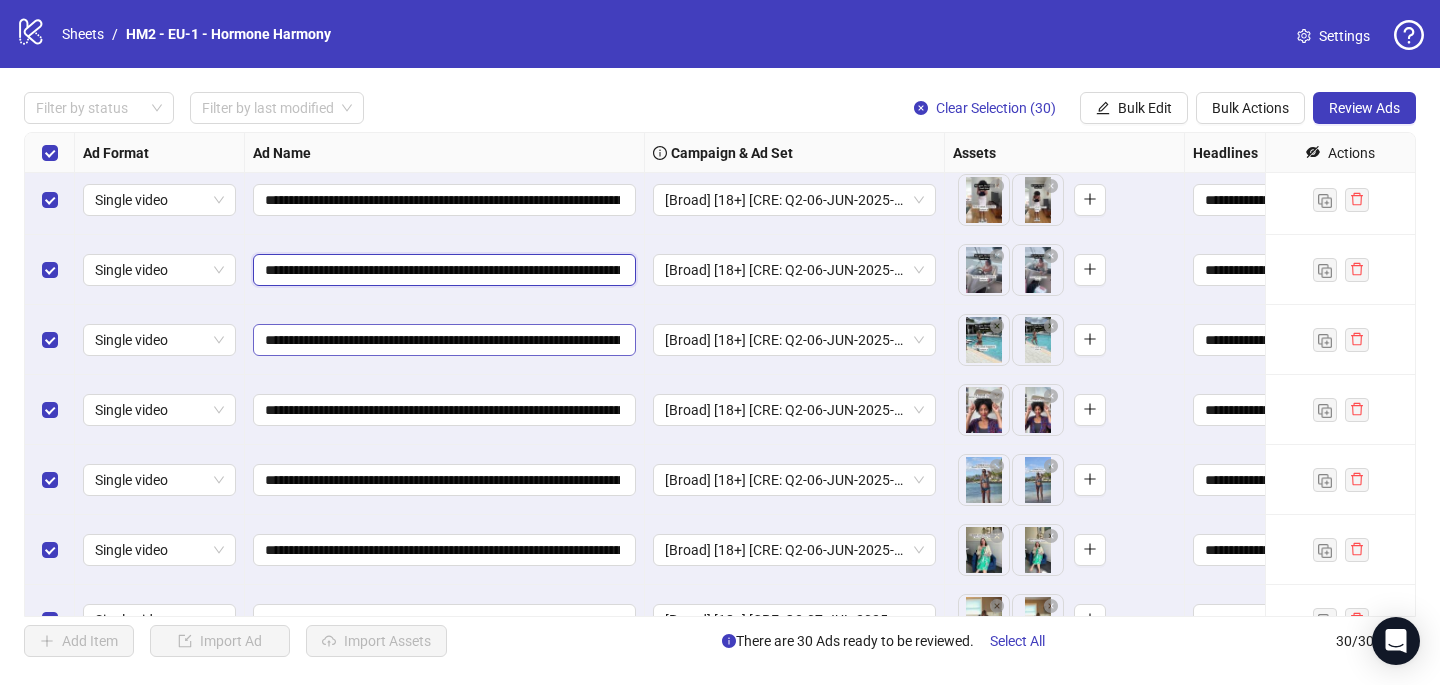 click on "**********" at bounding box center (442, 270) 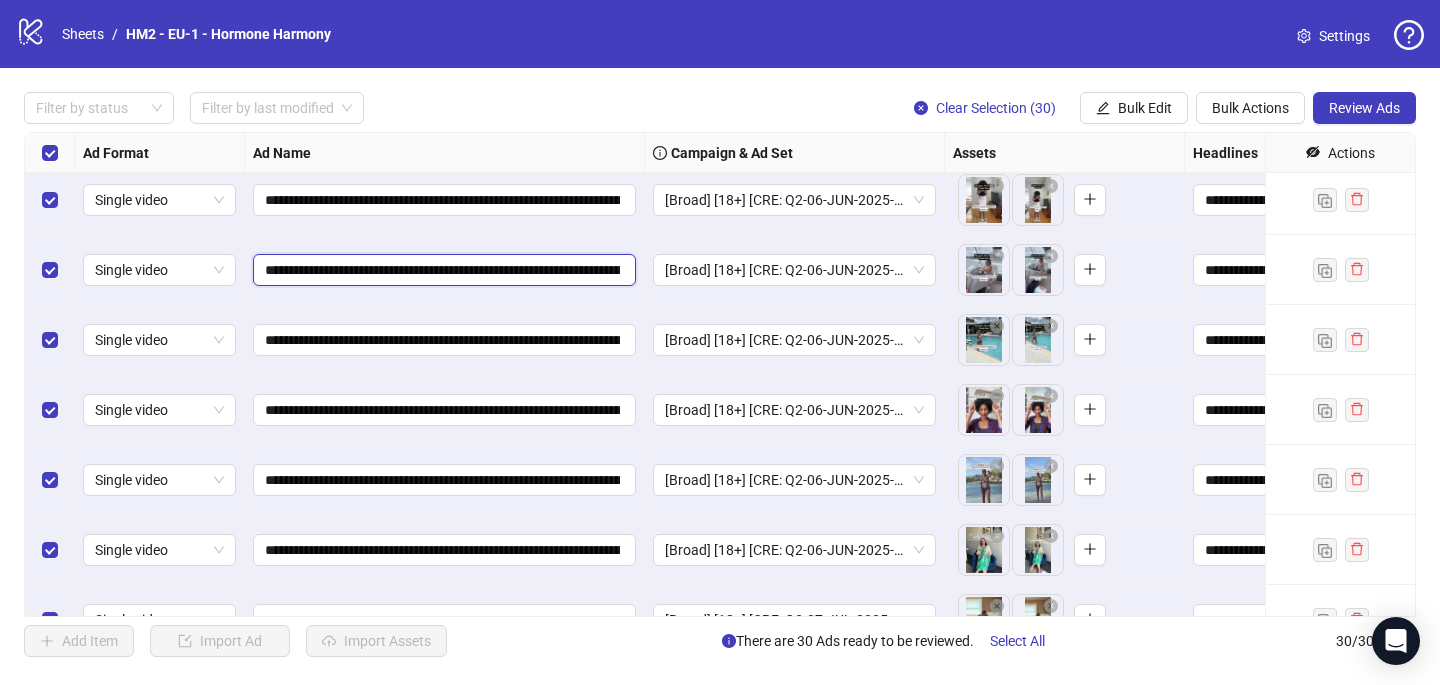 click on "**********" at bounding box center (442, 270) 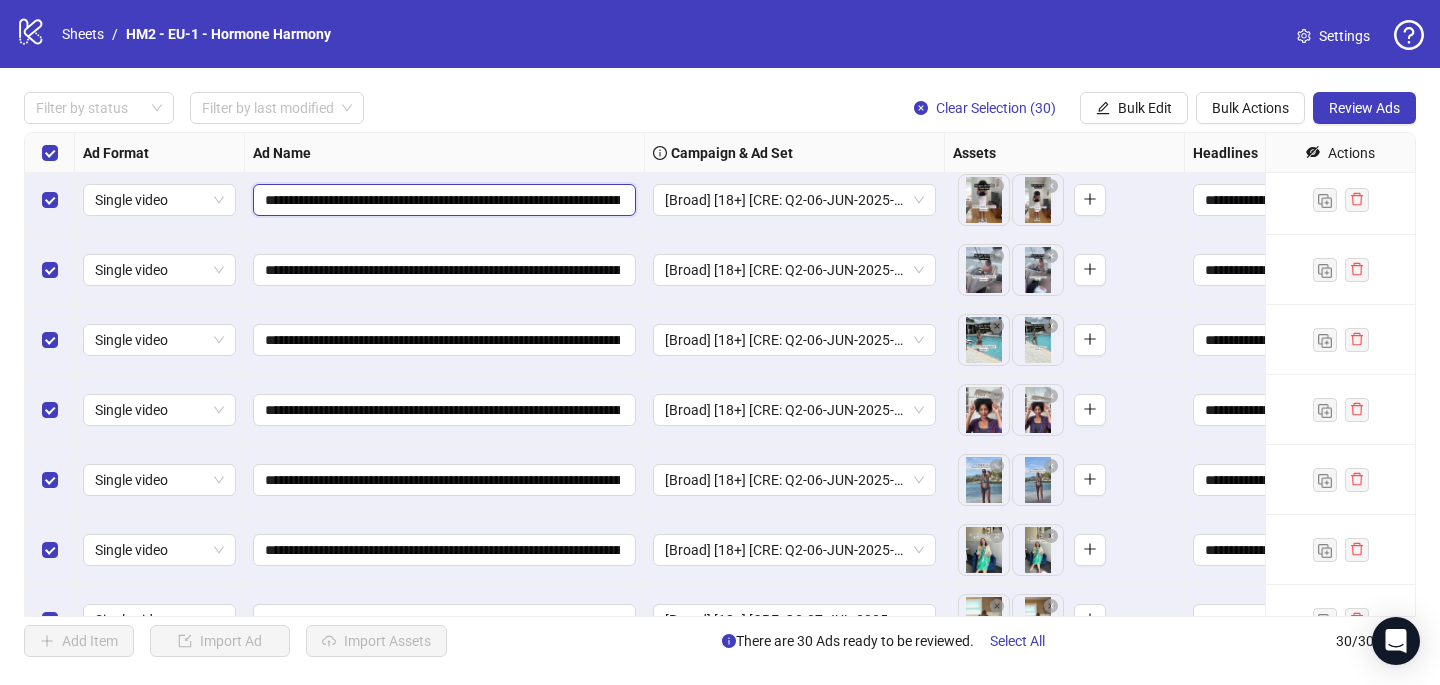 click on "**********" at bounding box center (442, 200) 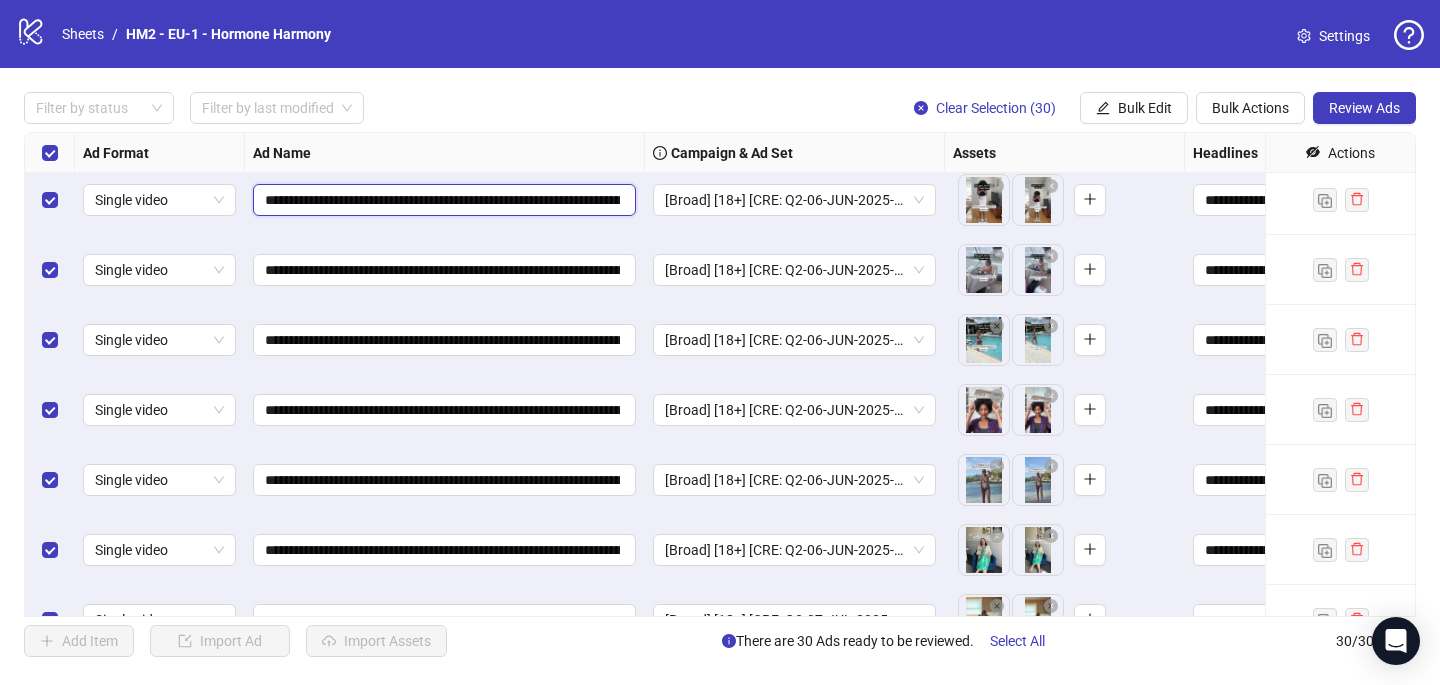 click on "**********" at bounding box center [442, 200] 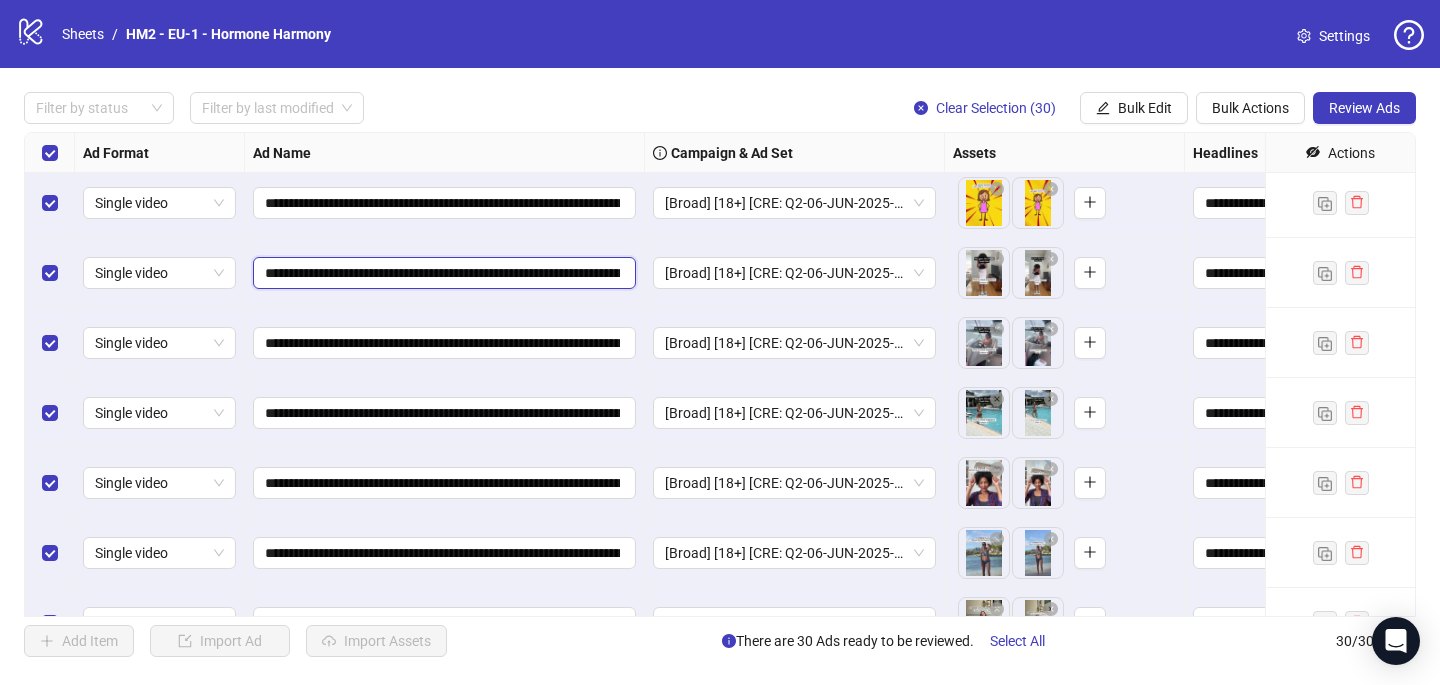 scroll, scrollTop: 1325, scrollLeft: 0, axis: vertical 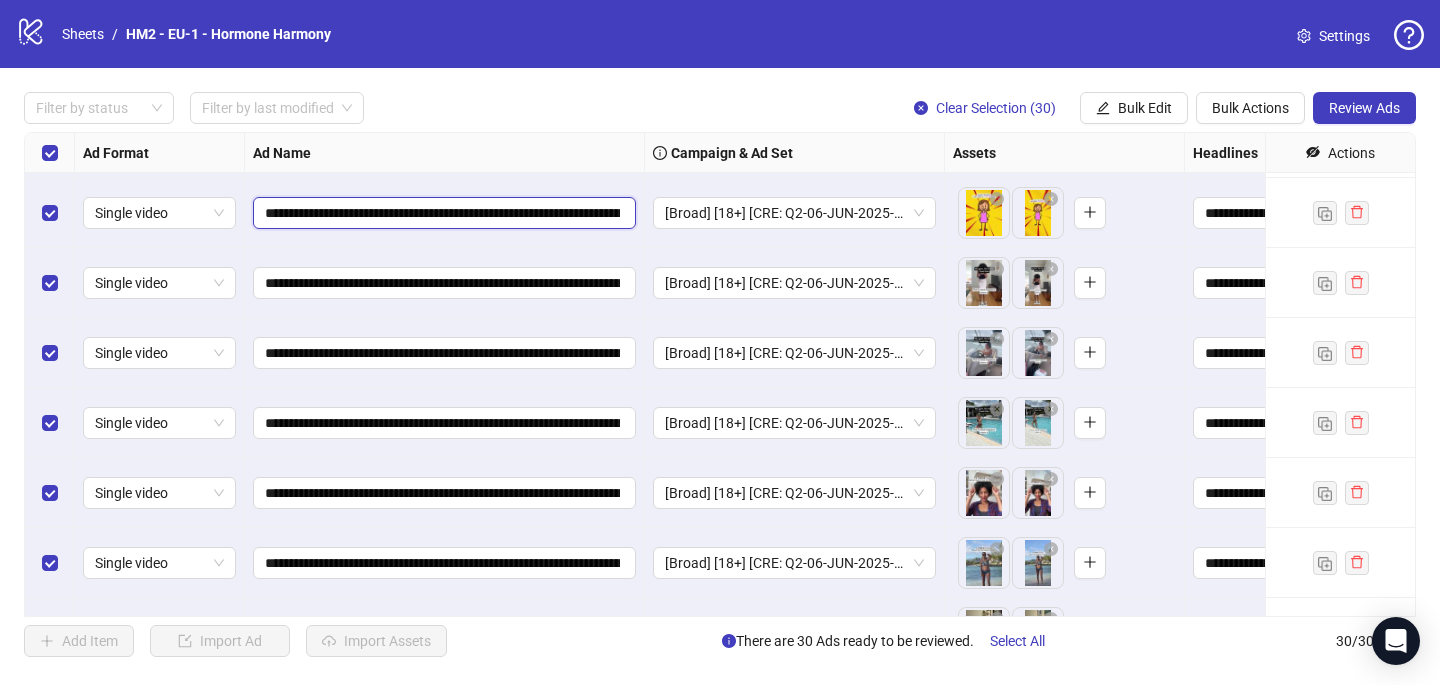 click on "**********" at bounding box center [442, 213] 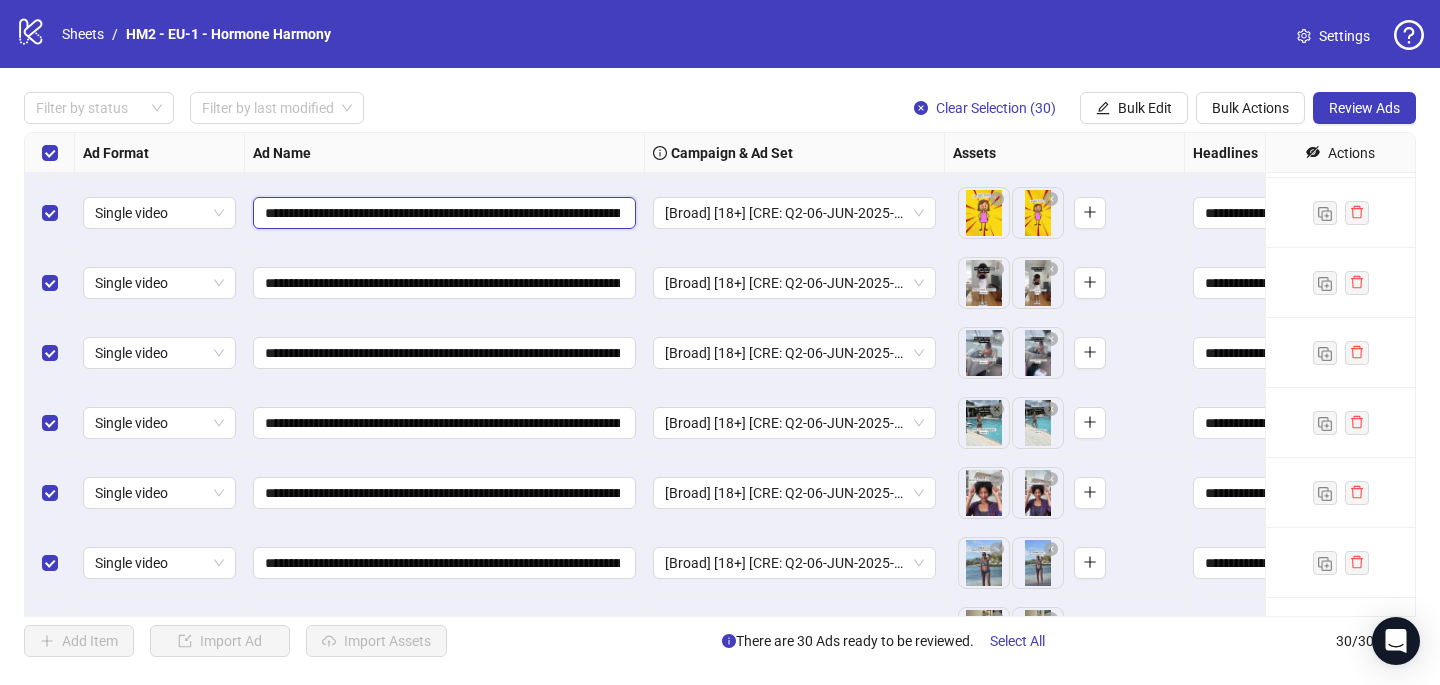 click on "**********" at bounding box center (442, 213) 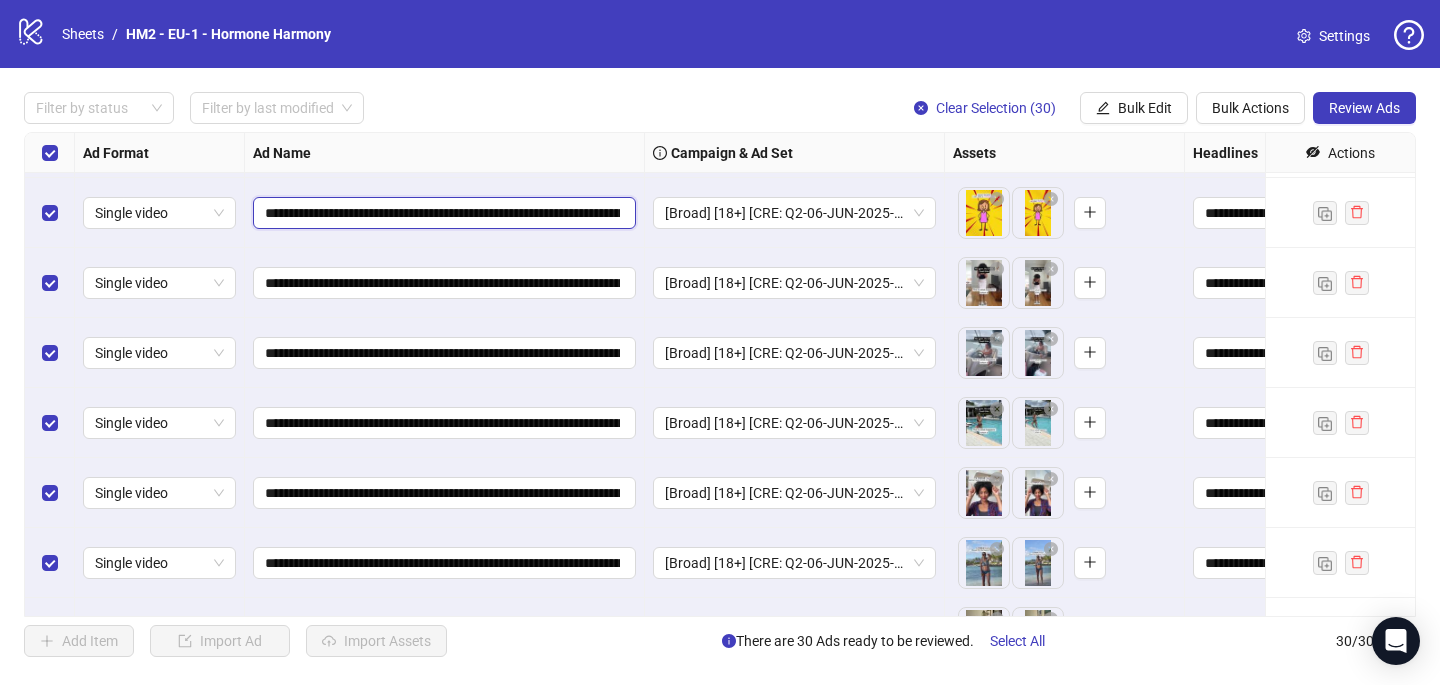 scroll, scrollTop: 1204, scrollLeft: 0, axis: vertical 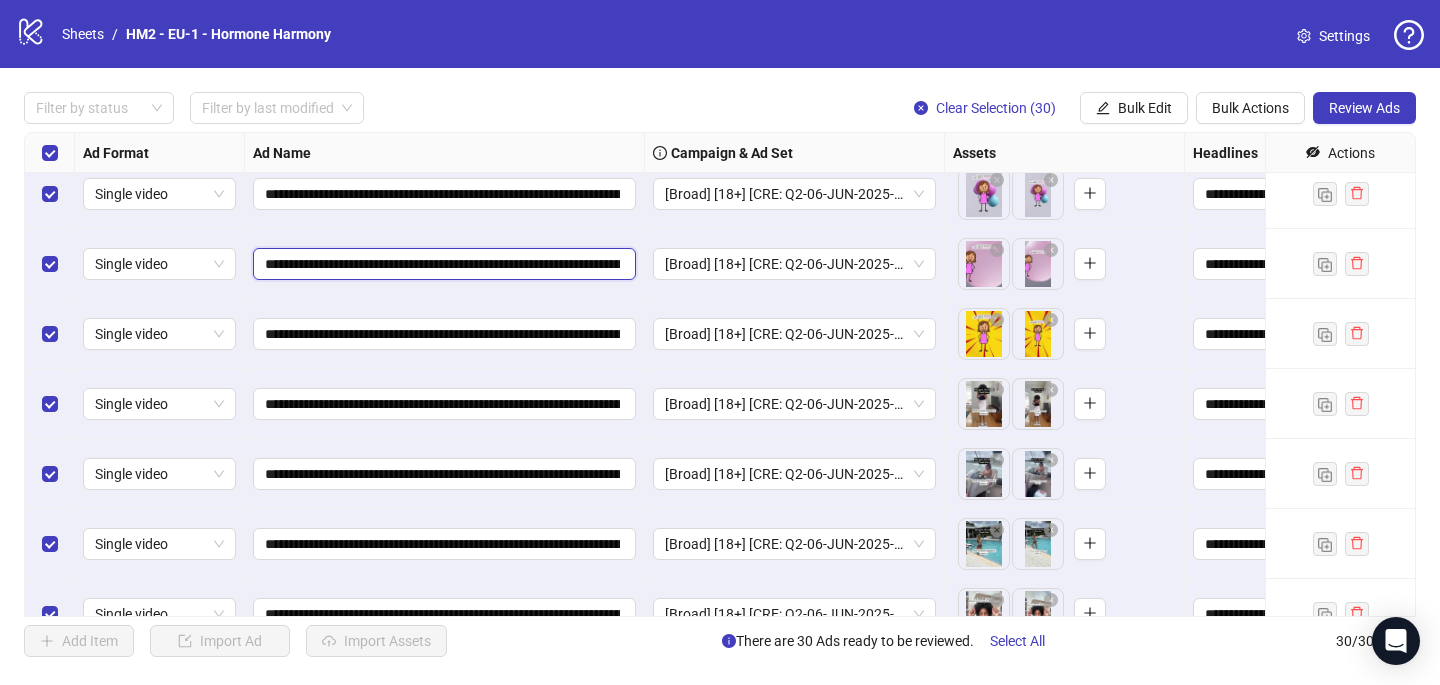 click on "**********" at bounding box center (442, 264) 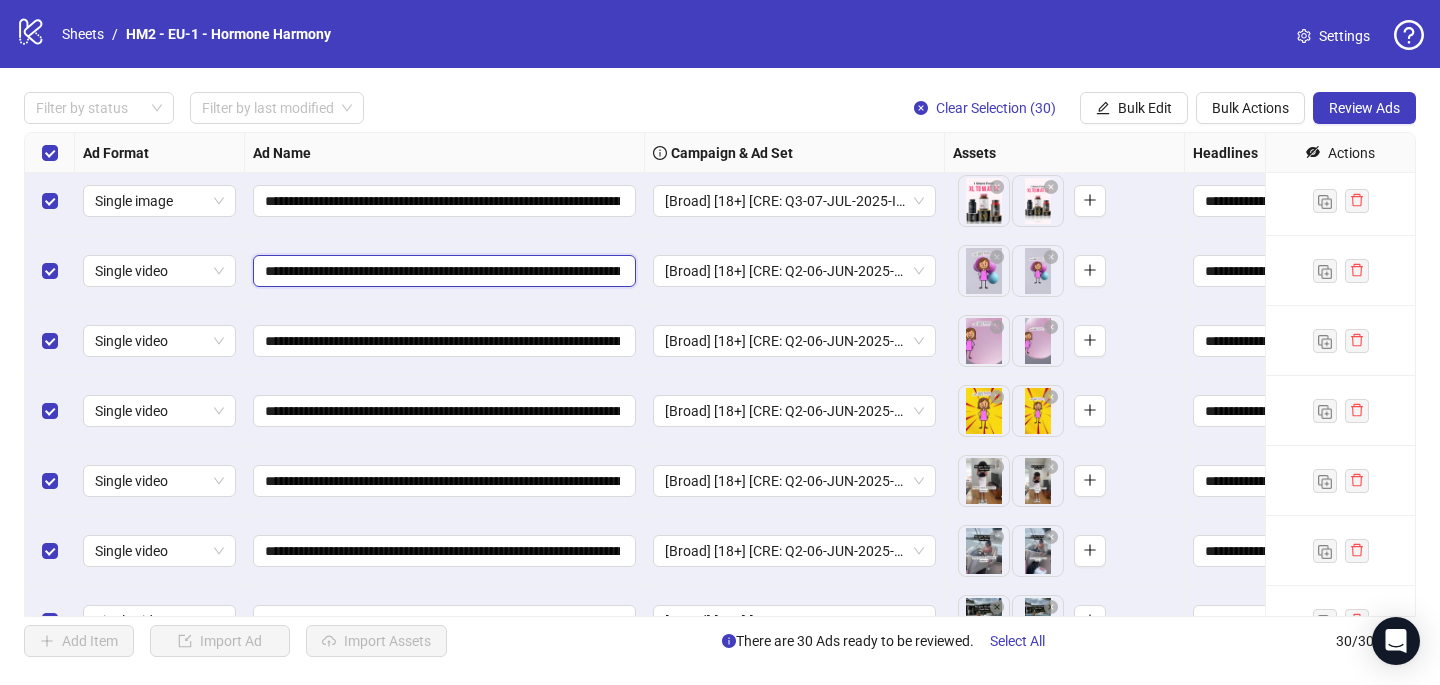 click on "**********" at bounding box center (442, 271) 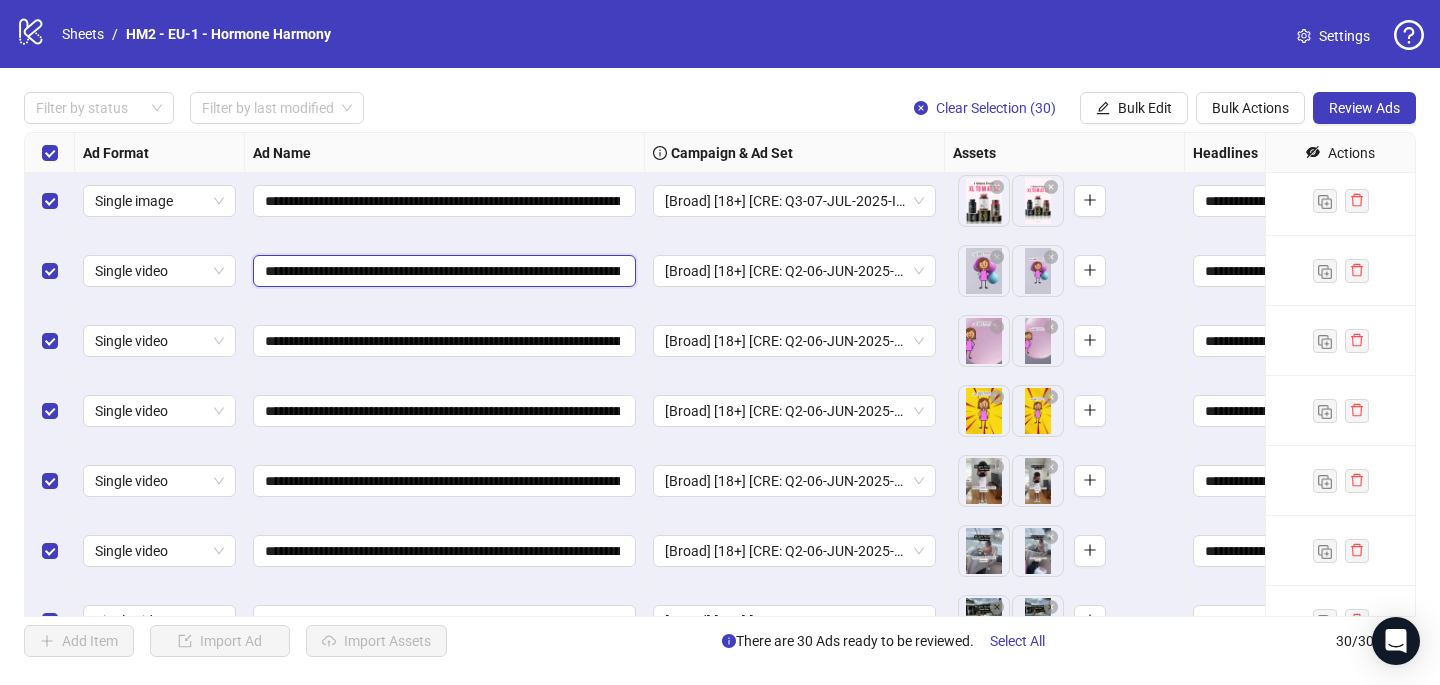 scroll, scrollTop: 1037, scrollLeft: 0, axis: vertical 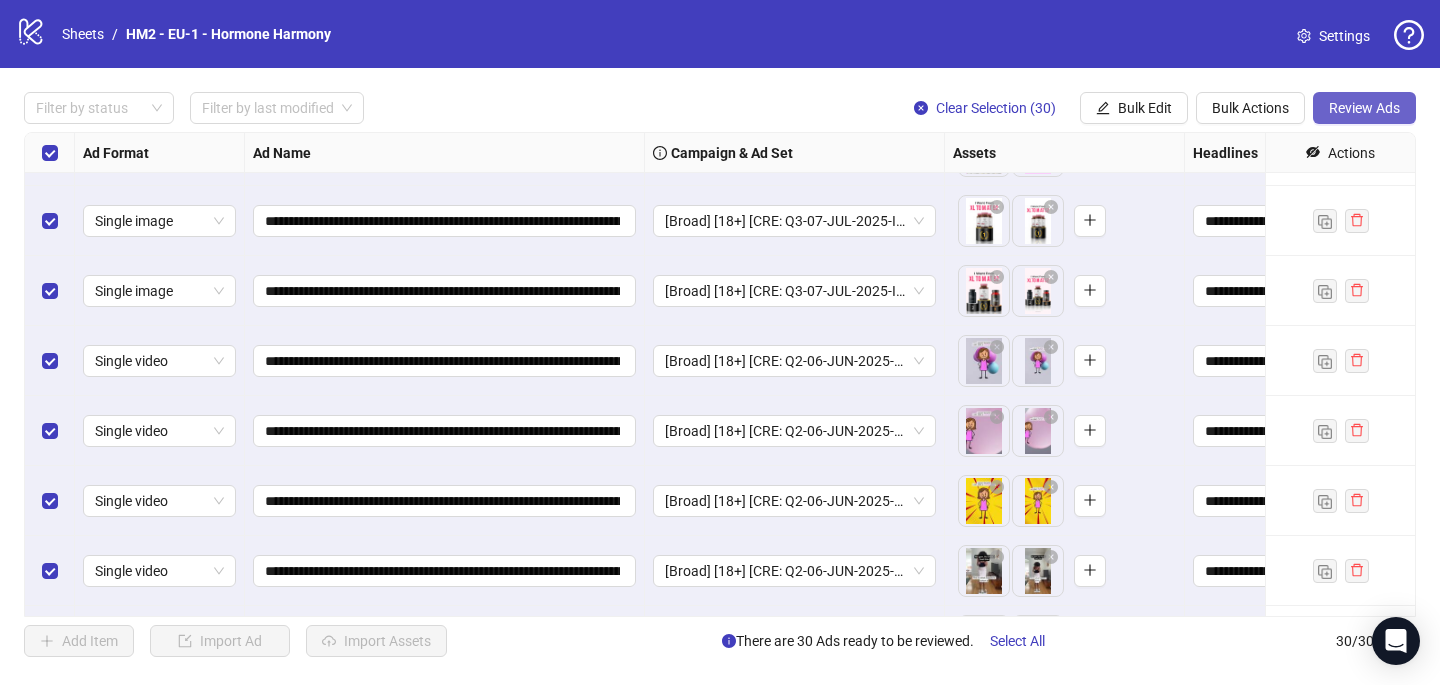 click on "Review Ads" at bounding box center (1364, 108) 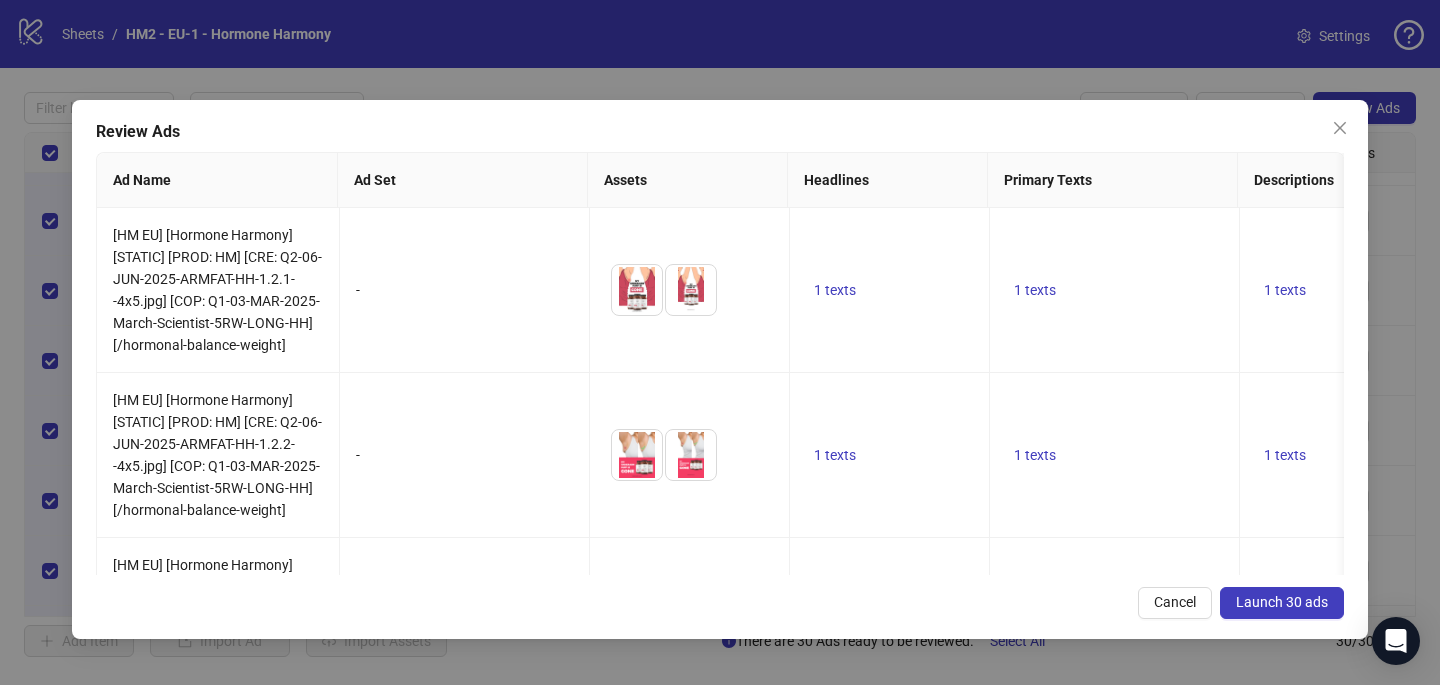 click on "Launch 30 ads" at bounding box center (1282, 603) 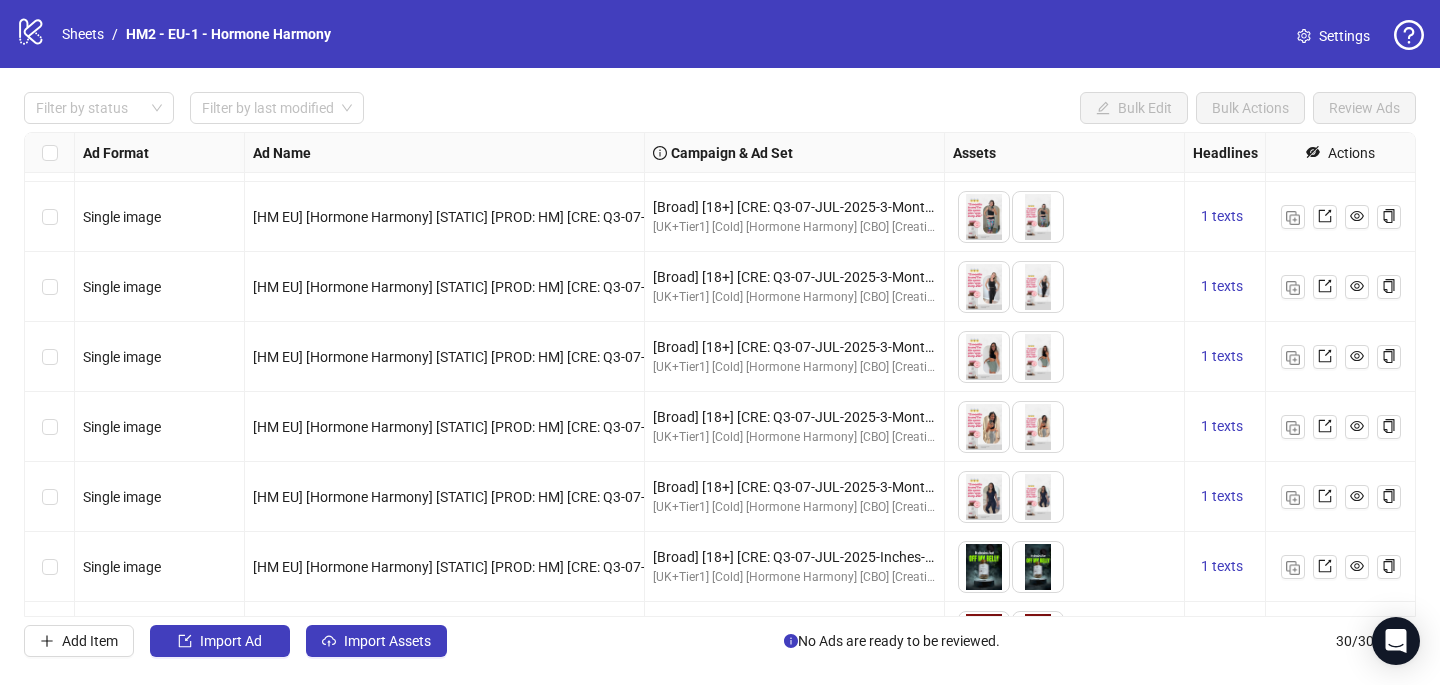 scroll, scrollTop: 0, scrollLeft: 0, axis: both 